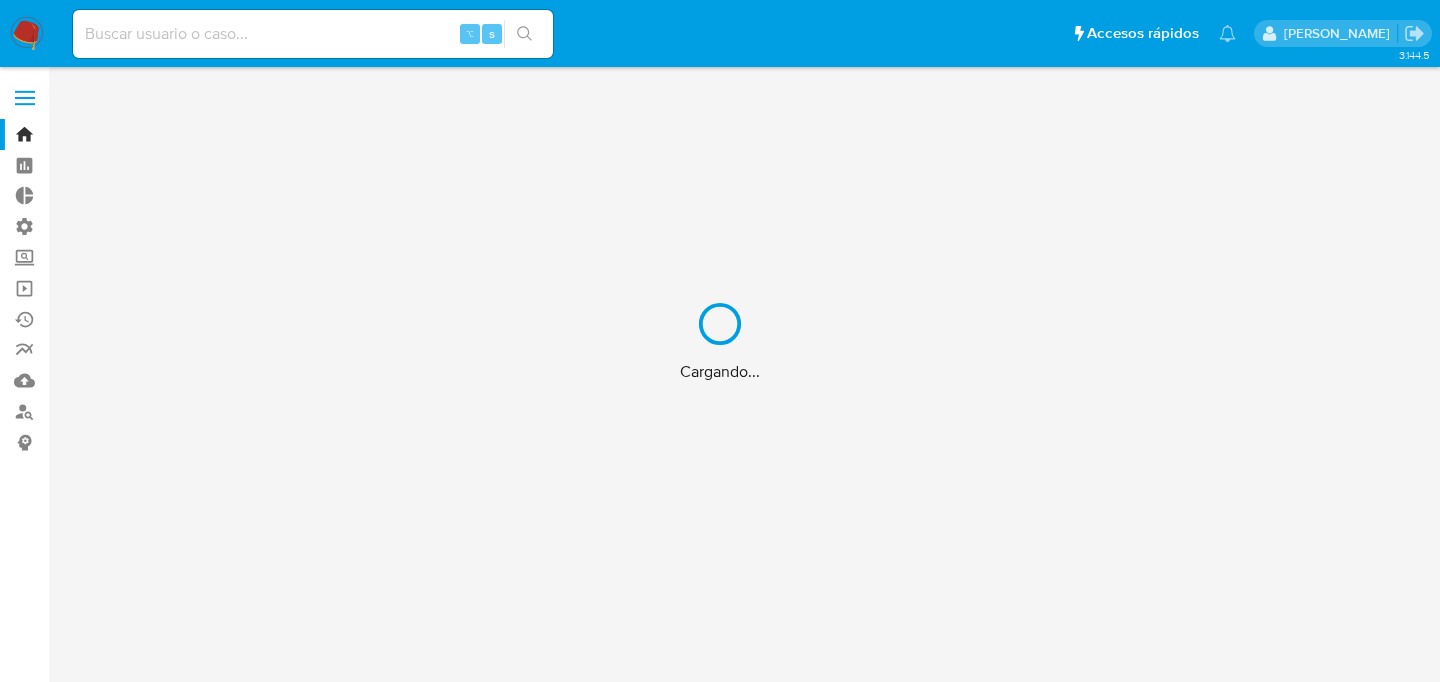 scroll, scrollTop: 0, scrollLeft: 0, axis: both 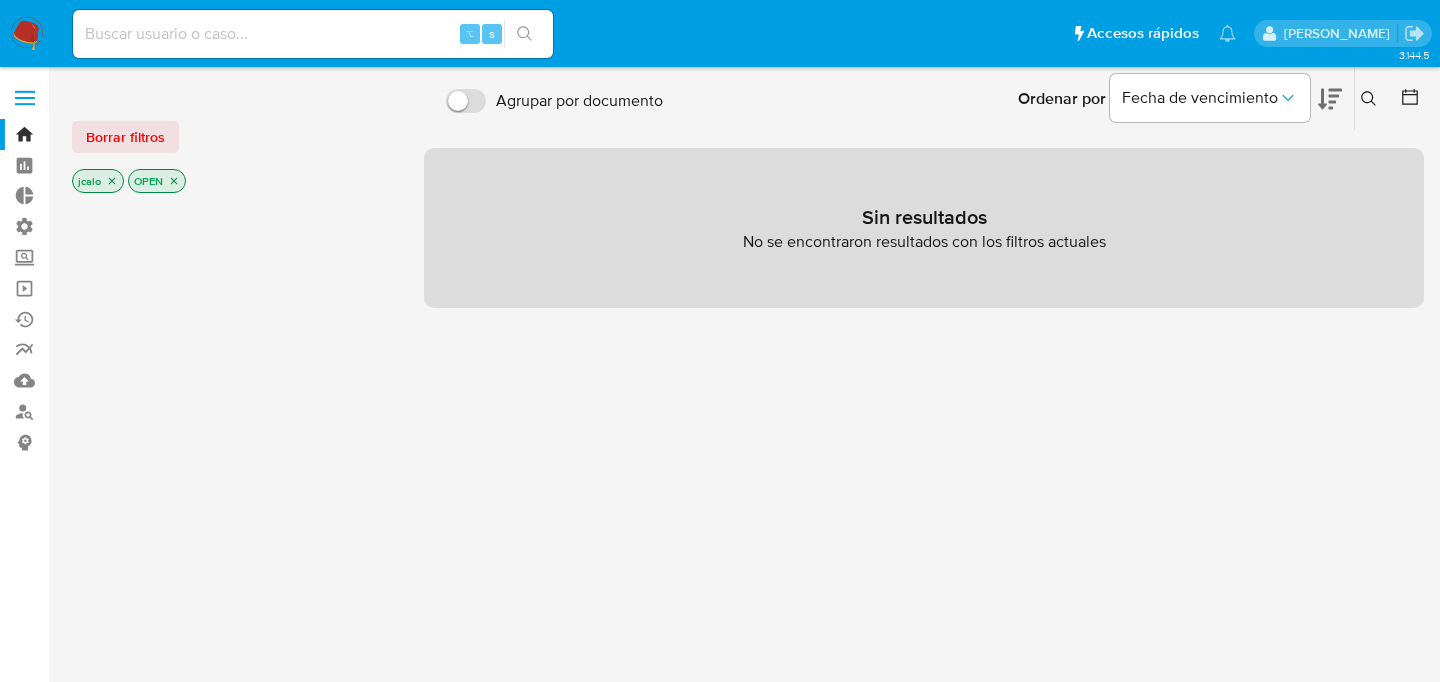 click 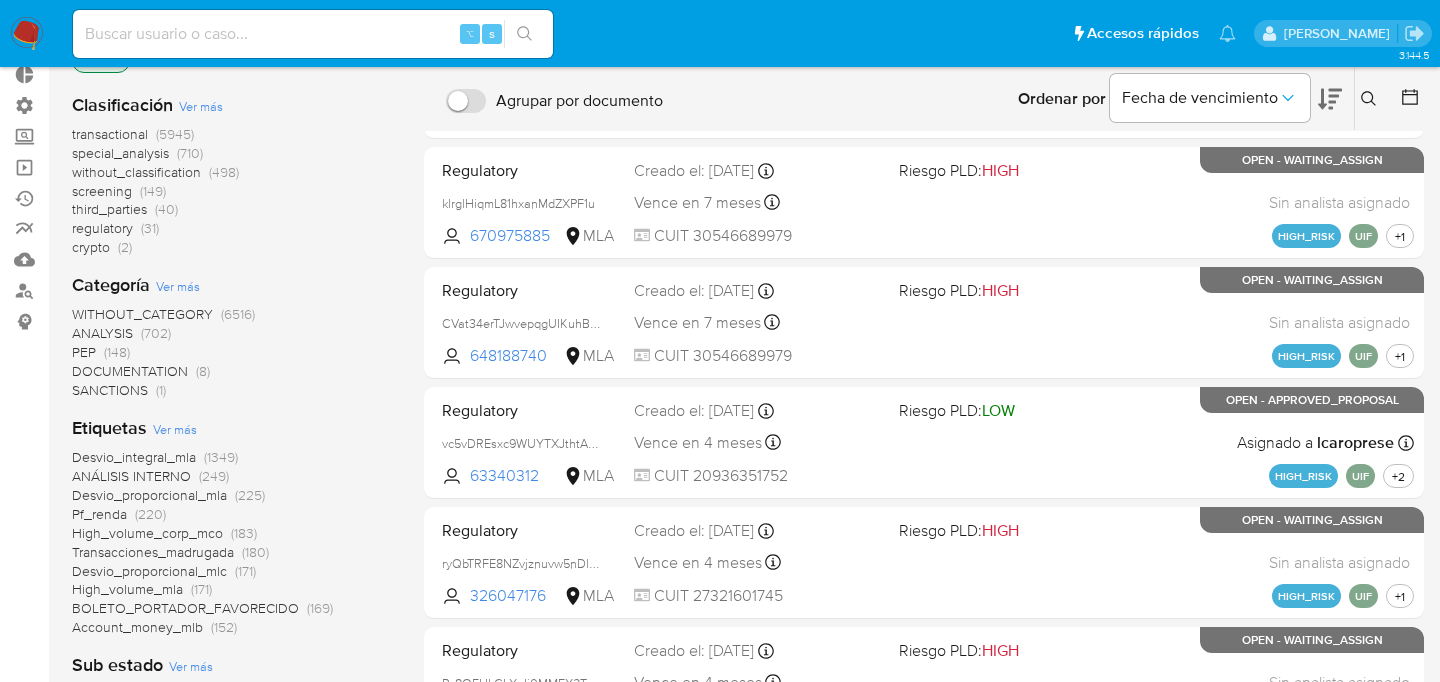 scroll, scrollTop: 393, scrollLeft: 0, axis: vertical 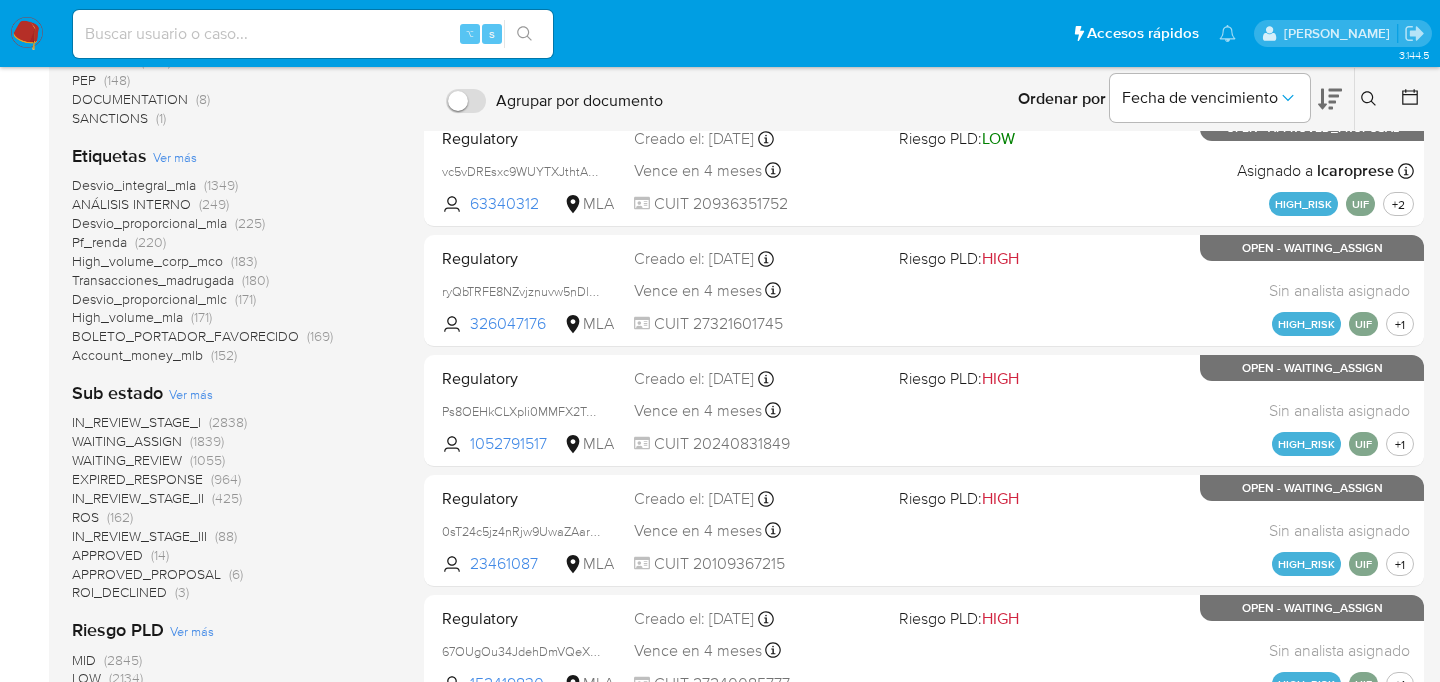 click on "Desvio_integral_mla" at bounding box center [134, 185] 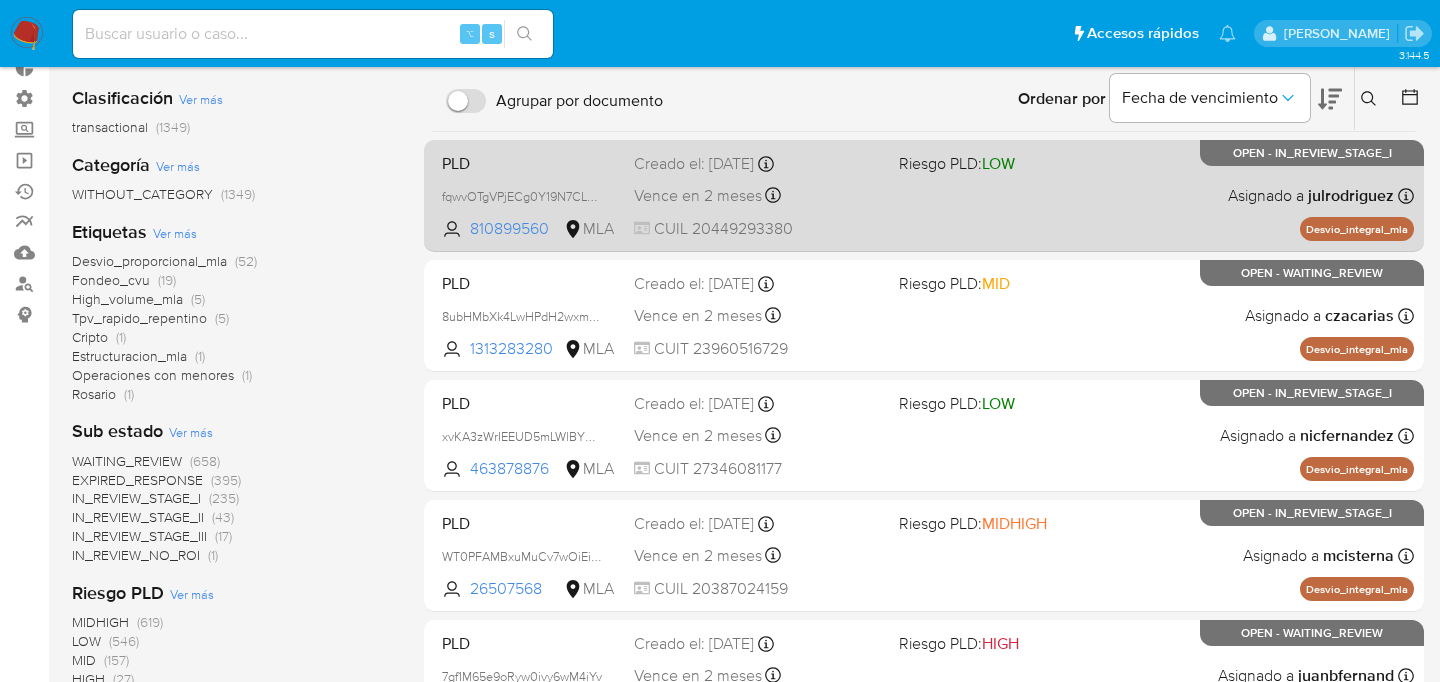 scroll, scrollTop: 0, scrollLeft: 0, axis: both 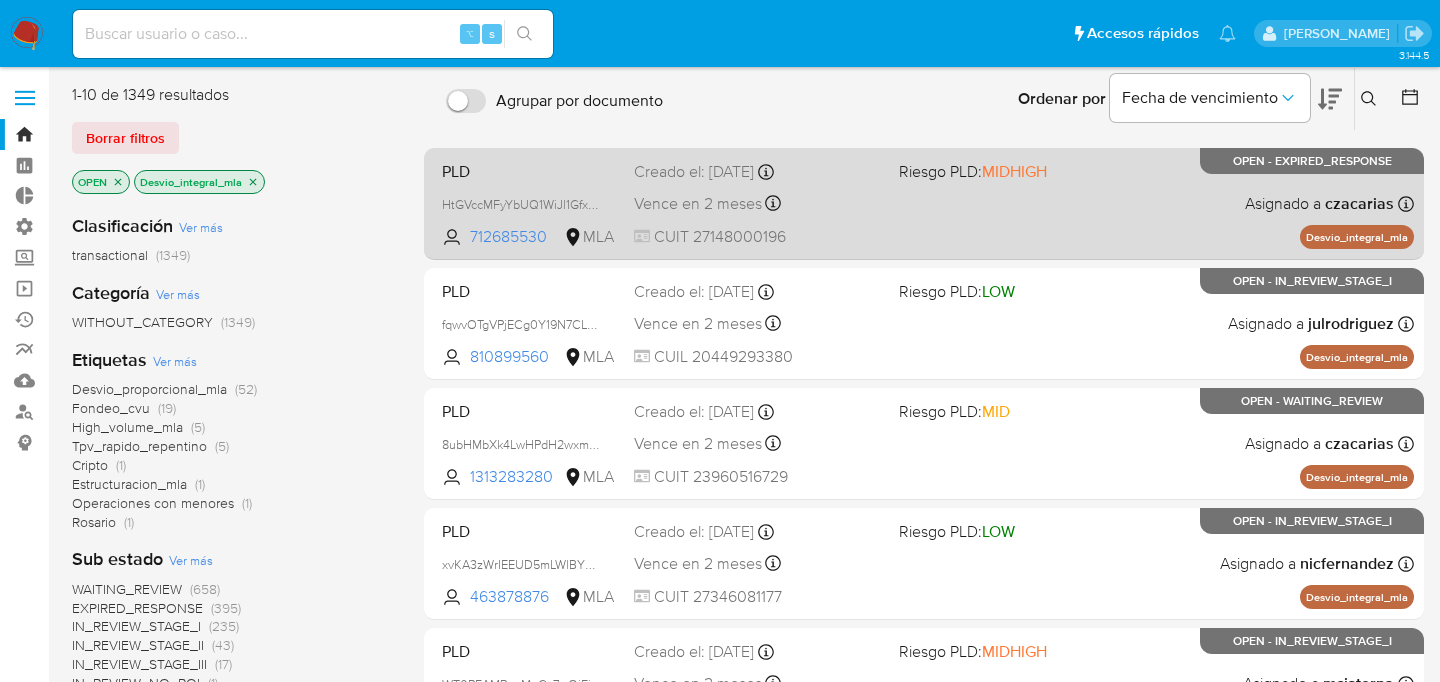 click on "PLD HtGVccMFyYbUQ1WiJl1GfxNz 712685530 MLA Riesgo PLD:  MIDHIGH Creado el: 12/06/2025   Creado el: 12/06/2025 03:36:39 Vence en 2 meses   Vence el 10/09/2025 03:36:39 CUIT   27148000196 Asignado a   czacarias   Asignado el: 18/06/2025 14:18:06 Desvio_integral_mla OPEN - EXPIRED_RESPONSE" at bounding box center (924, 203) 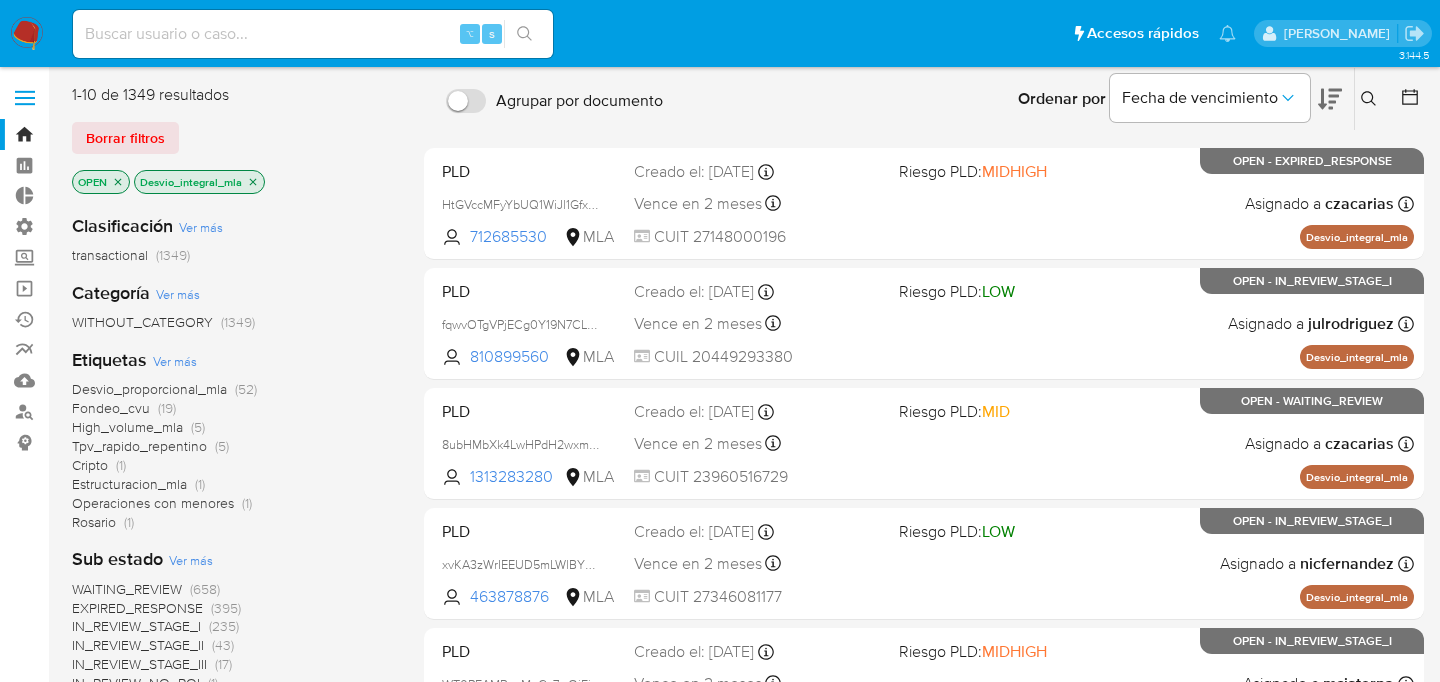 click at bounding box center (313, 34) 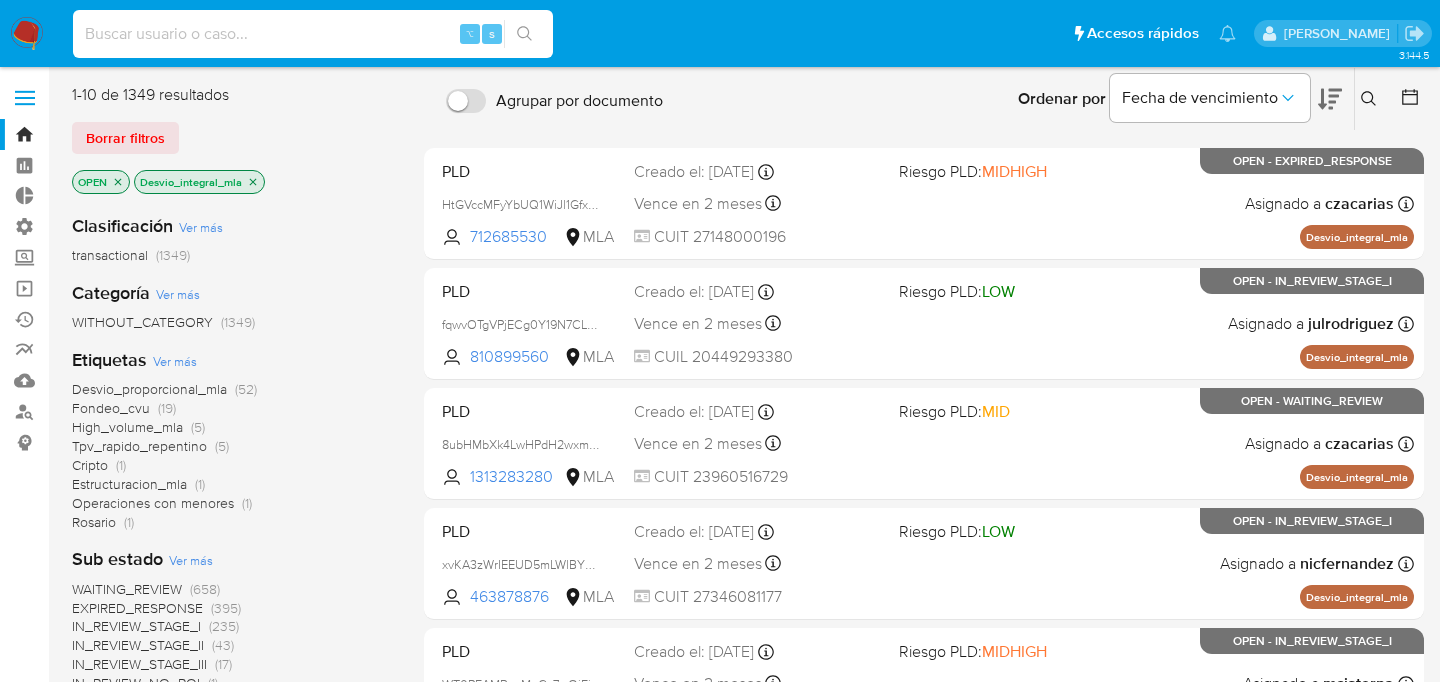 paste on "5QpJuDD7GfTeZa34Oauq3qUS" 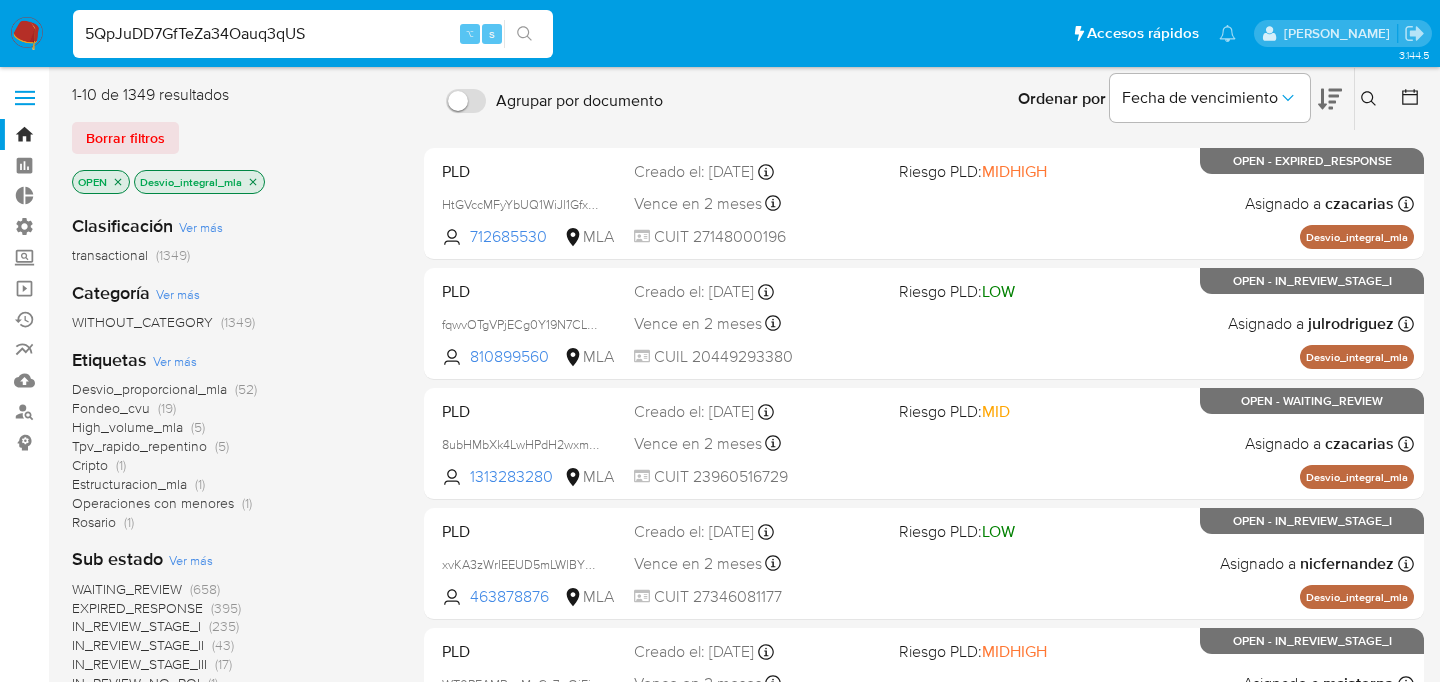 type on "5QpJuDD7GfTeZa34Oauq3qUS" 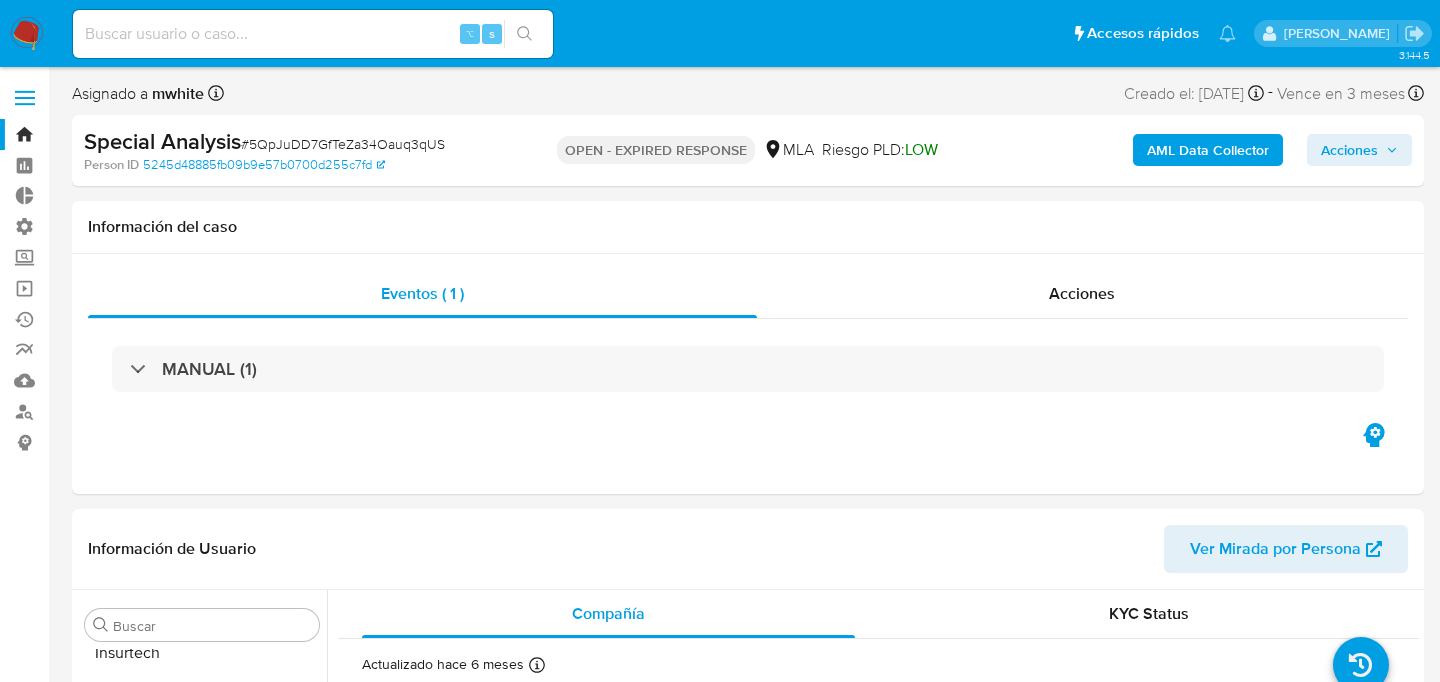 scroll, scrollTop: 893, scrollLeft: 0, axis: vertical 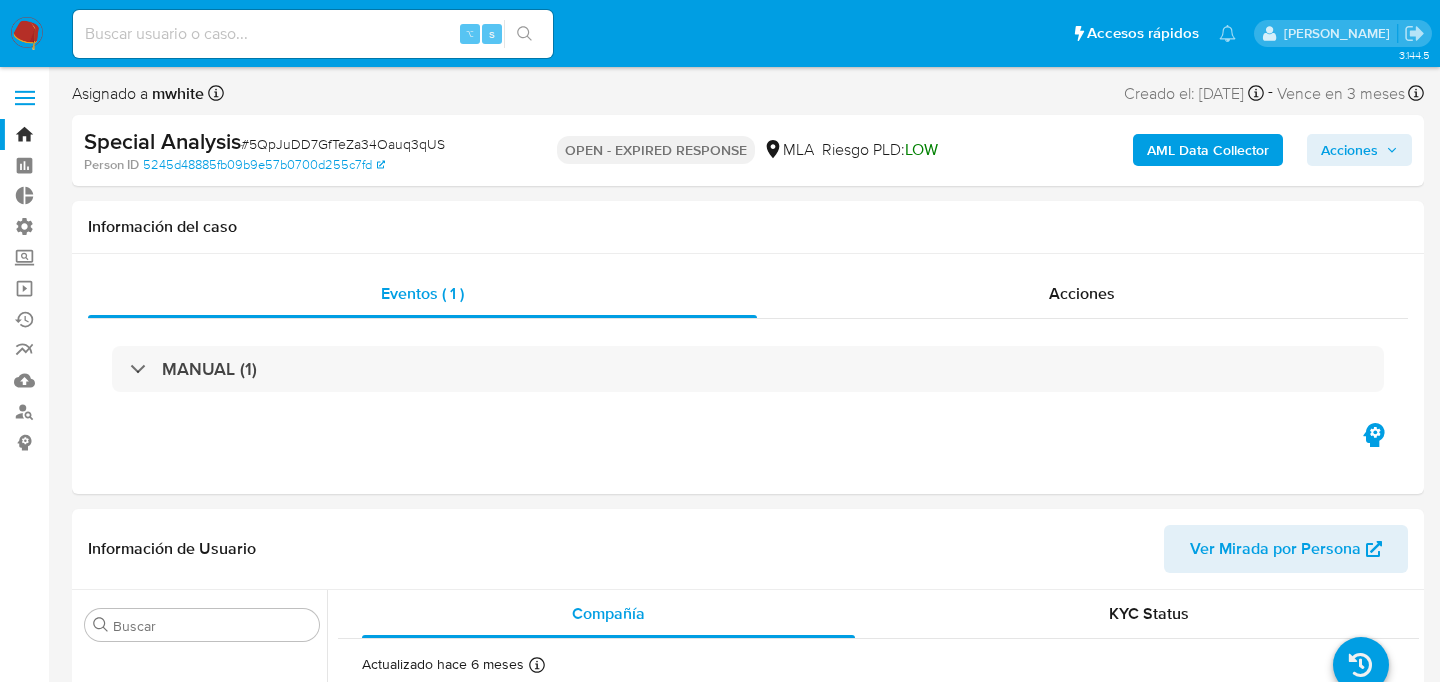 click on "AML Data Collector" at bounding box center [1208, 150] 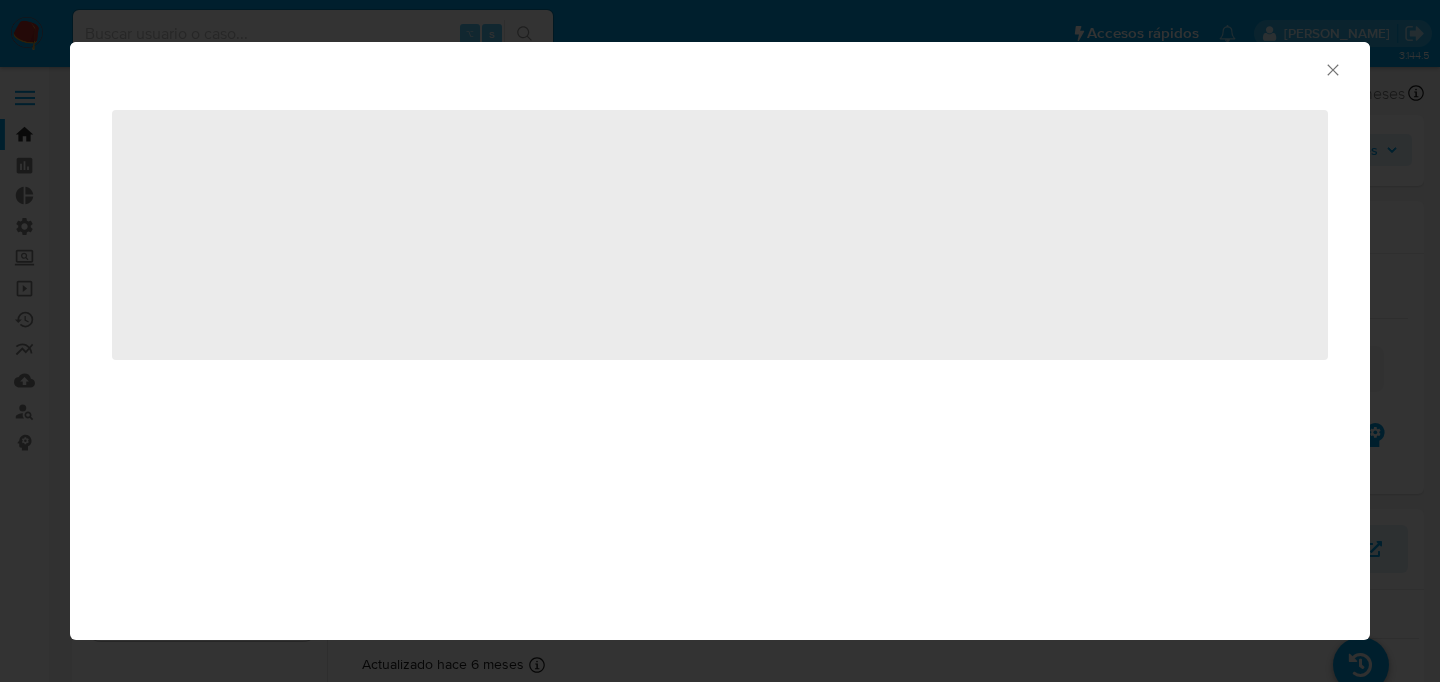 select on "10" 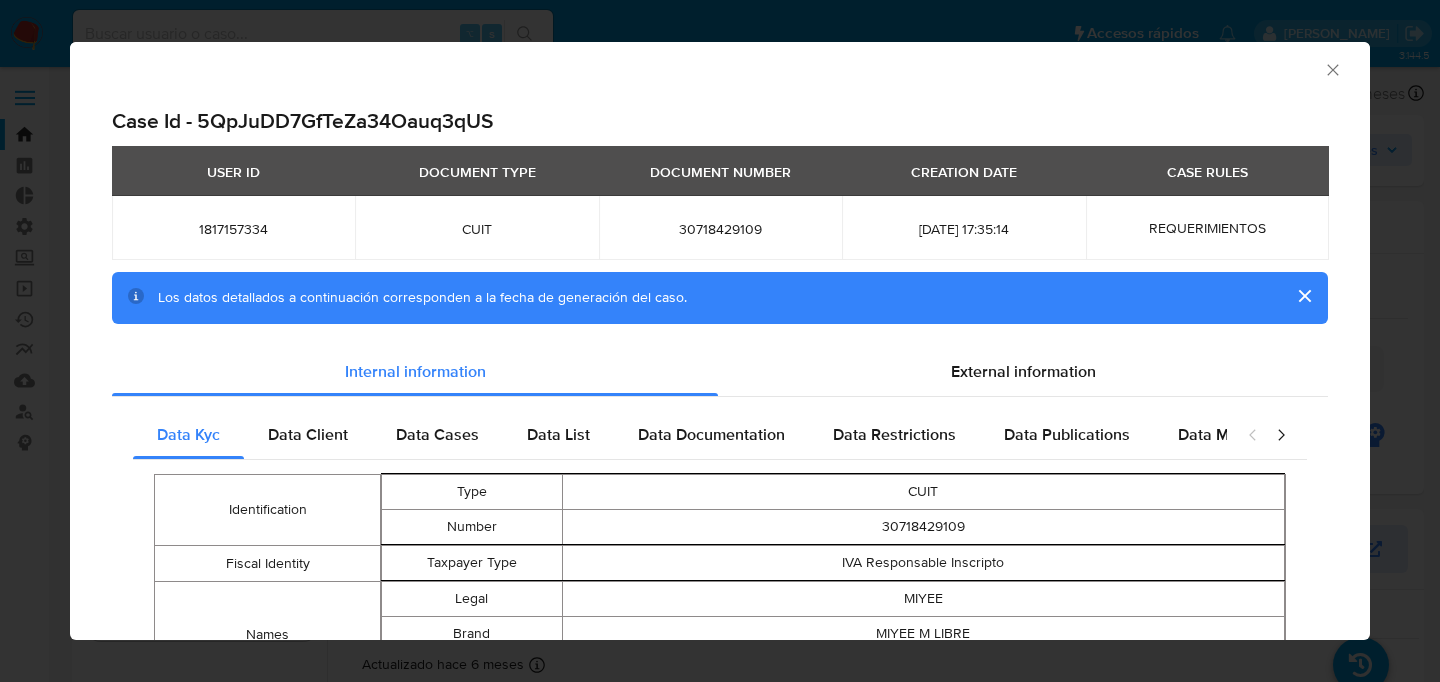 click on "Los datos detallados a continuación corresponden a la fecha de generación del caso." at bounding box center [720, 298] 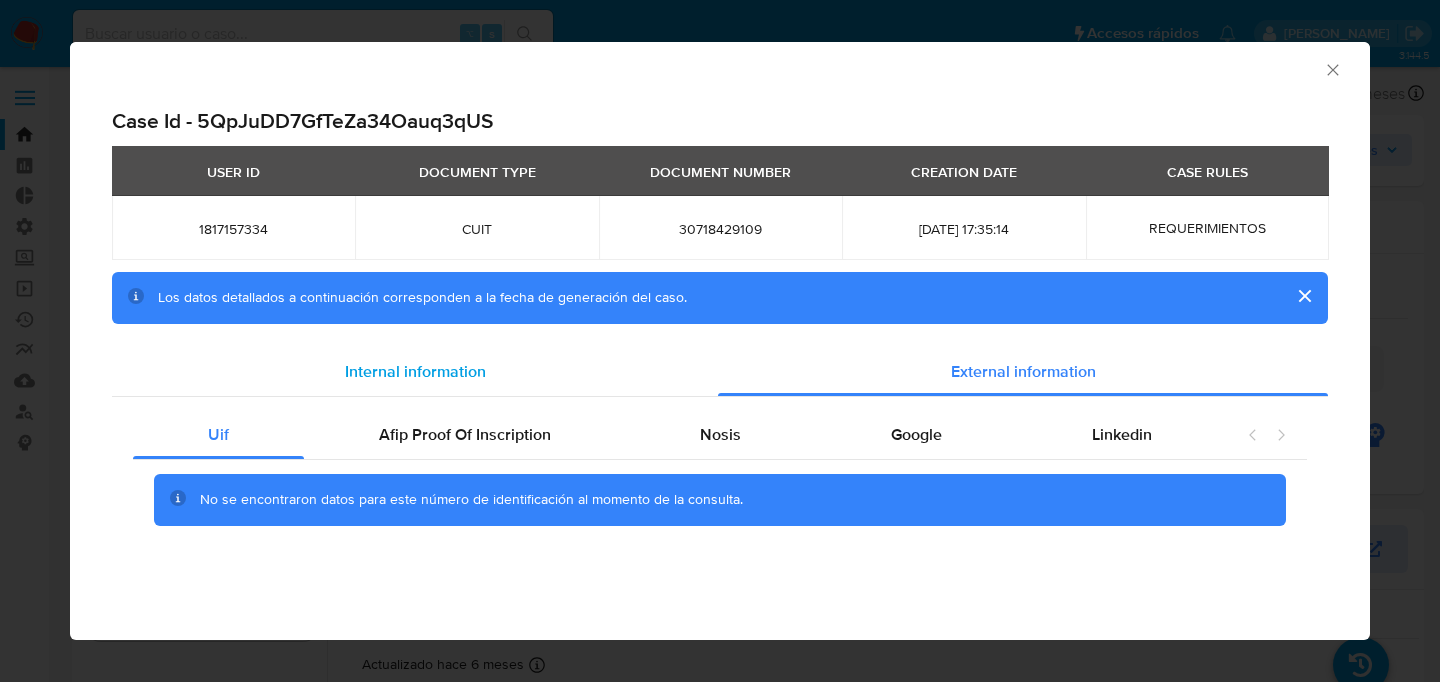 click on "Internal information" at bounding box center [415, 372] 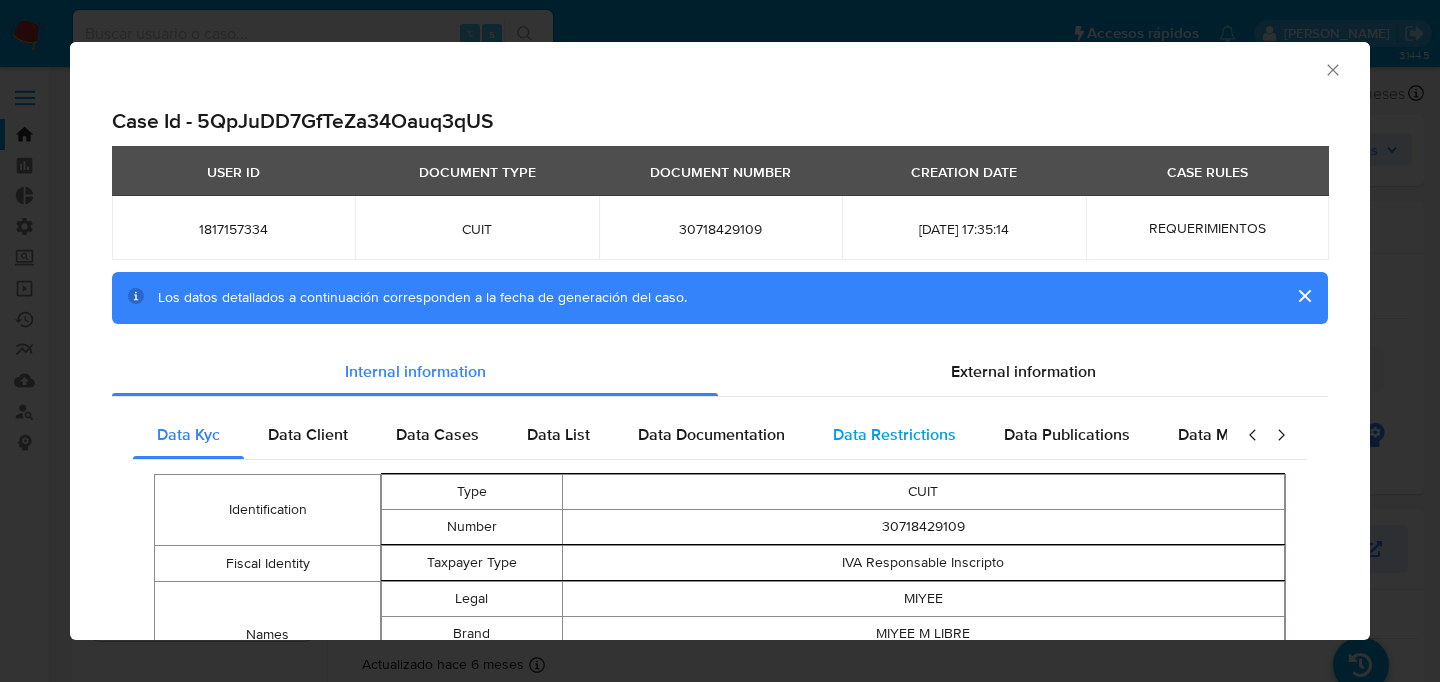 scroll, scrollTop: 0, scrollLeft: 279, axis: horizontal 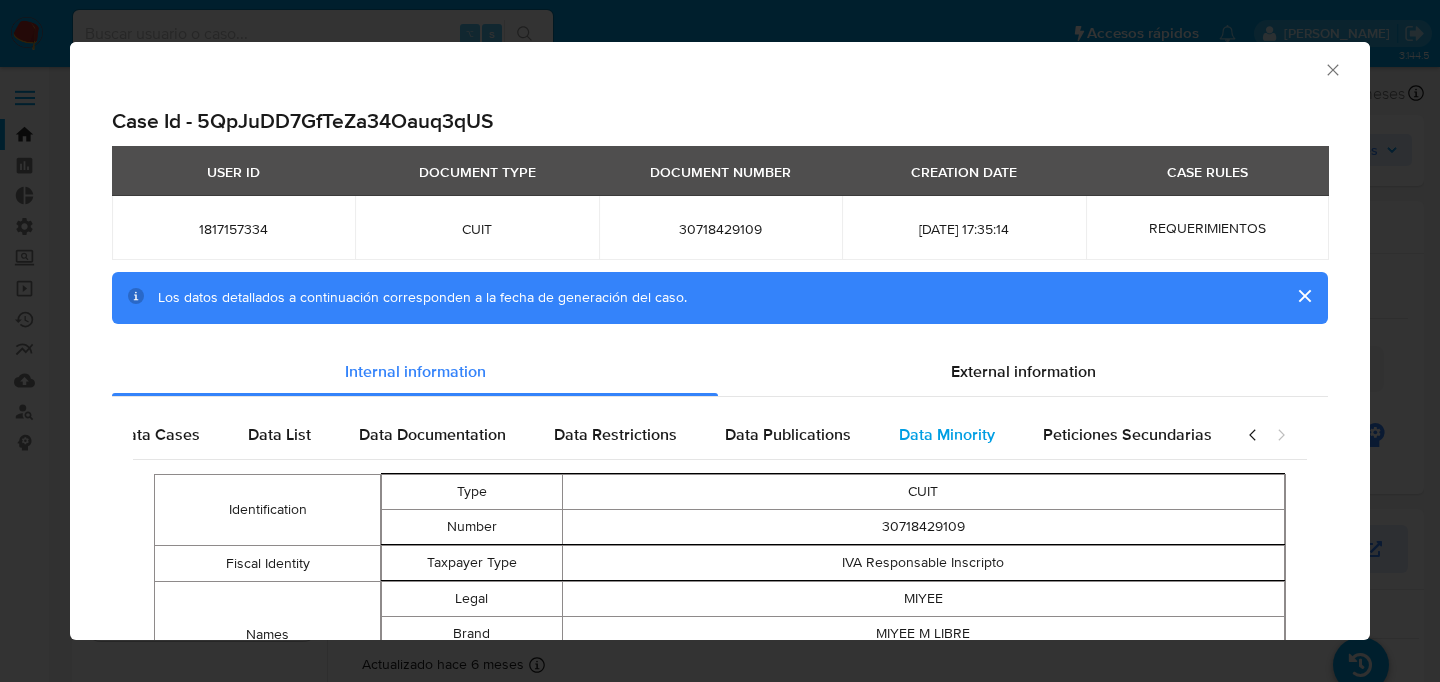 click on "Data Minority" at bounding box center [947, 435] 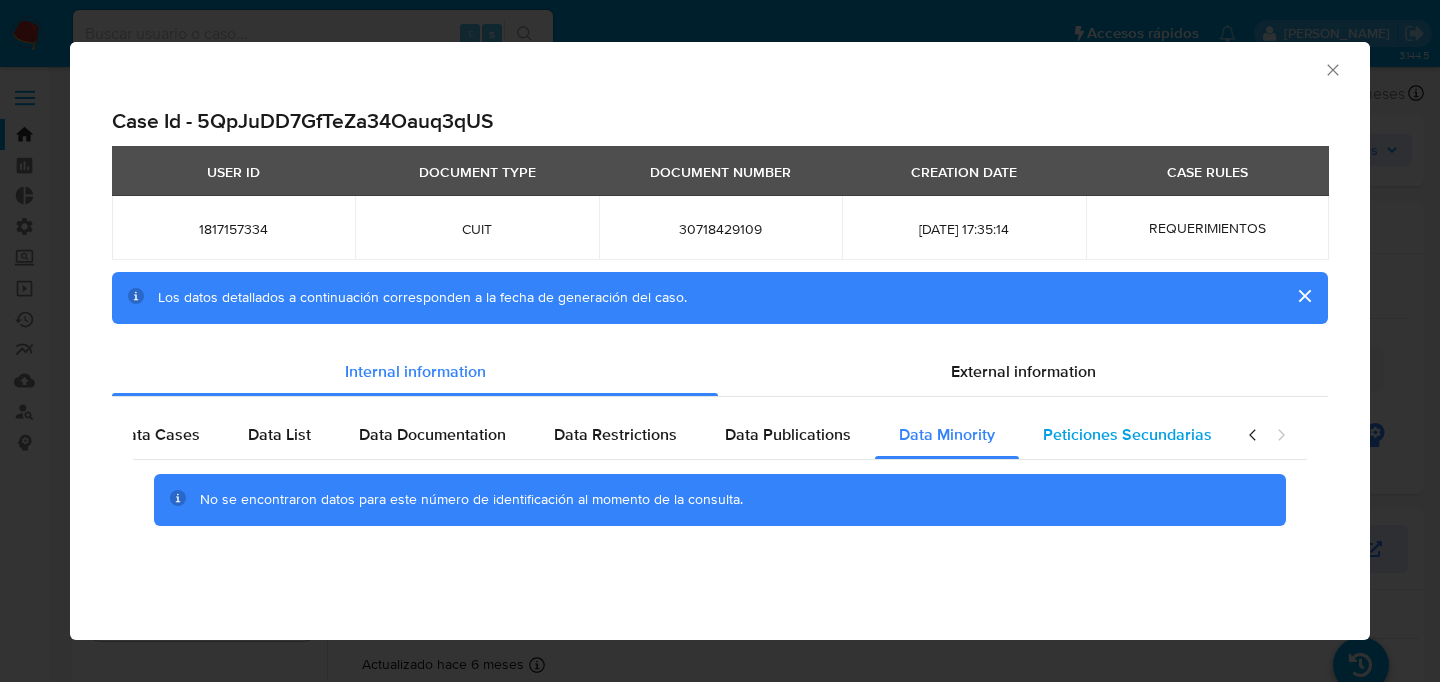 click on "Peticiones Secundarias" at bounding box center [1127, 434] 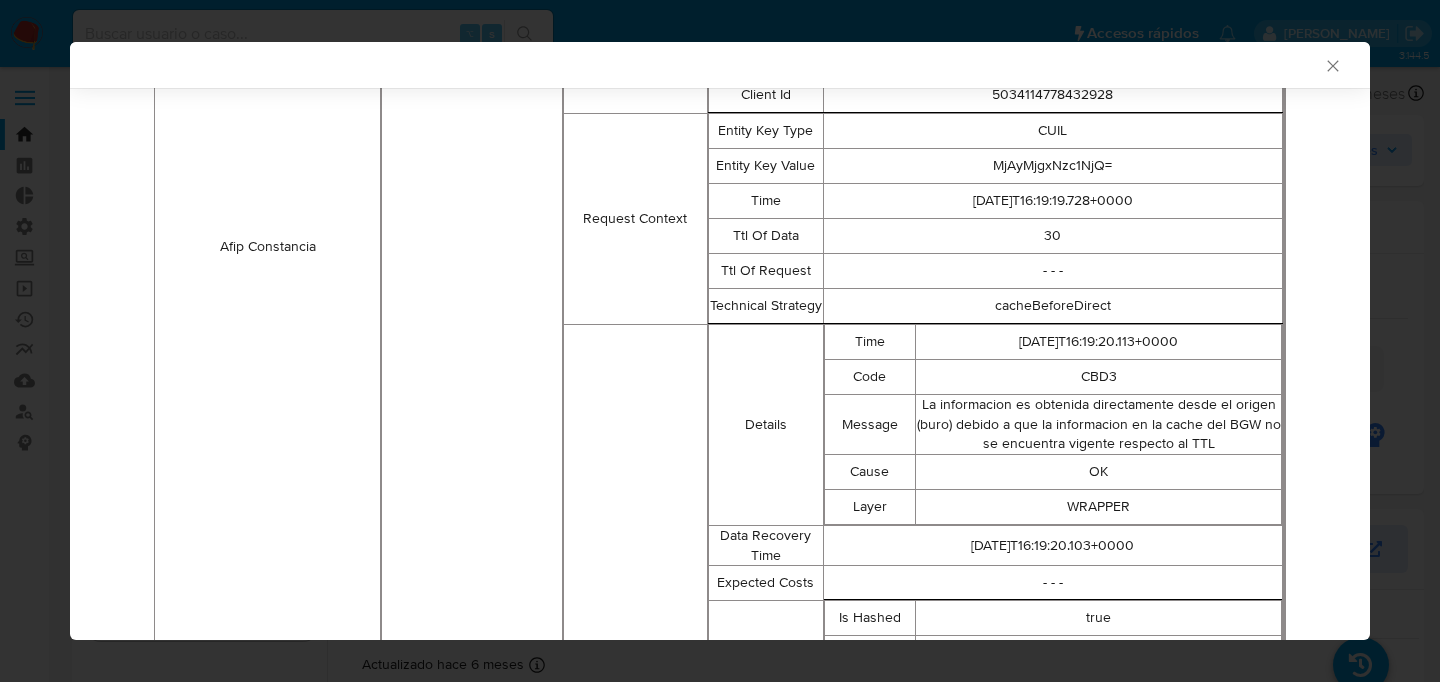scroll, scrollTop: 2487, scrollLeft: 0, axis: vertical 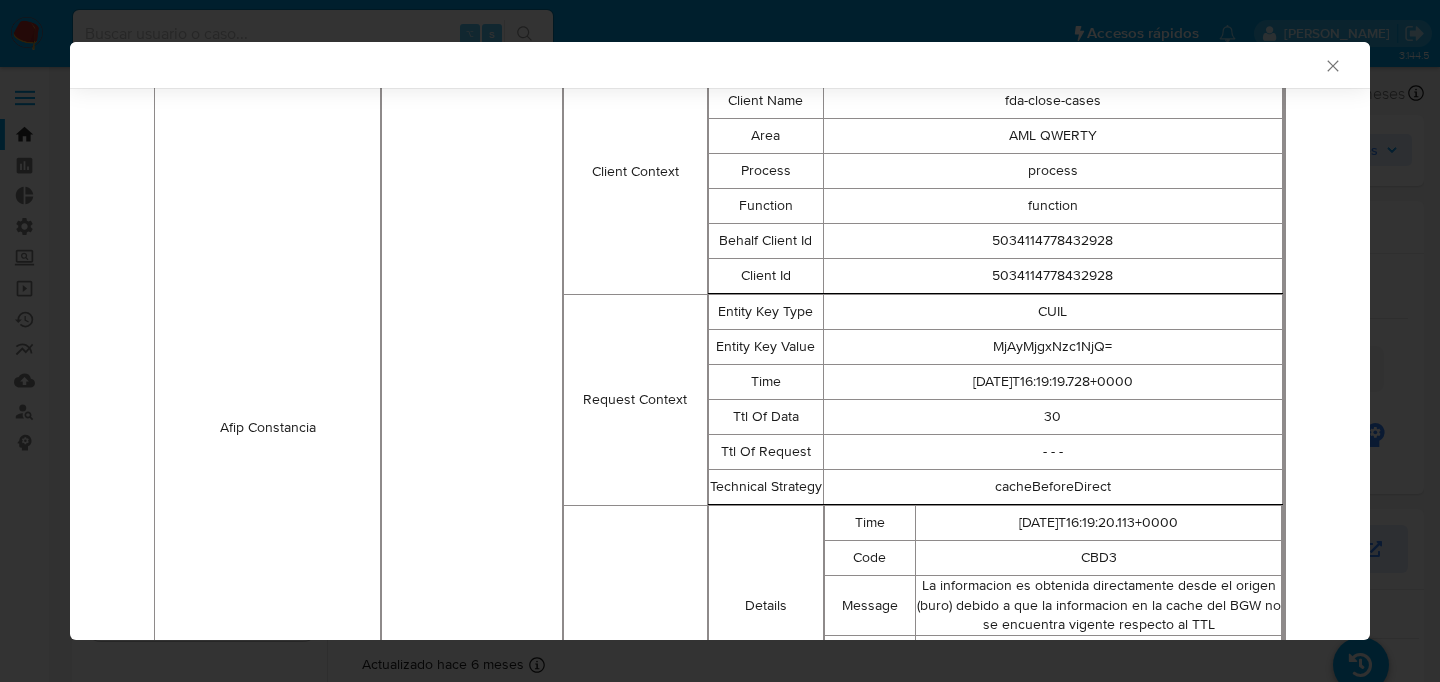 click on "Afip Constancia" at bounding box center (268, 427) 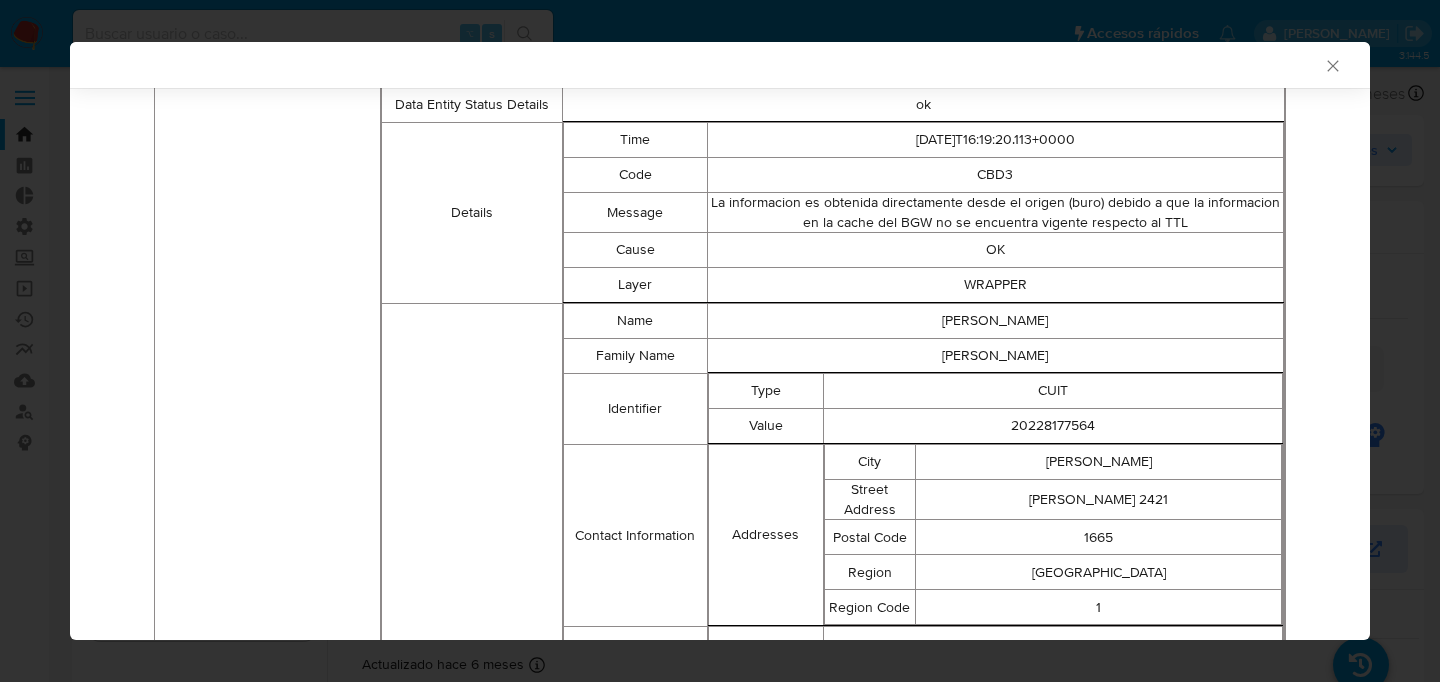 scroll, scrollTop: 149, scrollLeft: 0, axis: vertical 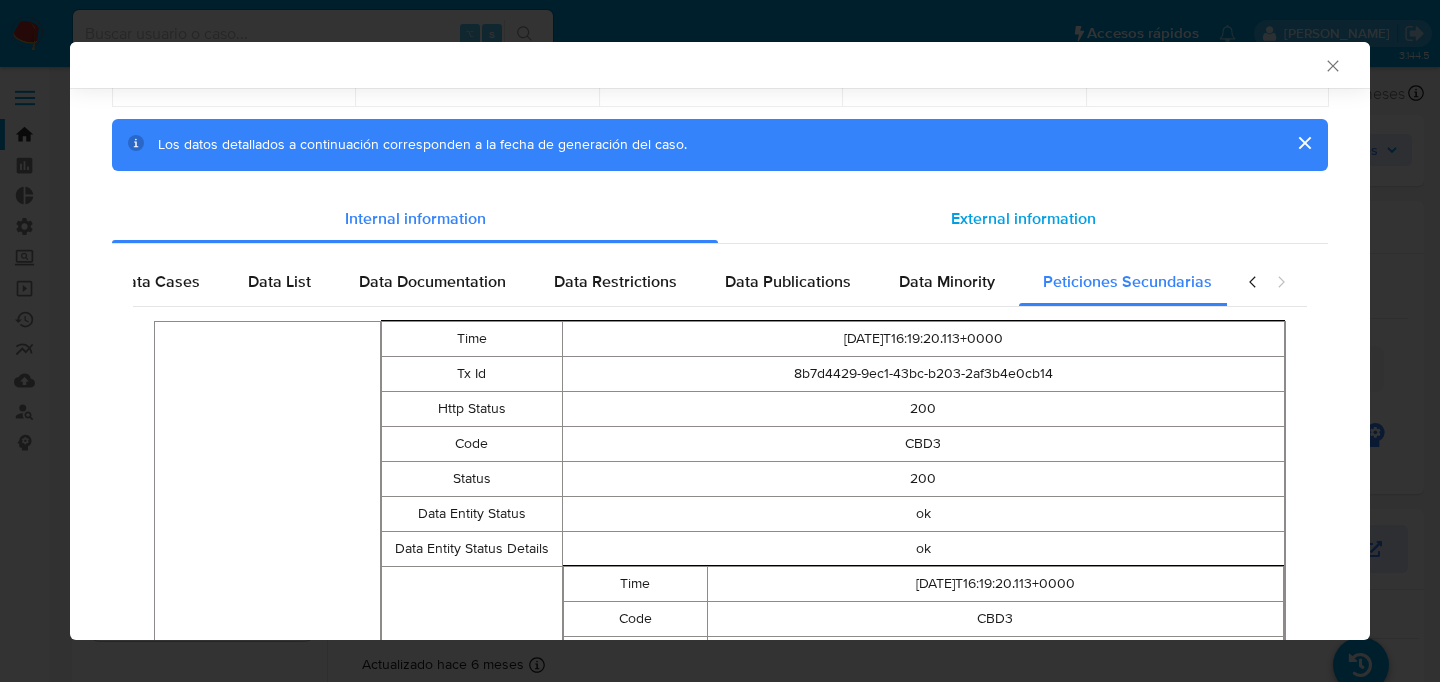 click on "External information" at bounding box center (1023, 218) 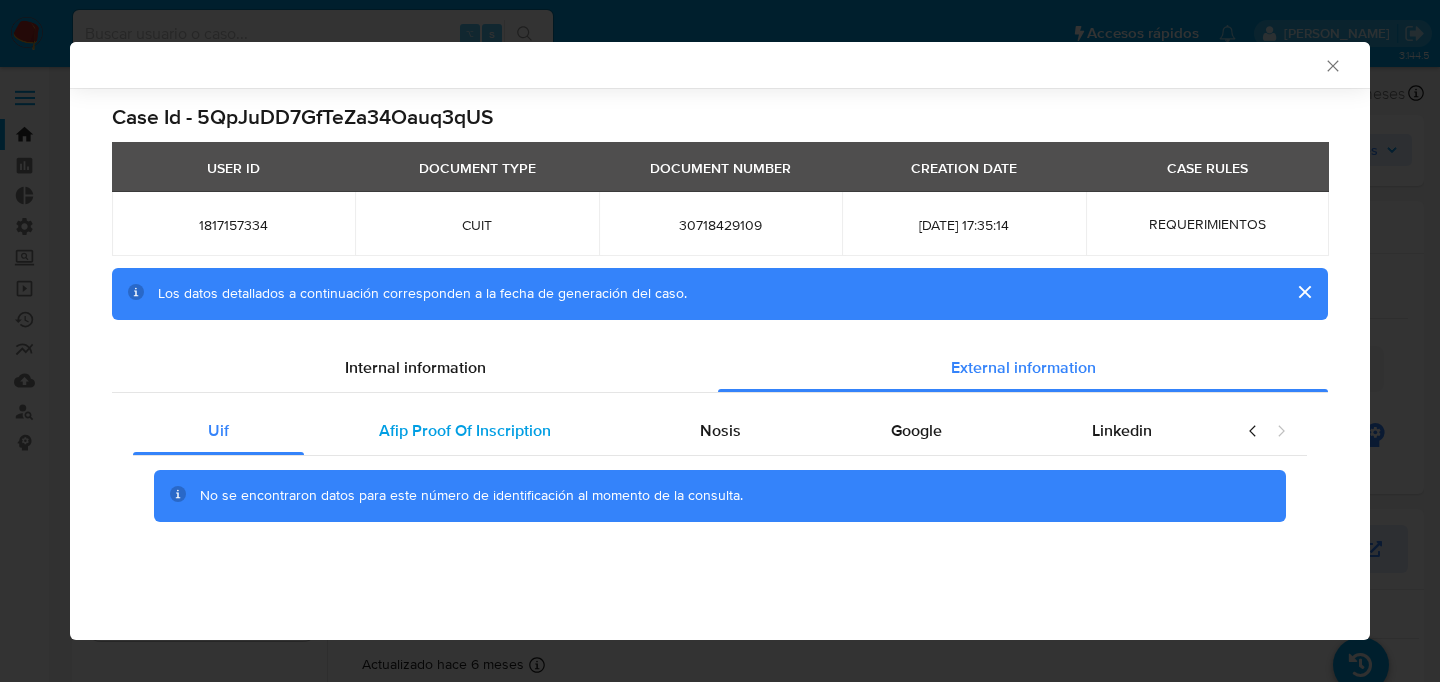 click on "Afip Proof Of Inscription" at bounding box center (465, 430) 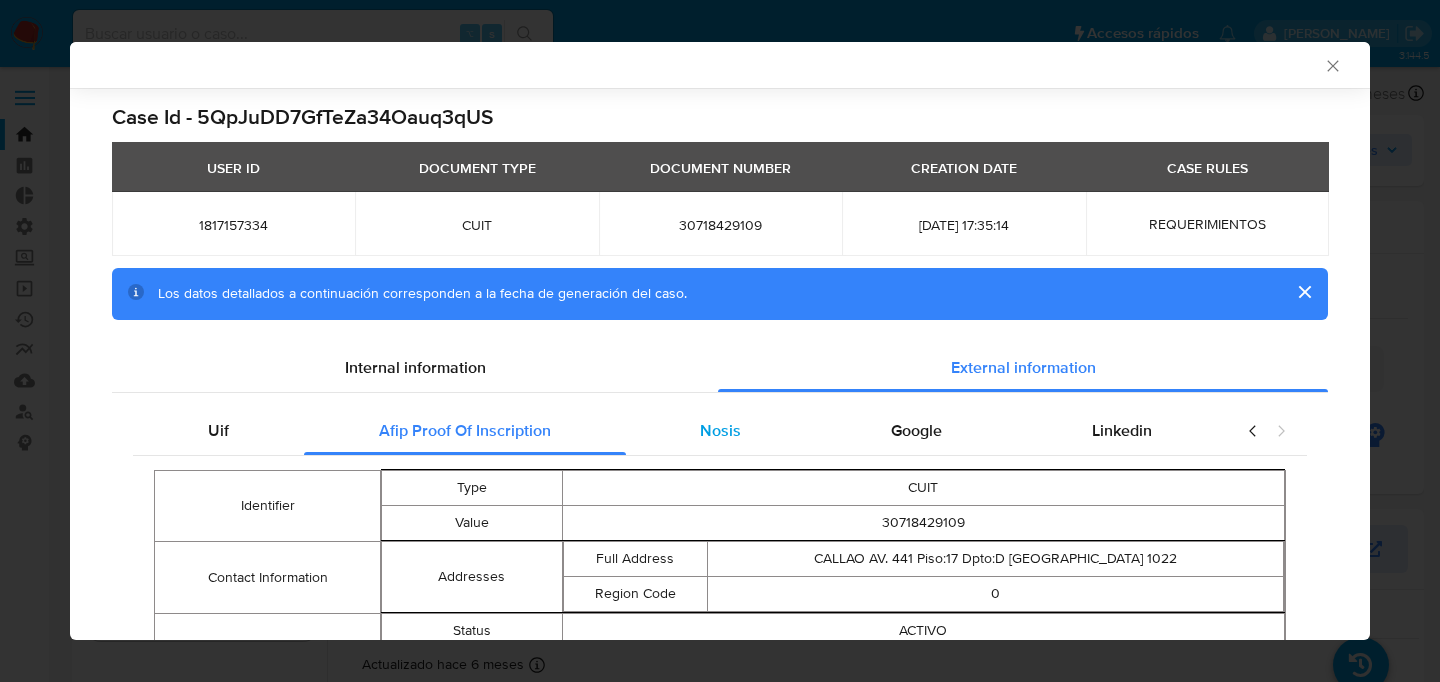click on "Nosis" at bounding box center [721, 431] 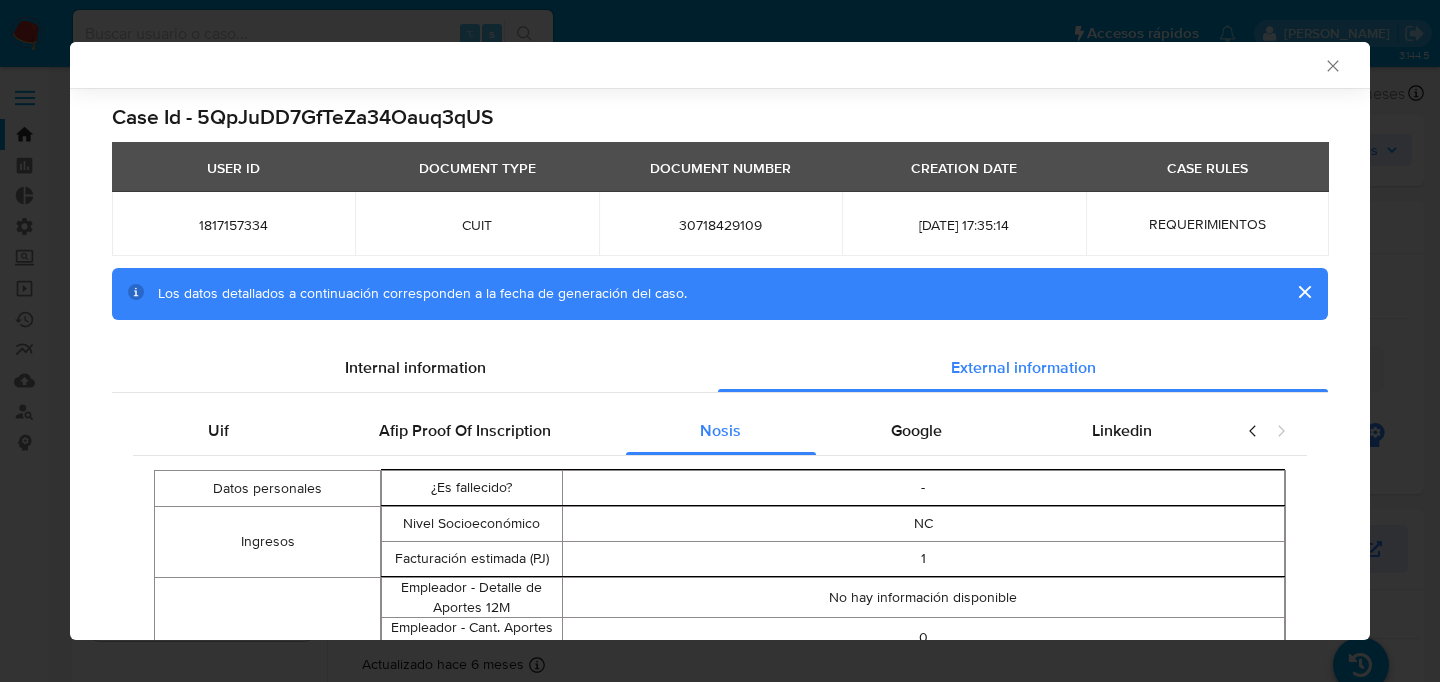 click on "Case Id - 5QpJuDD7GfTeZa34Oauq3qUS USER ID DOCUMENT TYPE DOCUMENT NUMBER CREATION DATE CASE RULES 1817157334 CUIT 30718429109 2025-07-03 17:35:14 REQUERIMIENTOS Los datos detallados a continuación corresponden a la fecha de generación del caso. Internal information External information Uif Afip Proof Of Inscription Nosis Google Linkedin Datos personales ¿Es fallecido? - Ingresos Nivel Socioeconómico NC Facturación estimada (PJ) 1 Aportes como empleador Empleador - Detalle de Aportes 12M No hay información disponible Empleador - Cant. Aportes pagos 12M 0 Empleador - Cant. Aportes parciales 12M 0 Empleador - Cant. Aportes impagos 12M 0 Obra social Obra Social MT - Cantidad Periodos Pagos 24M 0 Sociedades 0" at bounding box center [720, 474] 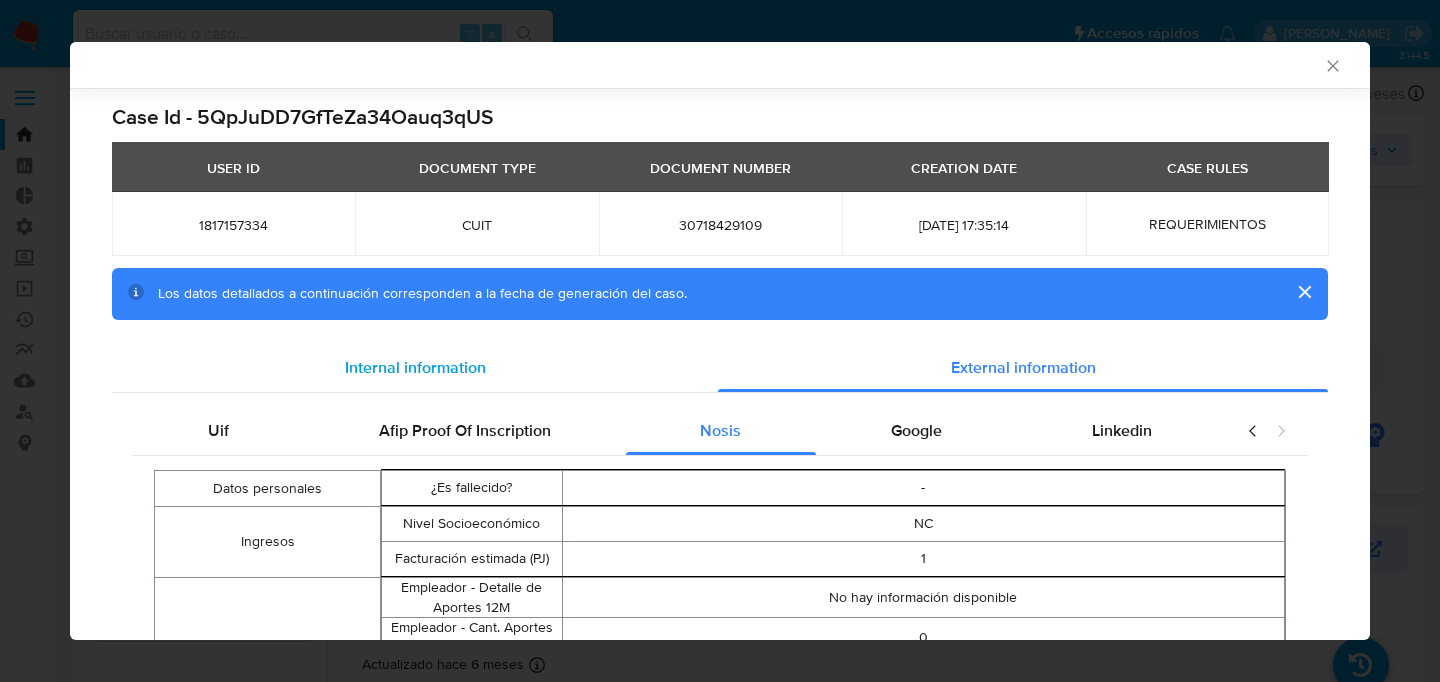 click on "Internal information" at bounding box center (415, 367) 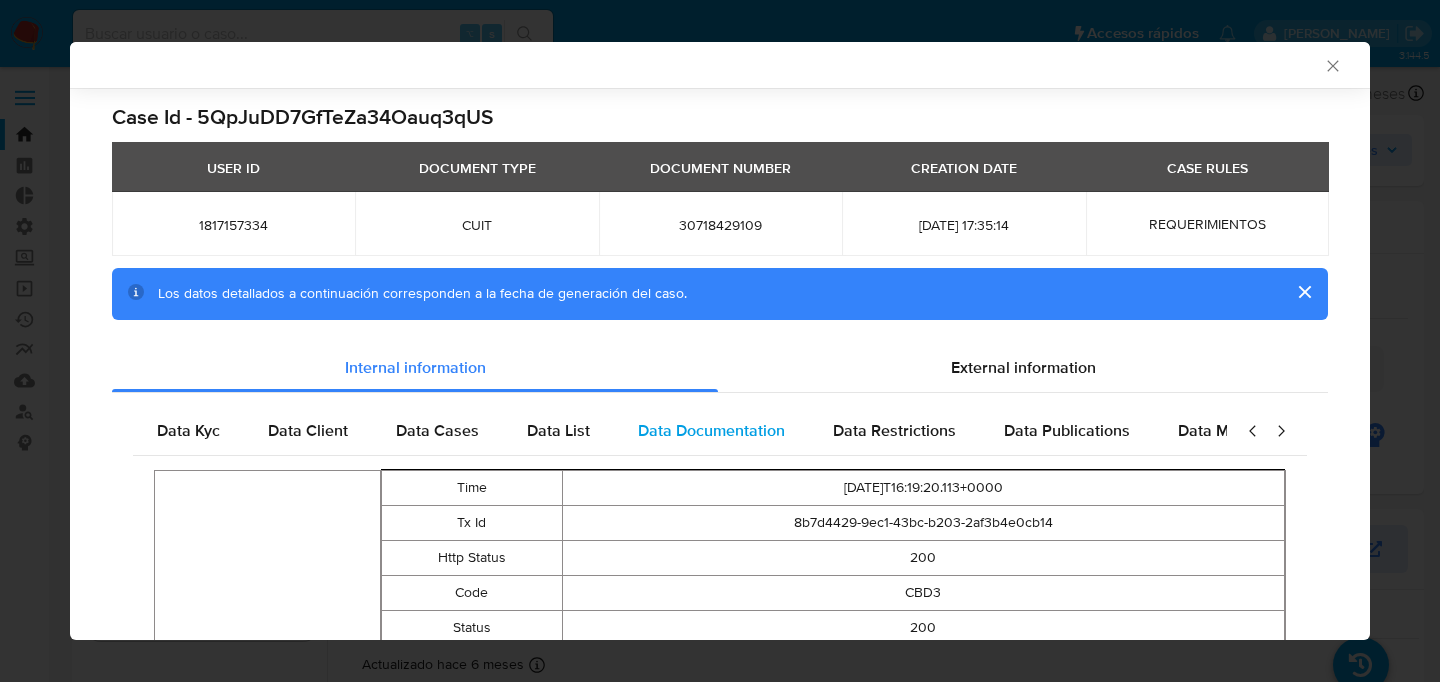 scroll, scrollTop: 0, scrollLeft: 0, axis: both 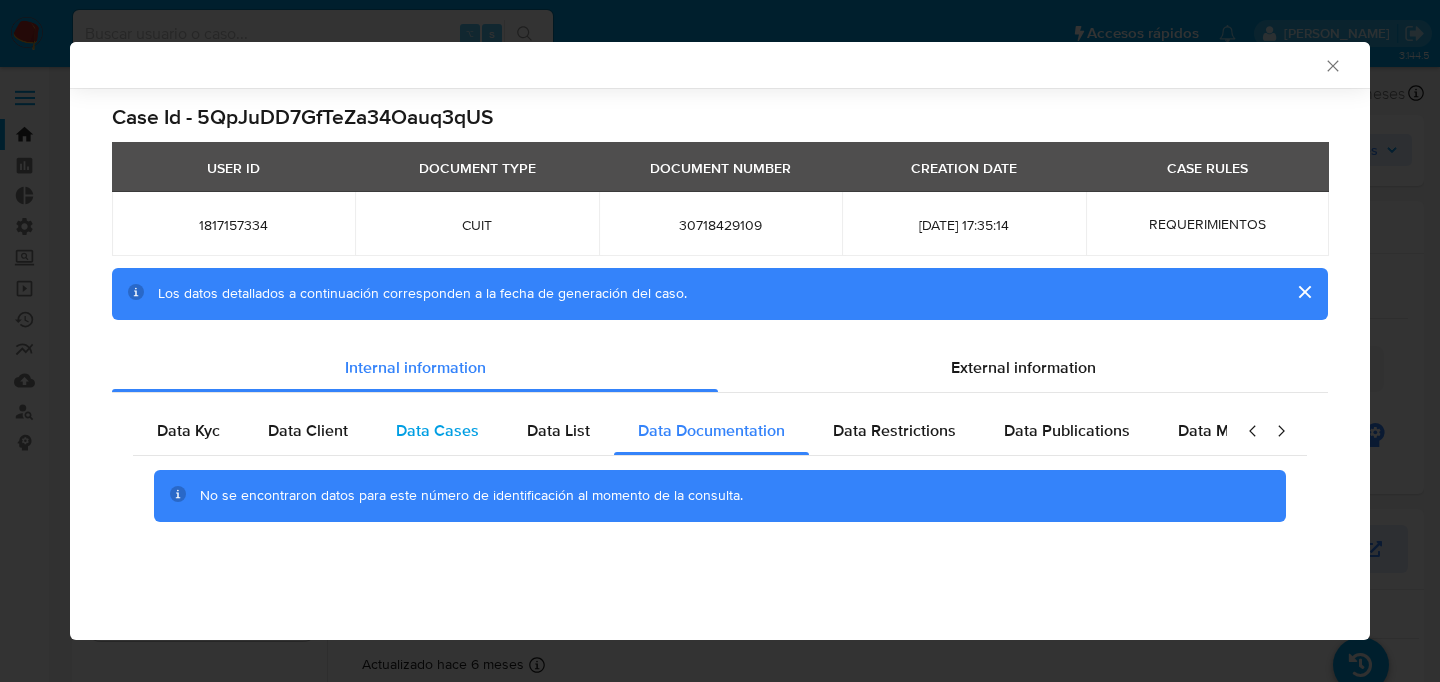 click on "Data Cases" at bounding box center (437, 430) 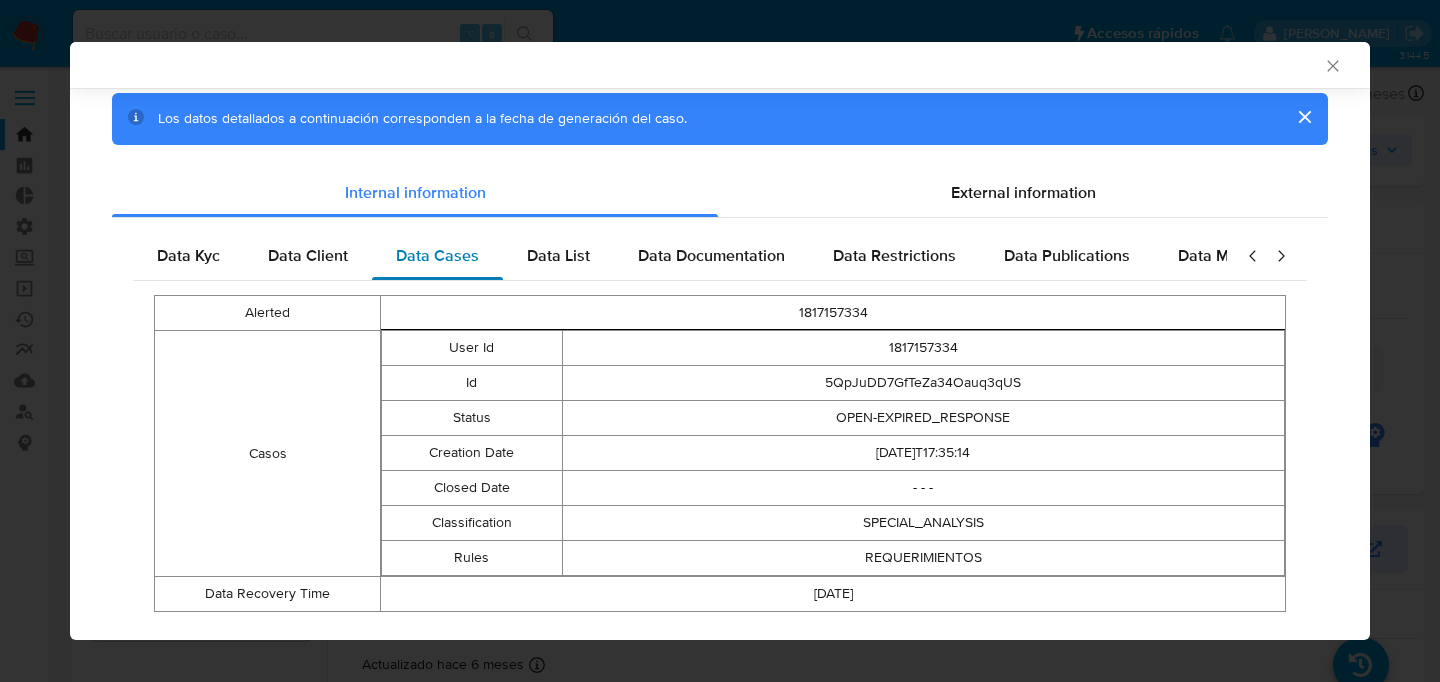 scroll, scrollTop: 216, scrollLeft: 0, axis: vertical 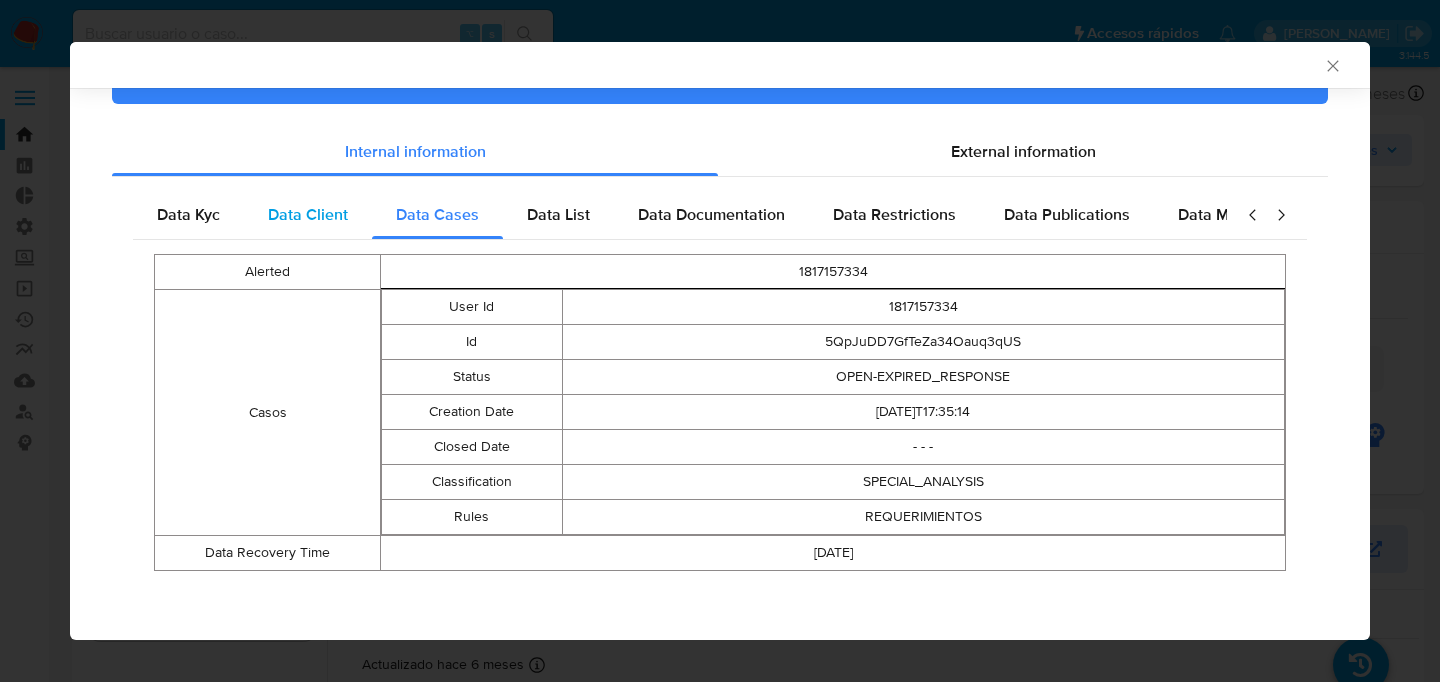 click on "Data Client" at bounding box center (308, 214) 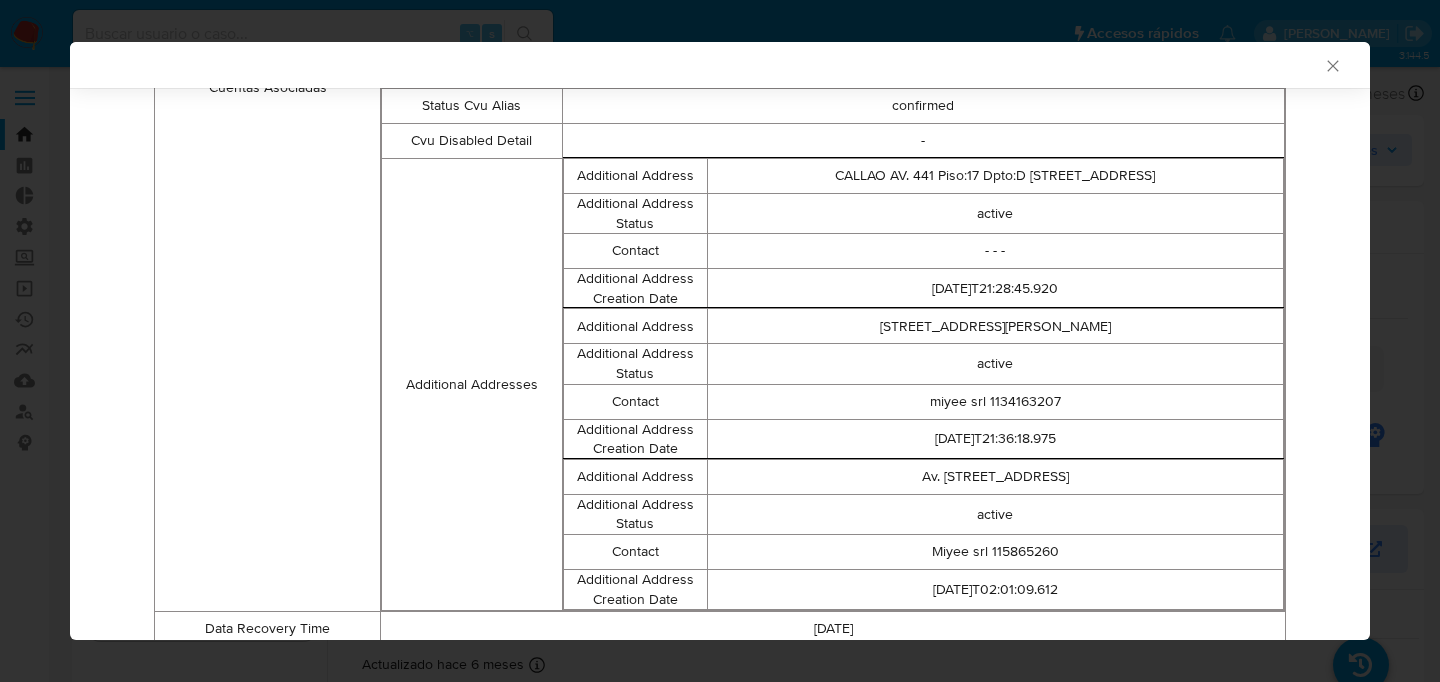scroll, scrollTop: 1042, scrollLeft: 0, axis: vertical 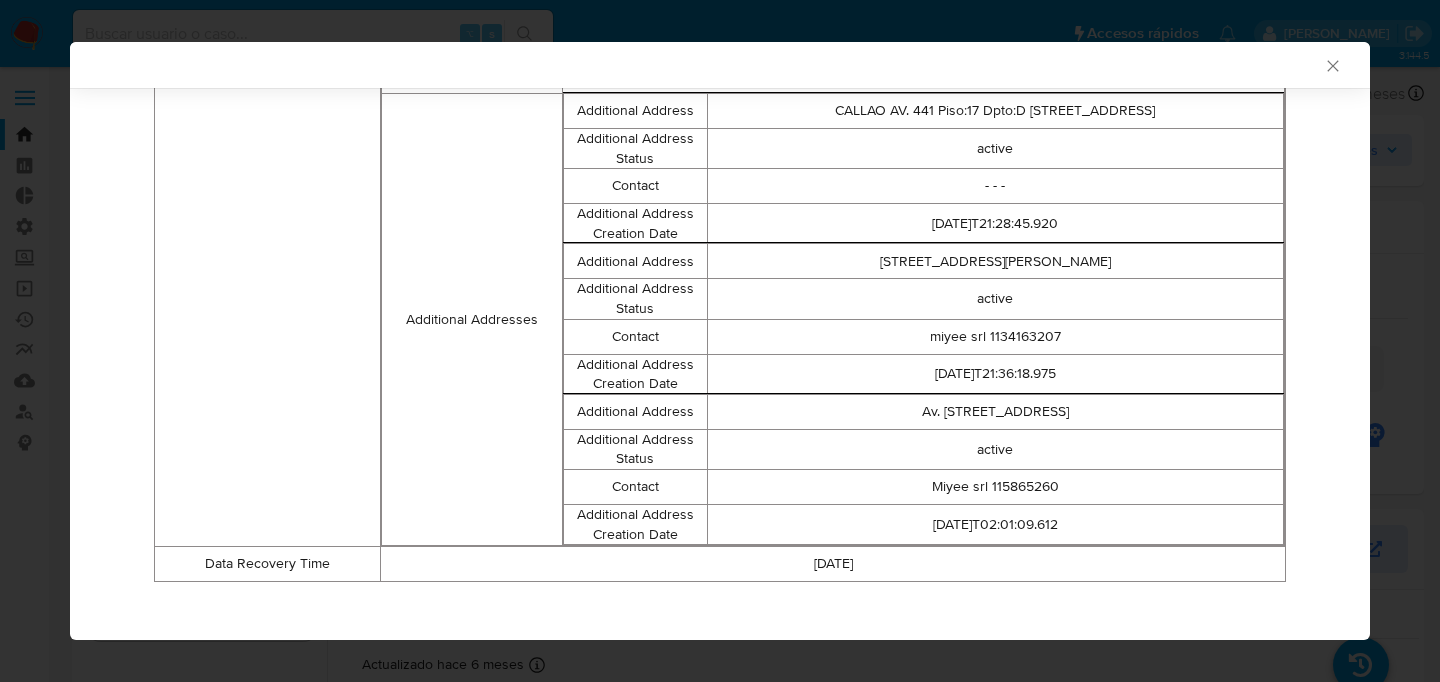 click on "Additional Addresses" at bounding box center [472, 319] 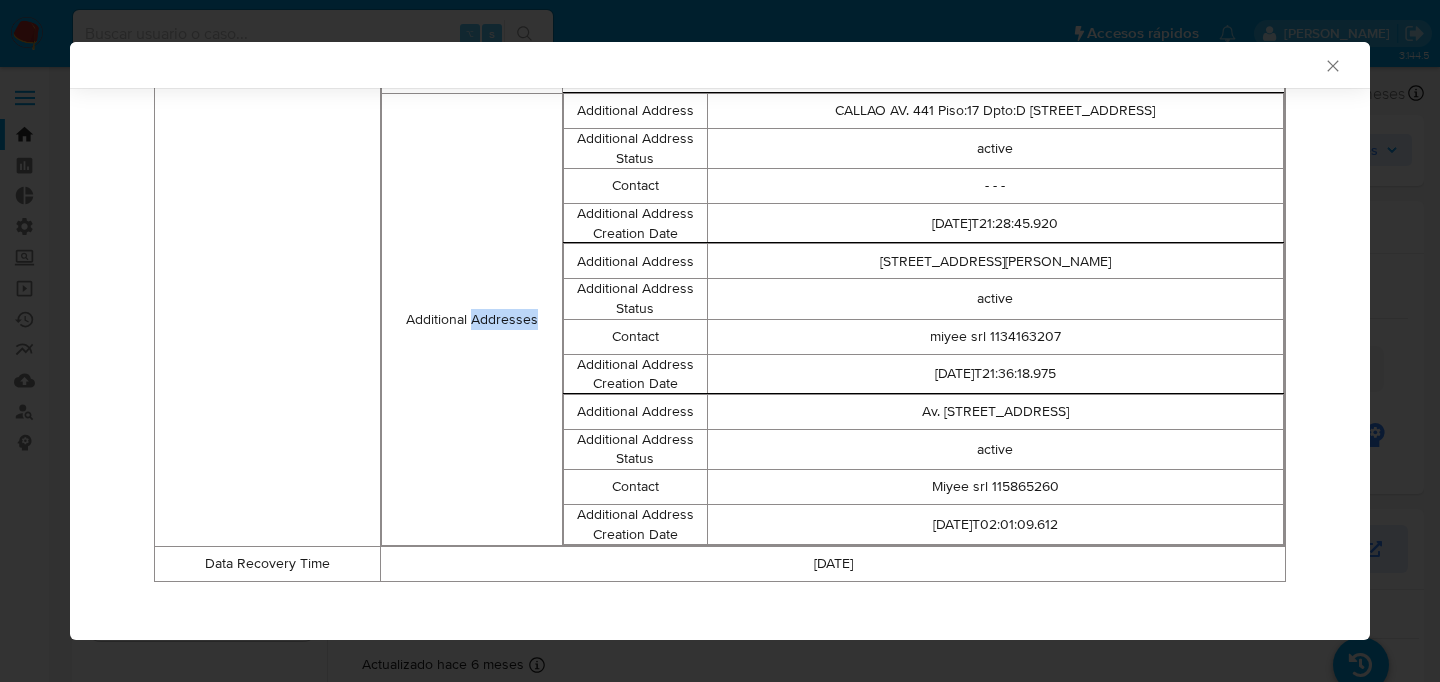 click on "Additional Addresses" at bounding box center (472, 319) 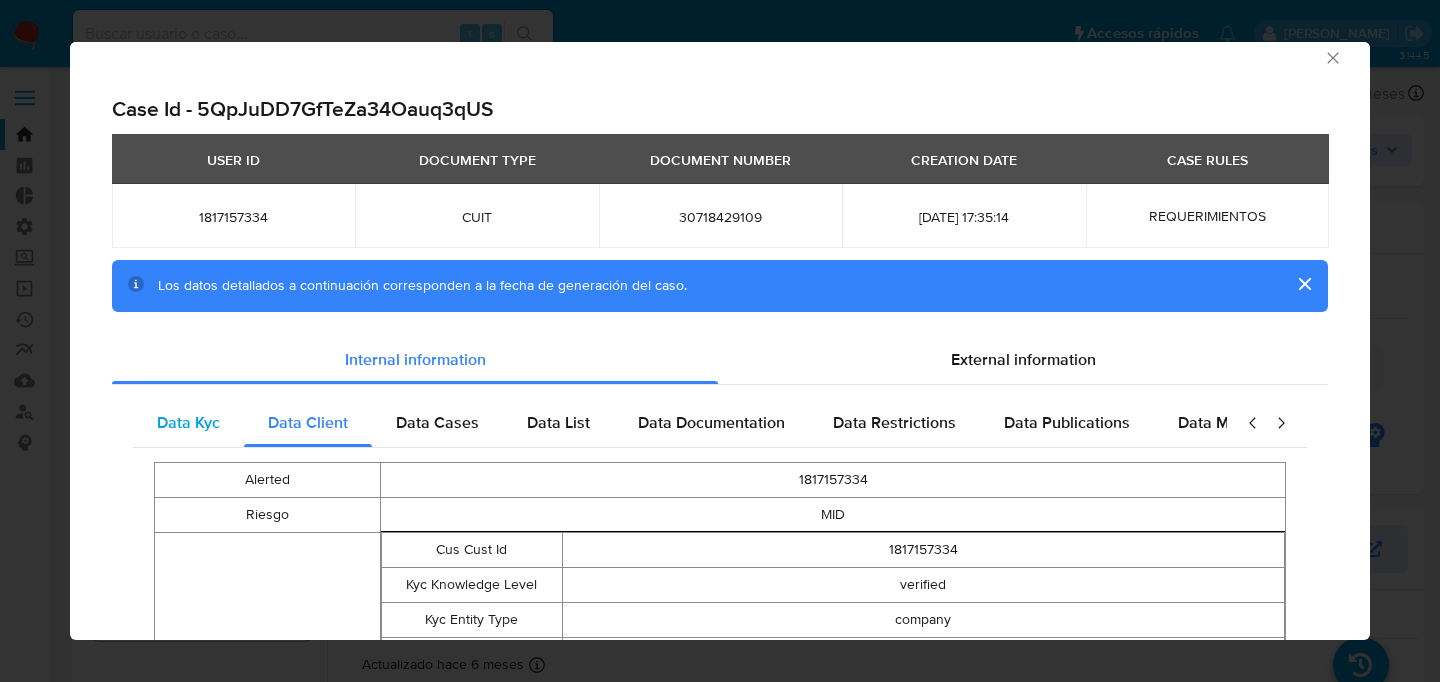 click on "Data Kyc" at bounding box center (188, 422) 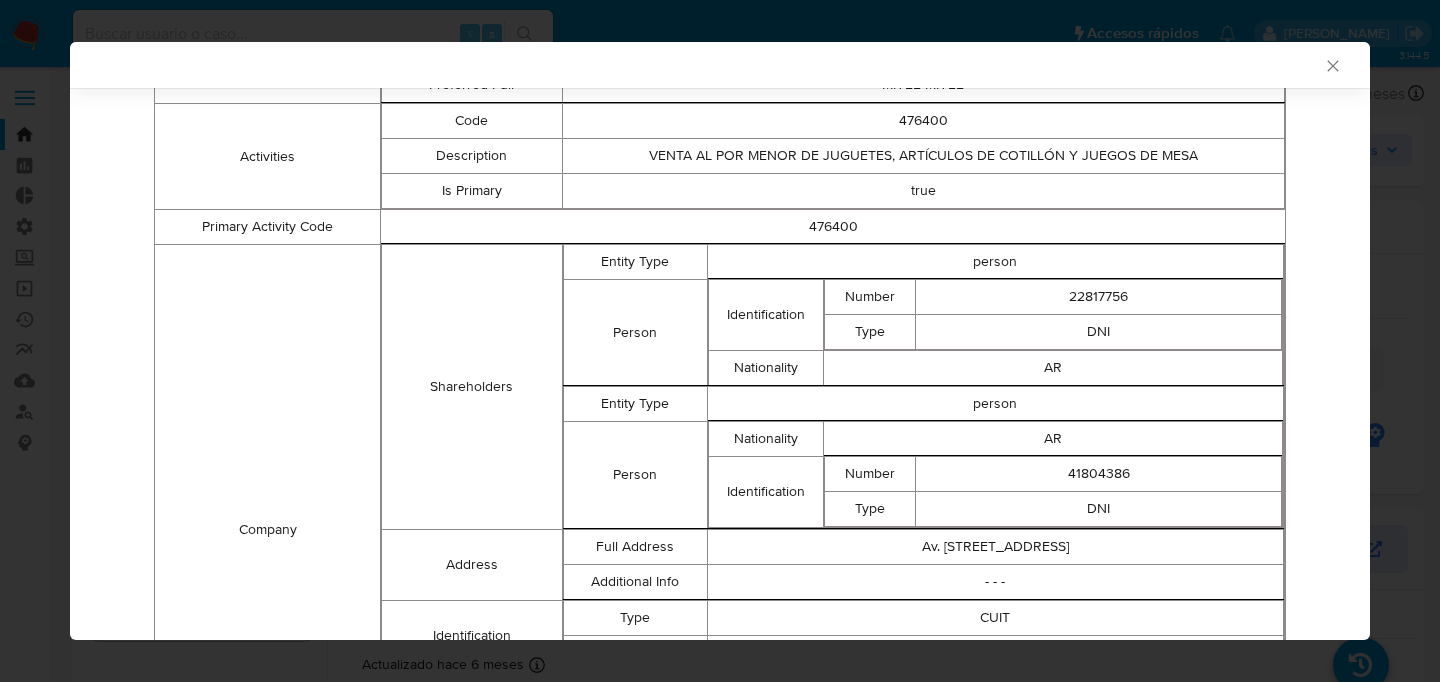 scroll, scrollTop: 556, scrollLeft: 0, axis: vertical 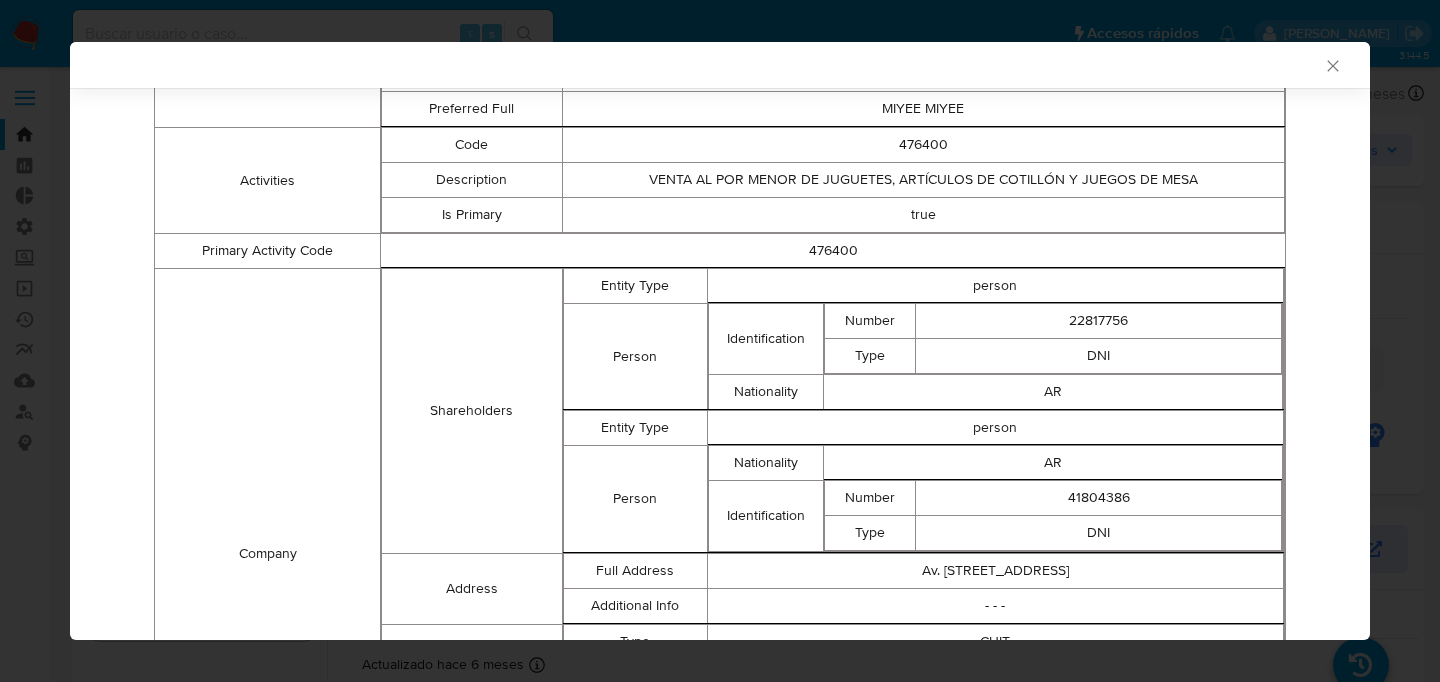 click on "Shareholders" at bounding box center (472, 410) 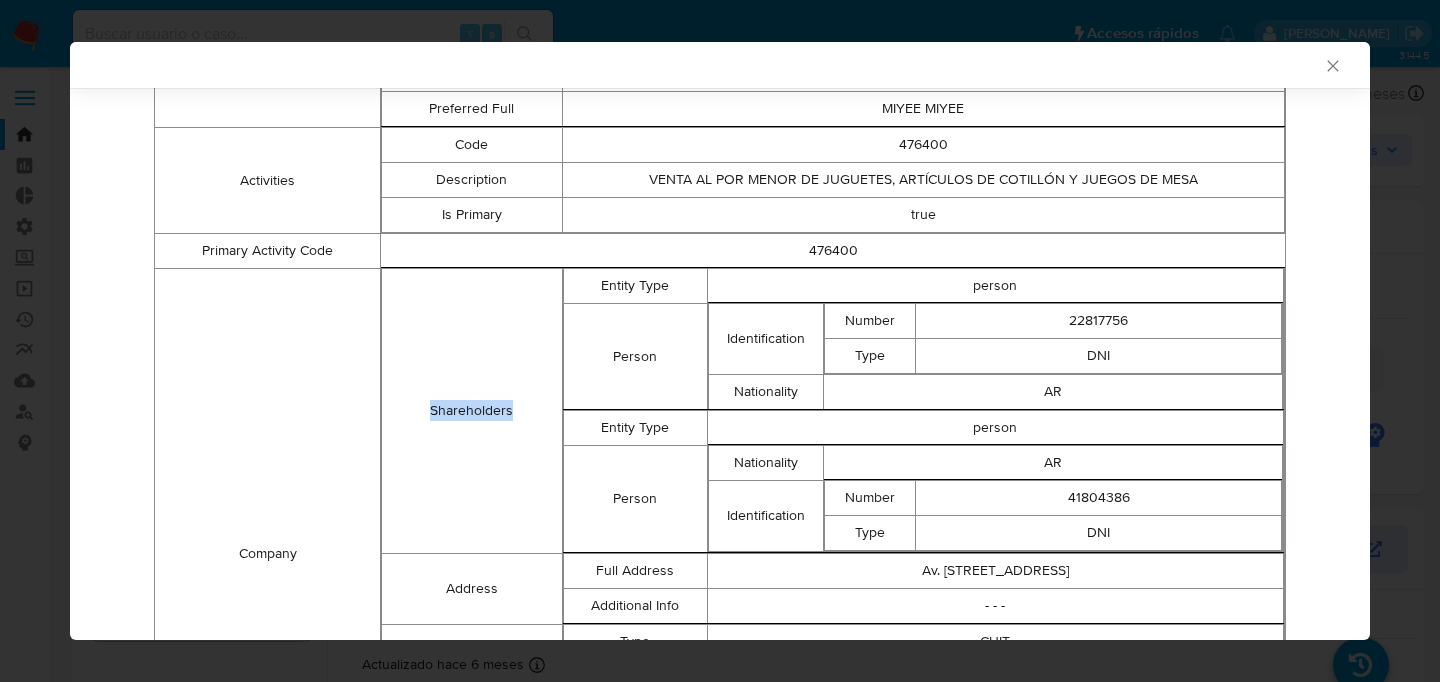click on "Shareholders" at bounding box center (472, 410) 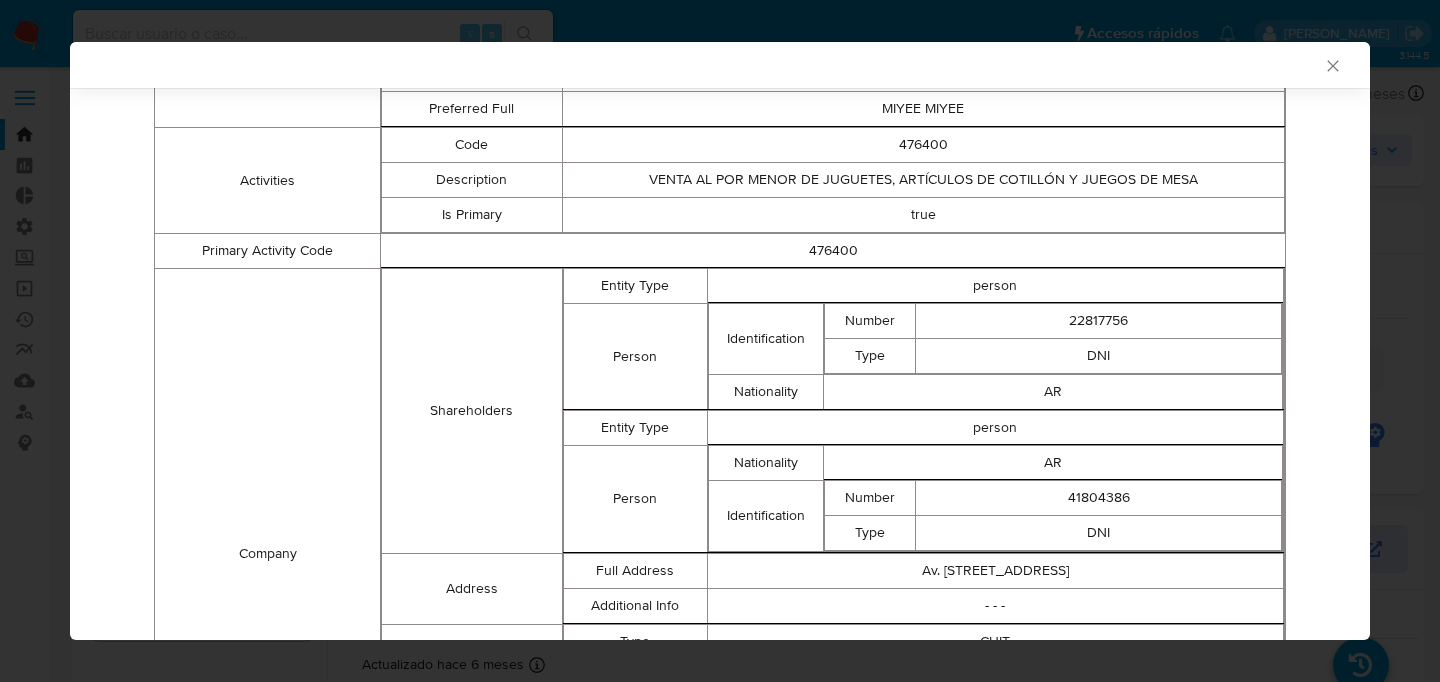 click on "person" at bounding box center [995, 285] 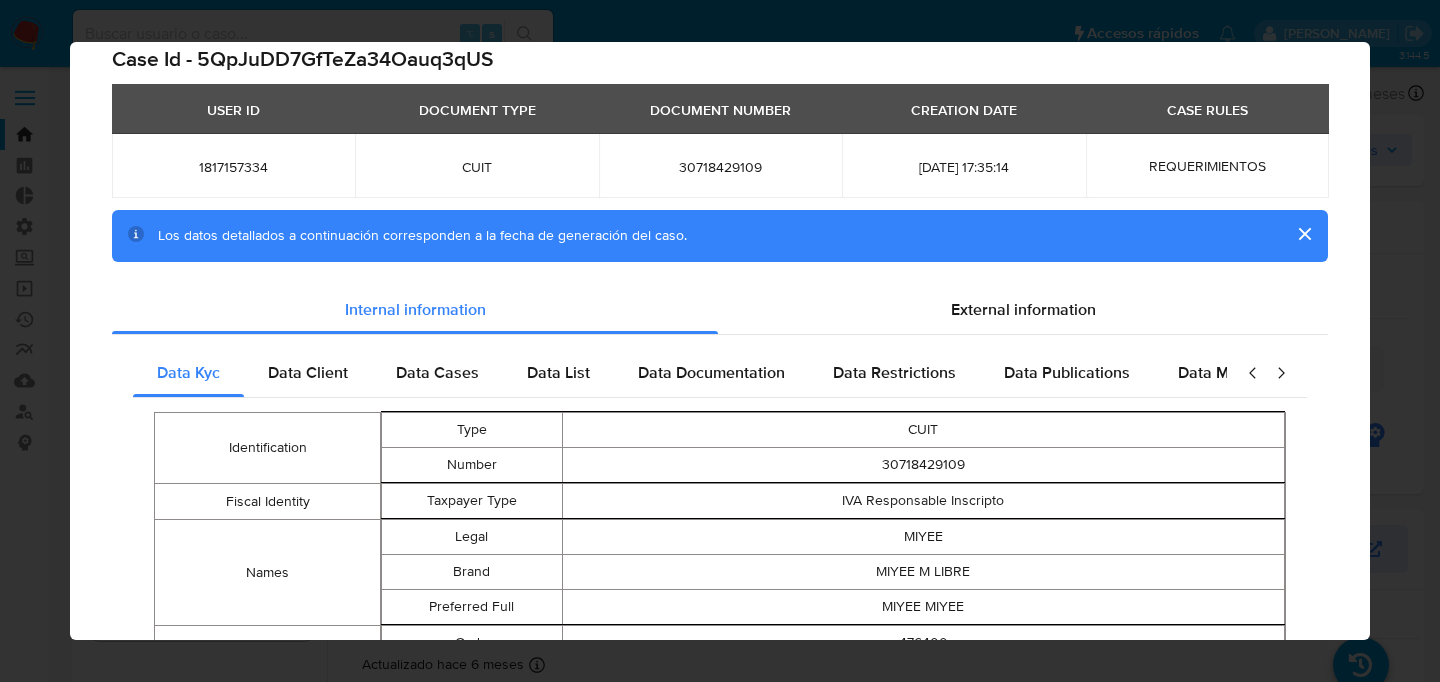 scroll, scrollTop: 0, scrollLeft: 0, axis: both 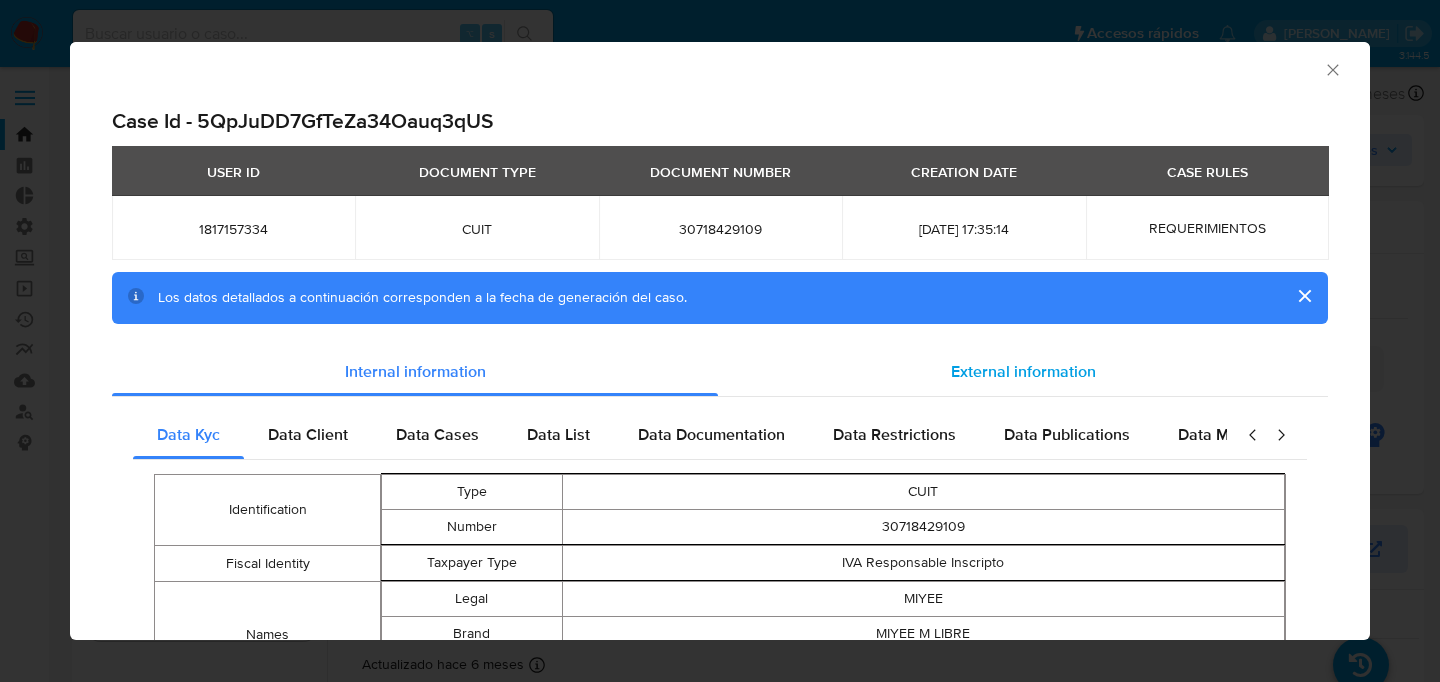click on "External information" at bounding box center [1023, 372] 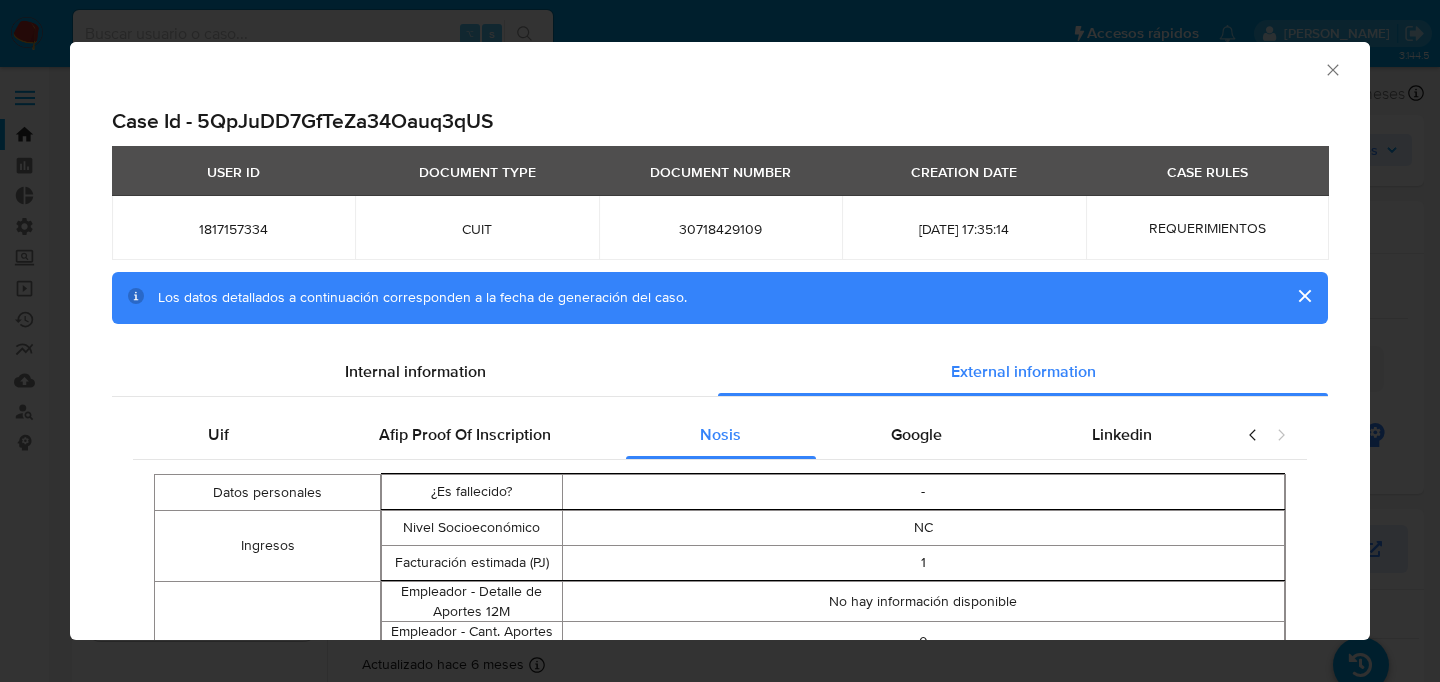 click 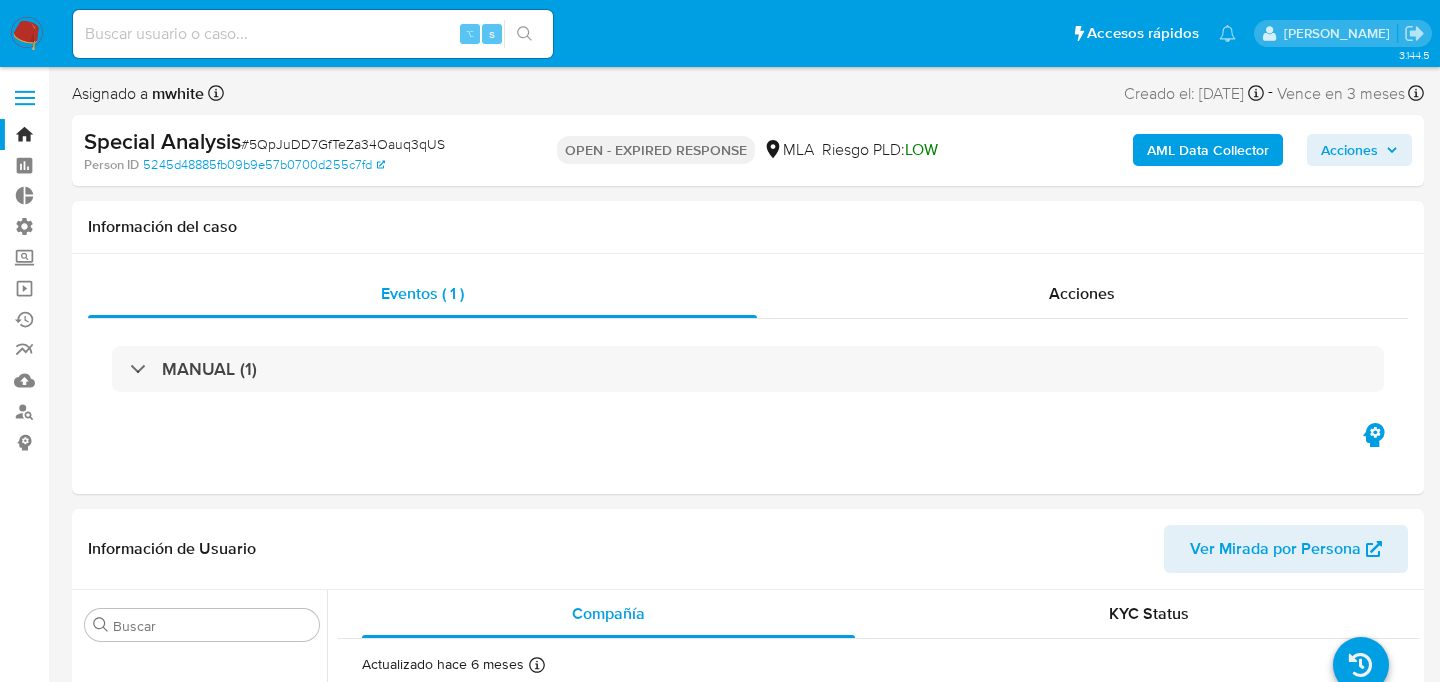 click on "AML Data Collector" at bounding box center (1208, 150) 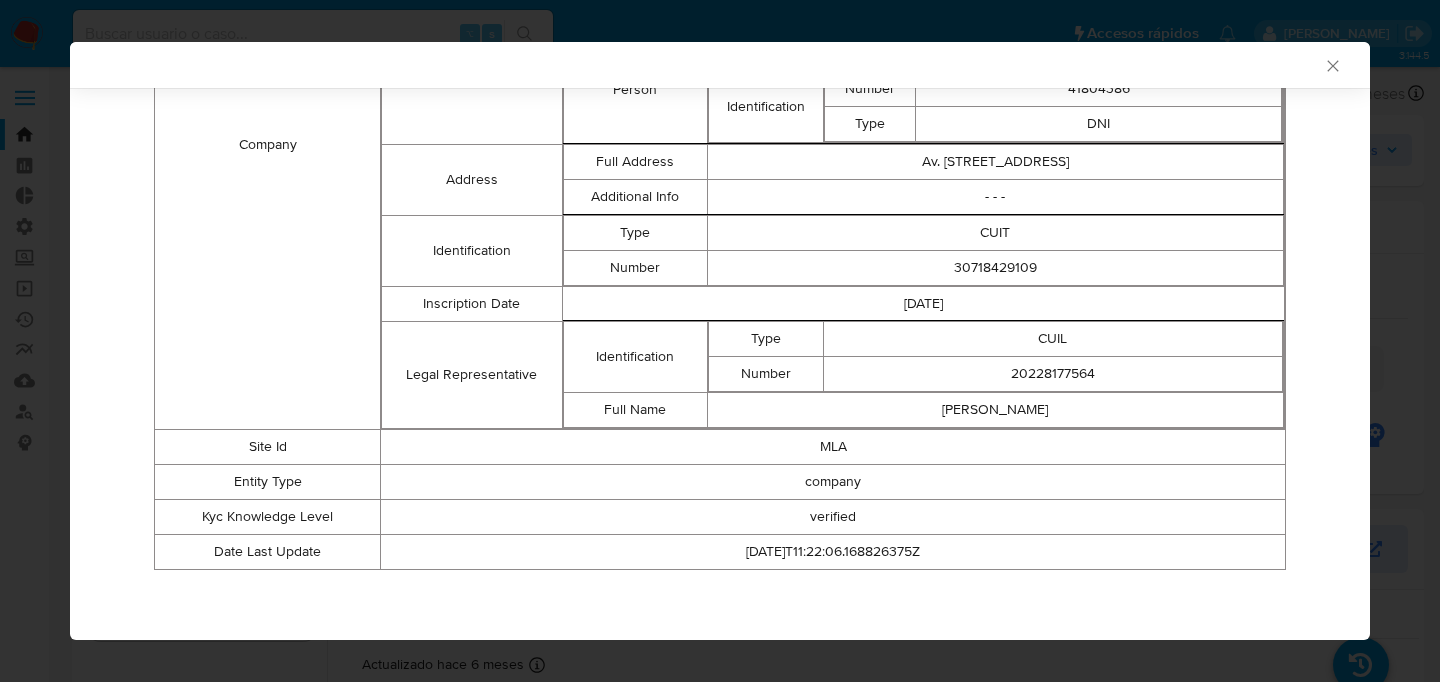 scroll, scrollTop: 0, scrollLeft: 0, axis: both 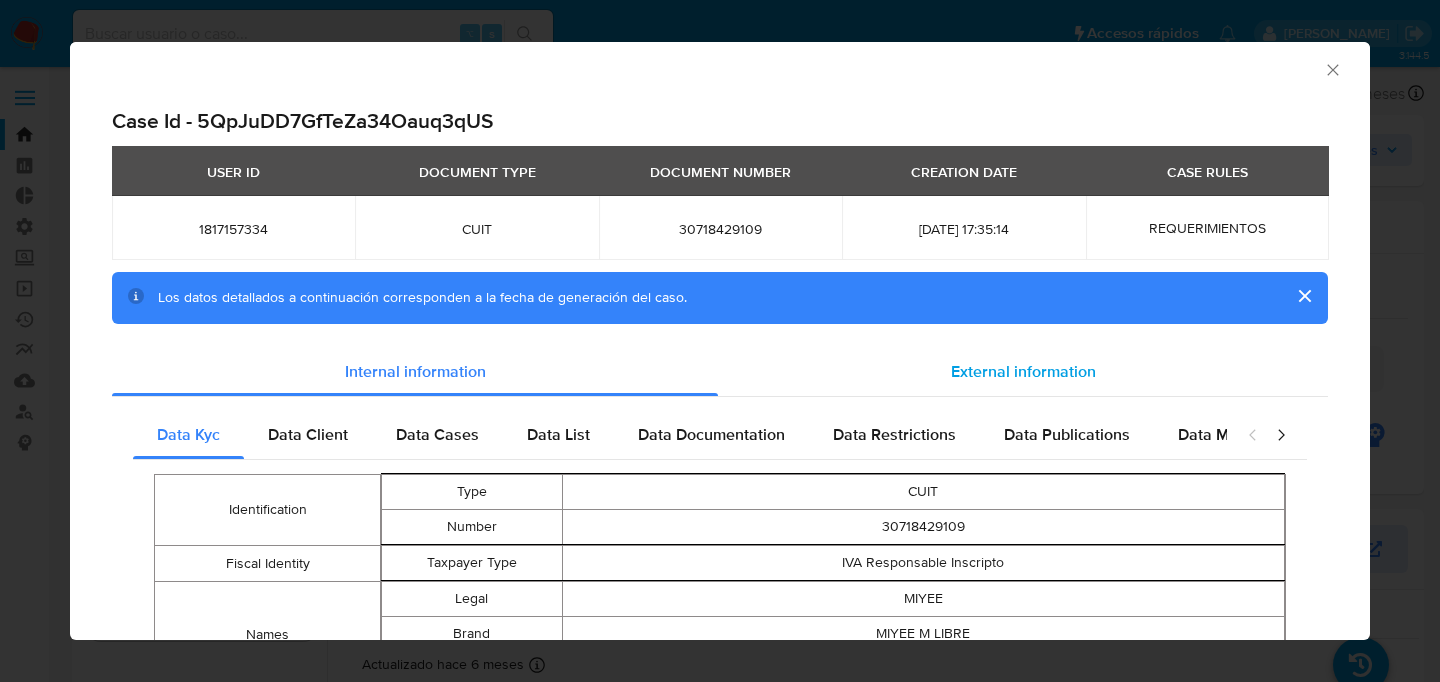 click on "External information" at bounding box center (1023, 372) 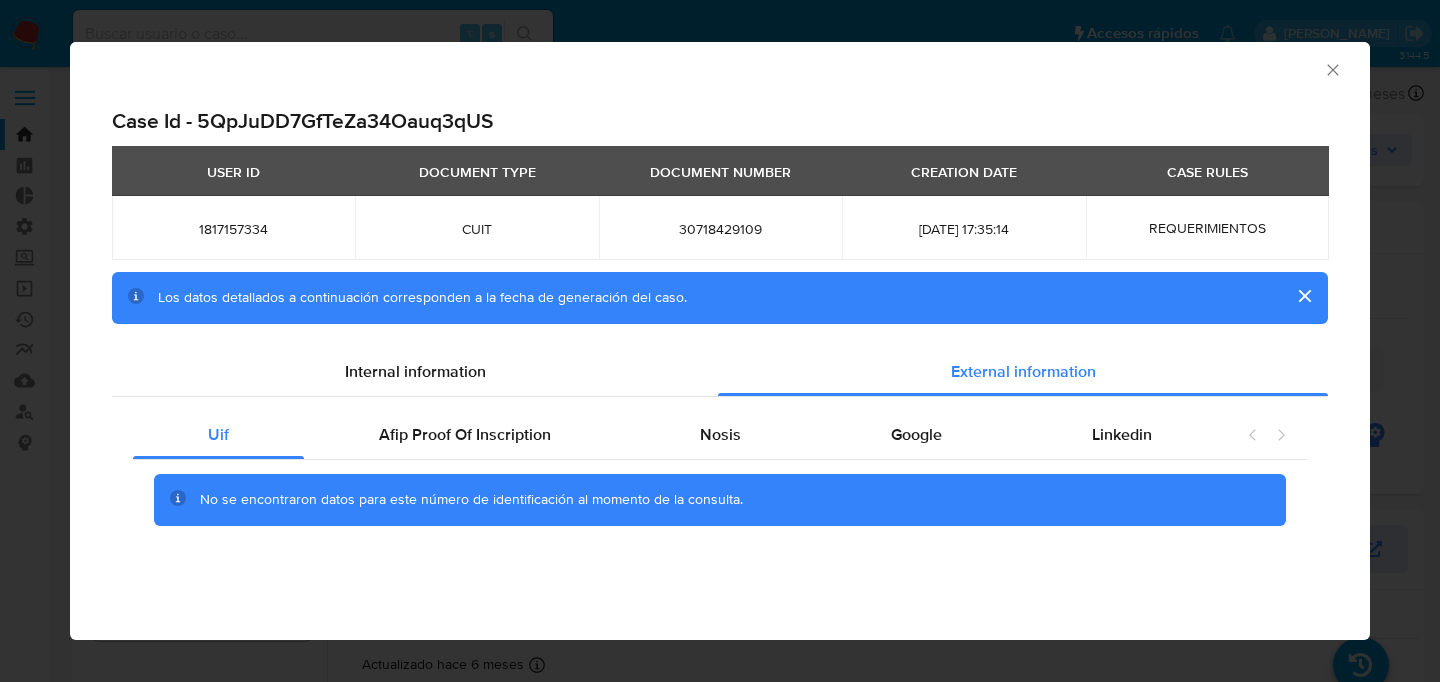 click on "Uif Afip Proof Of Inscription Nosis Google Linkedin No se encontraron datos para este número de identificación al momento de la consulta." at bounding box center [720, 486] 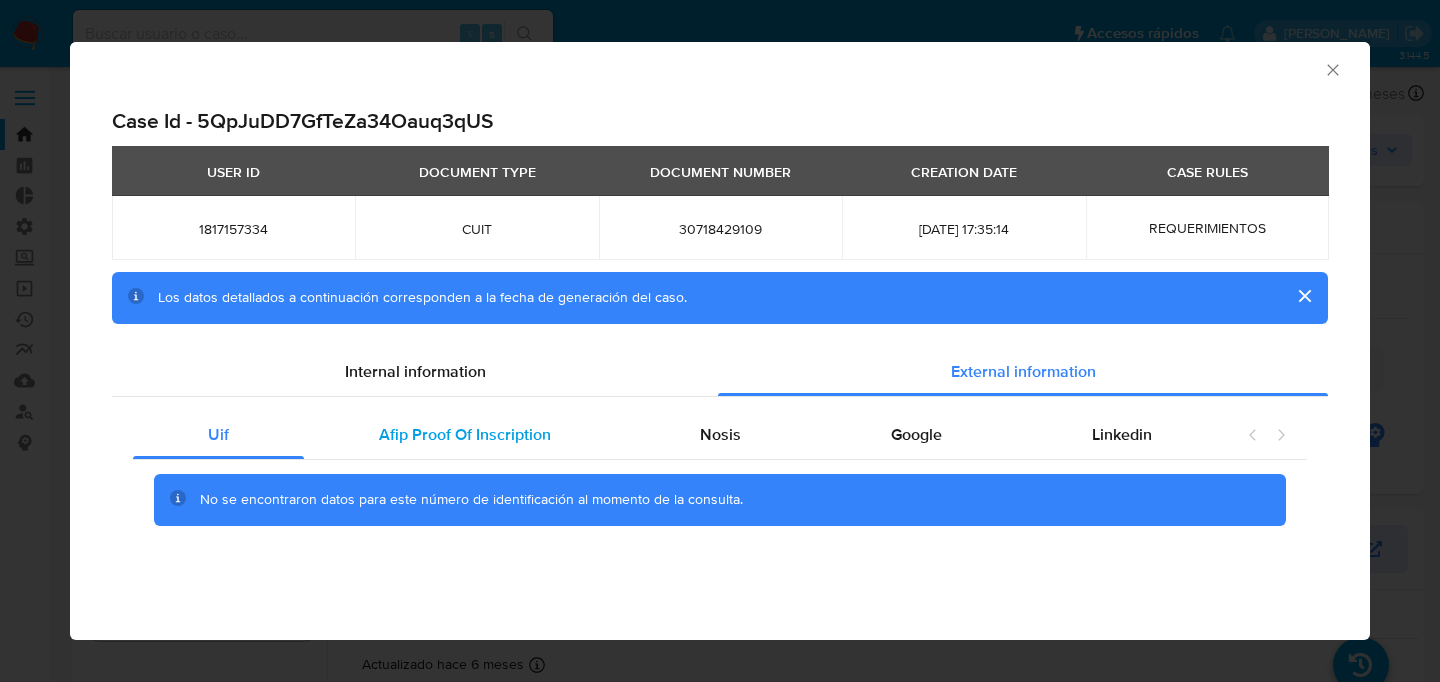 click on "Afip Proof Of Inscription" at bounding box center (465, 435) 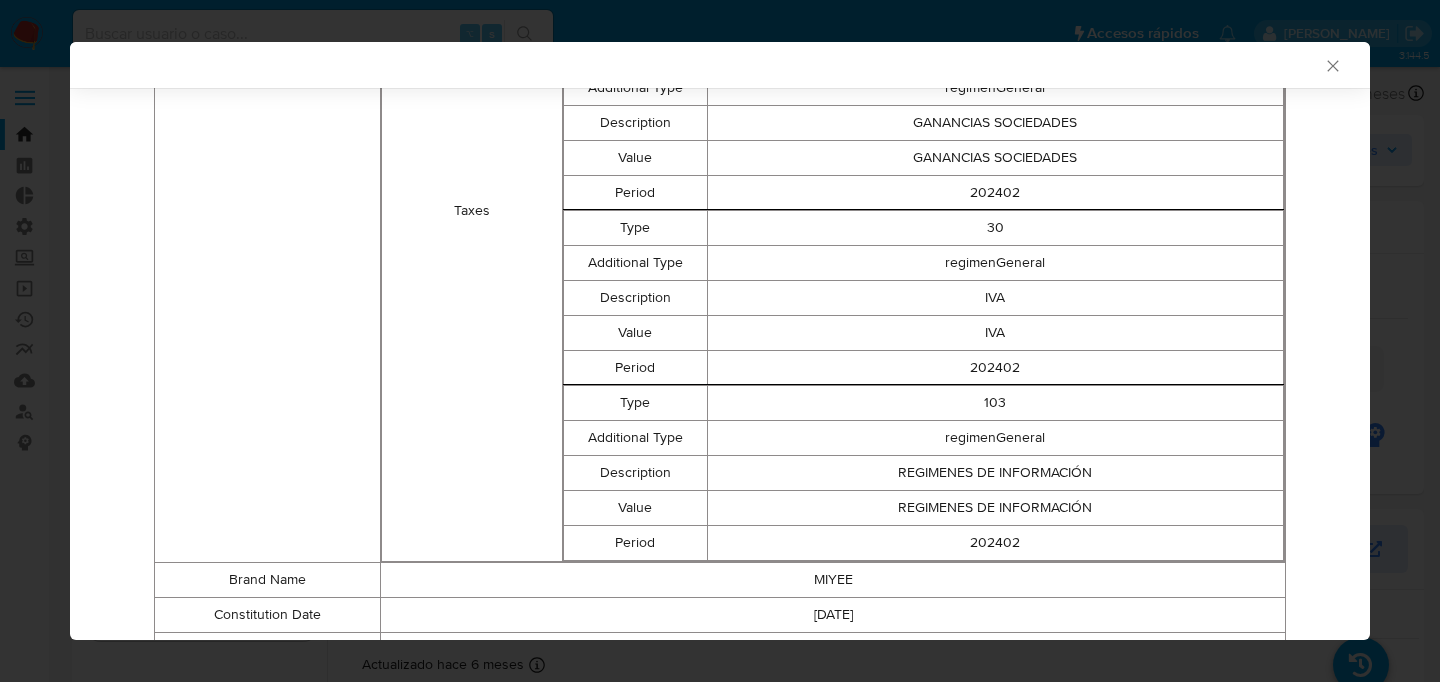 scroll, scrollTop: 1134, scrollLeft: 0, axis: vertical 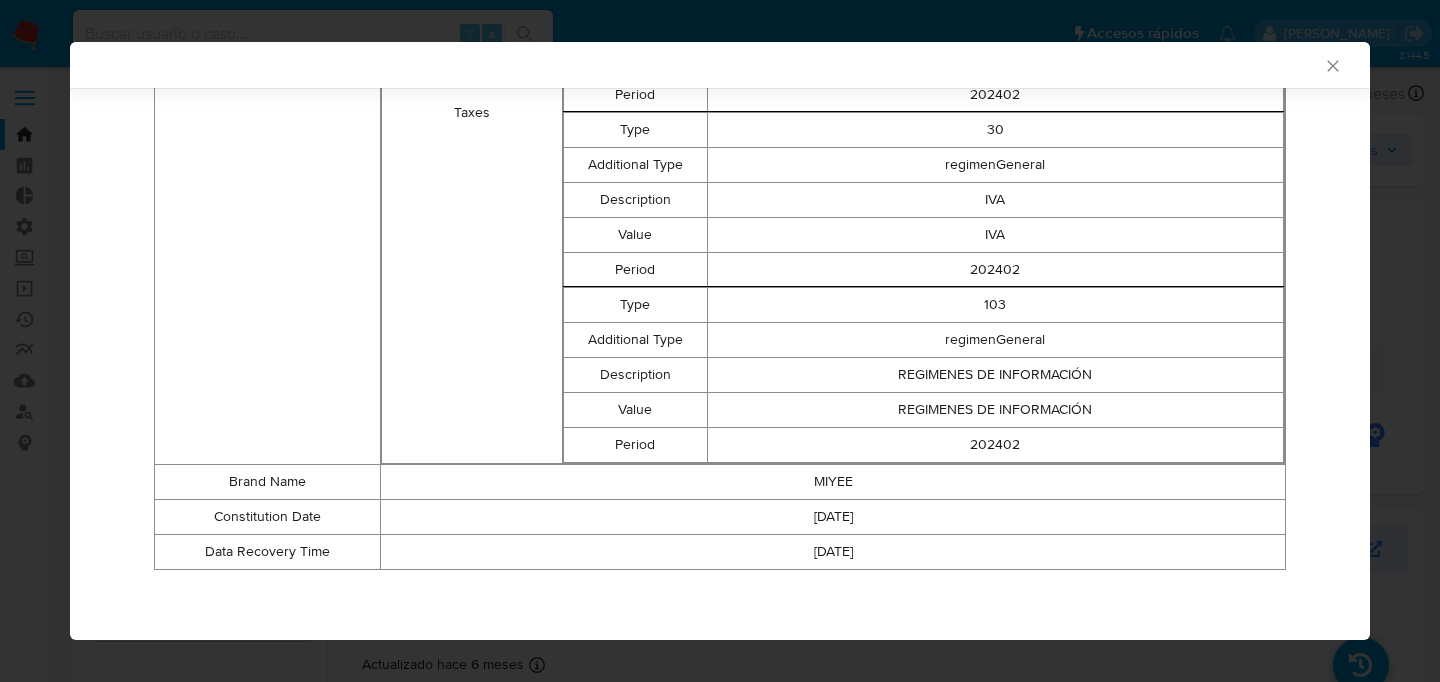 click on "2024-01-24" at bounding box center (833, 516) 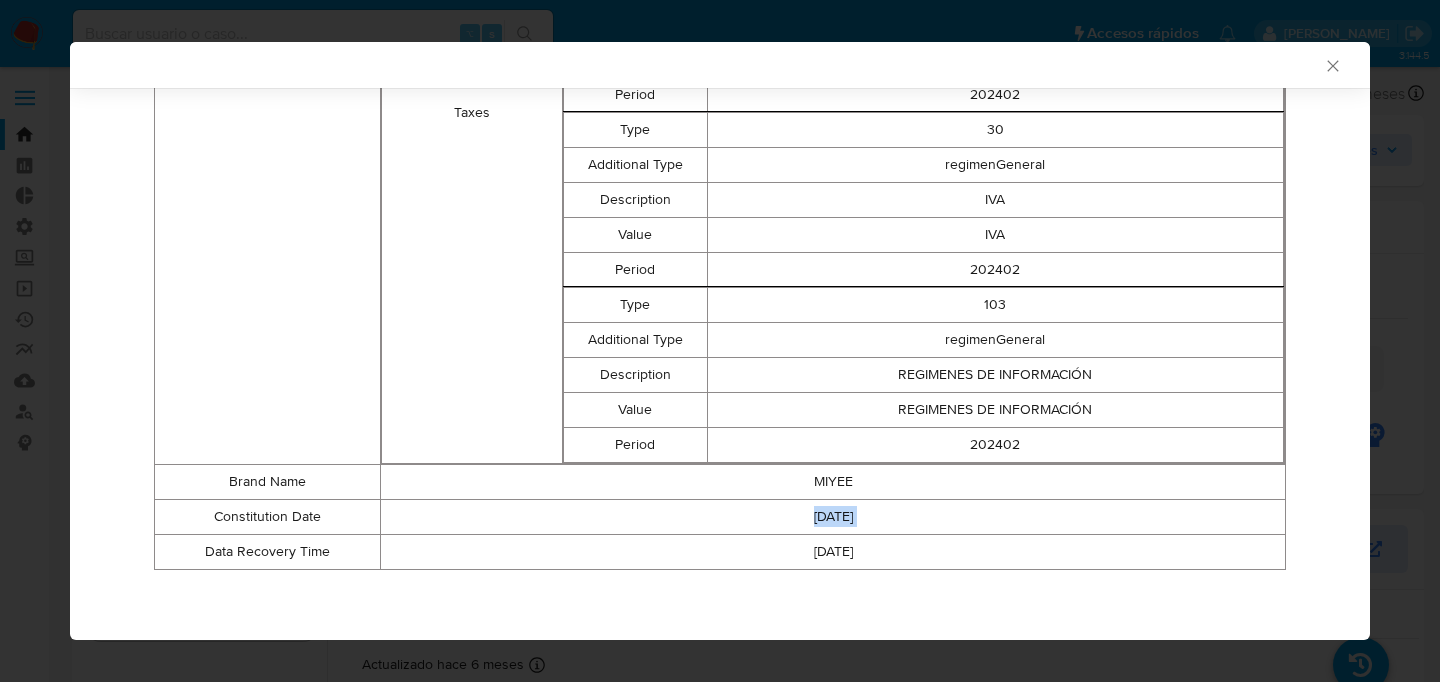 click on "2024-01-24" at bounding box center [833, 516] 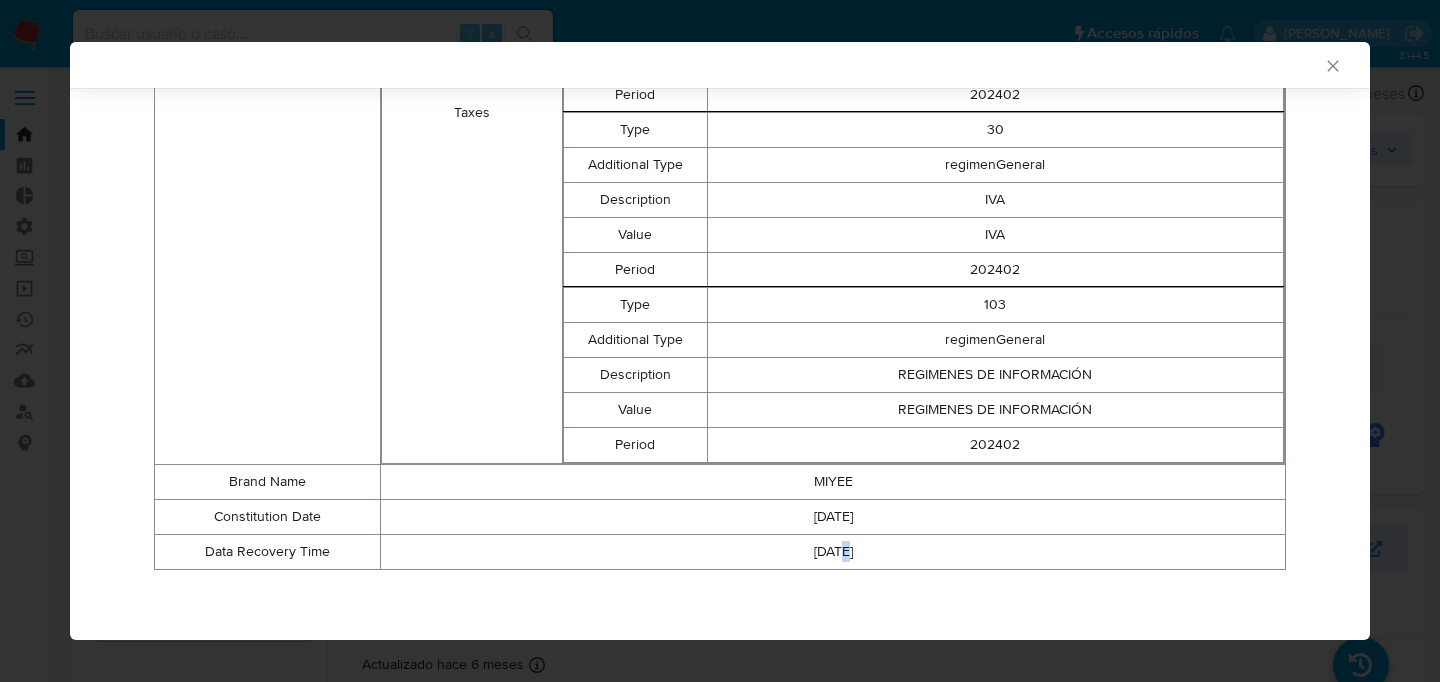 click on "2025-06-13" at bounding box center (833, 551) 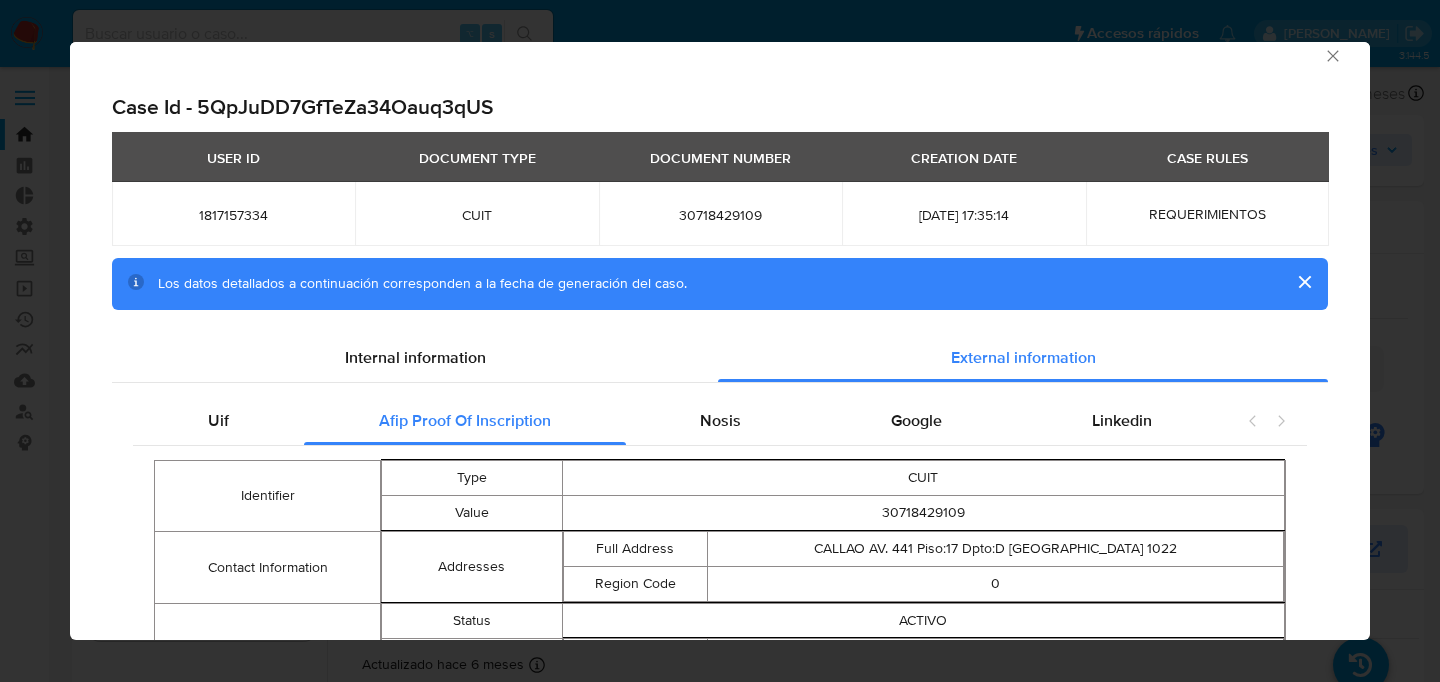scroll, scrollTop: 0, scrollLeft: 0, axis: both 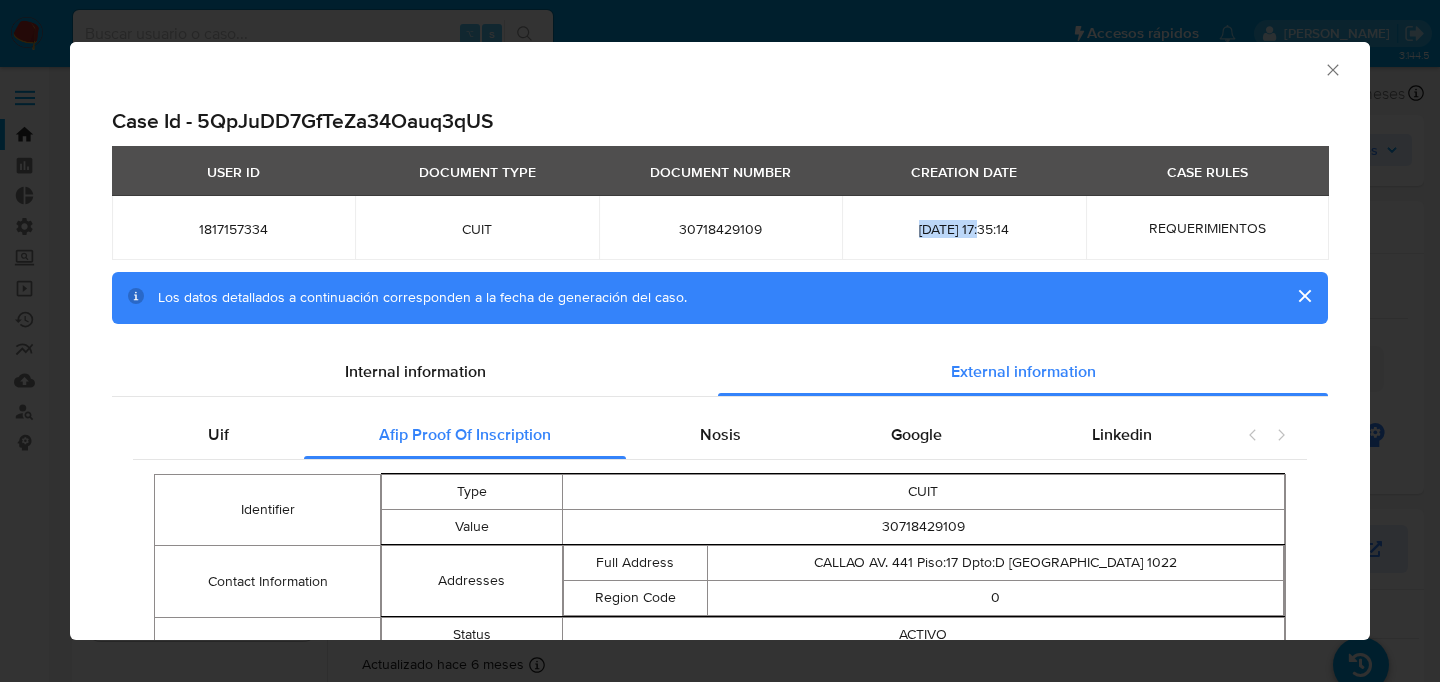 drag, startPoint x: 972, startPoint y: 233, endPoint x: 895, endPoint y: 226, distance: 77.31753 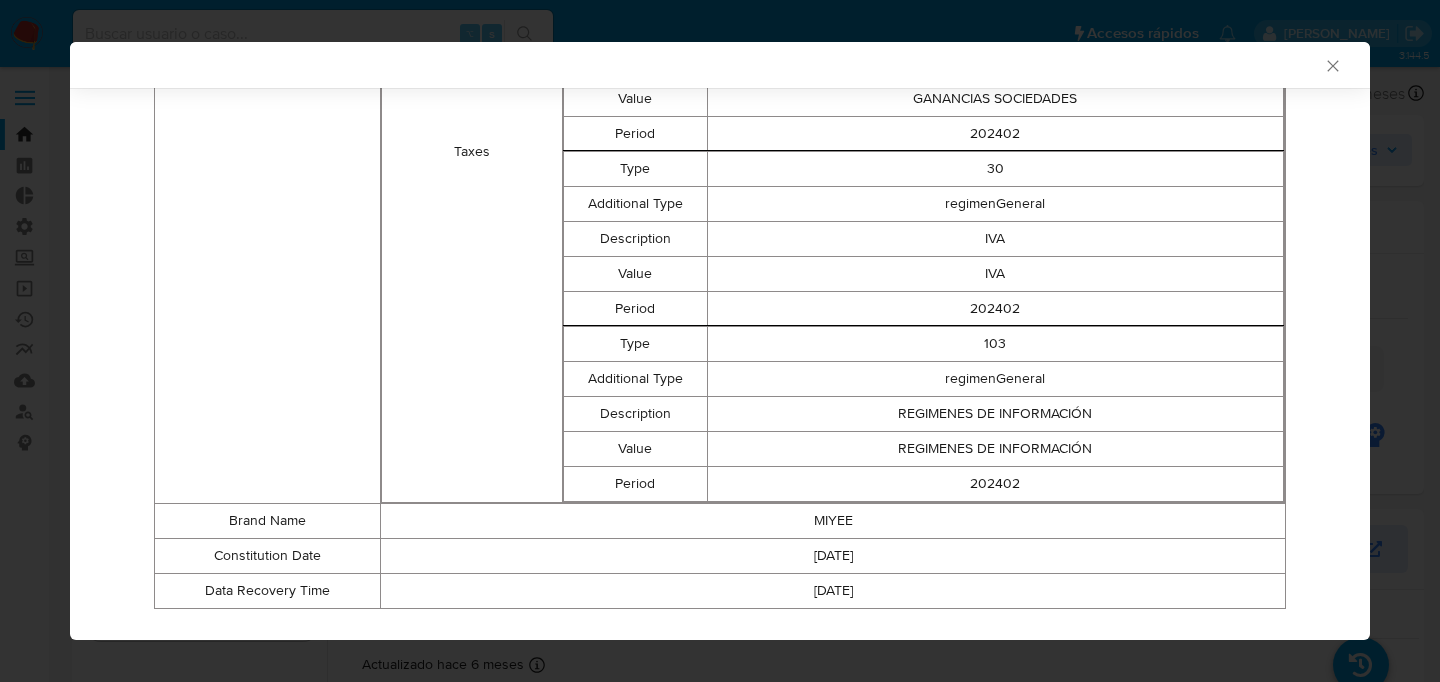 scroll, scrollTop: 1134, scrollLeft: 0, axis: vertical 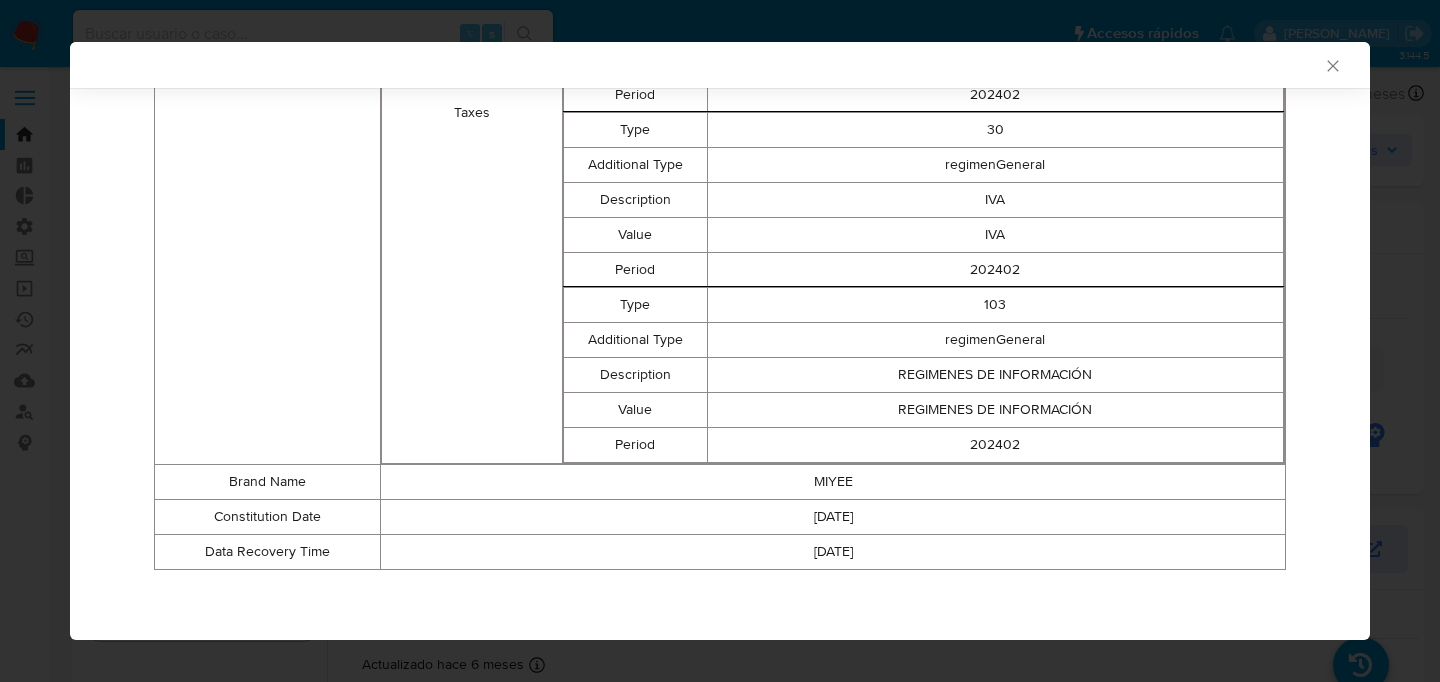 drag, startPoint x: 913, startPoint y: 552, endPoint x: 709, endPoint y: 550, distance: 204.0098 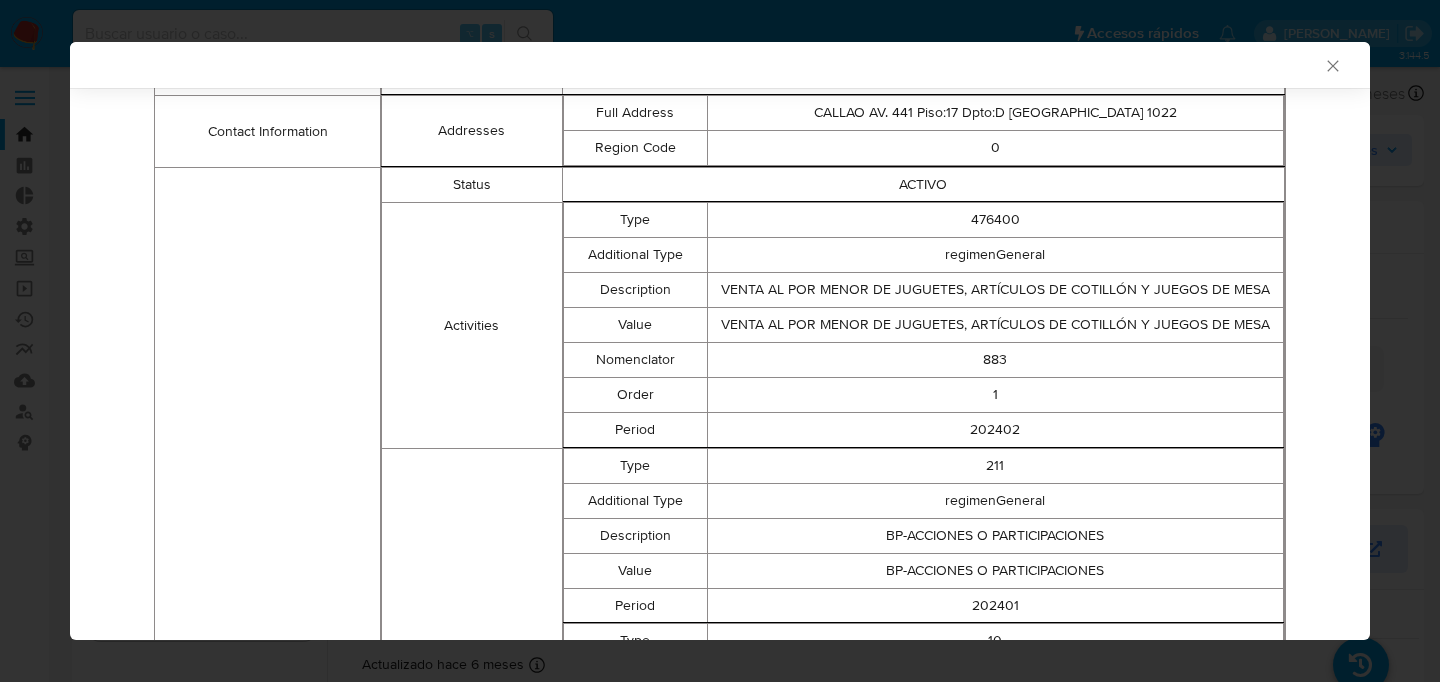 scroll, scrollTop: 1134, scrollLeft: 0, axis: vertical 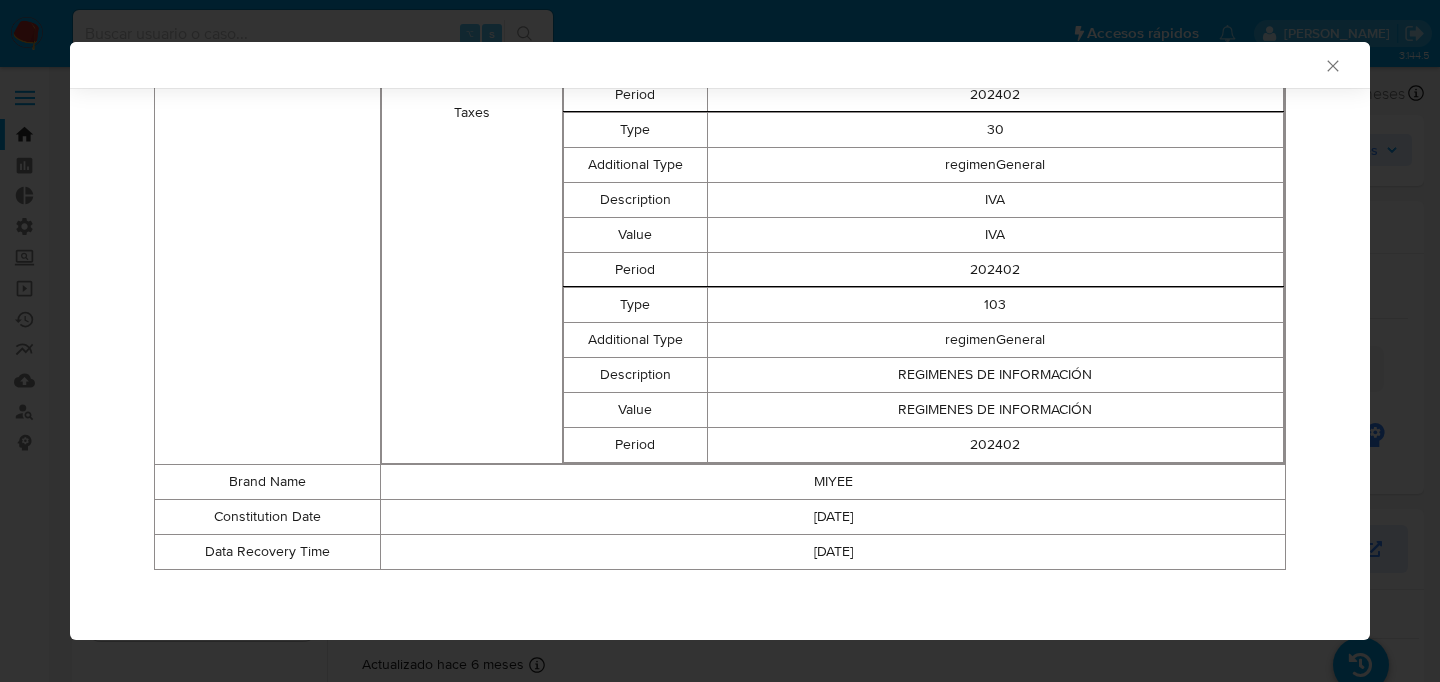 click on "2025-06-13" at bounding box center [833, 551] 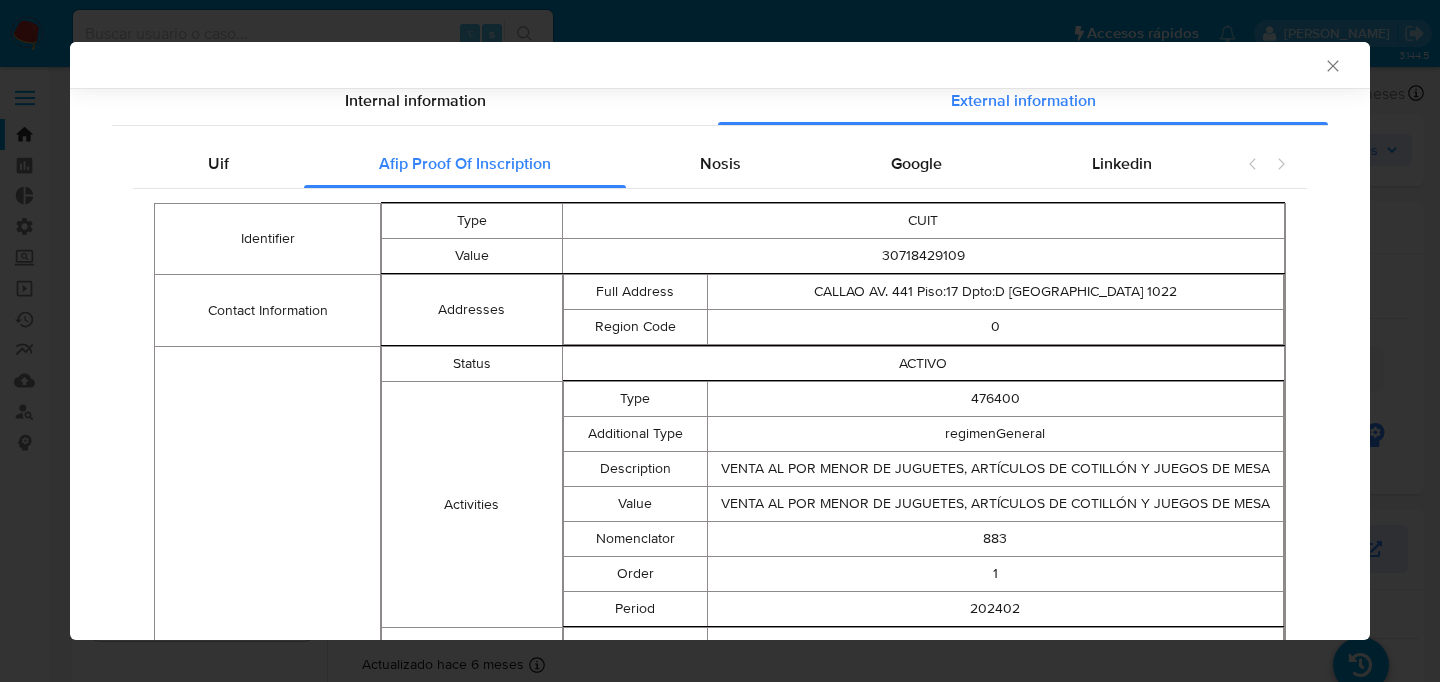 scroll, scrollTop: 0, scrollLeft: 0, axis: both 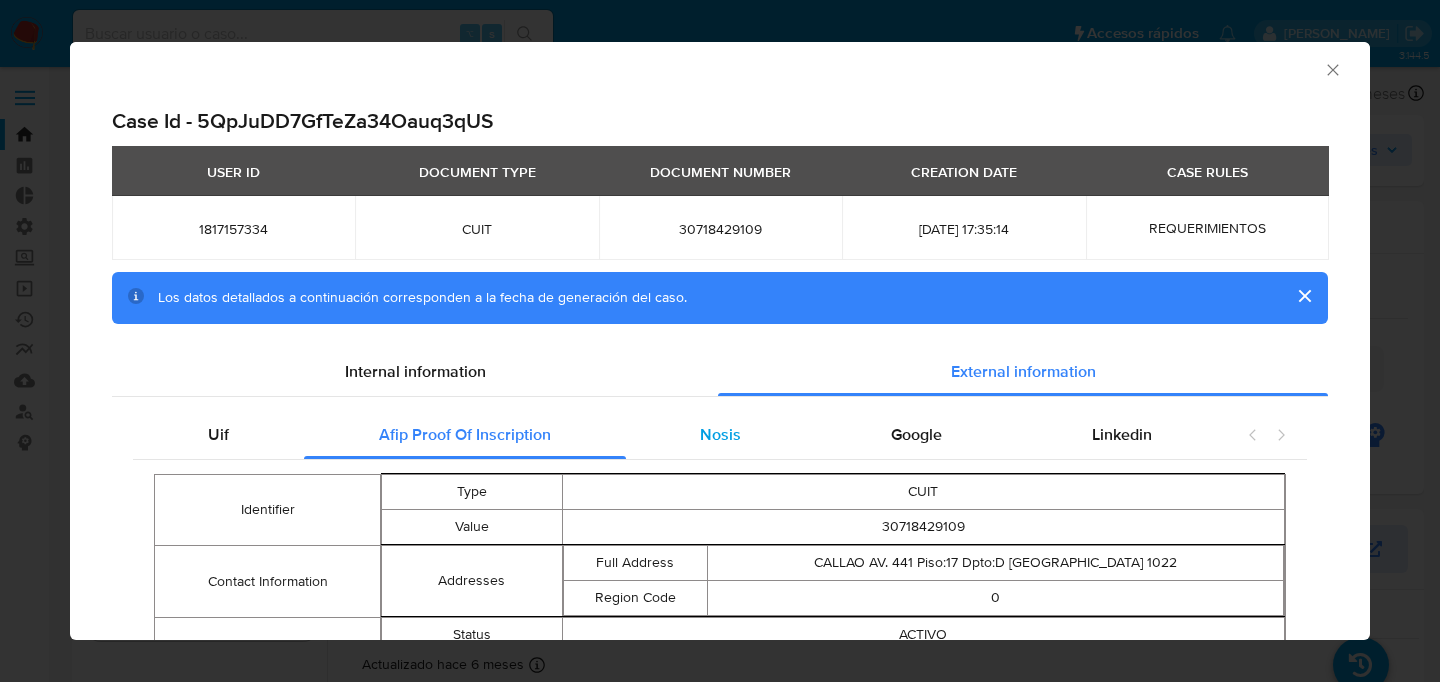 click on "Nosis" at bounding box center (721, 435) 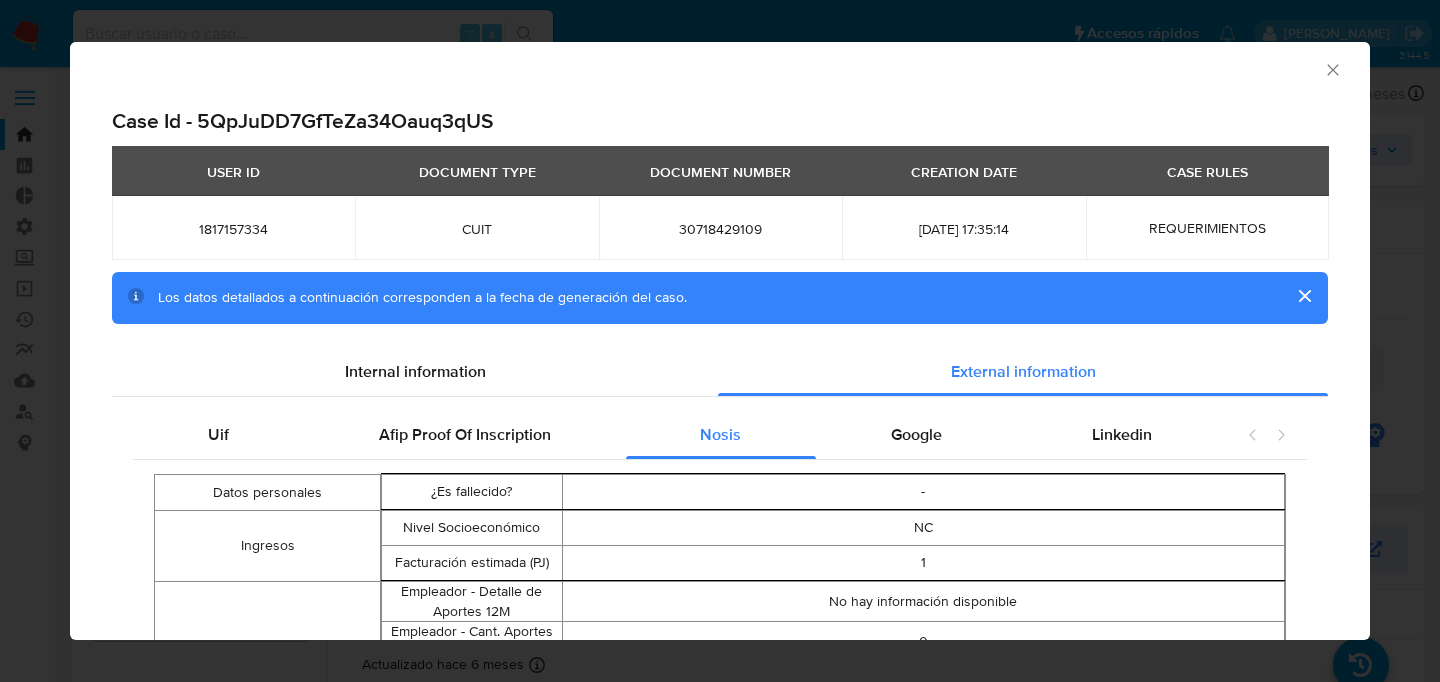 scroll, scrollTop: 244, scrollLeft: 0, axis: vertical 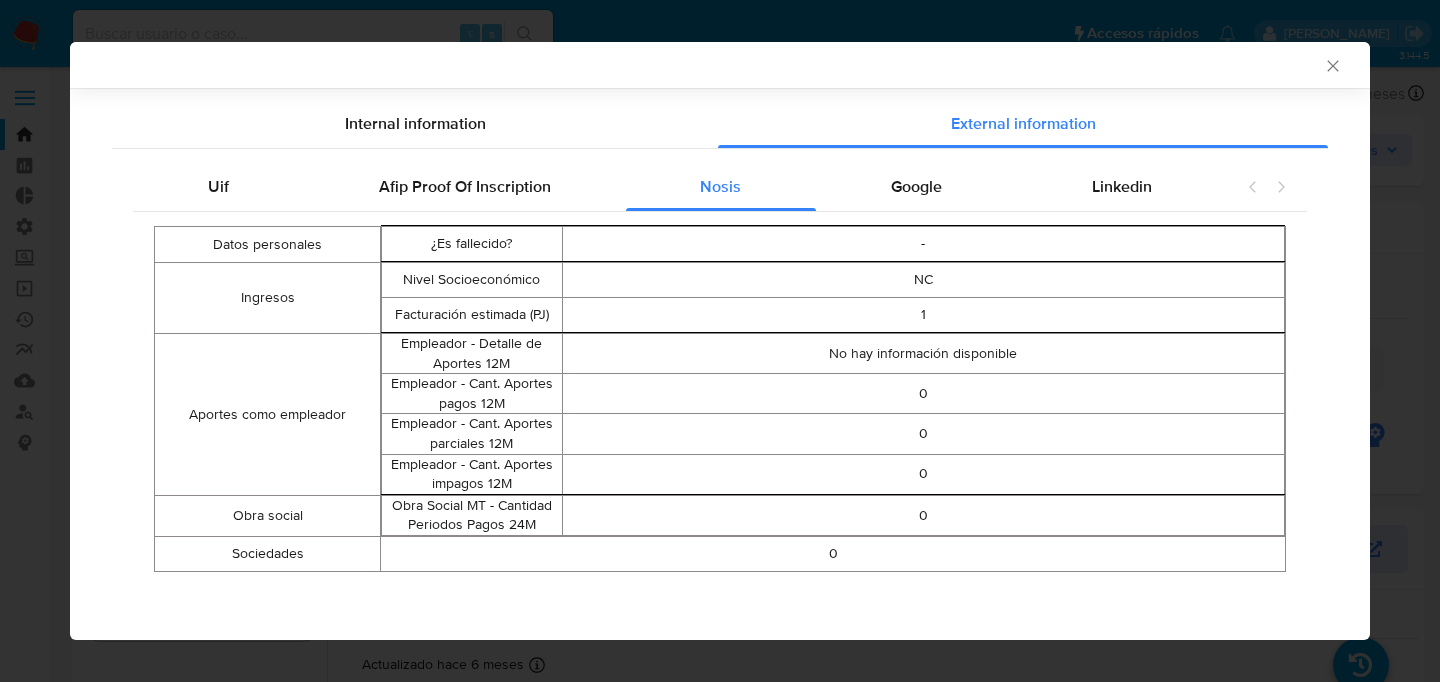 type 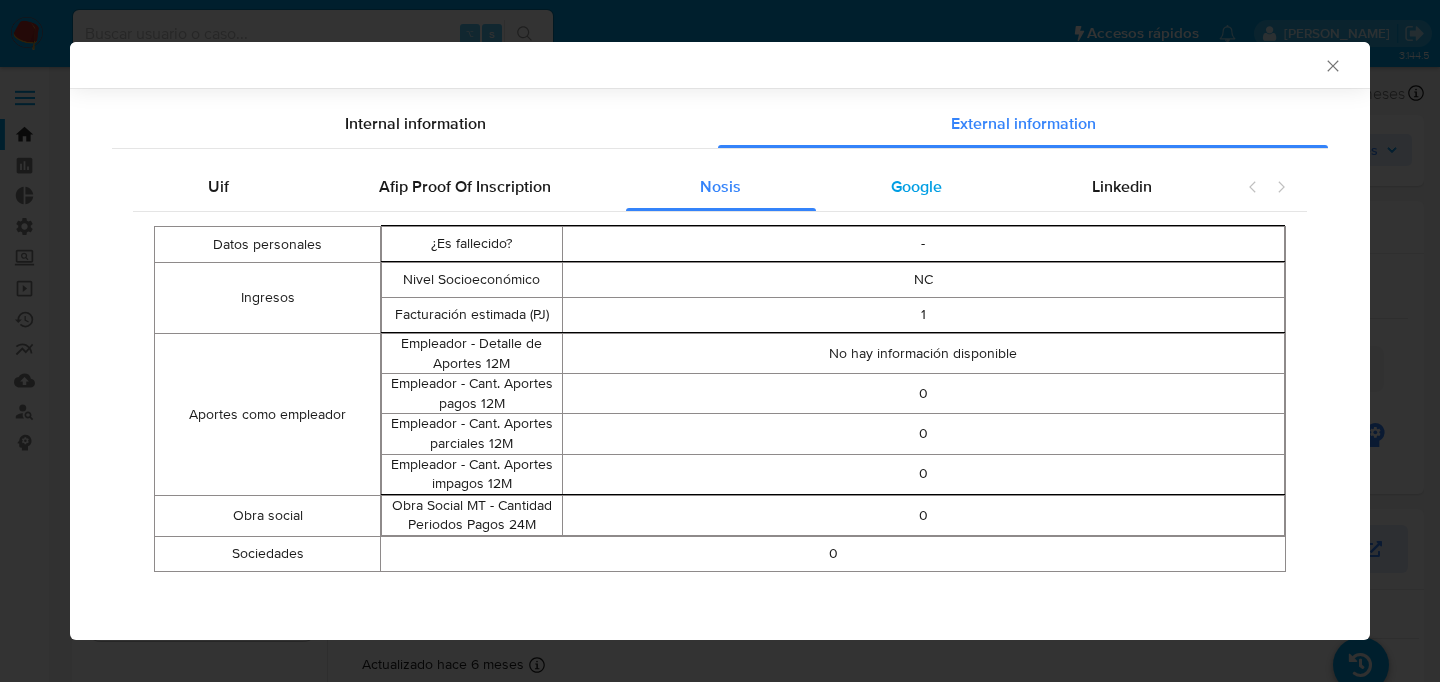 click on "Google" at bounding box center (916, 186) 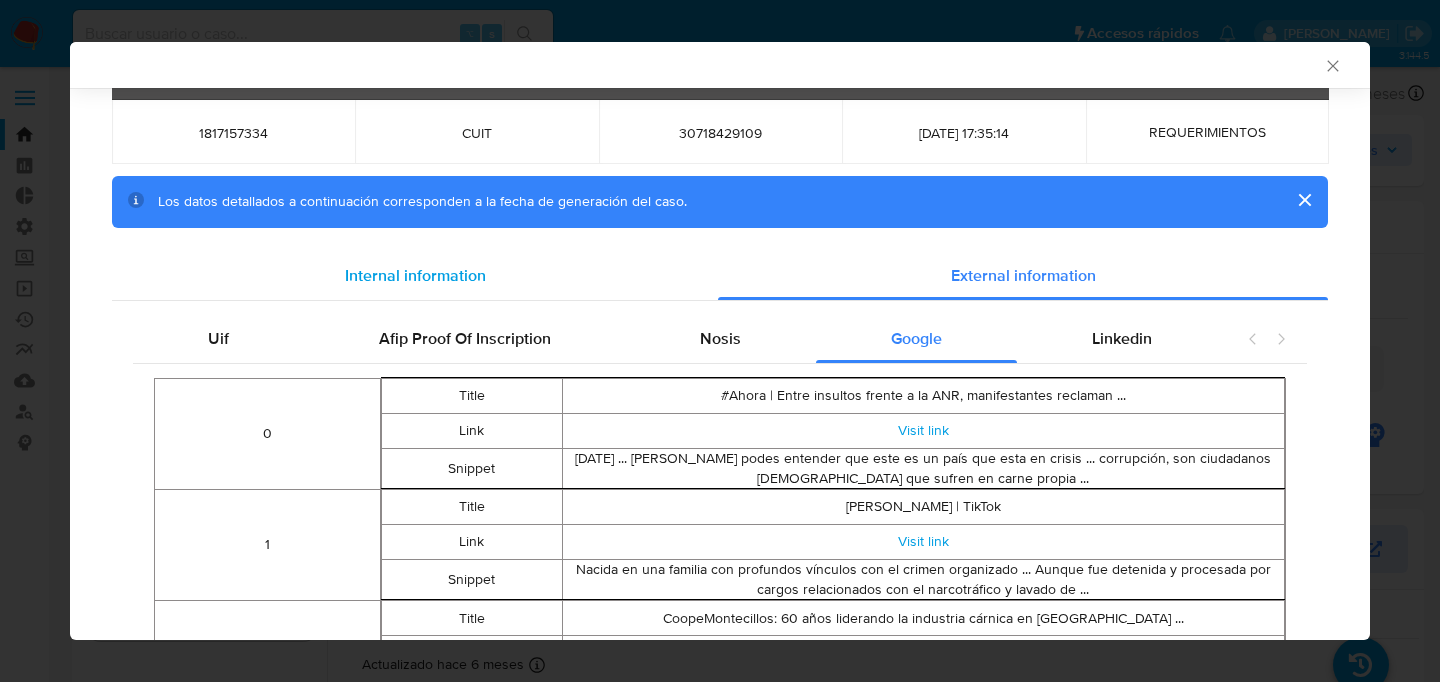 scroll, scrollTop: 50, scrollLeft: 0, axis: vertical 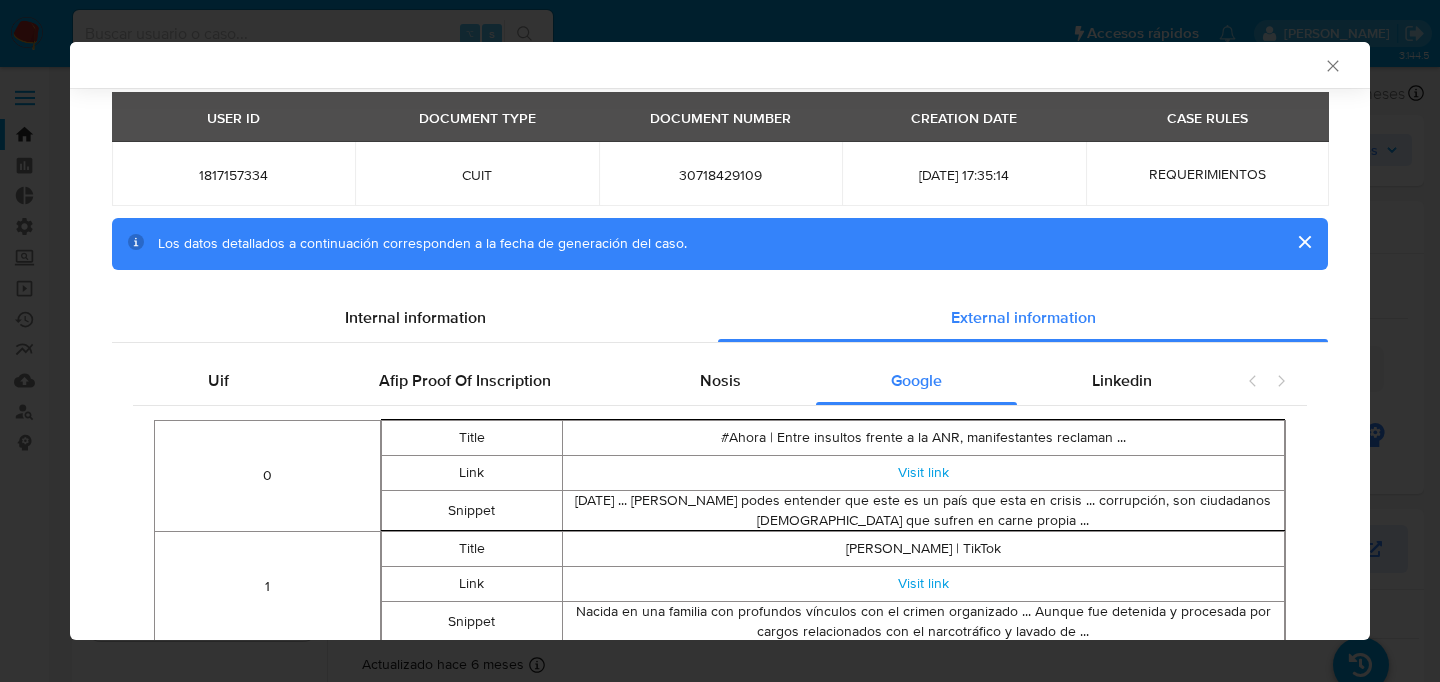click on "Mar 9, 2021 ... Vera Miyee podes entender que este es un país que esta en crisis ... corrupción, son ciudadanos paraguayo que sufren en carne propia ..." at bounding box center (923, 510) 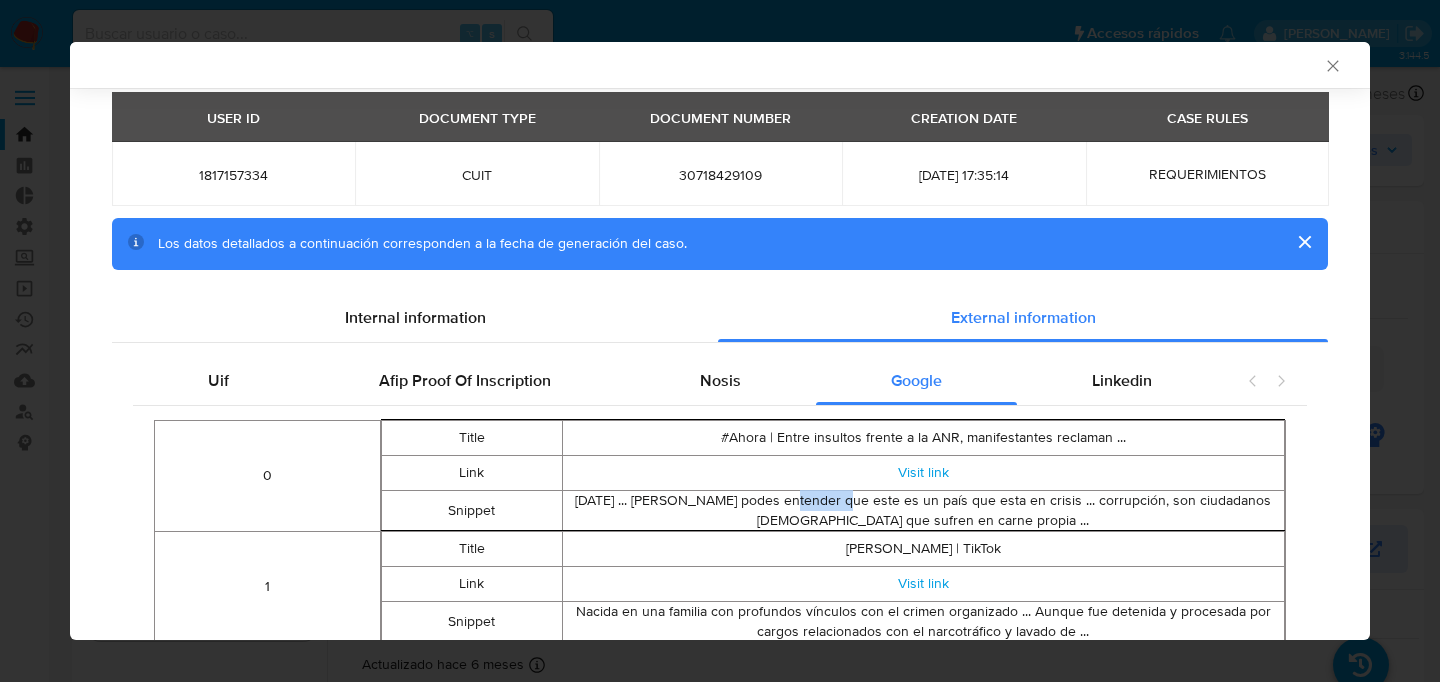 click on "Mar 9, 2021 ... Vera Miyee podes entender que este es un país que esta en crisis ... corrupción, son ciudadanos paraguayo que sufren en carne propia ..." at bounding box center (923, 510) 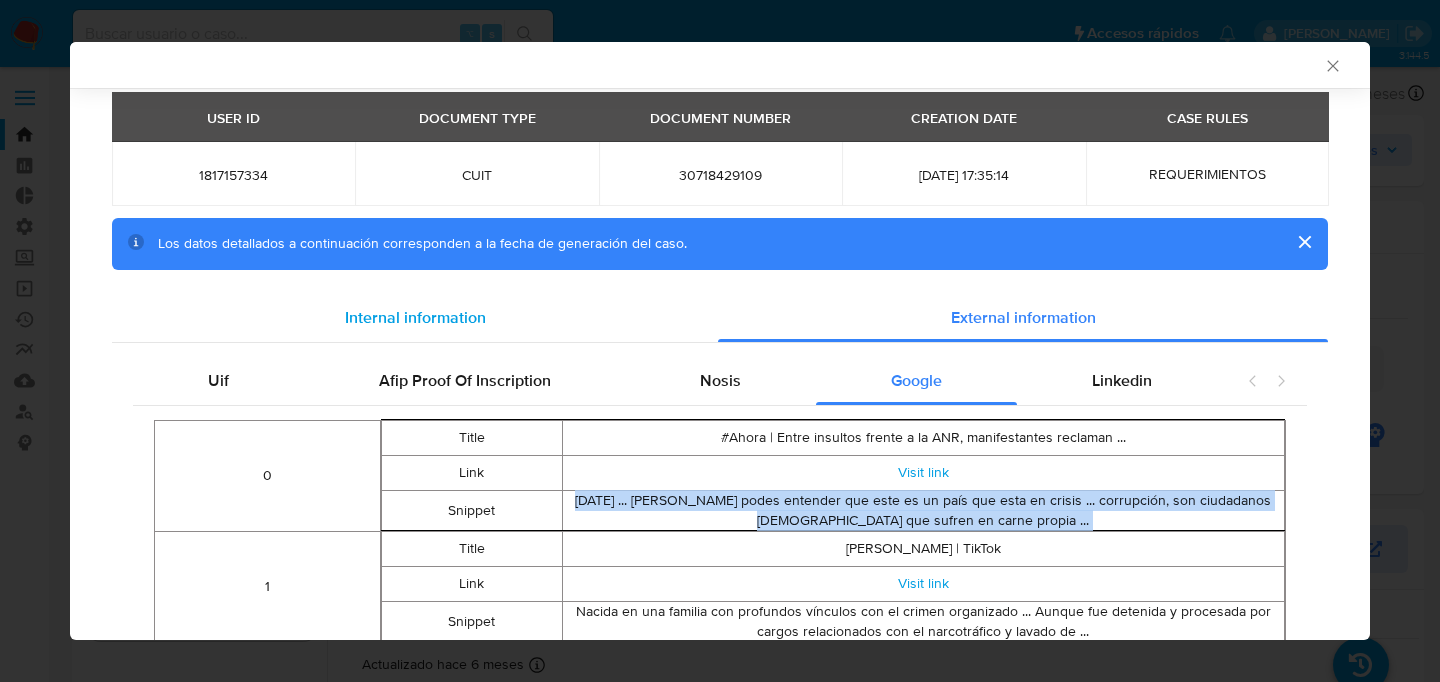 click on "Internal information" at bounding box center (415, 318) 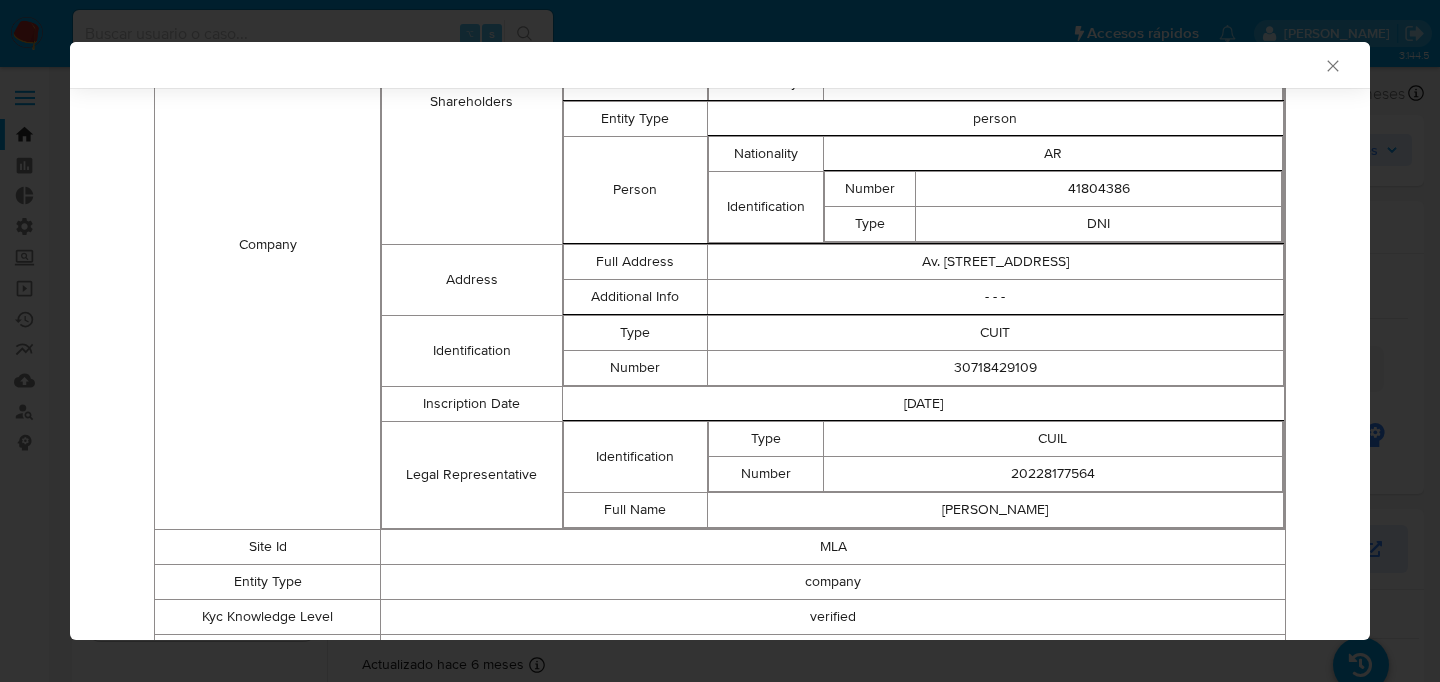 scroll, scrollTop: 967, scrollLeft: 0, axis: vertical 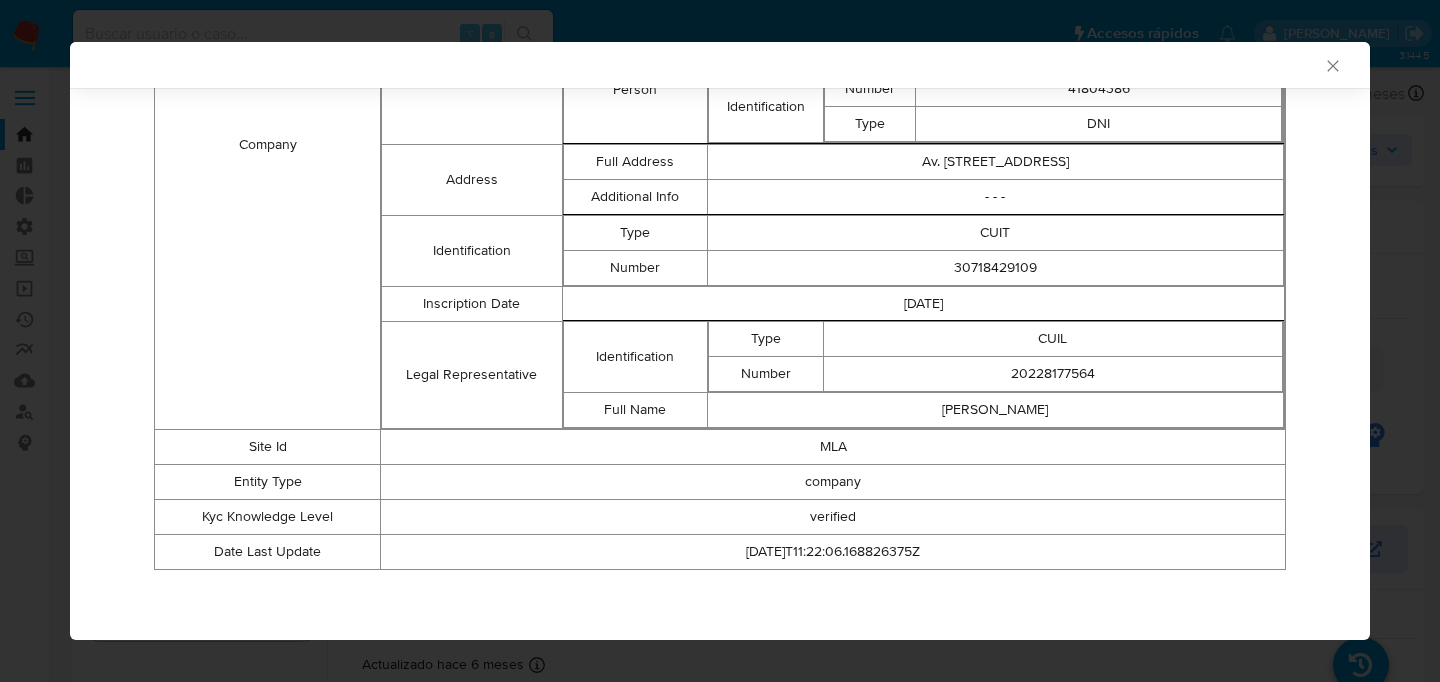 type 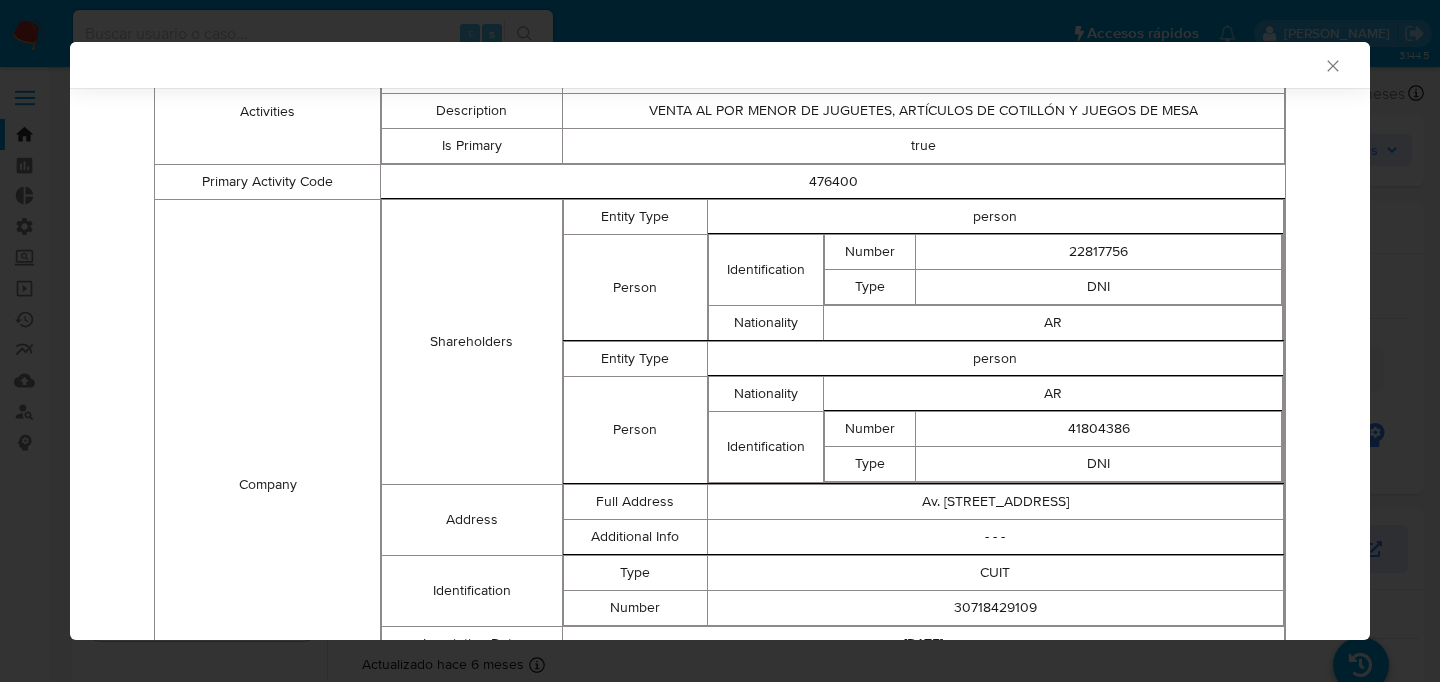 scroll, scrollTop: 25, scrollLeft: 0, axis: vertical 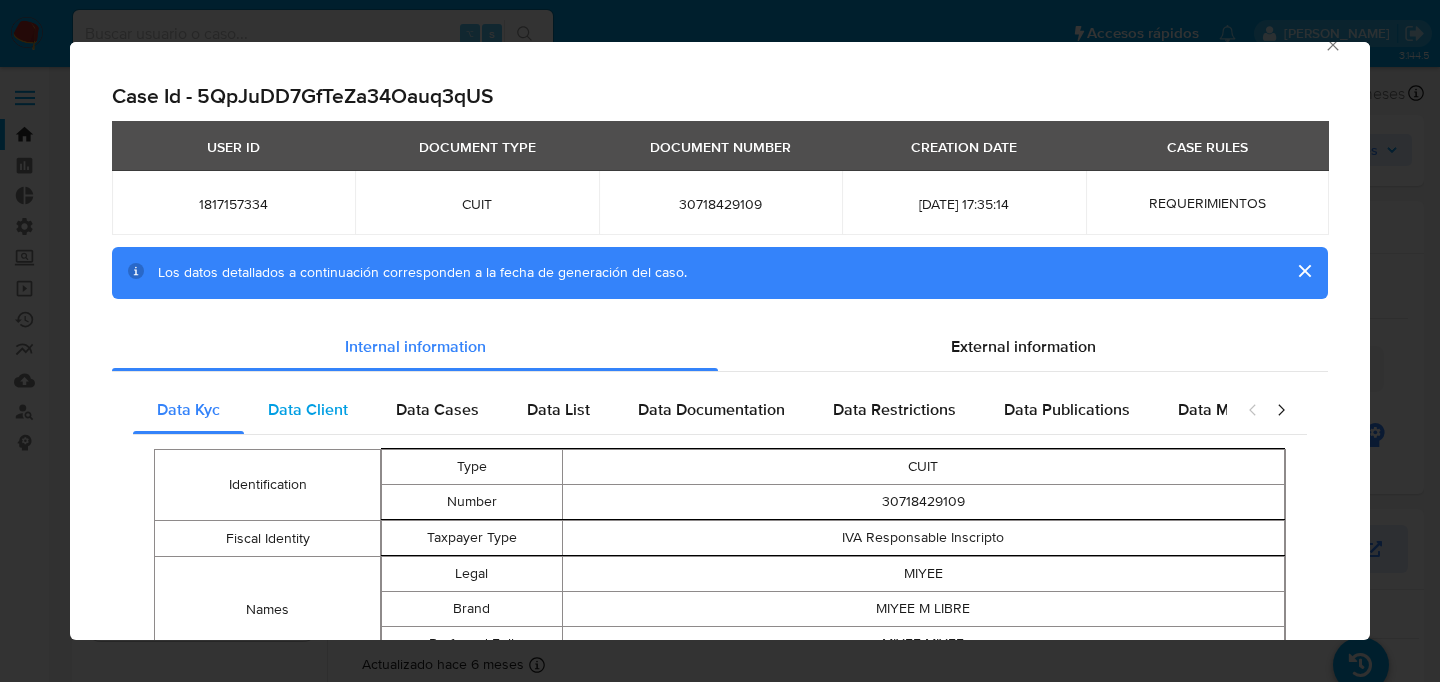 click on "Data Client" at bounding box center (308, 410) 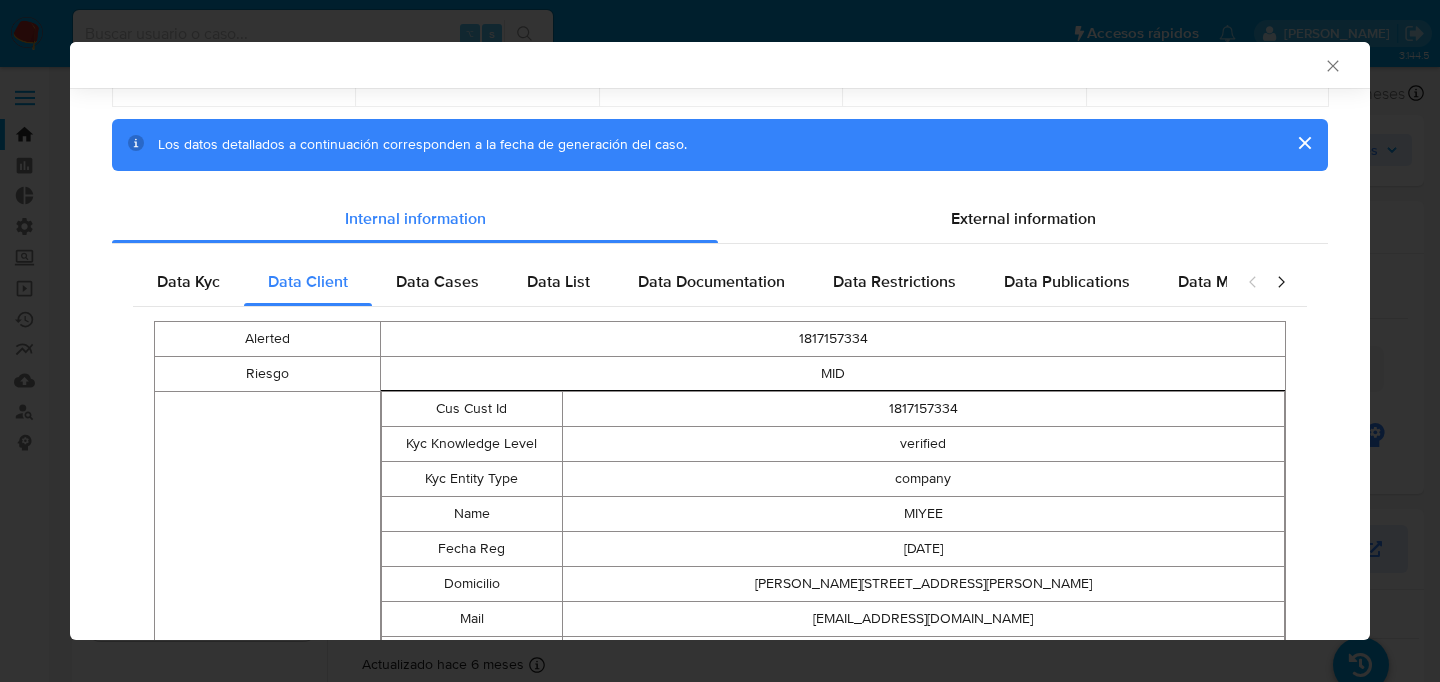 scroll, scrollTop: 212, scrollLeft: 0, axis: vertical 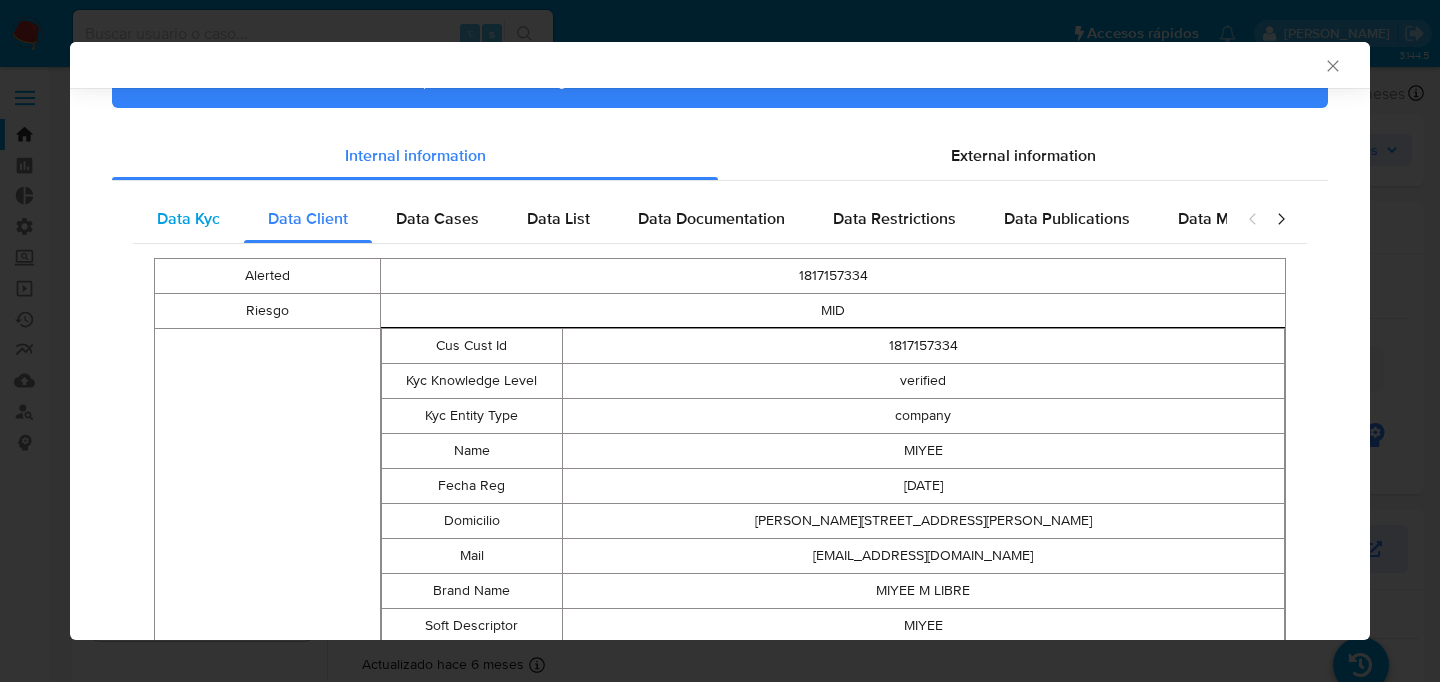 click on "Data Kyc" at bounding box center [188, 218] 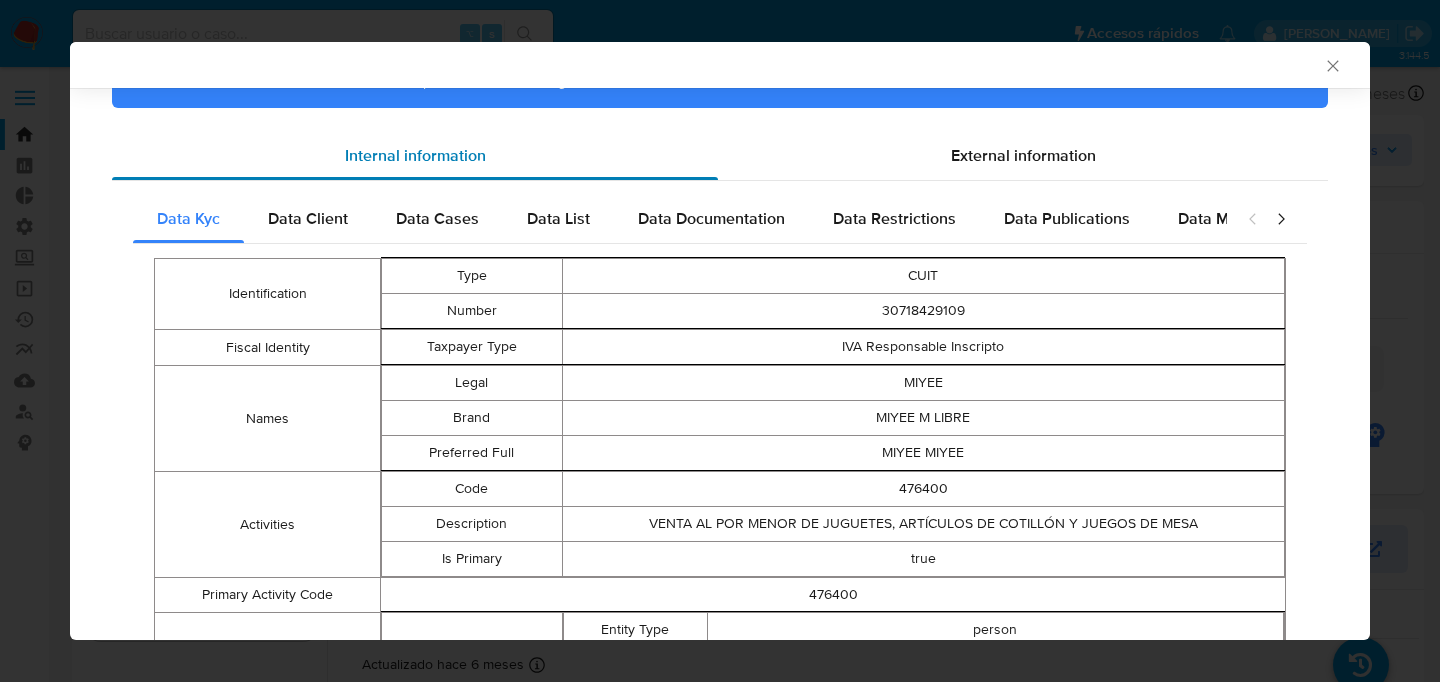 type 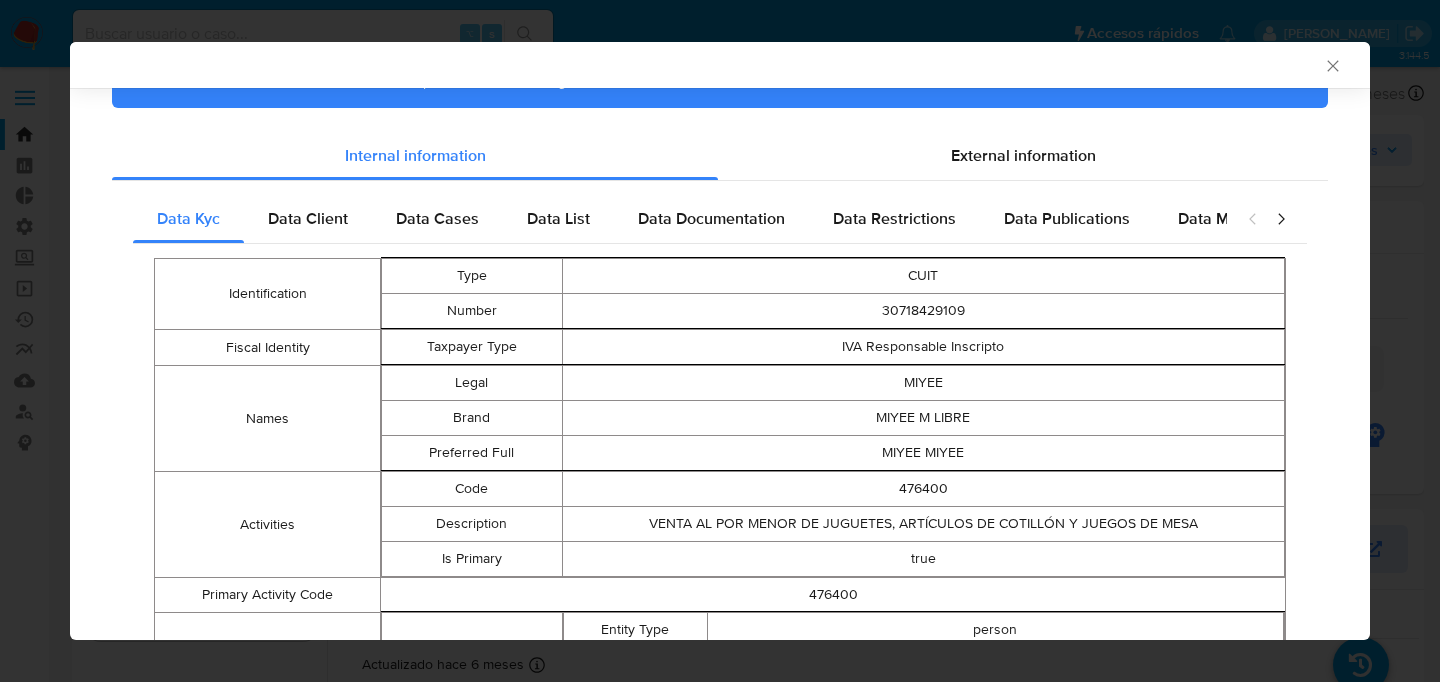 click on "MIYEE MIYEE" at bounding box center [923, 452] 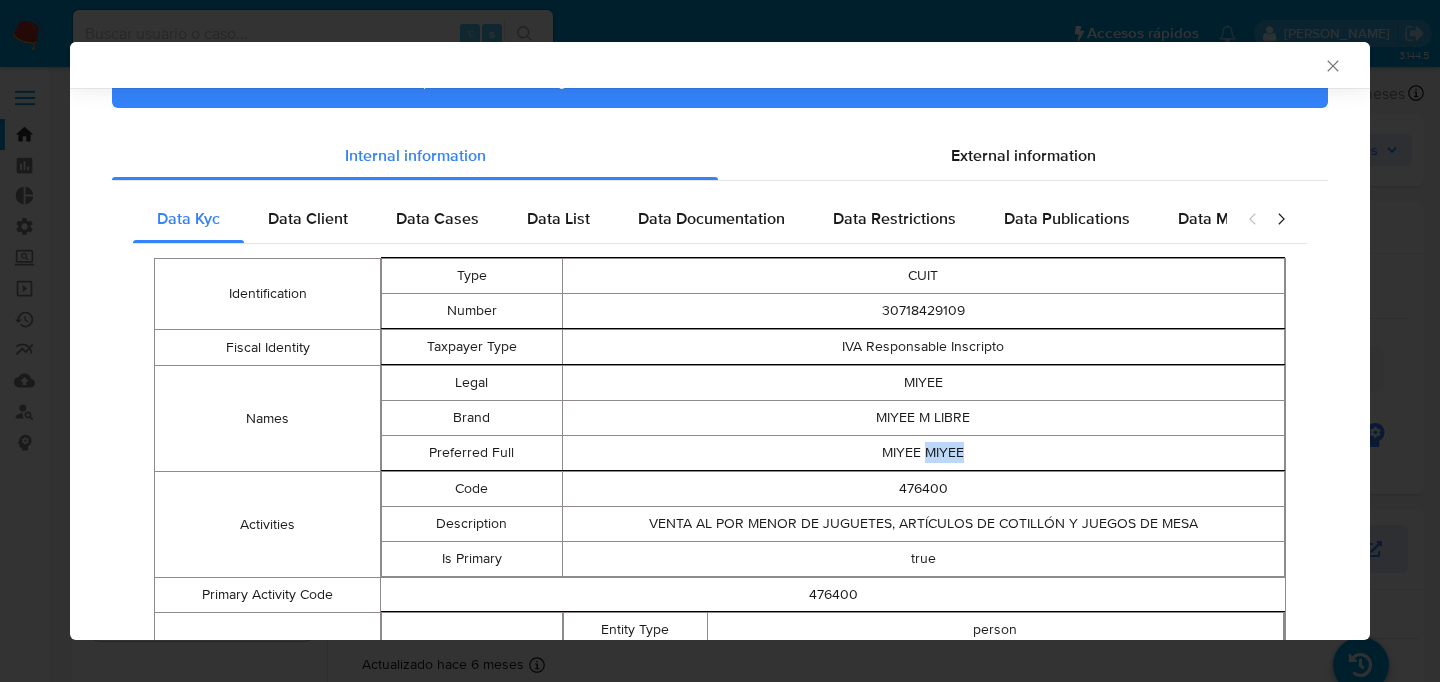 click on "MIYEE MIYEE" at bounding box center [923, 452] 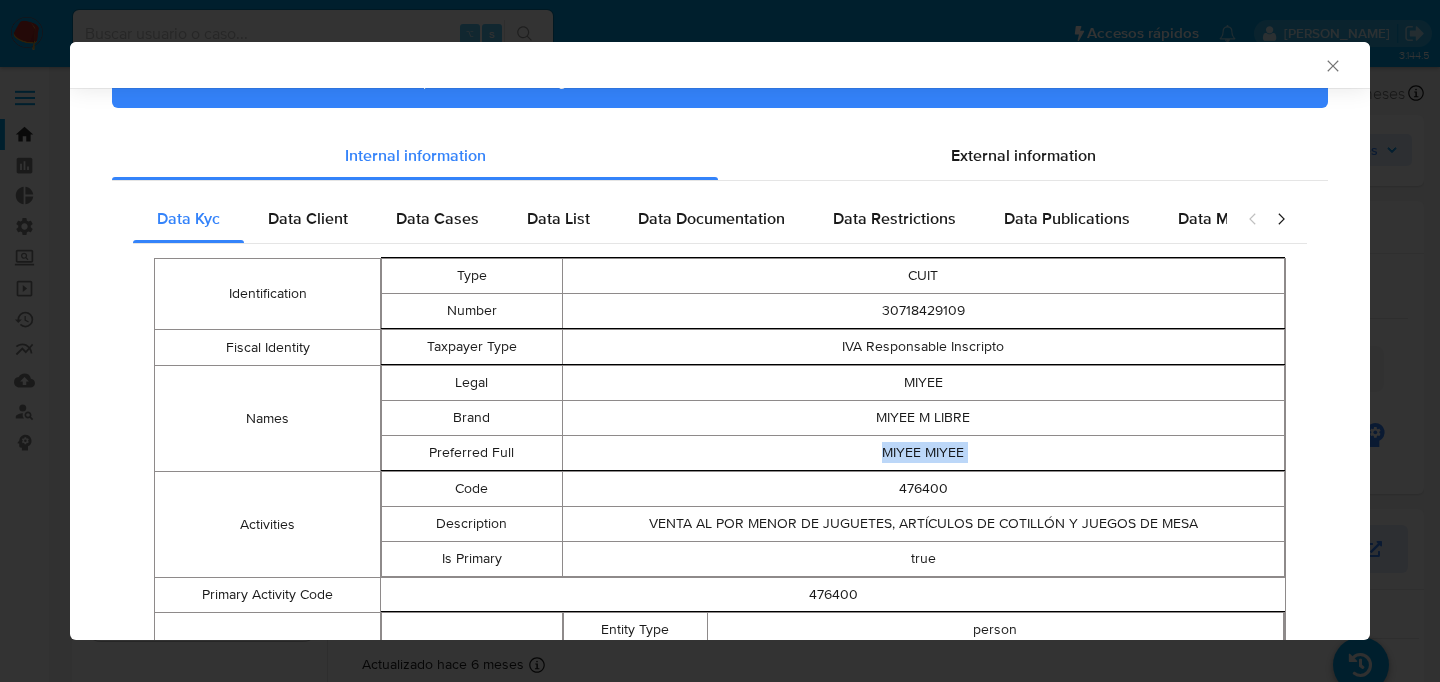 click on "MIYEE MIYEE" at bounding box center (923, 452) 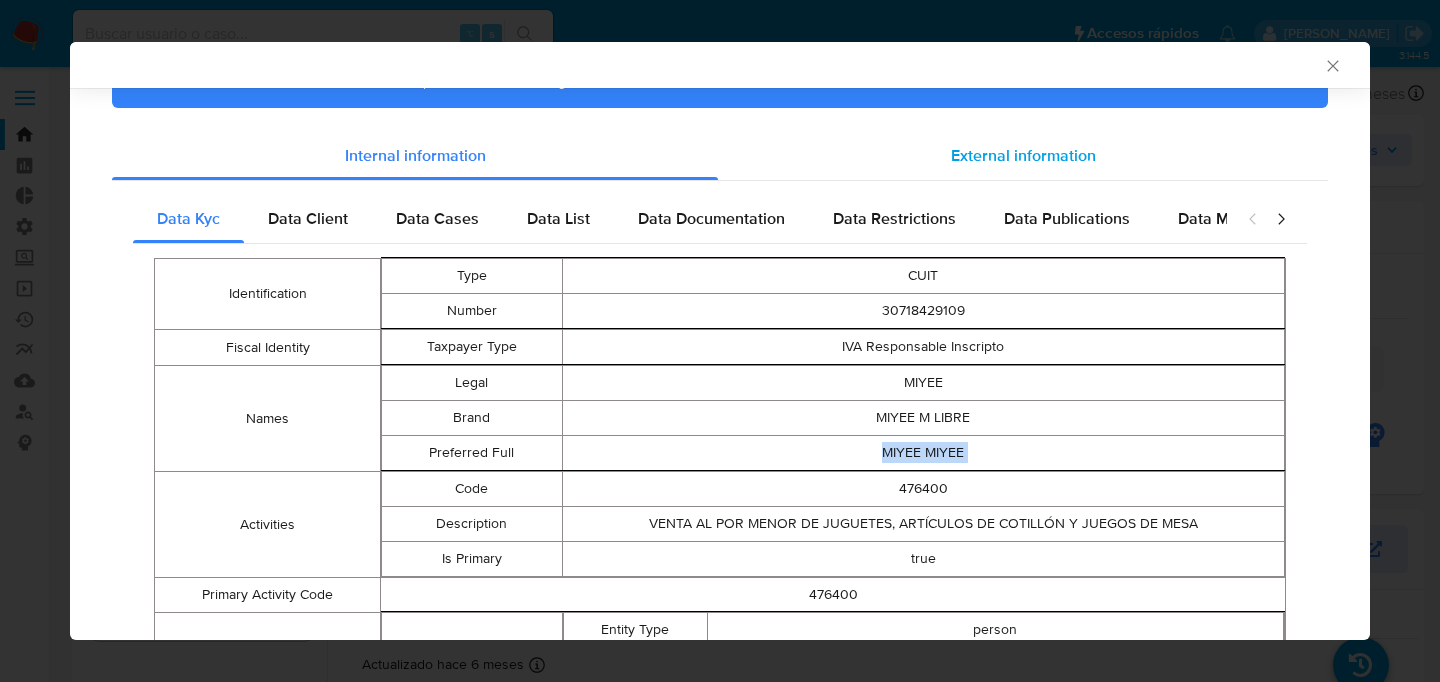 click on "External information" at bounding box center [1023, 156] 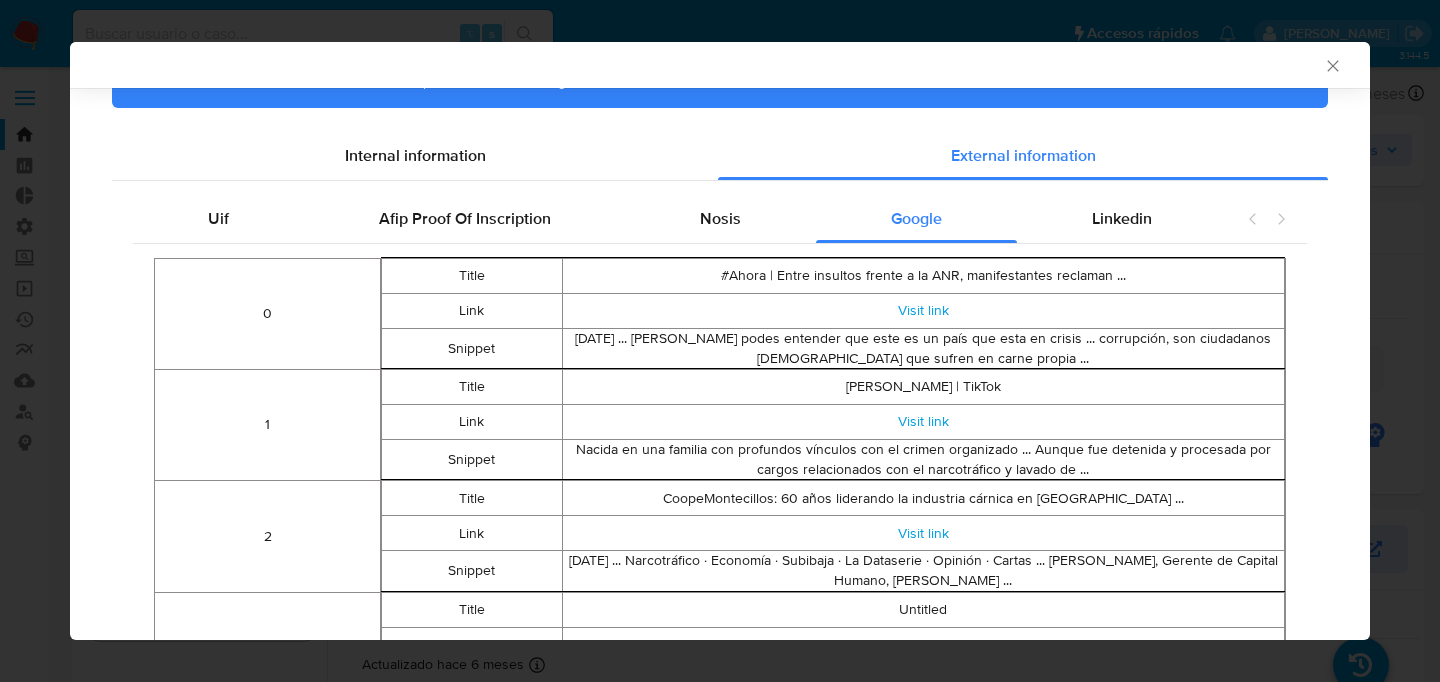 type 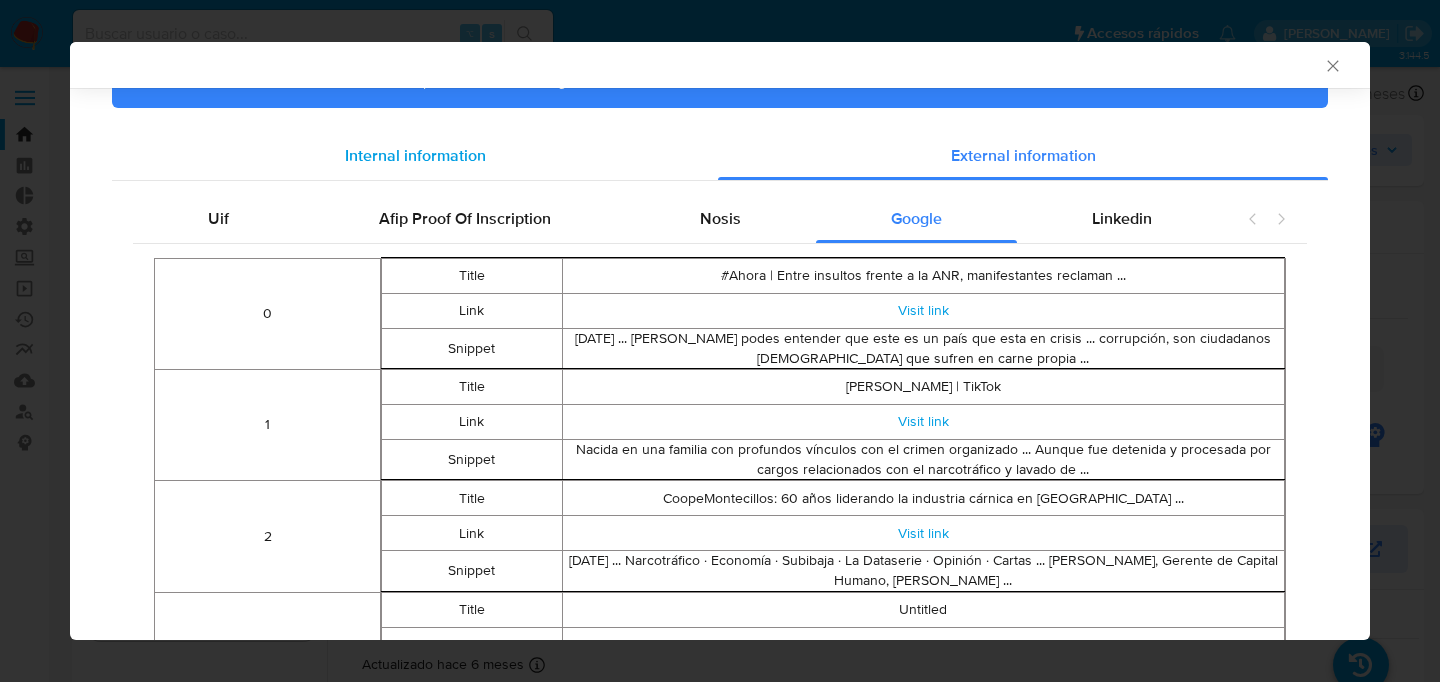 click on "Internal information" at bounding box center [415, 155] 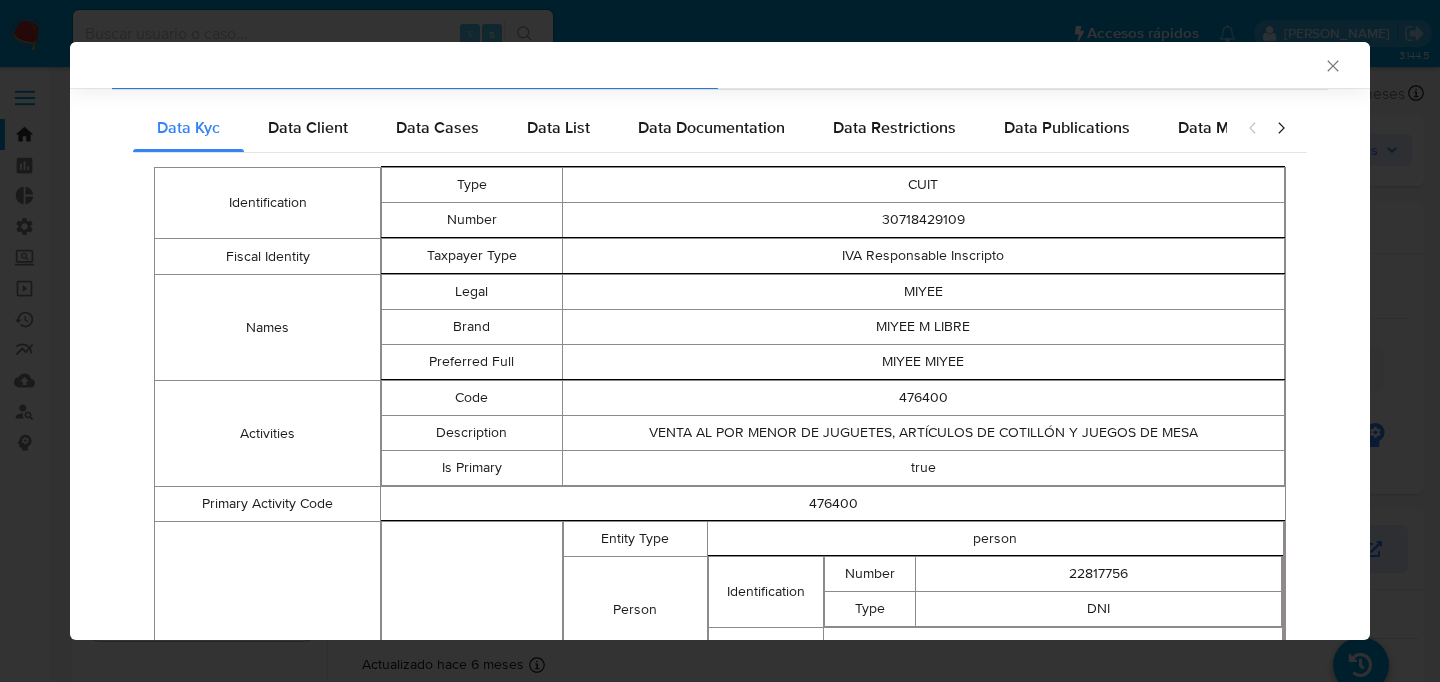 scroll, scrollTop: 304, scrollLeft: 0, axis: vertical 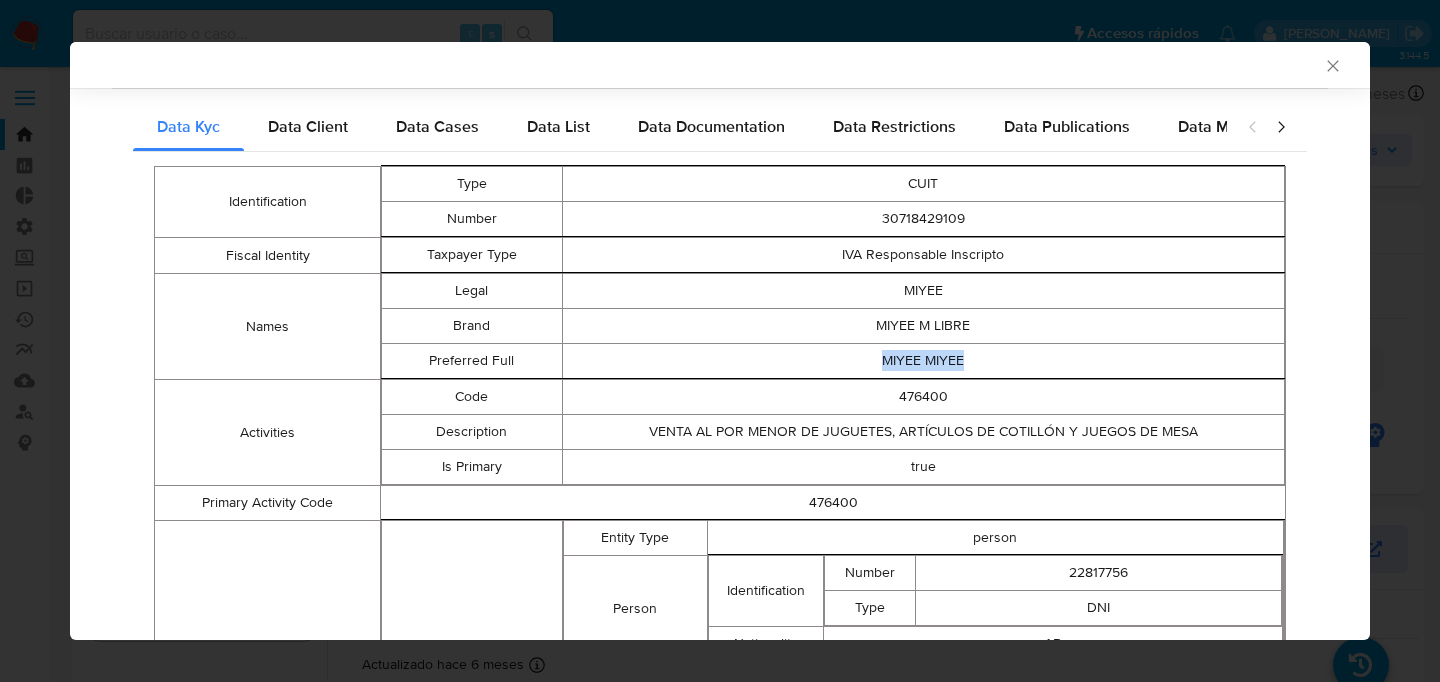 drag, startPoint x: 972, startPoint y: 365, endPoint x: 877, endPoint y: 356, distance: 95.42536 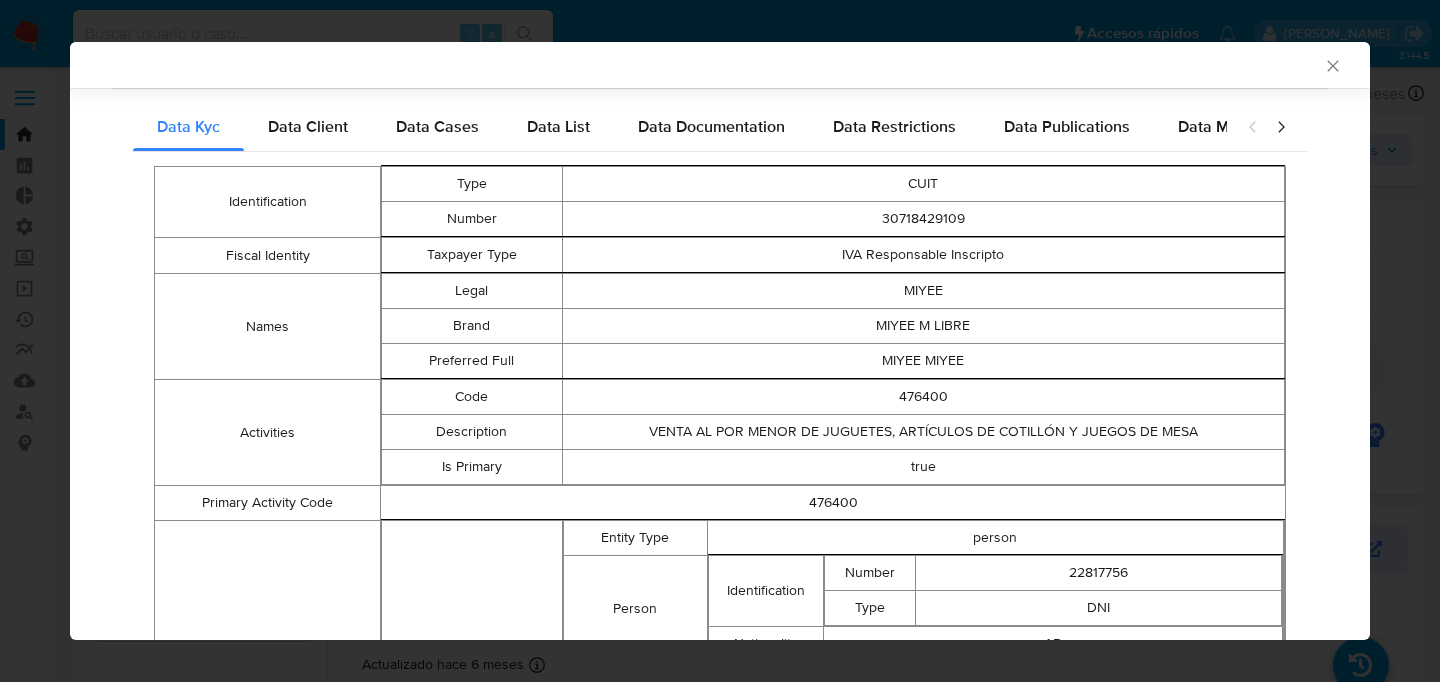 click on "MIYEE" at bounding box center [923, 290] 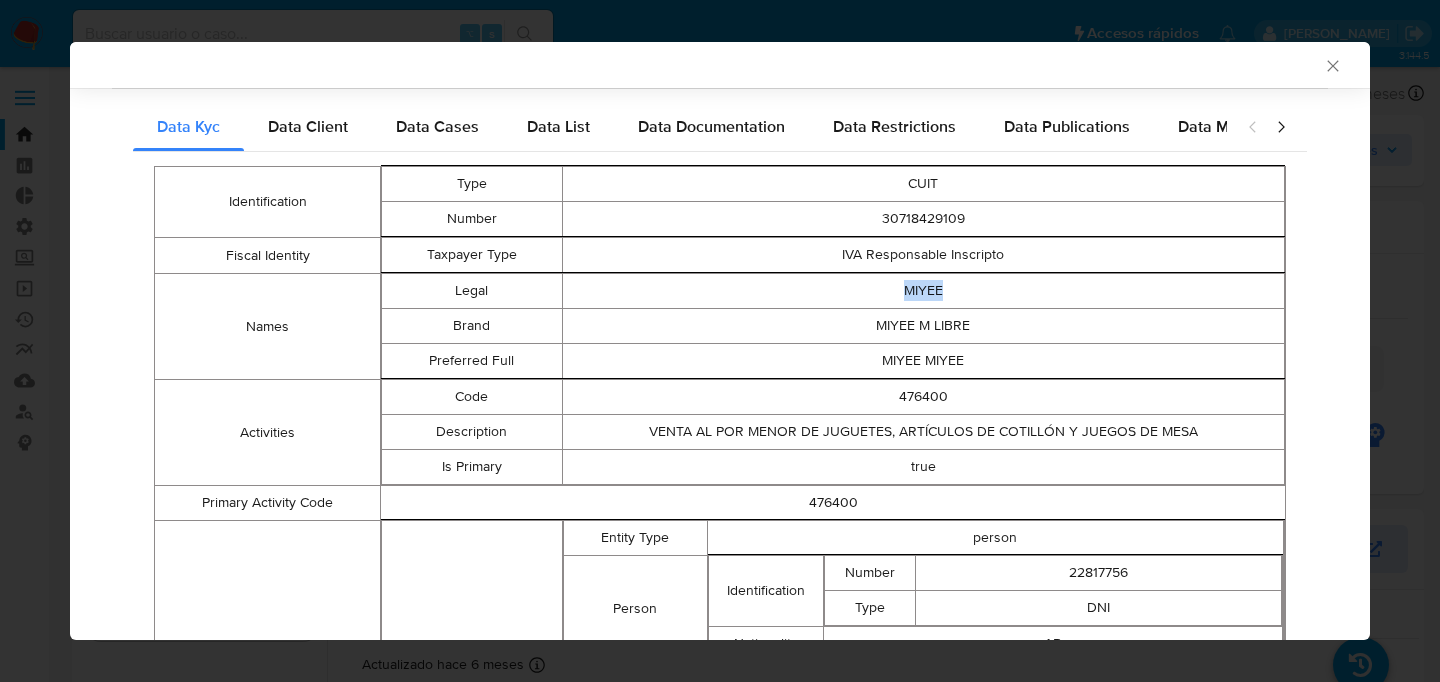 click on "MIYEE" at bounding box center (923, 290) 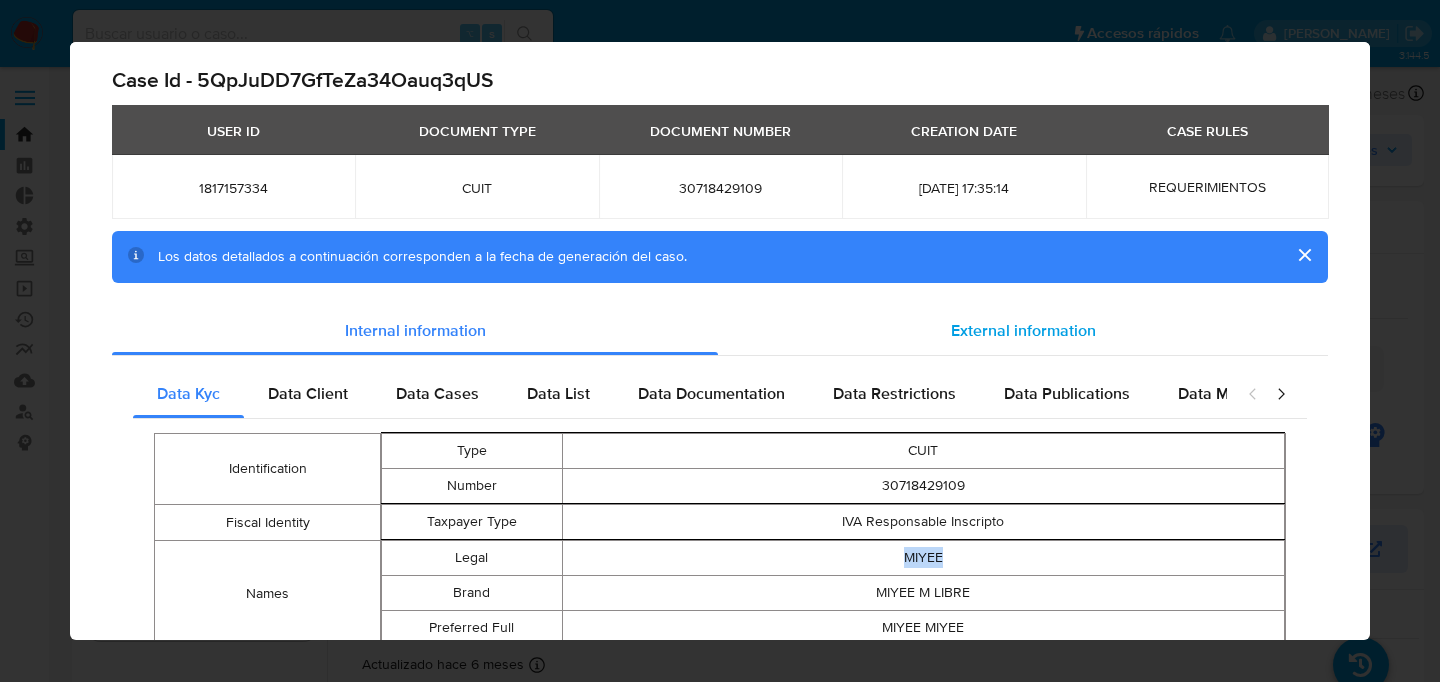 click on "External information" at bounding box center [1023, 330] 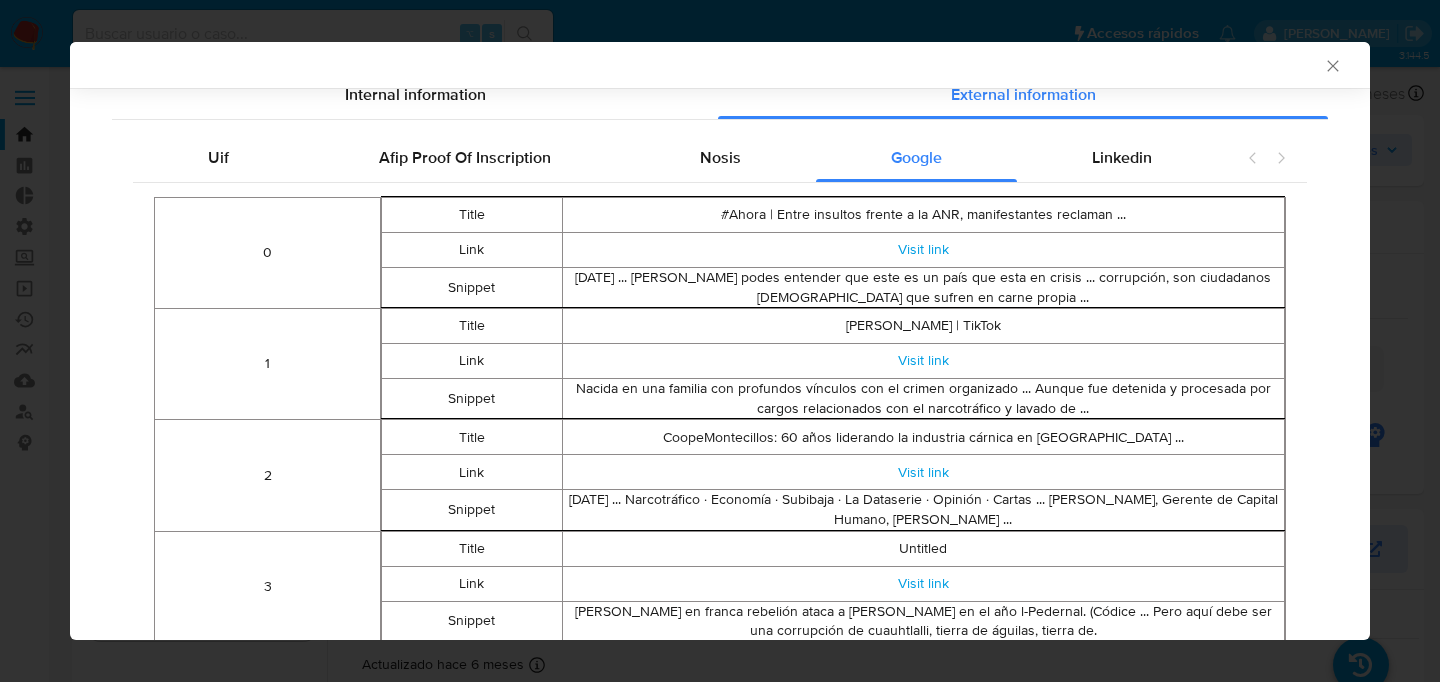scroll, scrollTop: 281, scrollLeft: 0, axis: vertical 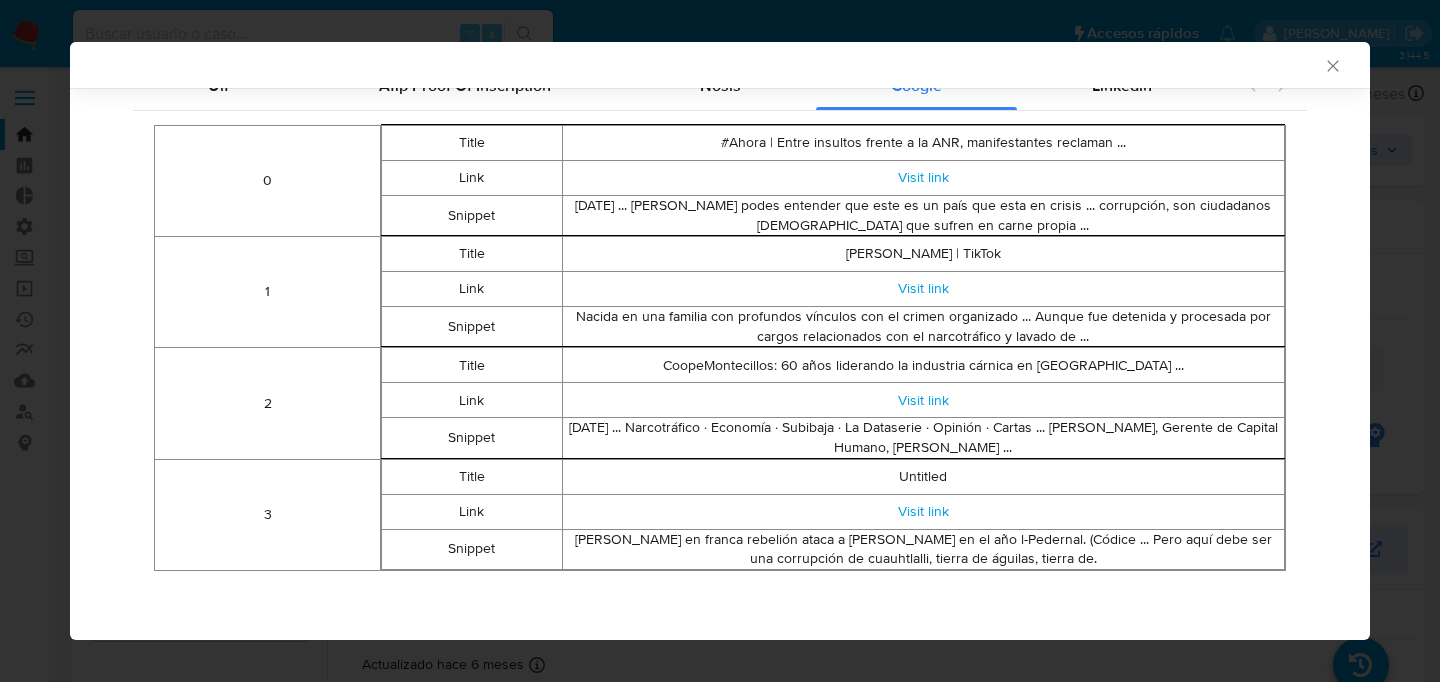 click on "Yacánex en franca rebelión ataca a Huetzin en el año l-Pedernal. (Códice ... Pero aquí debe ser una corrupción de cuauhtlalli, tierra de águilas, tierra de." at bounding box center [923, 549] 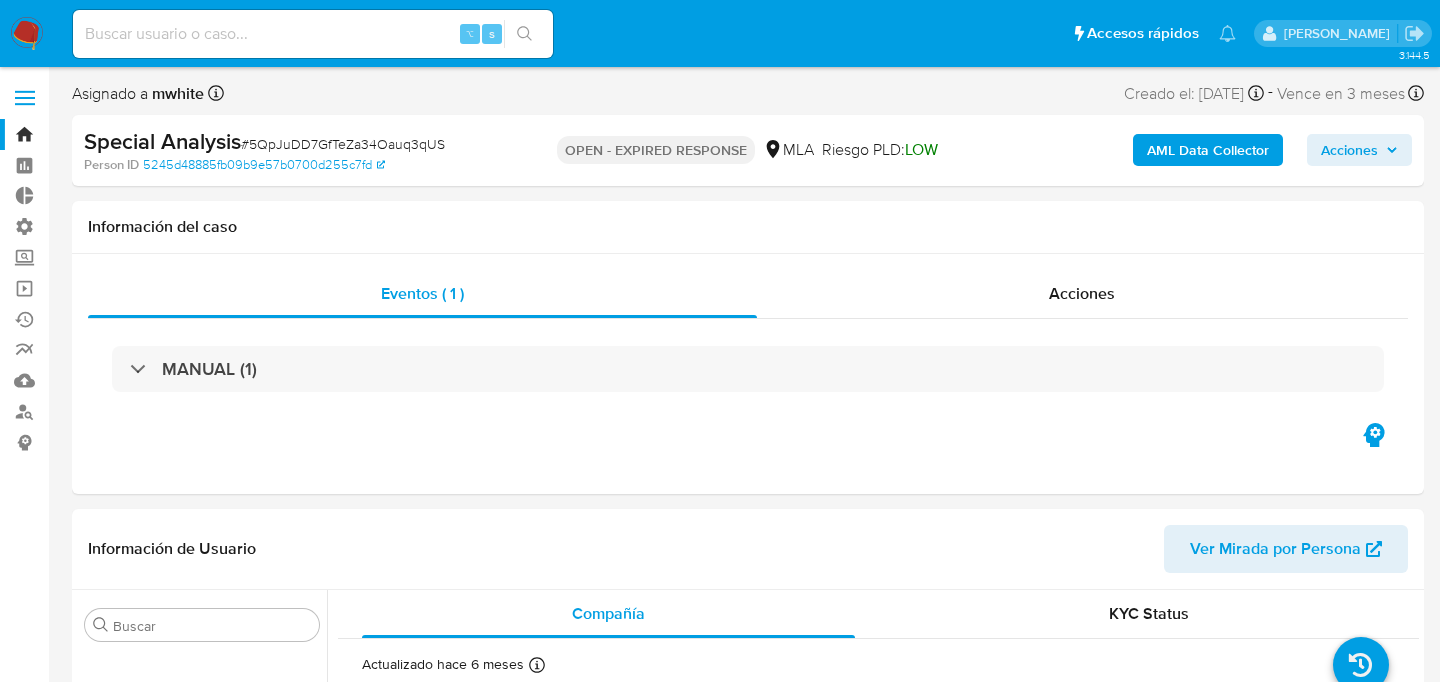 click on "AML Data Collector Acciones" at bounding box center [1193, 150] 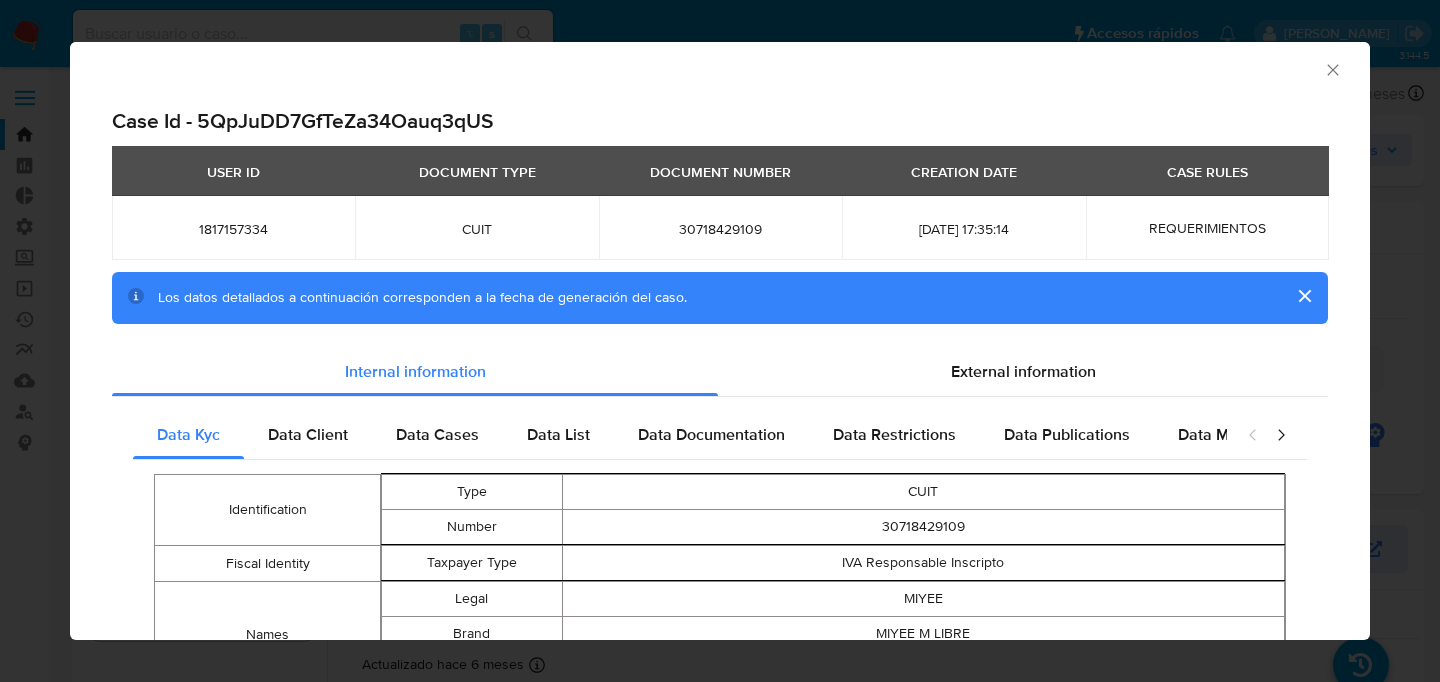 click on "Data Kyc Data Client Data Cases Data List Data Documentation Data Restrictions Data Publications Data Minority Peticiones Secundarias Identification Type CUIT Number 30718429109 Fiscal Identity Taxpayer Type IVA Responsable Inscripto Names Legal MIYEE Brand MIYEE M LIBRE Preferred Full MIYEE MIYEE Activities Code 476400 Description VENTA AL POR MENOR DE JUGUETES, ARTÍCULOS DE COTILLÓN Y JUEGOS DE MESA Is Primary true Primary Activity Code 476400 Company Shareholders Entity Type person Person Identification Number 22817756 Type DNI Nationality AR Entity Type person Person Nationality AR Identification Number 41804386 Type DNI Address Full Address Av. Corrientes 2312 Balvanera Capital Federal Argentina 1046 Additional Info - - - Identification Type CUIT Number 30718429109 Inscription Date 2024-02-06 Legal Representative Identification Type CUIL Number 20228177564 Full Name Nestor Fabian Lopez Site Id MLA Entity Type company Kyc Knowledge Level verified Date Last Update 2024-12-30T11:22:06.168826375Z" at bounding box center [720, 982] 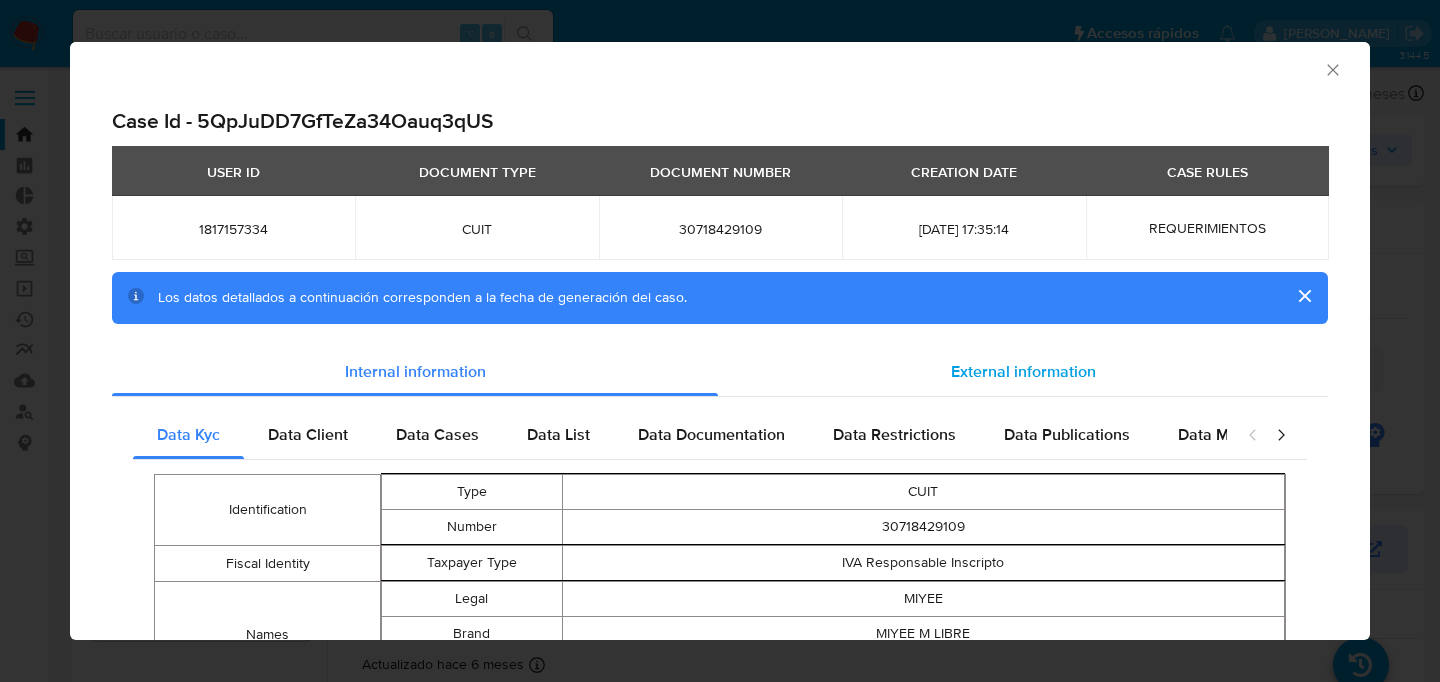 click on "External information" at bounding box center (1023, 371) 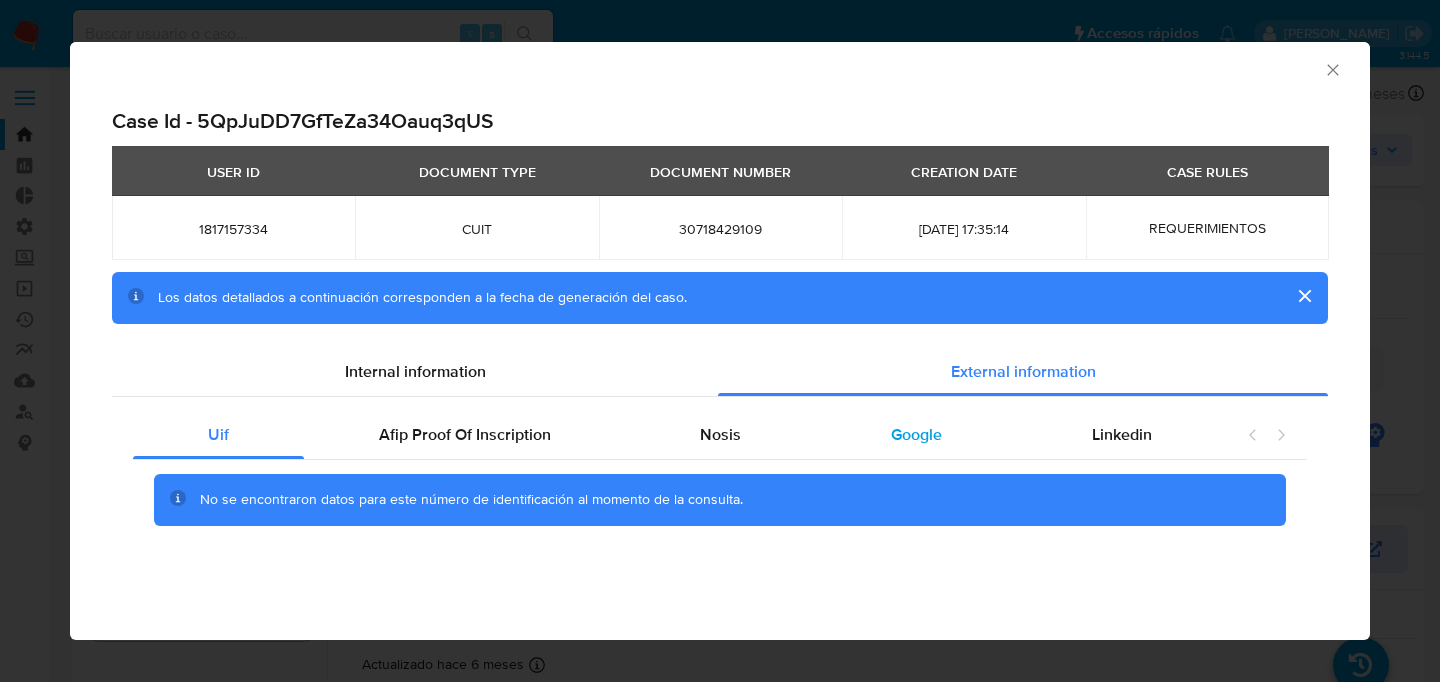click on "Google" at bounding box center (916, 435) 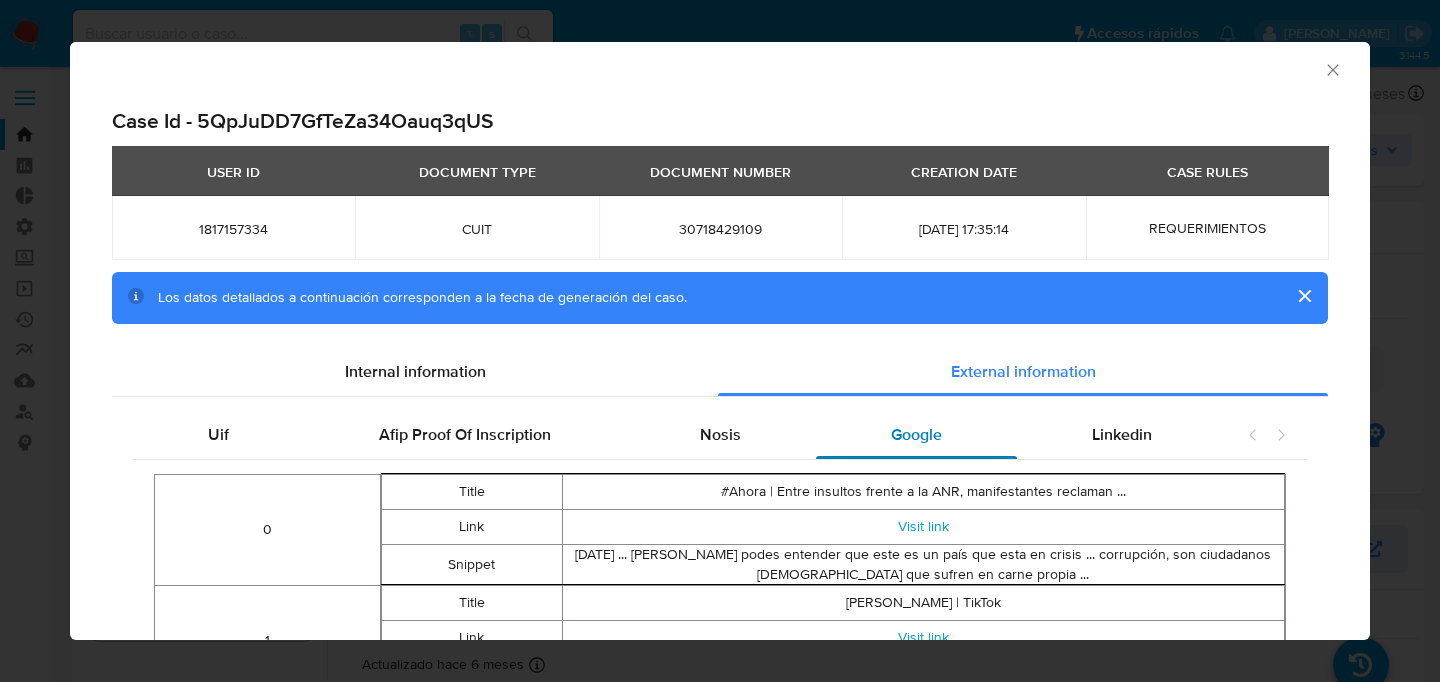 scroll, scrollTop: 345, scrollLeft: 0, axis: vertical 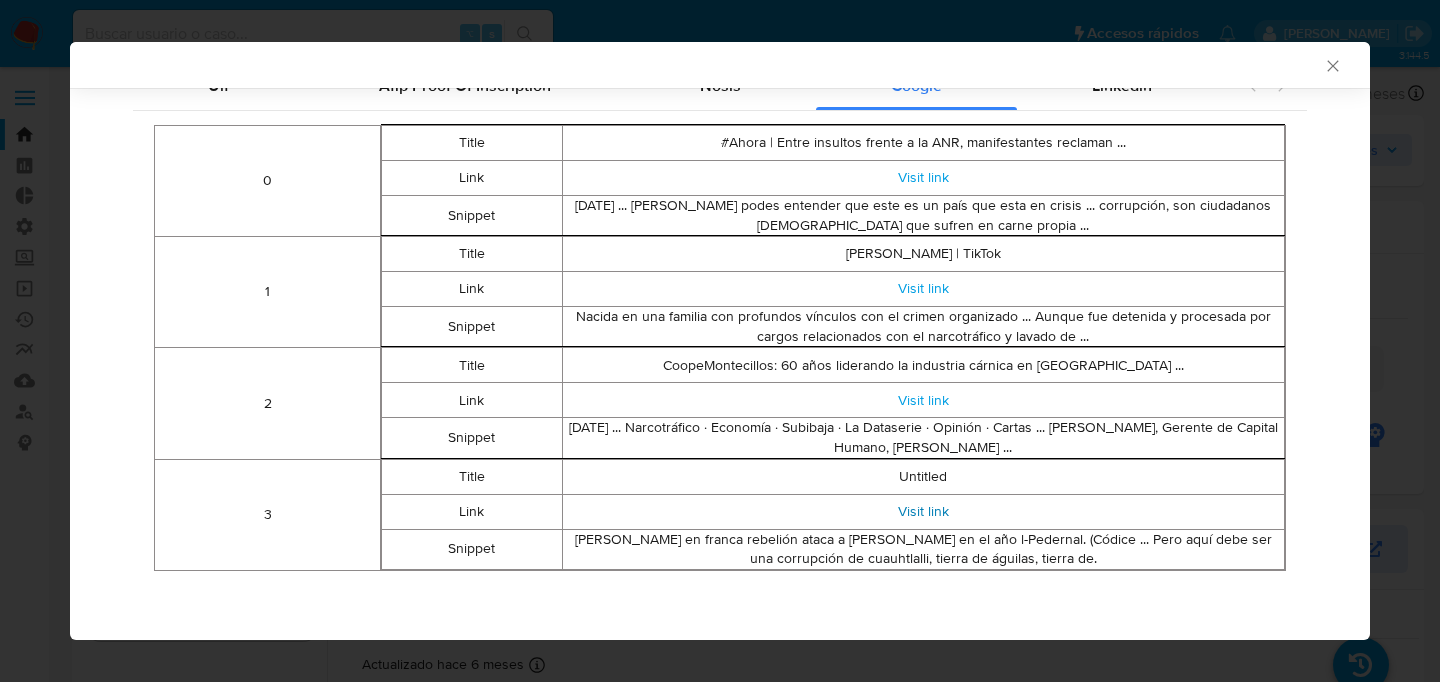 click on "Visit link" at bounding box center (923, 511) 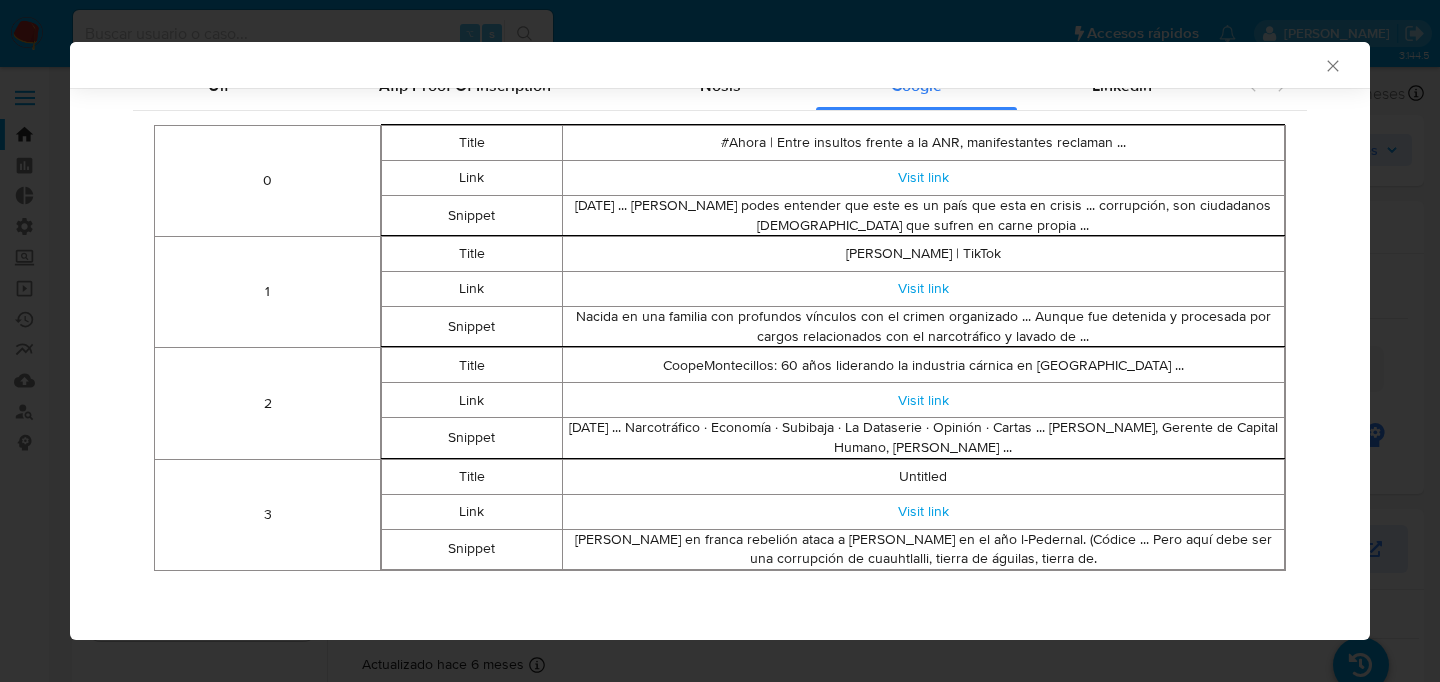 click on "Title" at bounding box center (472, 254) 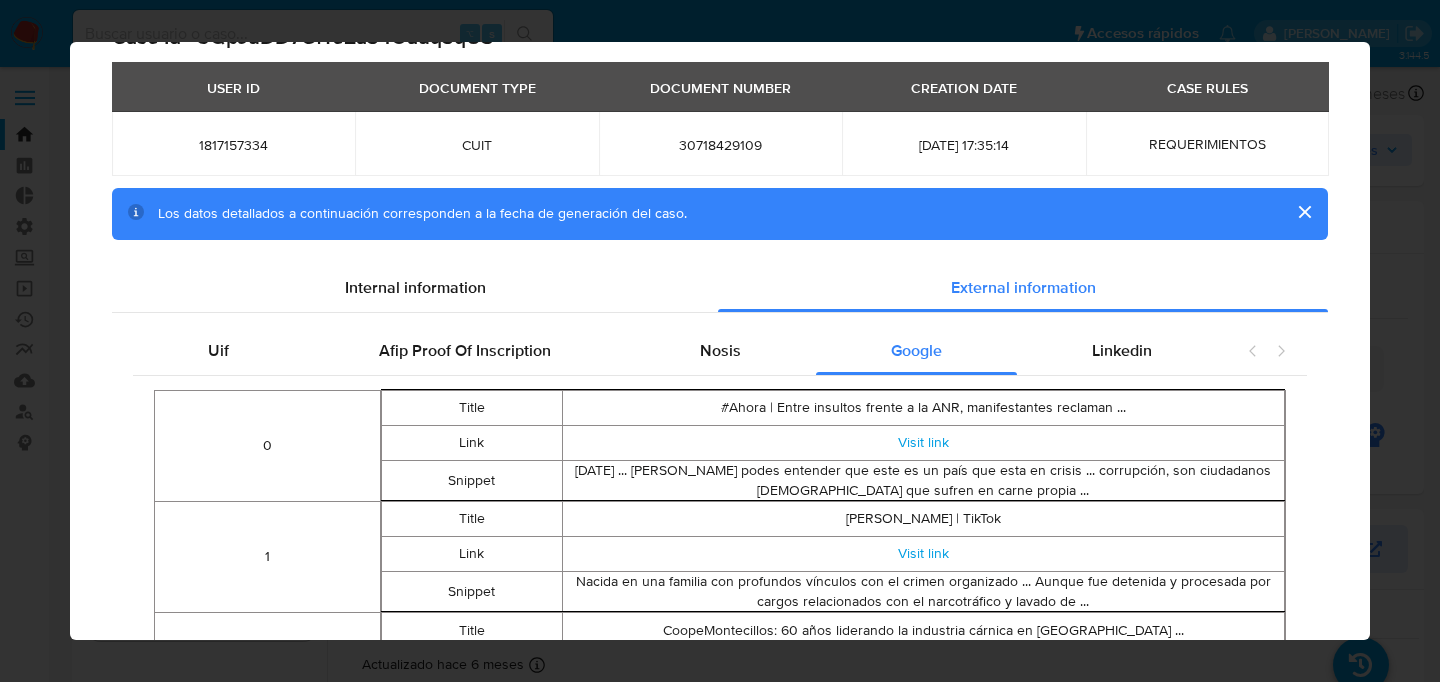 scroll, scrollTop: 0, scrollLeft: 0, axis: both 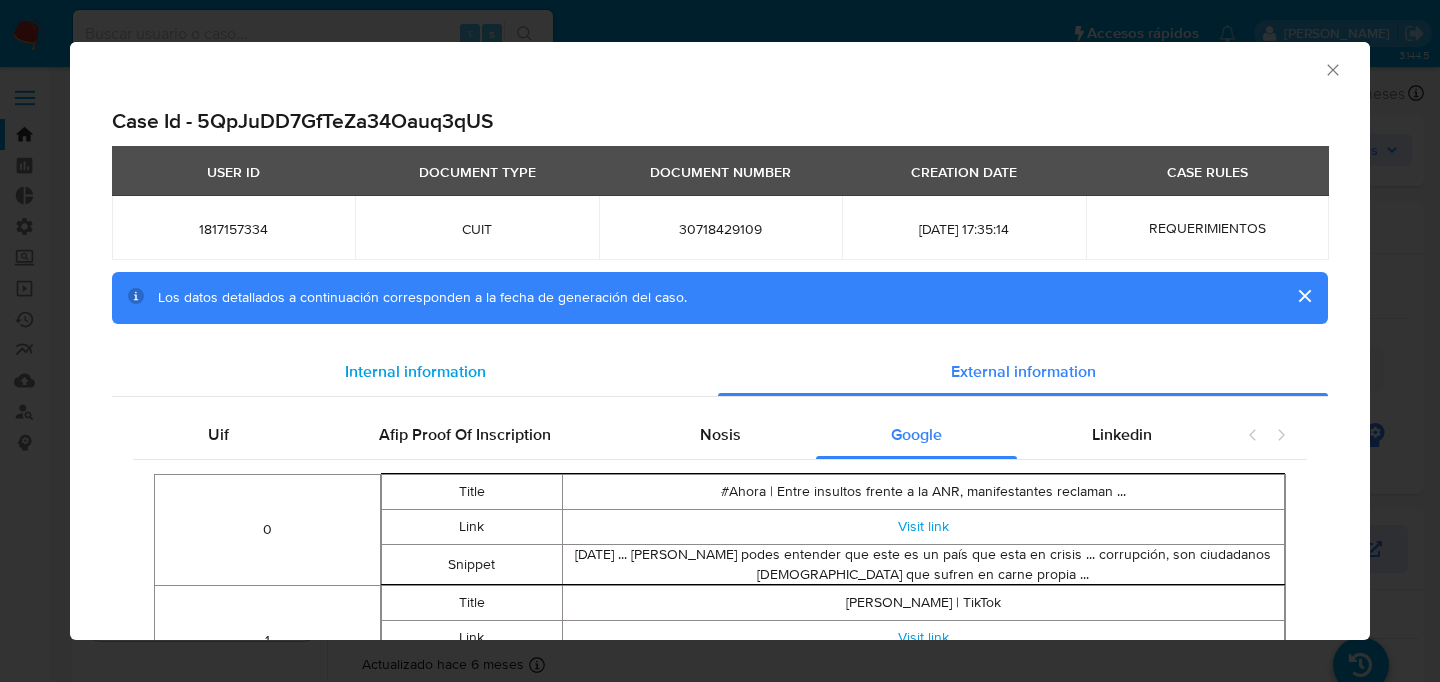 click on "Internal information" at bounding box center [415, 371] 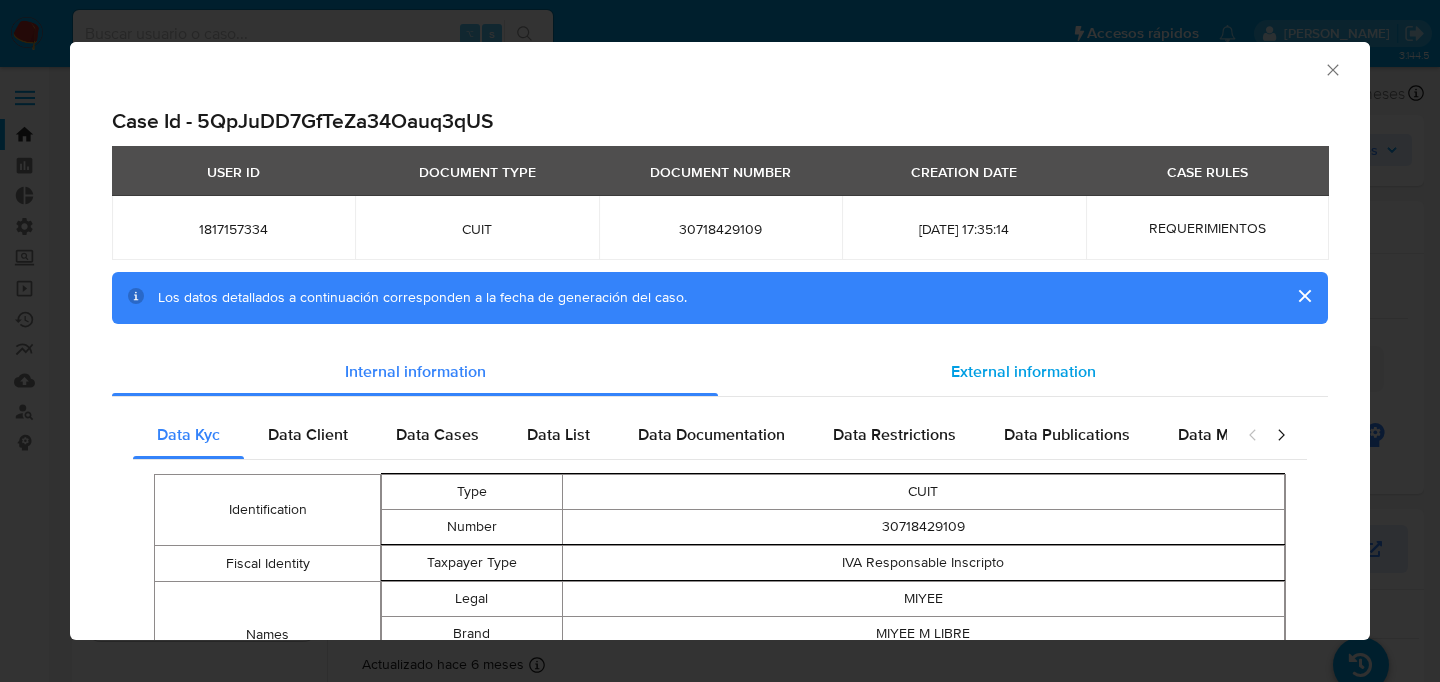 click on "External information" at bounding box center (1023, 372) 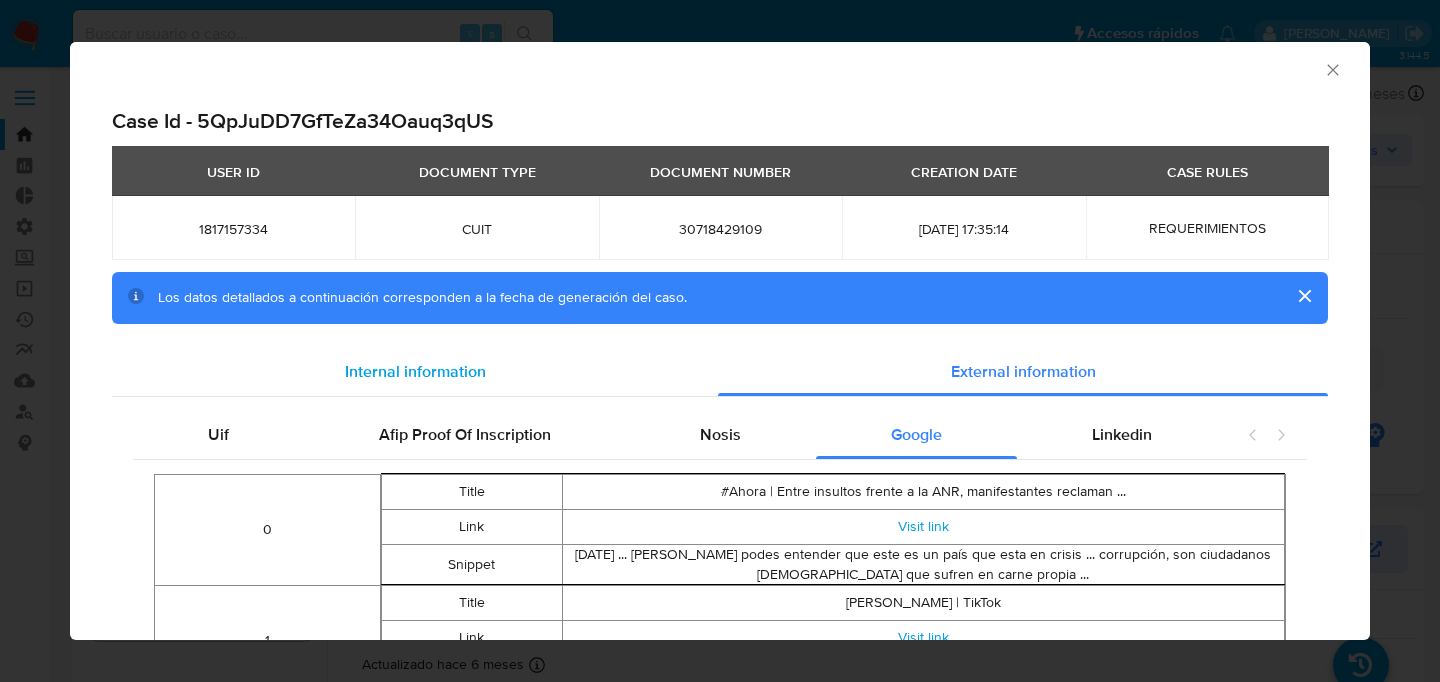 click on "Internal information" at bounding box center (415, 372) 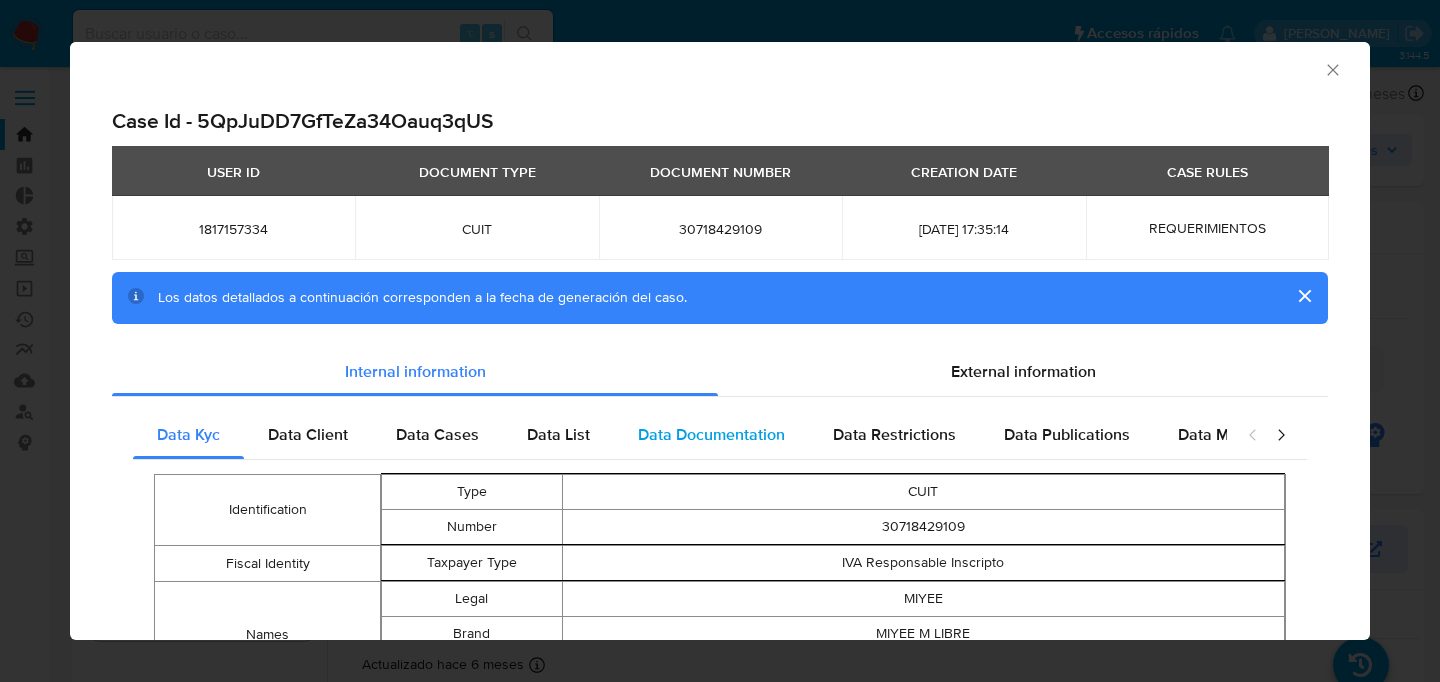 click on "Data Documentation" at bounding box center (711, 434) 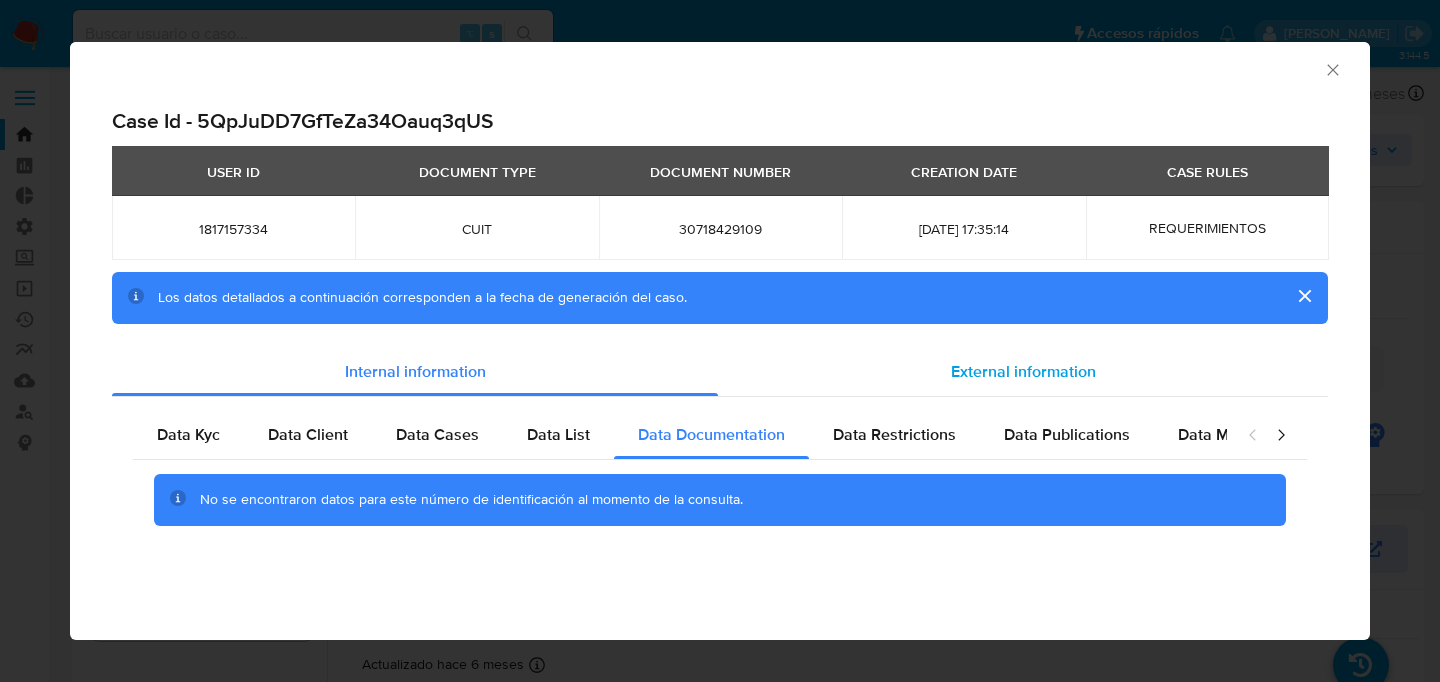 click on "External information" at bounding box center (1023, 372) 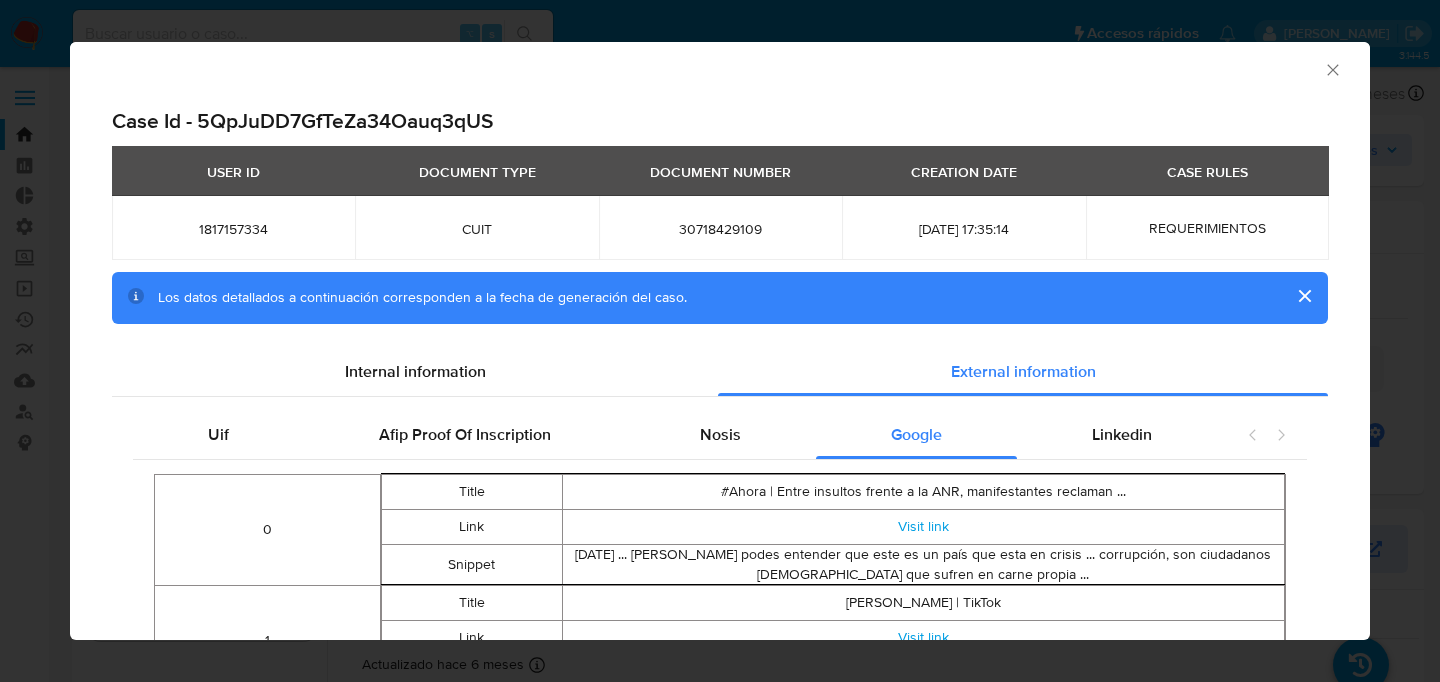 click on "Case Id - 5QpJuDD7GfTeZa34Oauq3qUS USER ID DOCUMENT TYPE DOCUMENT NUMBER CREATION DATE CASE RULES 1817157334 CUIT 30718429109 2025-07-03 17:35:14 REQUERIMIENTOS Los datos detallados a continuación corresponden a la fecha de generación del caso. Internal information External information Uif Afip Proof Of Inscription Nosis Google Linkedin 0 Title #Ahora | Entre insultos frente a la ANR, manifestantes reclaman ... Link Visit link Snippet Mar 9, 2021 ... Vera Miyee podes entender que este es un país que esta en crisis ... corrupción, son ciudadanos paraguayo que sufren en carne propia ... 1 Title Siil Leefe Guska Tusaya | TikTok Link Visit link Snippet Nacida en una familia con profundos vínculos con el crimen organizado ... Aunque fue detenida y procesada por cargos relacionados con el narcotráfico y lavado de ... 2 Title CoopeMontecillos: 60 años liderando la industria cárnica en Costa ... Link Visit link Snippet 3 Title Untitled Link Visit link Snippet" at bounding box center [720, 528] 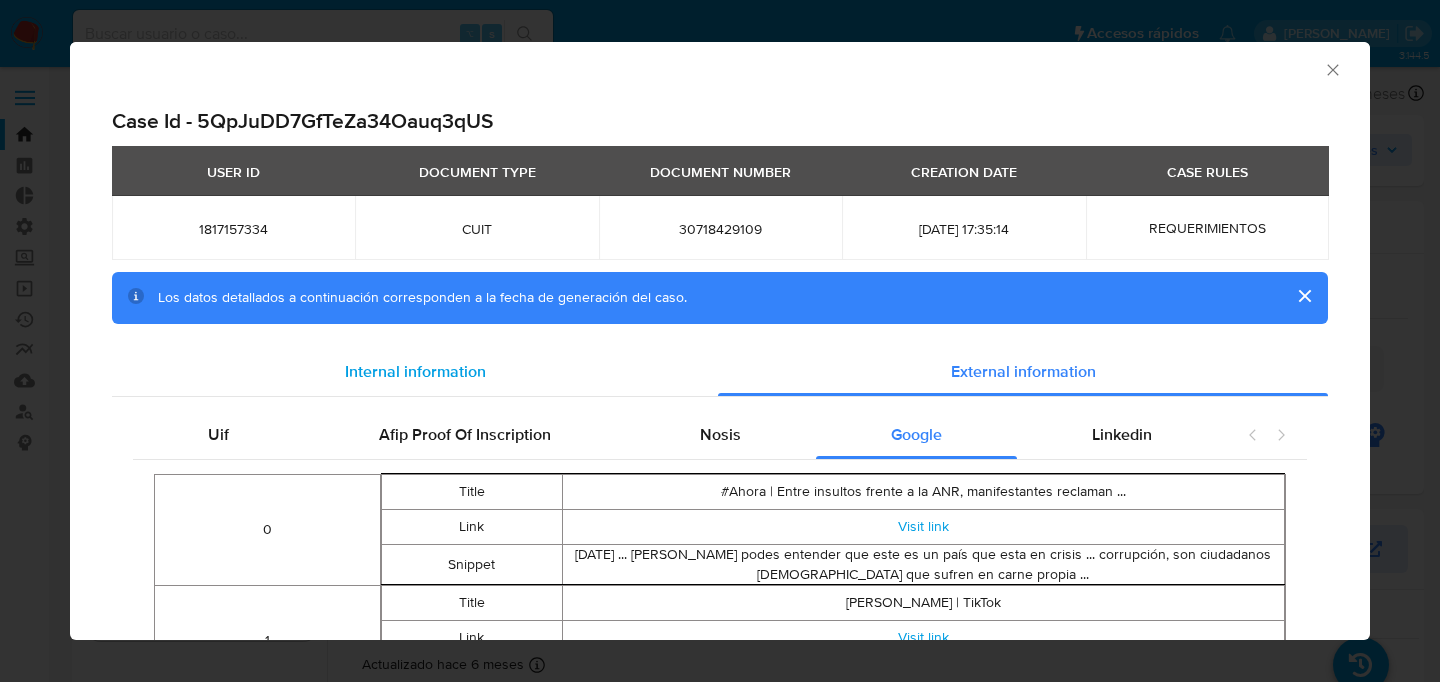 click on "Internal information" at bounding box center (415, 372) 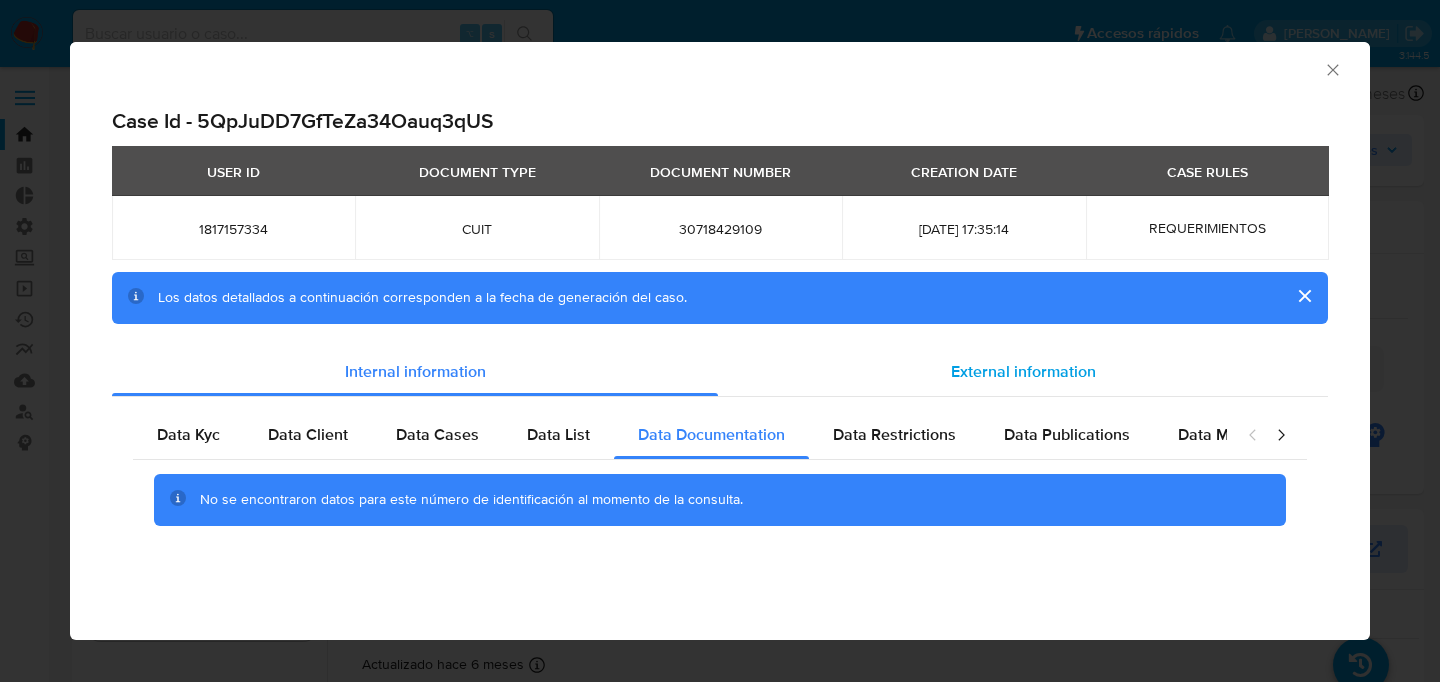 click on "External information" at bounding box center (1023, 372) 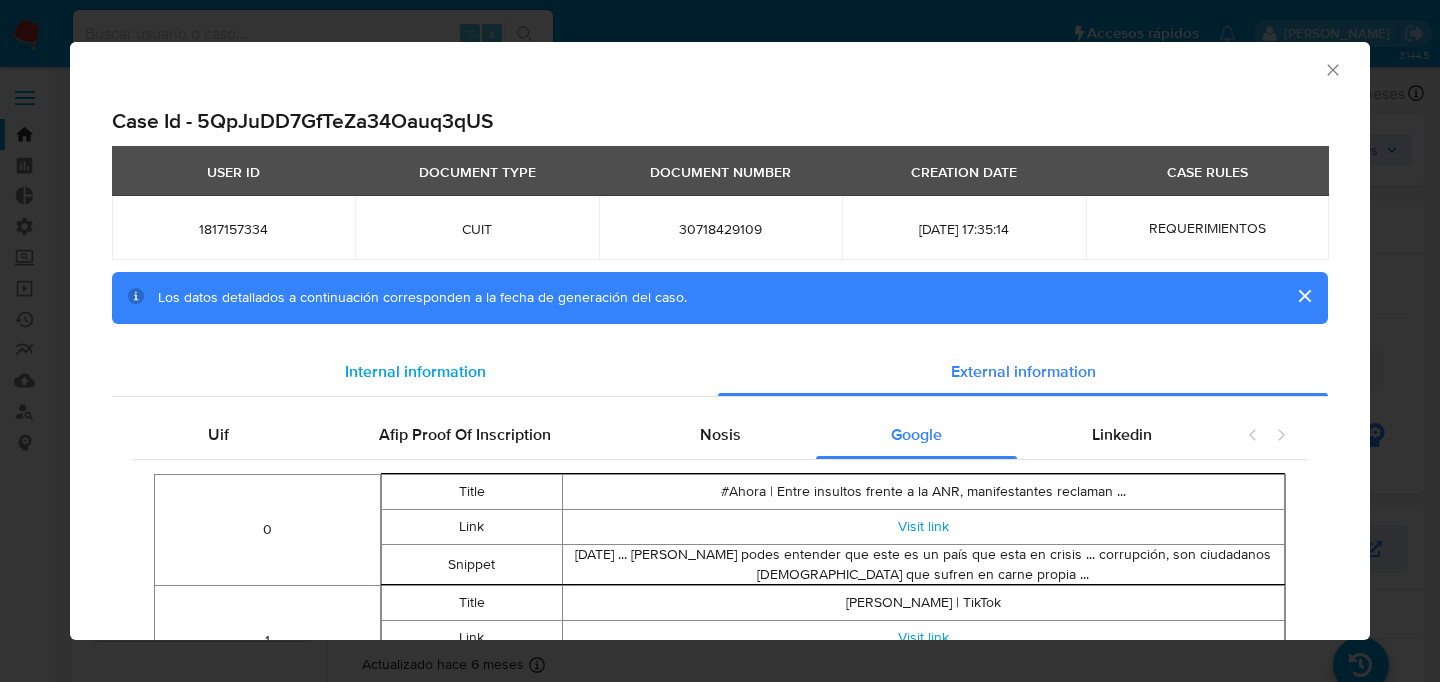 click on "Internal information" at bounding box center (415, 372) 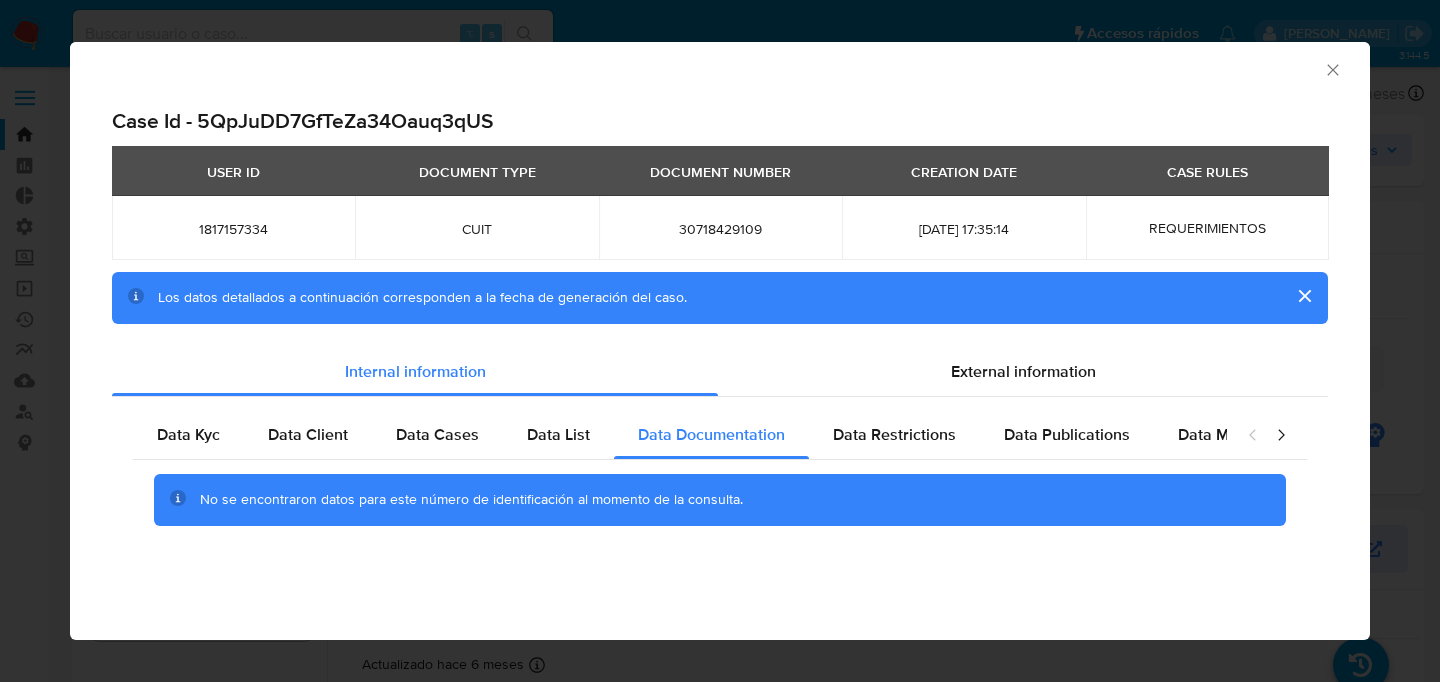 click on "Case Id - 5QpJuDD7GfTeZa34Oauq3qUS USER ID DOCUMENT TYPE DOCUMENT NUMBER CREATION DATE CASE RULES 1817157334 CUIT 30718429109 2025-07-03 17:35:14 REQUERIMIENTOS Los datos detallados a continuación corresponden a la fecha de generación del caso. Internal information External information Data Kyc Data Client Data Cases Data List Data Documentation Data Restrictions Data Publications Data Minority Peticiones Secundarias No se encontraron datos para este número de identificación al momento de la consulta." at bounding box center (720, 355) 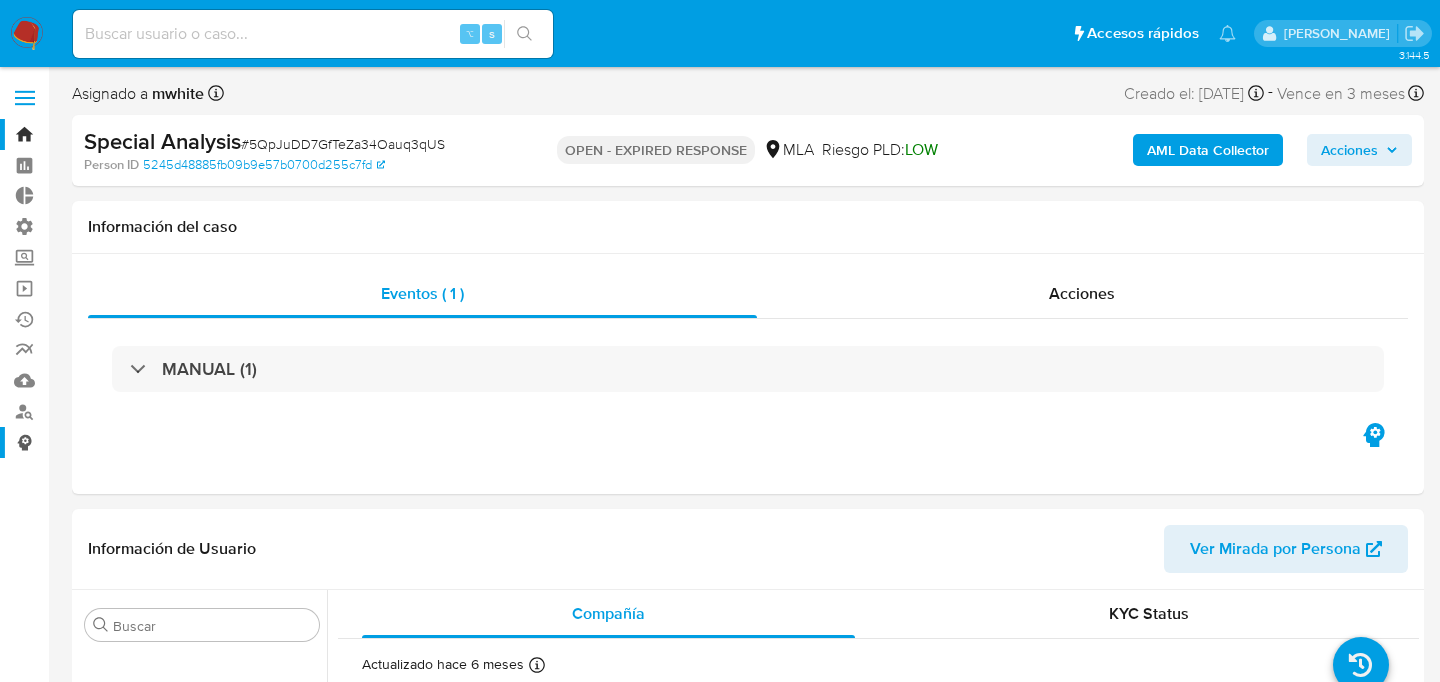 click on "Consolidado" at bounding box center [119, 442] 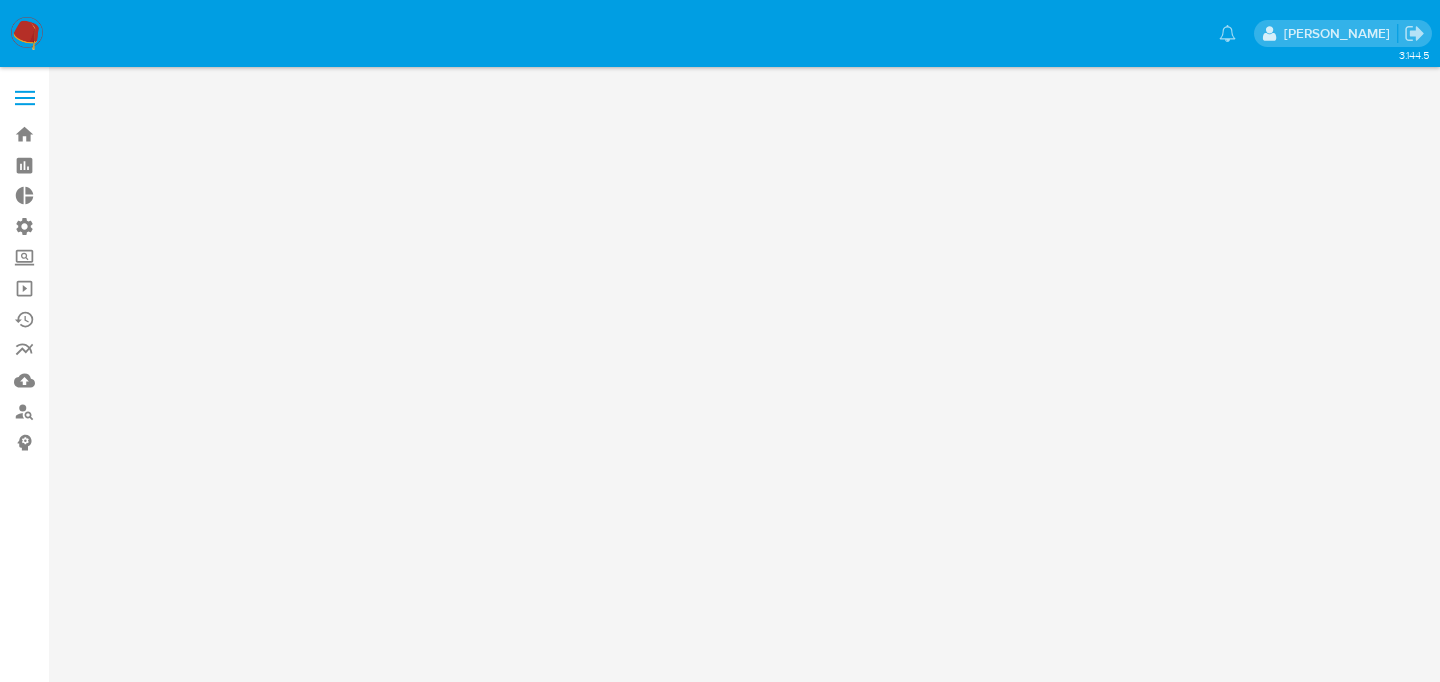scroll, scrollTop: 0, scrollLeft: 0, axis: both 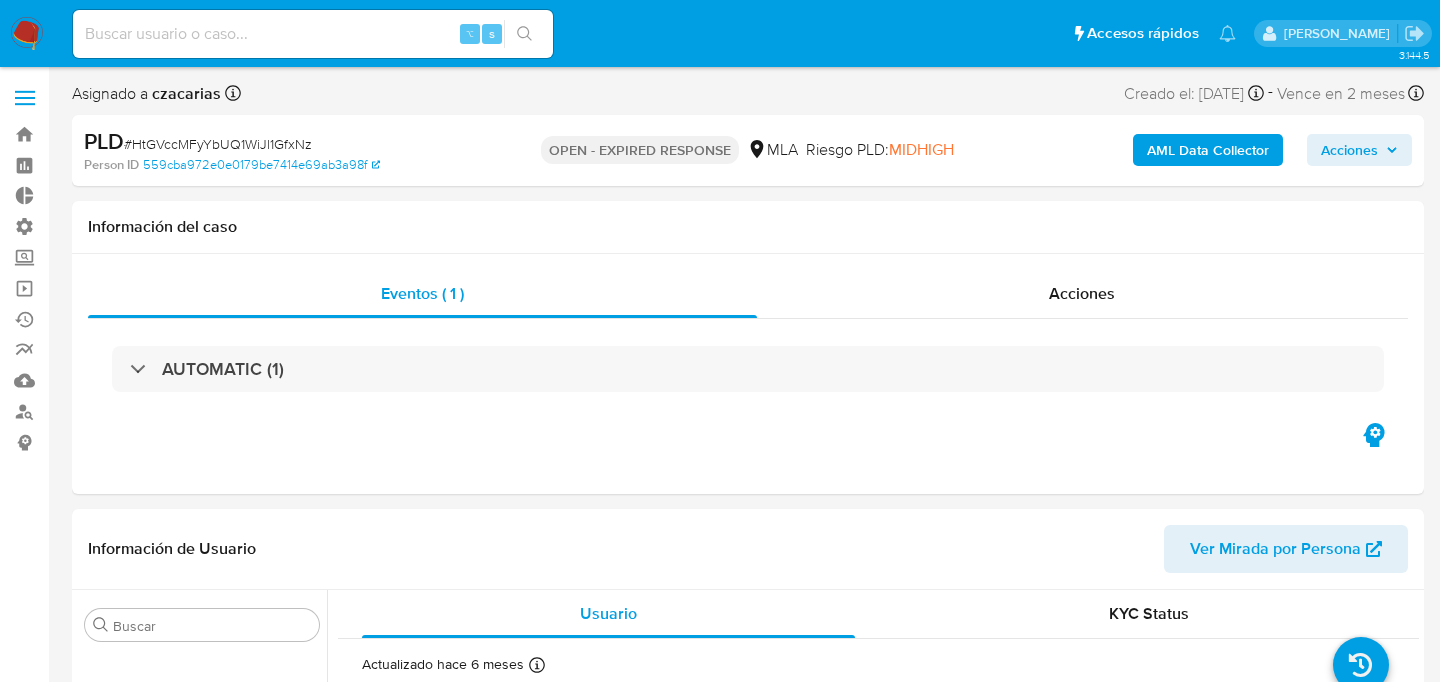 select on "10" 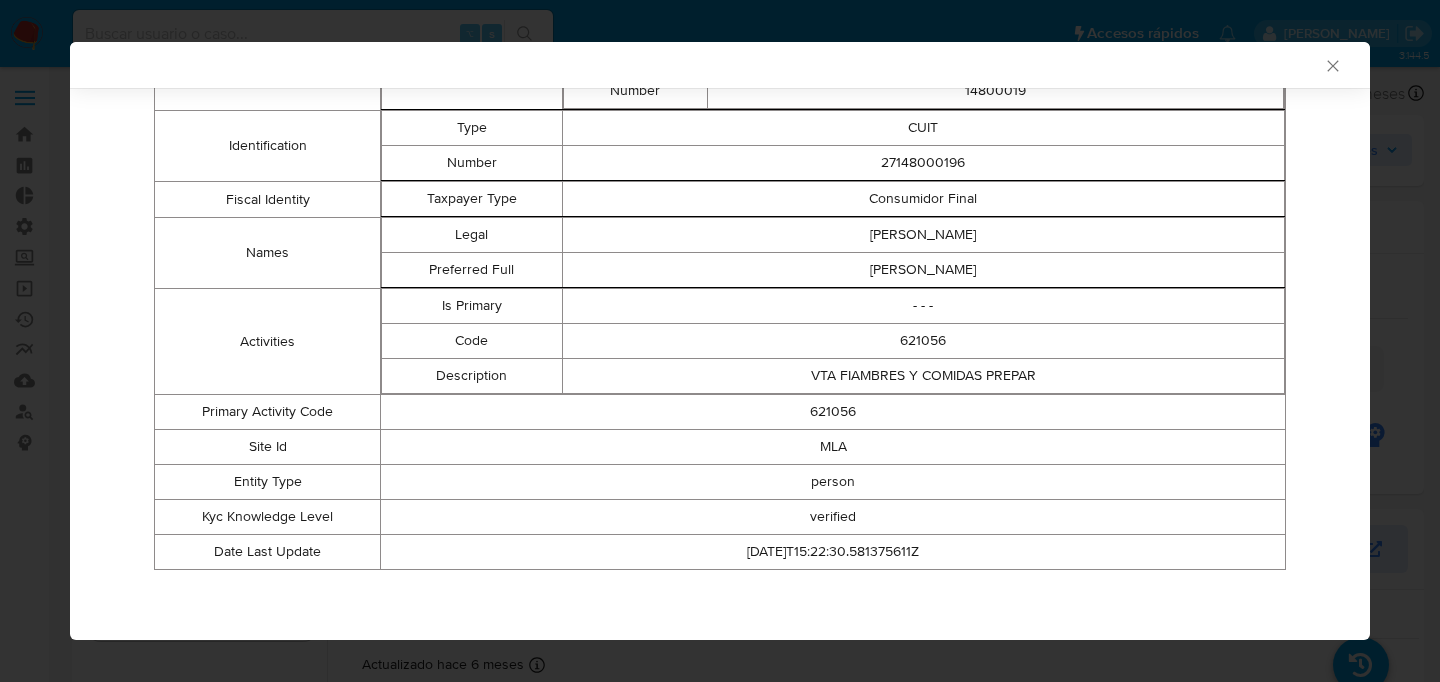 scroll, scrollTop: 0, scrollLeft: 0, axis: both 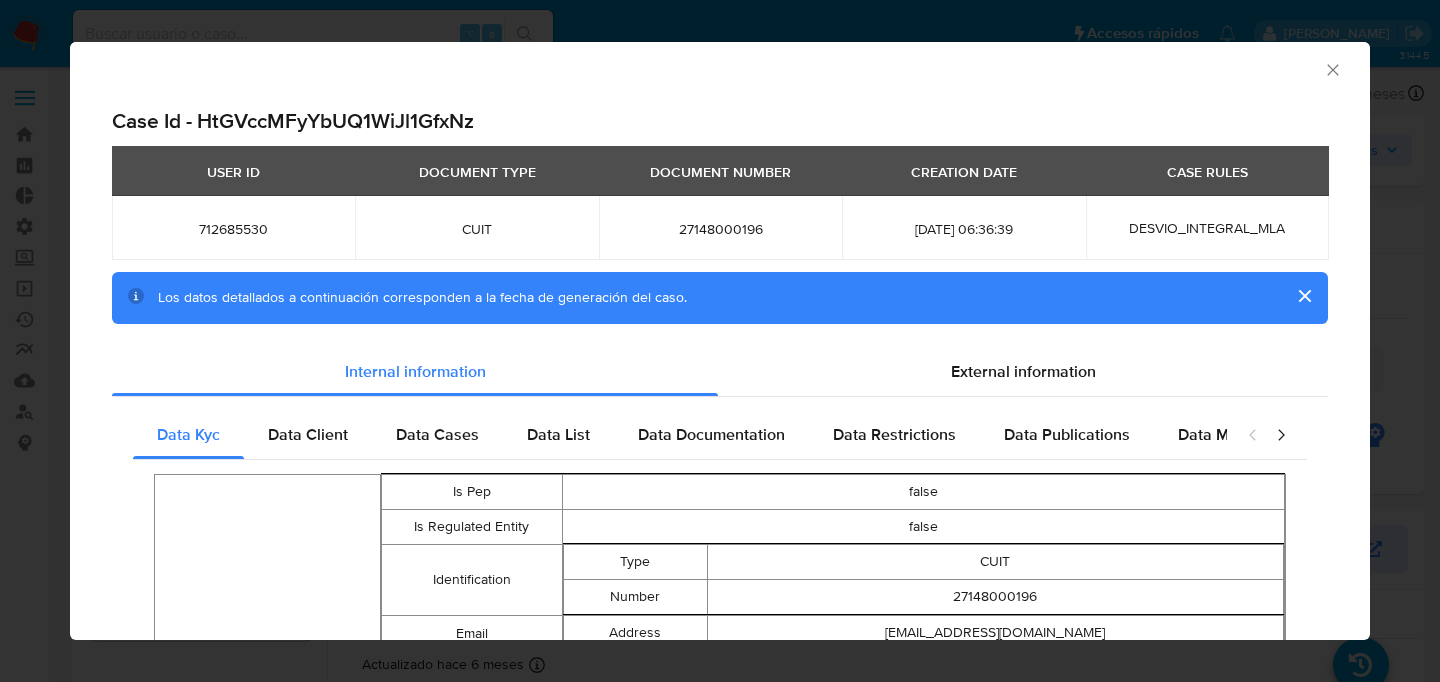 click 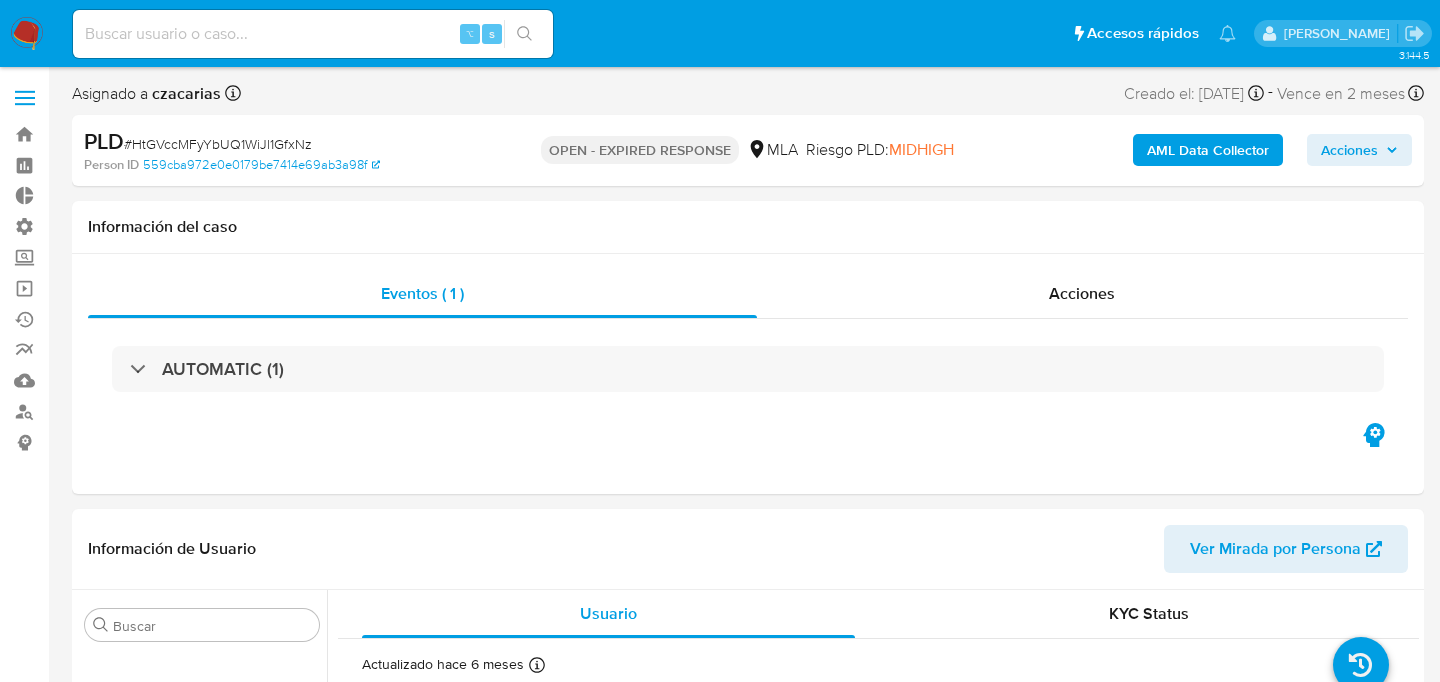 click on "AML Data Collector" at bounding box center [1208, 150] 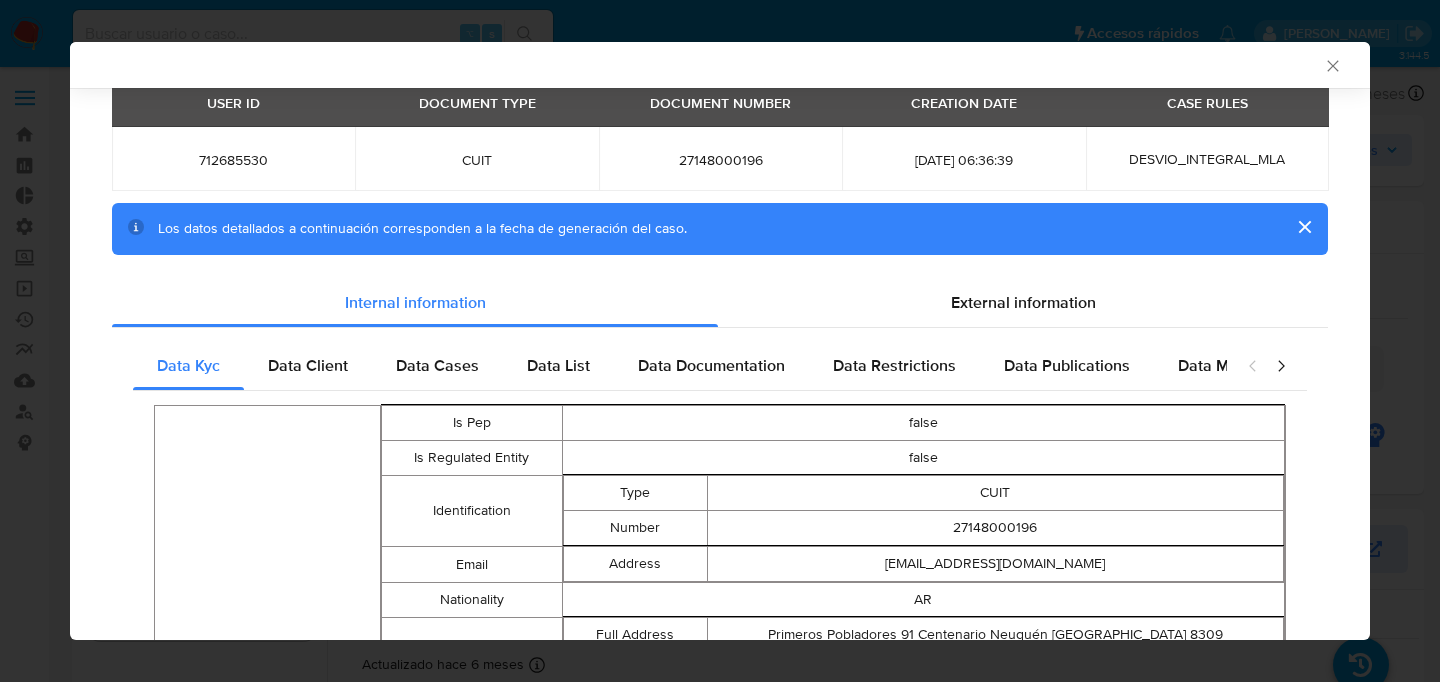 scroll, scrollTop: 0, scrollLeft: 0, axis: both 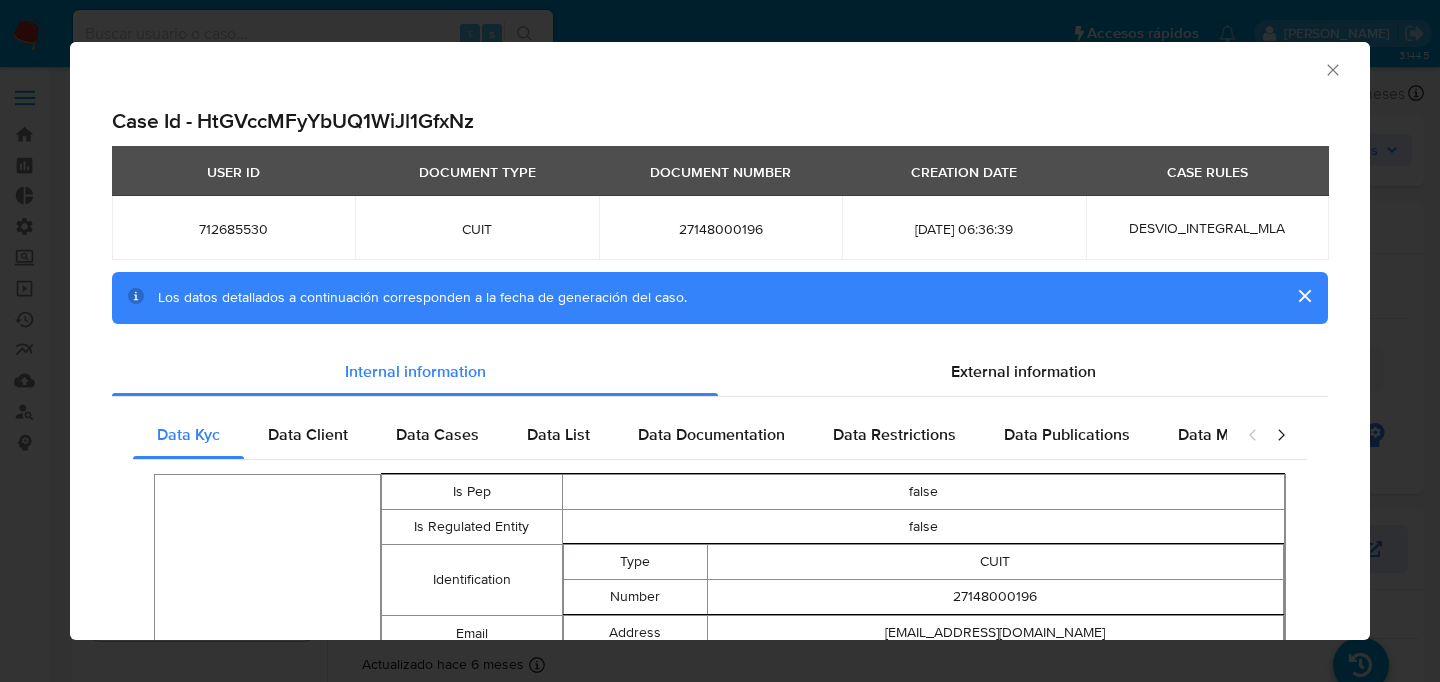 click on "Case Id - HtGVccMFyYbUQ1WiJl1GfxNz" at bounding box center (720, 121) 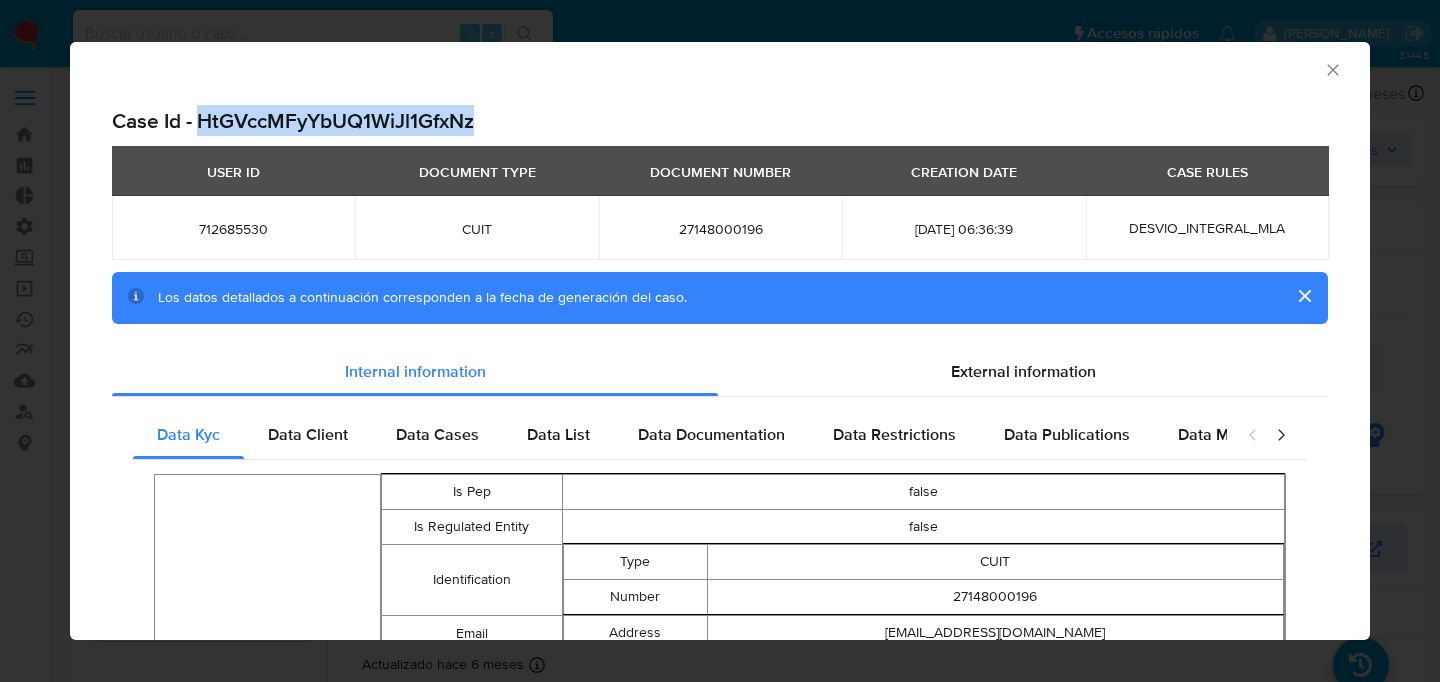 click on "Case Id - HtGVccMFyYbUQ1WiJl1GfxNz" at bounding box center [720, 121] 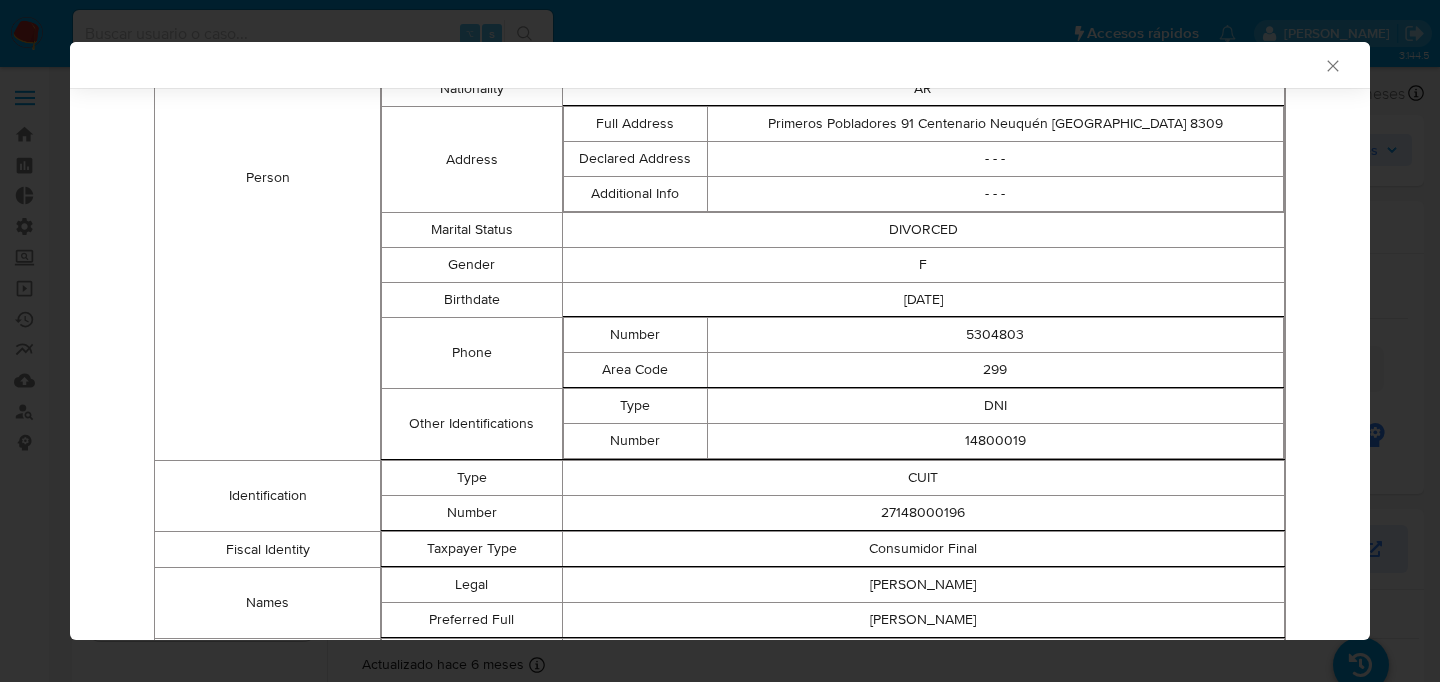 scroll, scrollTop: 0, scrollLeft: 0, axis: both 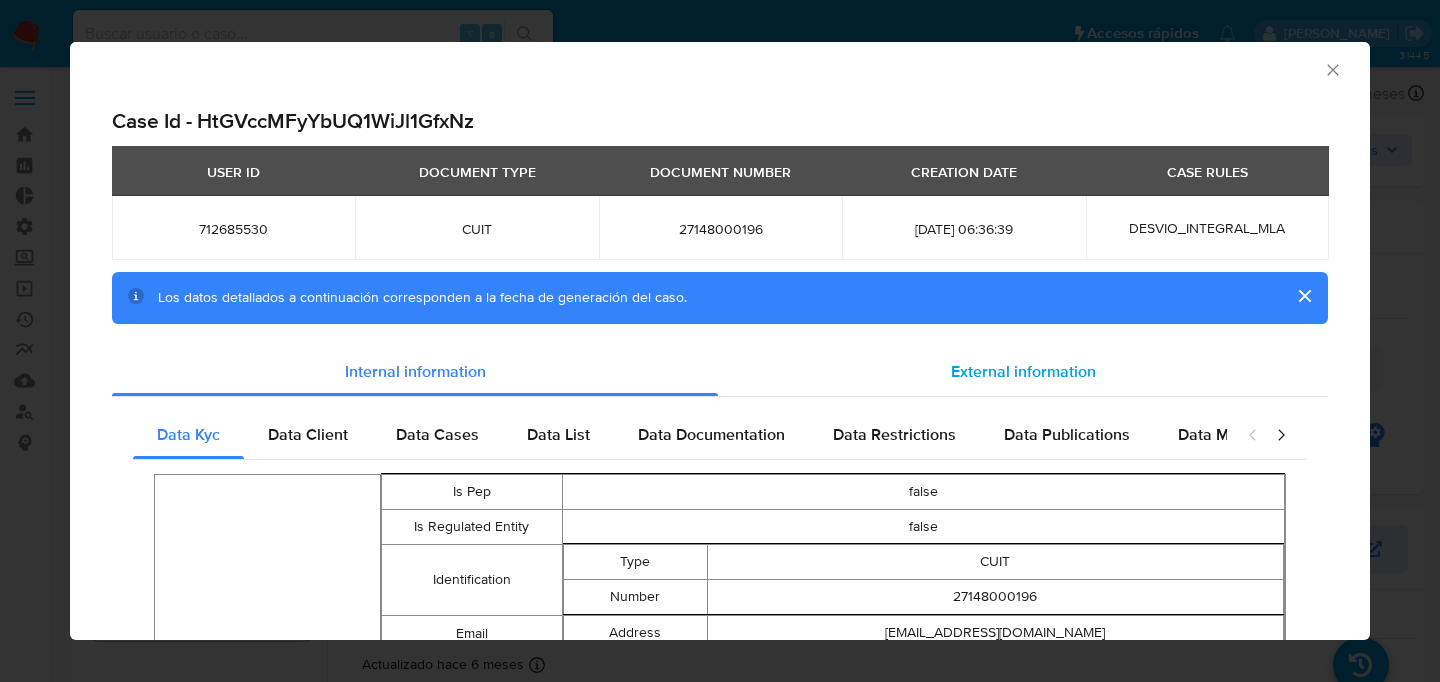 click on "External information" at bounding box center (1023, 372) 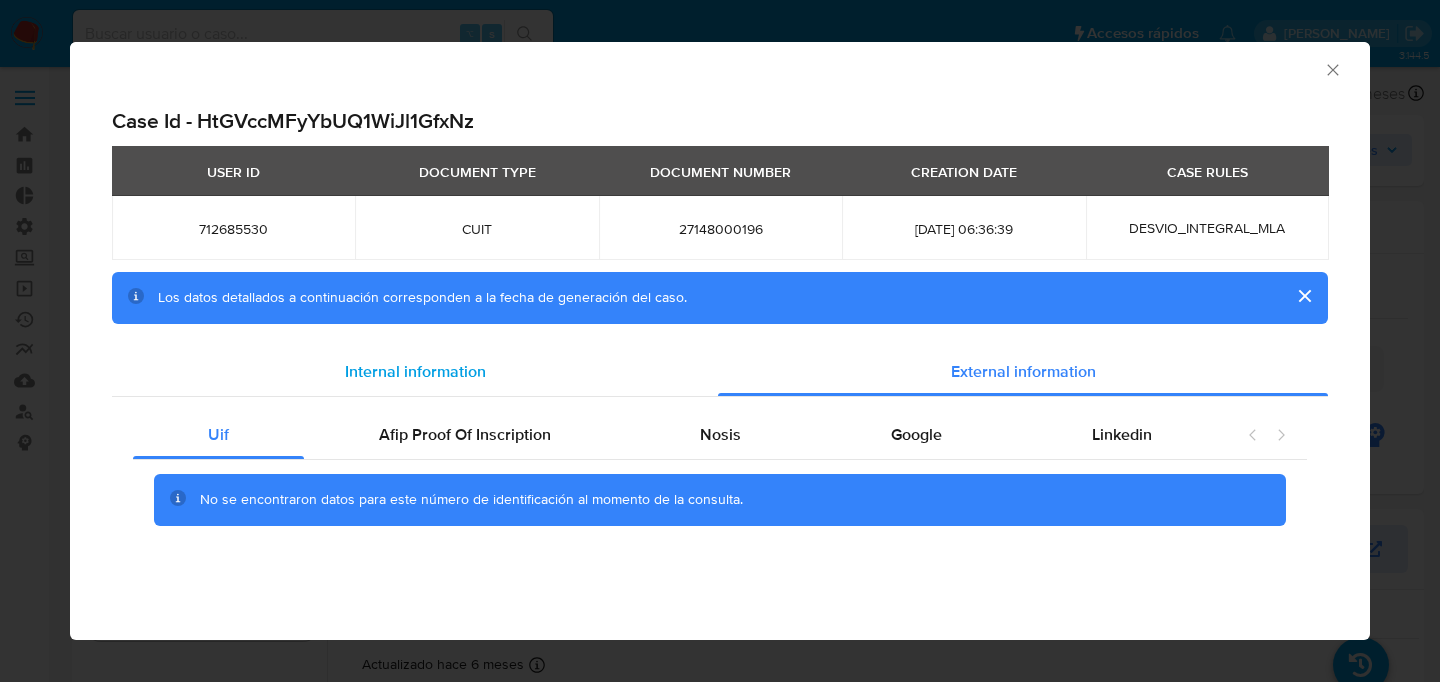 click on "Internal information" at bounding box center (415, 372) 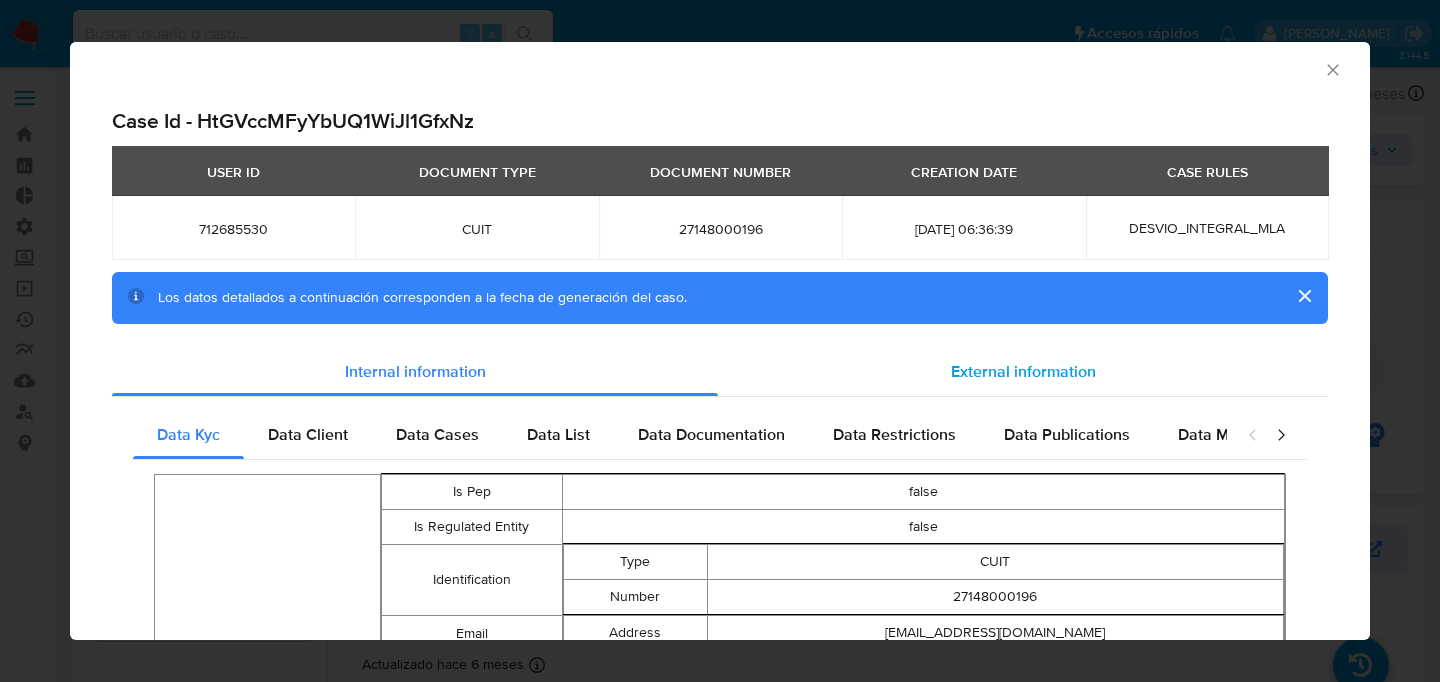 click on "External information" at bounding box center [1023, 372] 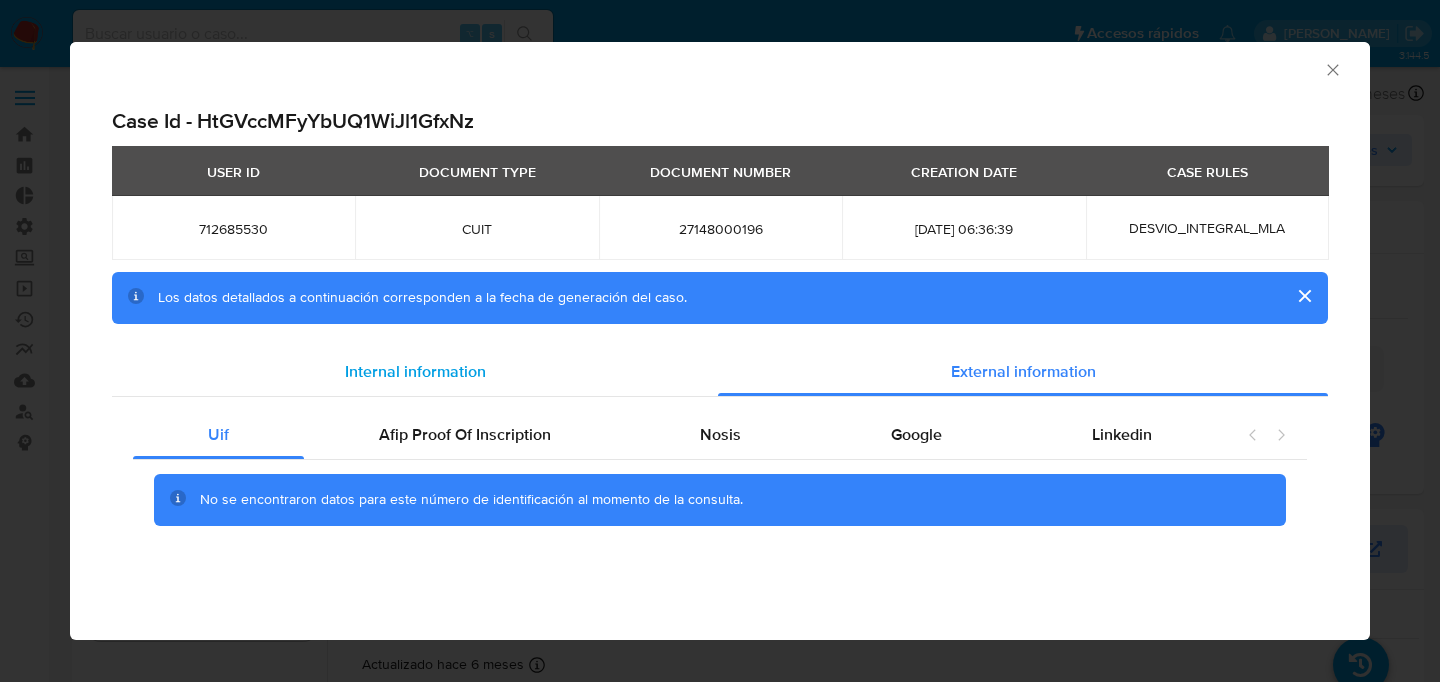 click on "Internal information" at bounding box center (415, 372) 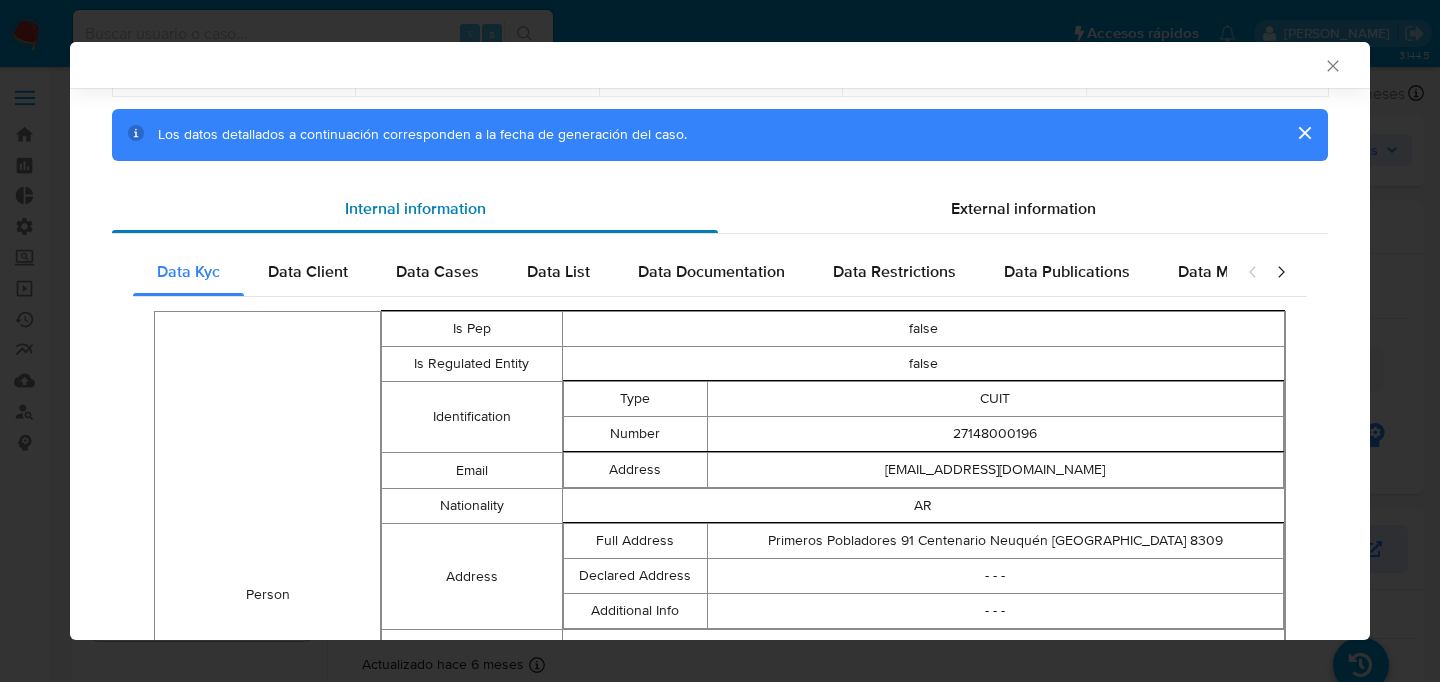 scroll, scrollTop: 167, scrollLeft: 0, axis: vertical 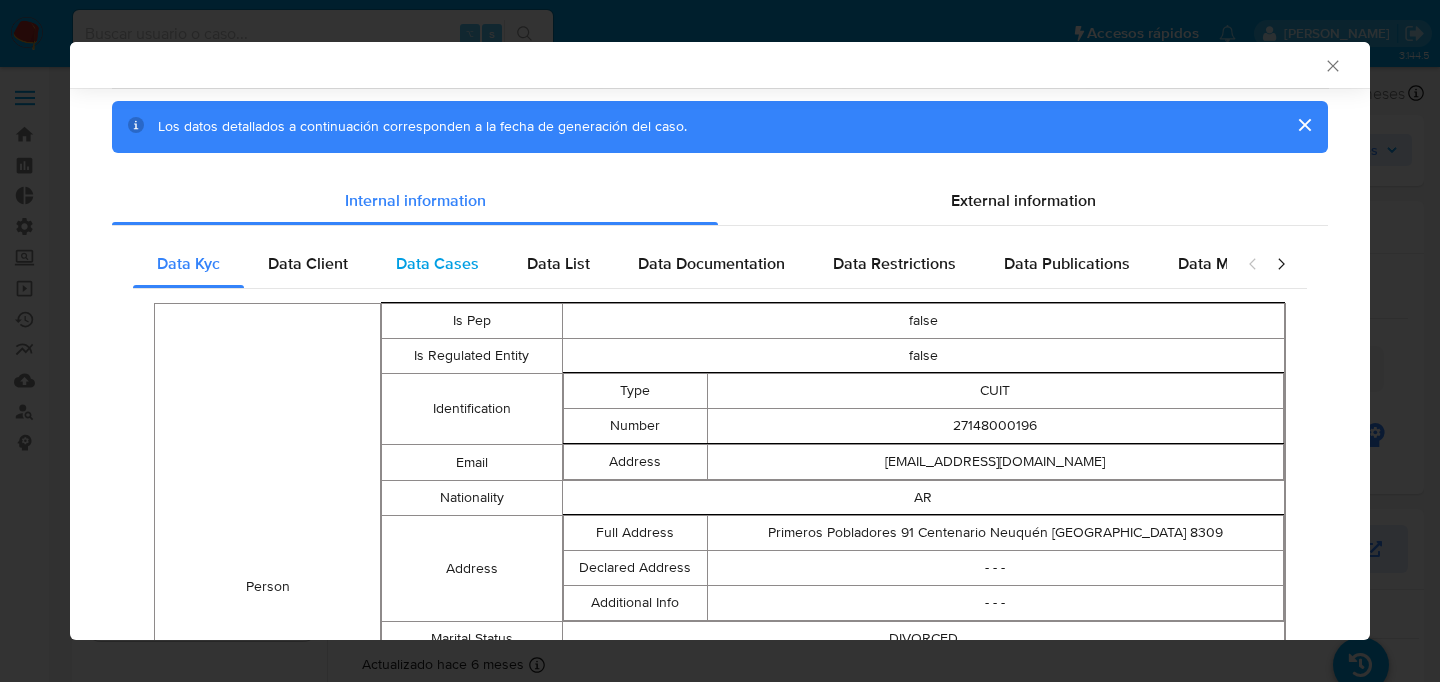 click on "Data Cases" at bounding box center (437, 263) 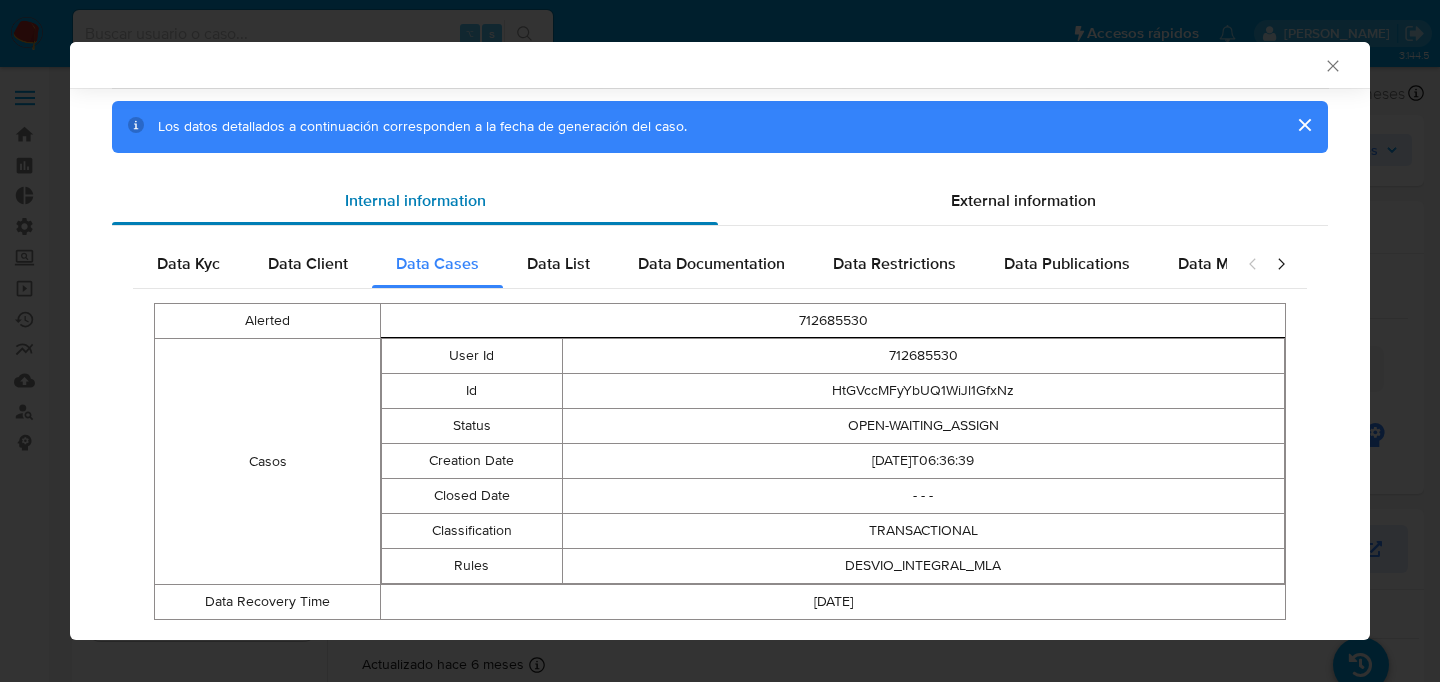click on "Internal information" at bounding box center (415, 201) 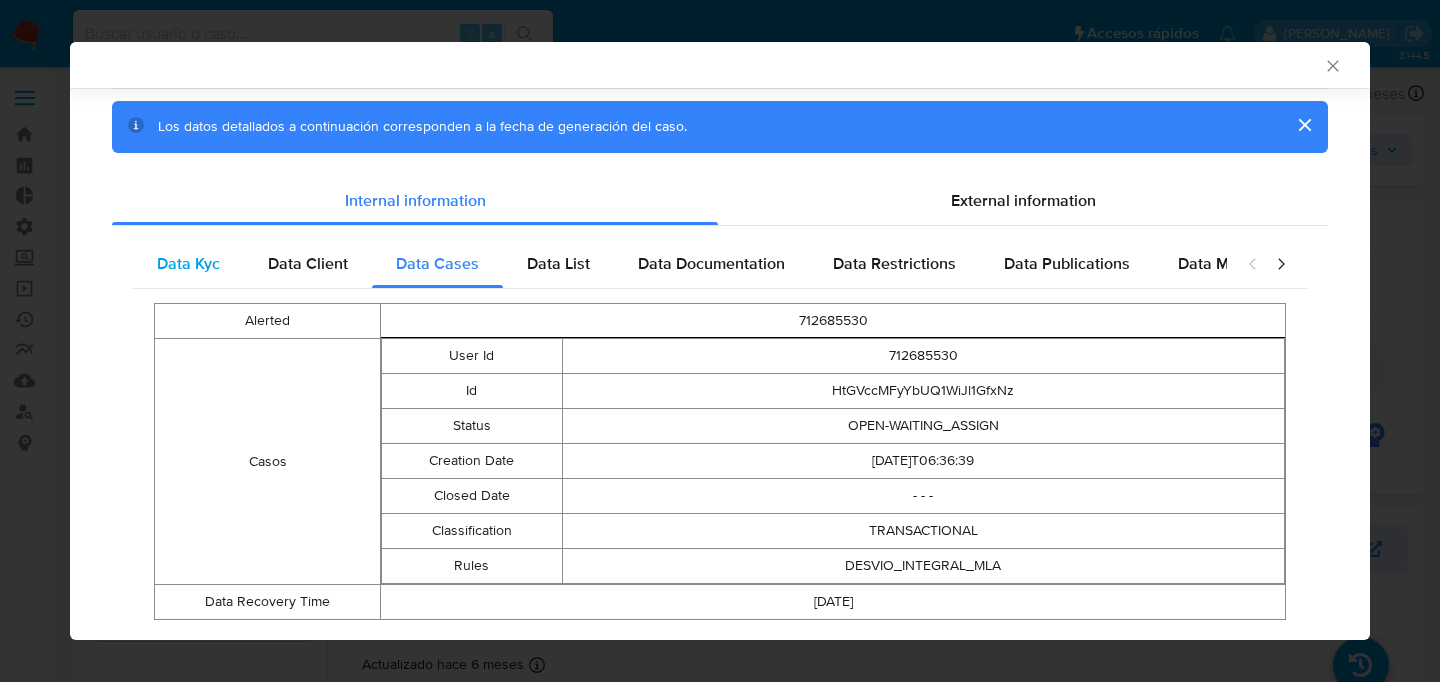 click on "Data Kyc" at bounding box center [188, 264] 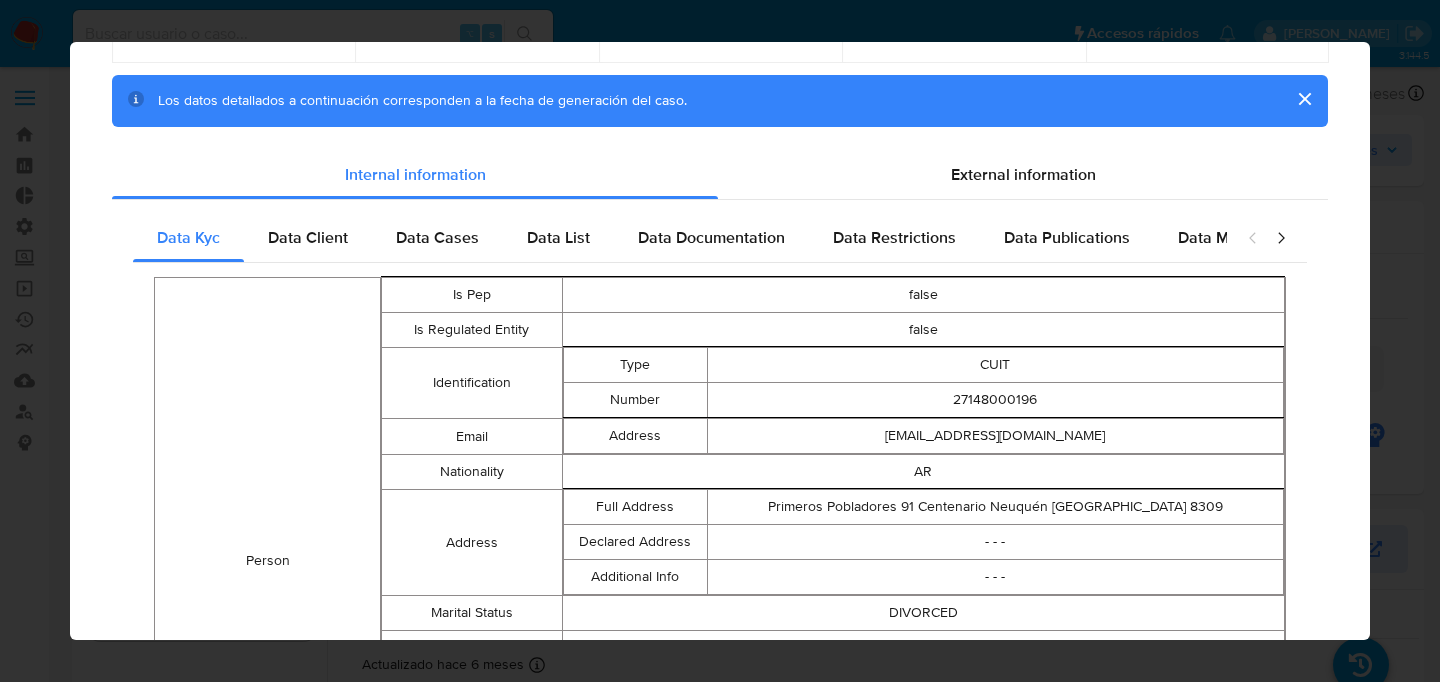 scroll, scrollTop: 0, scrollLeft: 0, axis: both 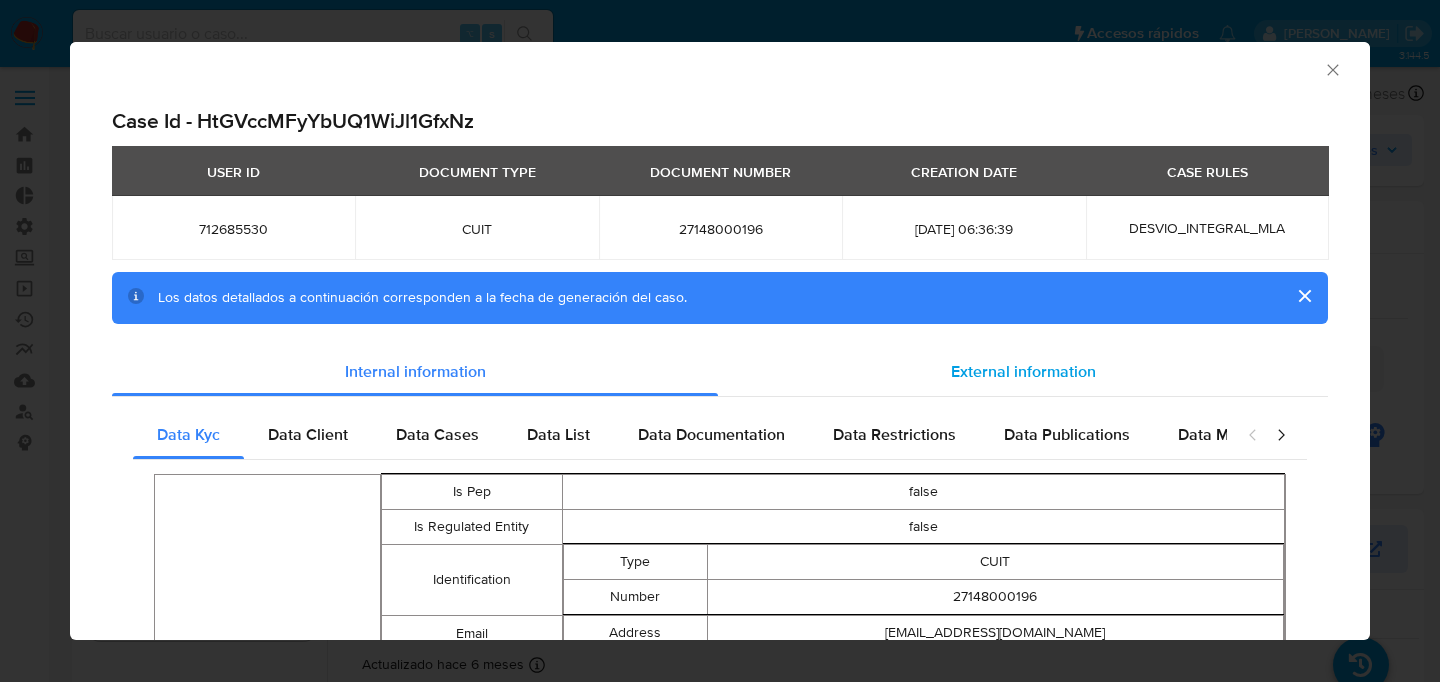 click on "External information" at bounding box center [1023, 371] 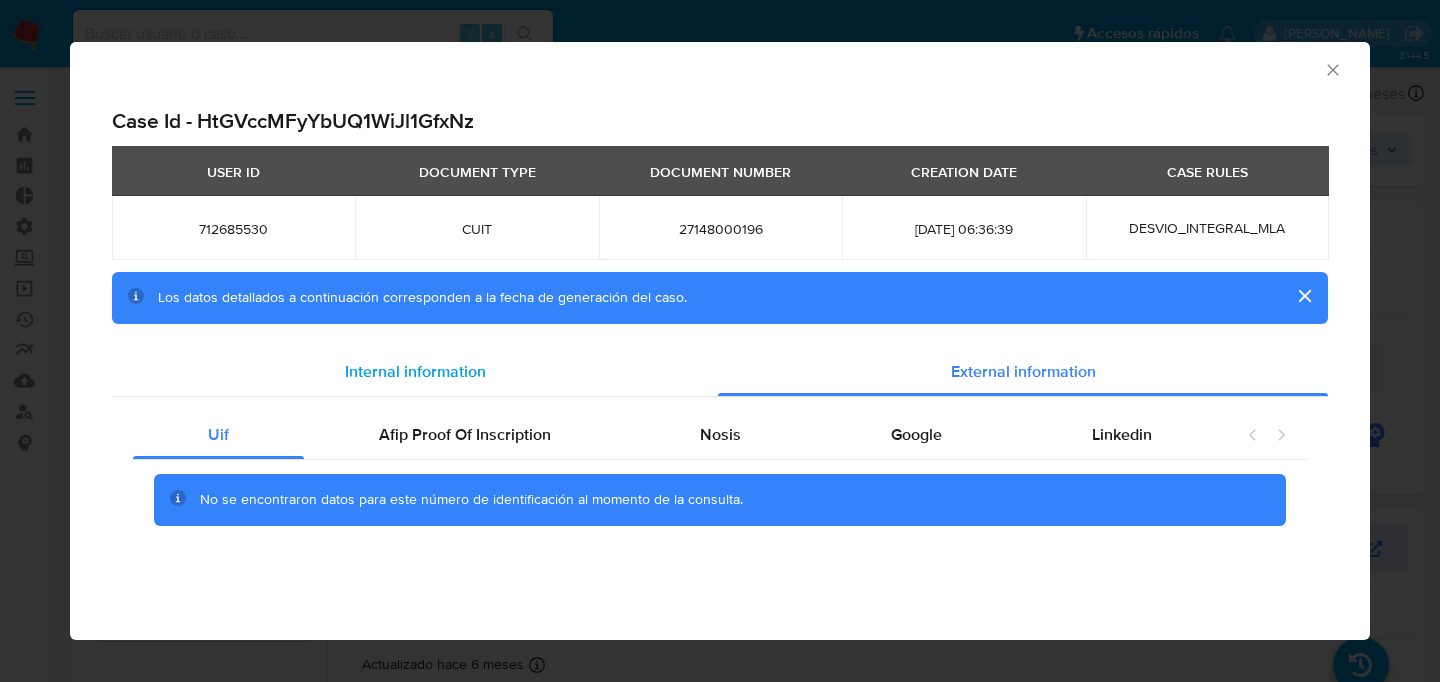 click on "Internal information" at bounding box center (415, 371) 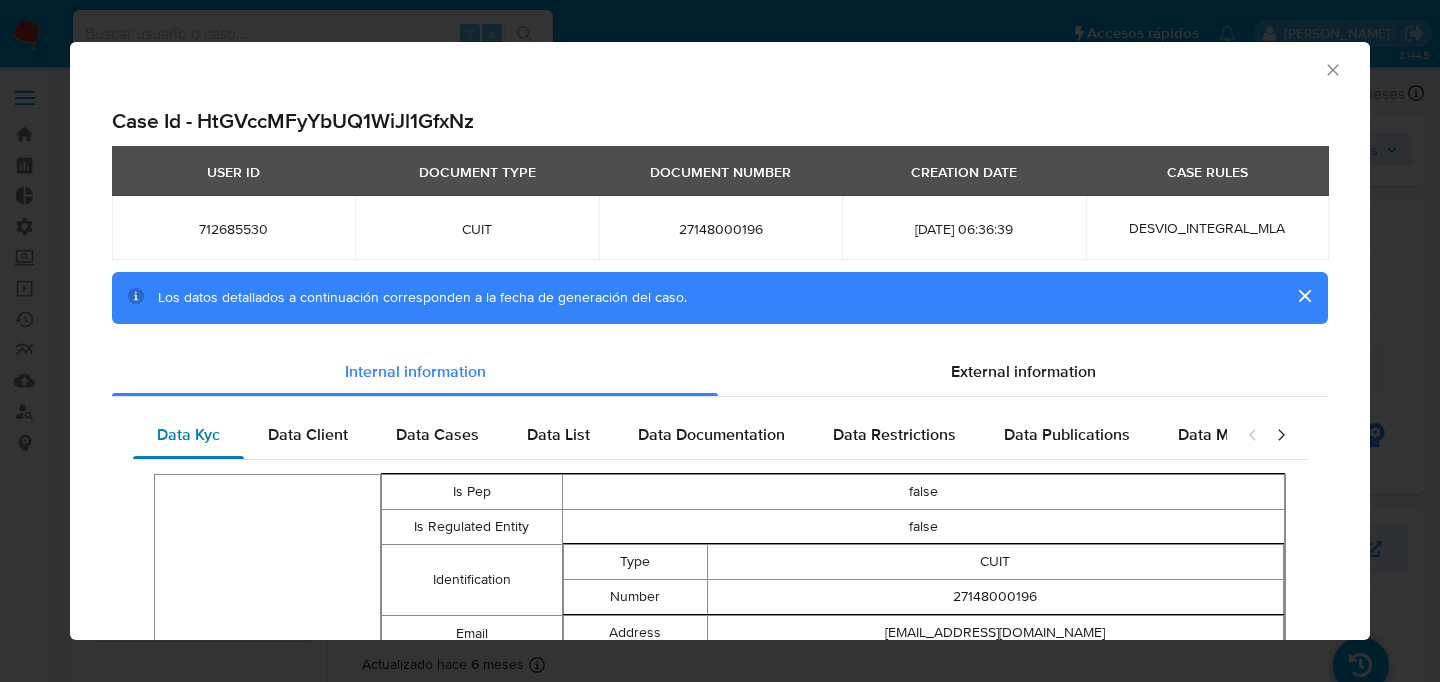 click on "Data Kyc" at bounding box center (188, 435) 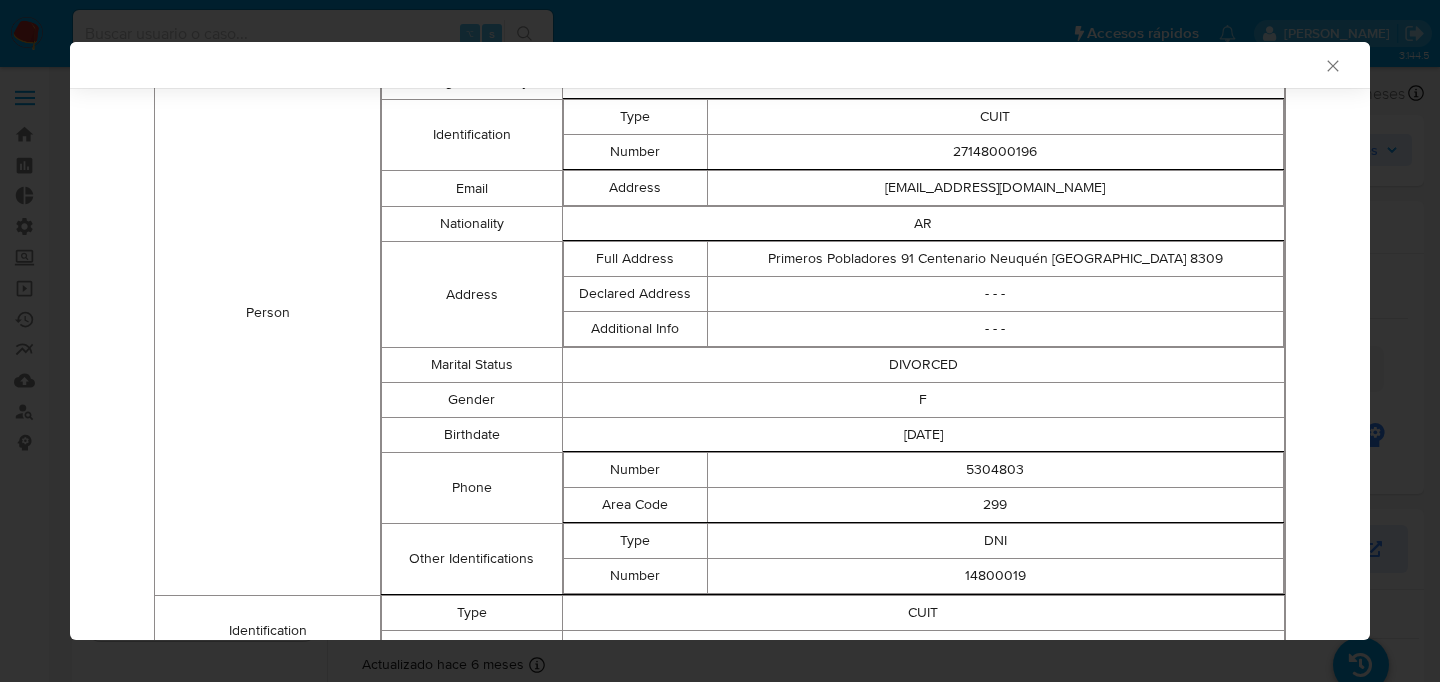scroll, scrollTop: 0, scrollLeft: 0, axis: both 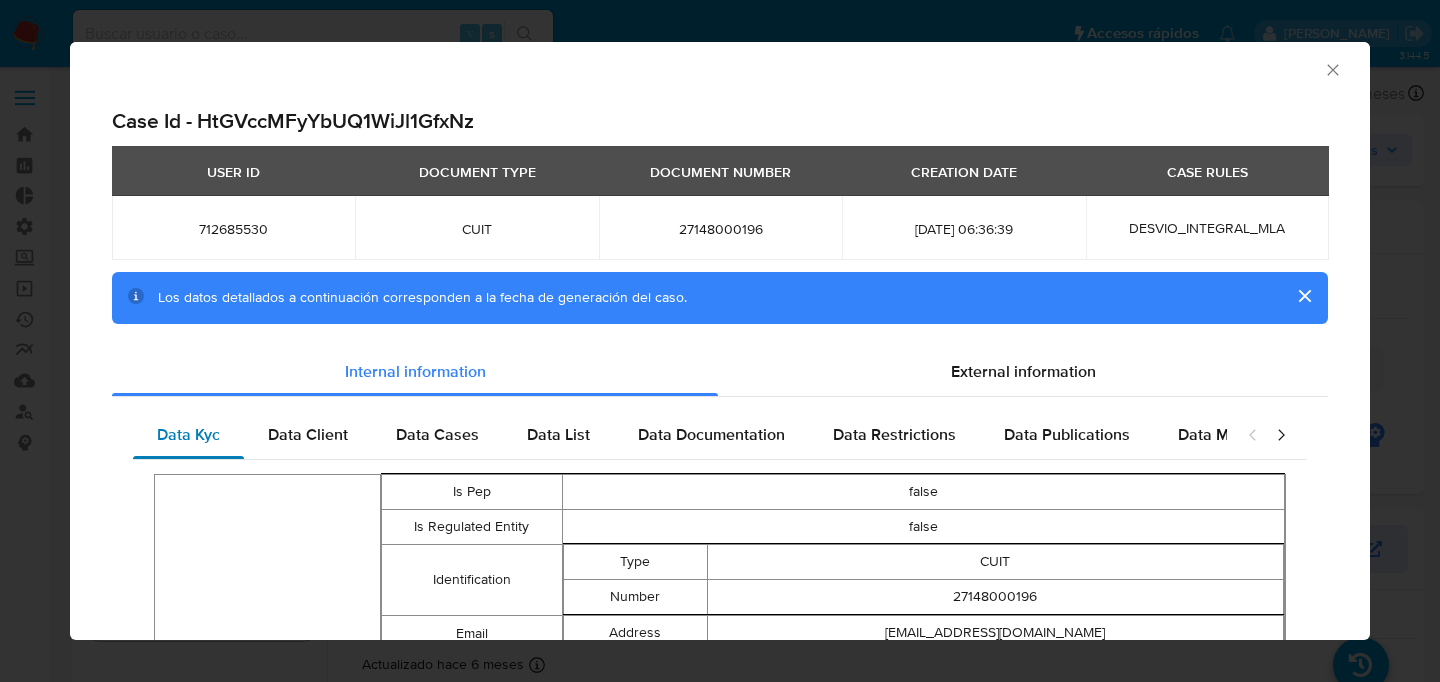 click on "Data Kyc" at bounding box center (188, 434) 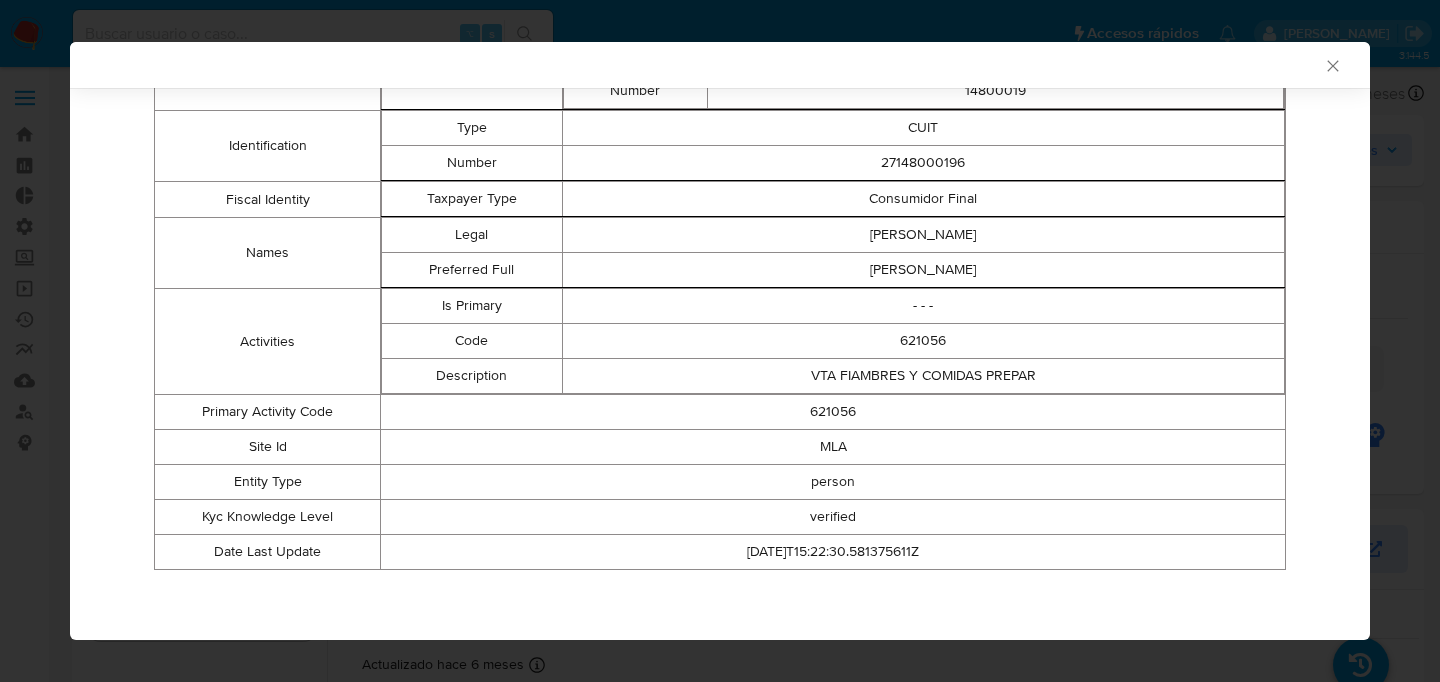 scroll, scrollTop: 924, scrollLeft: 0, axis: vertical 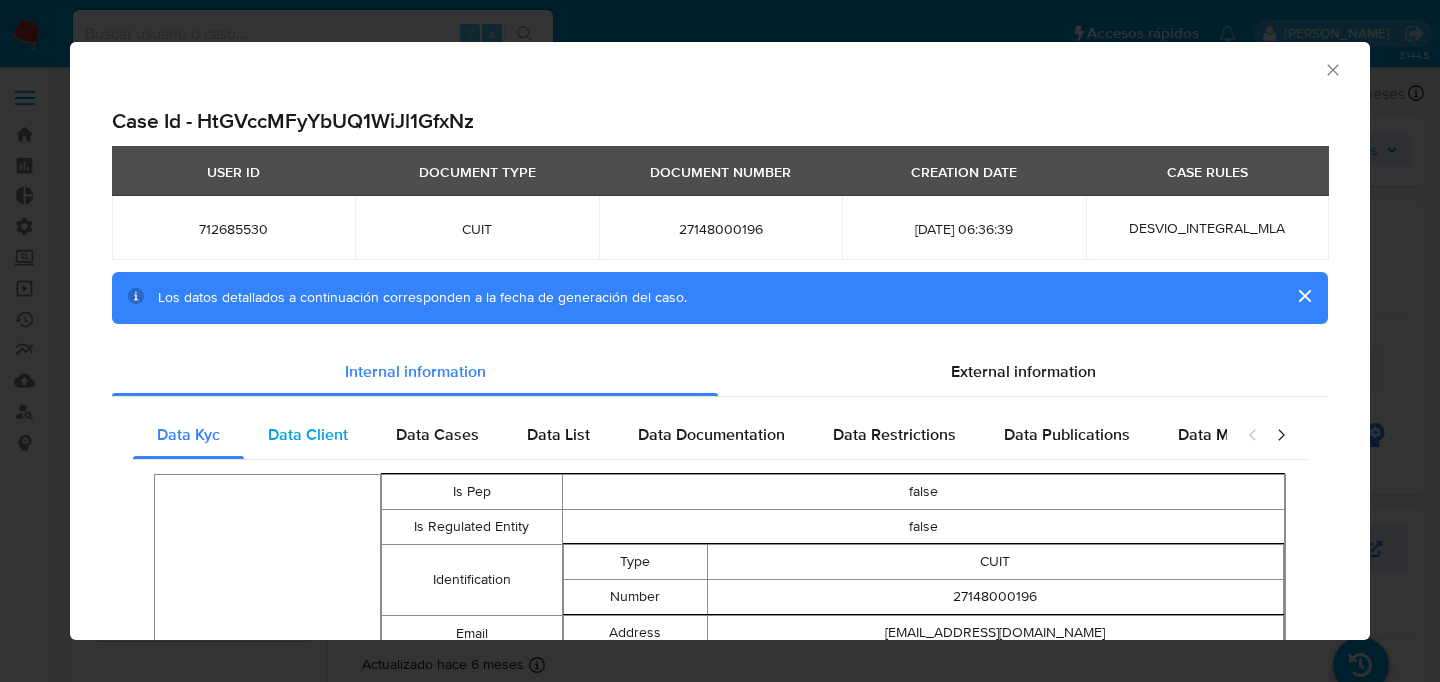 click on "Data Client" at bounding box center (308, 435) 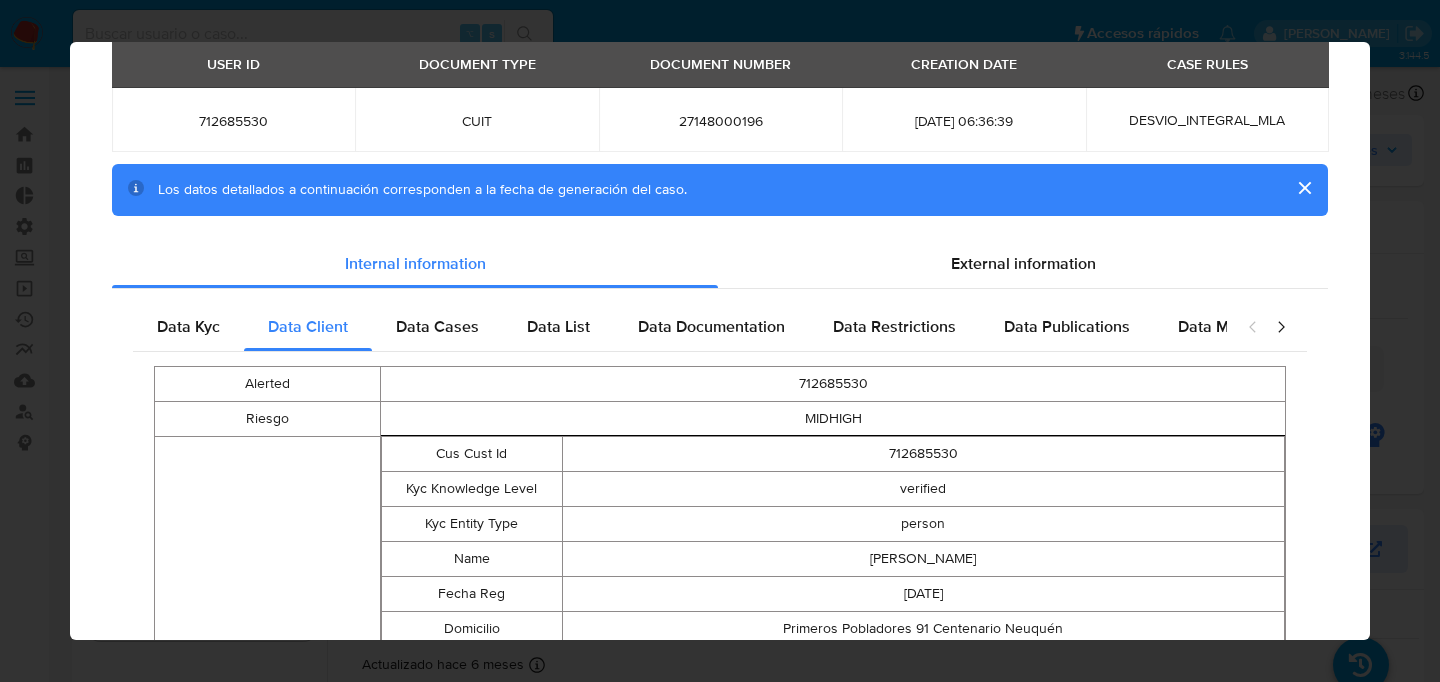 scroll, scrollTop: 0, scrollLeft: 0, axis: both 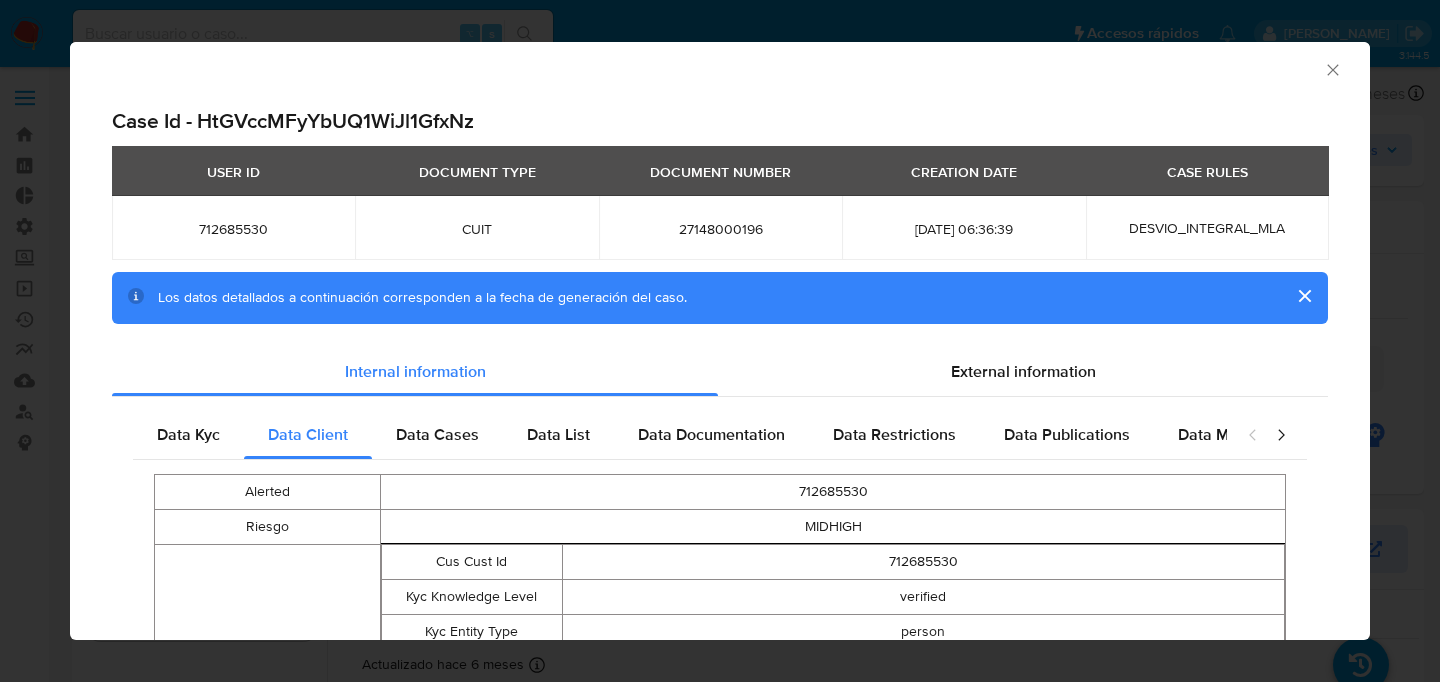 click on "Case Id - HtGVccMFyYbUQ1WiJl1GfxNz" at bounding box center [720, 121] 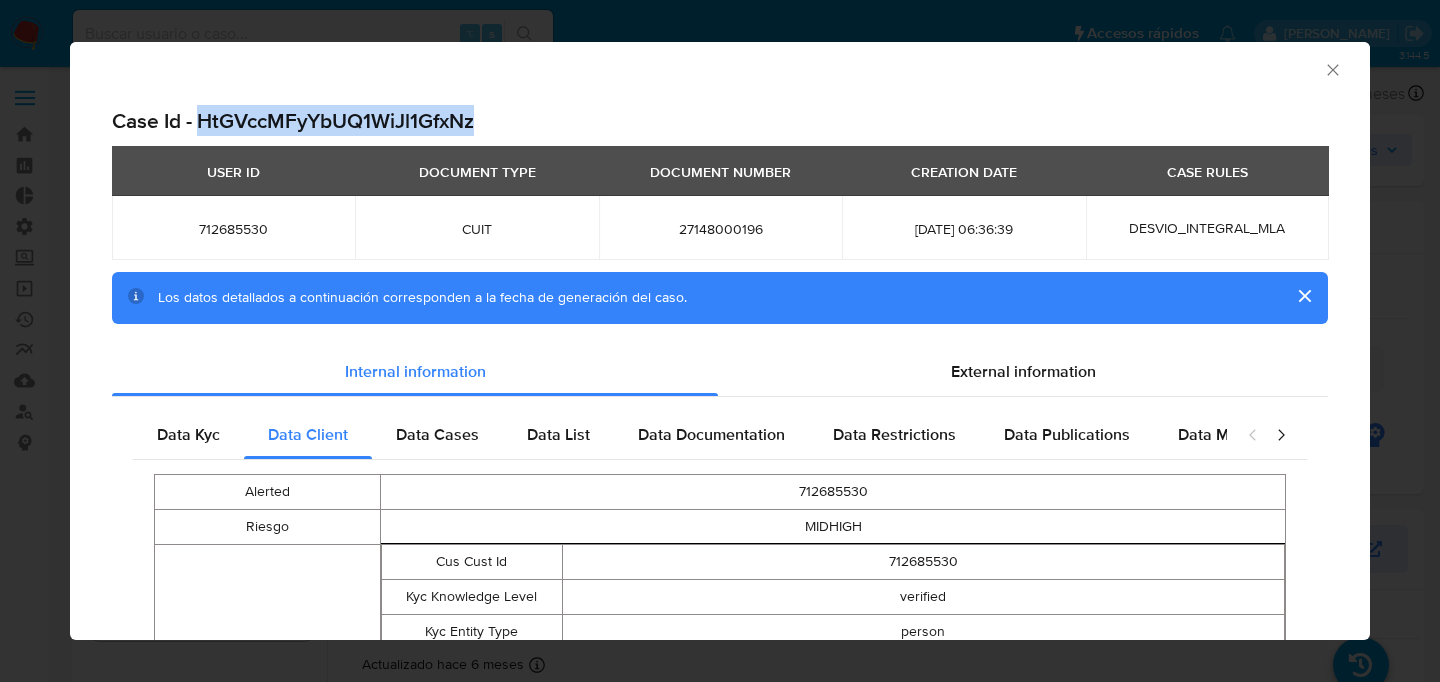 click on "Case Id - HtGVccMFyYbUQ1WiJl1GfxNz" at bounding box center [720, 121] 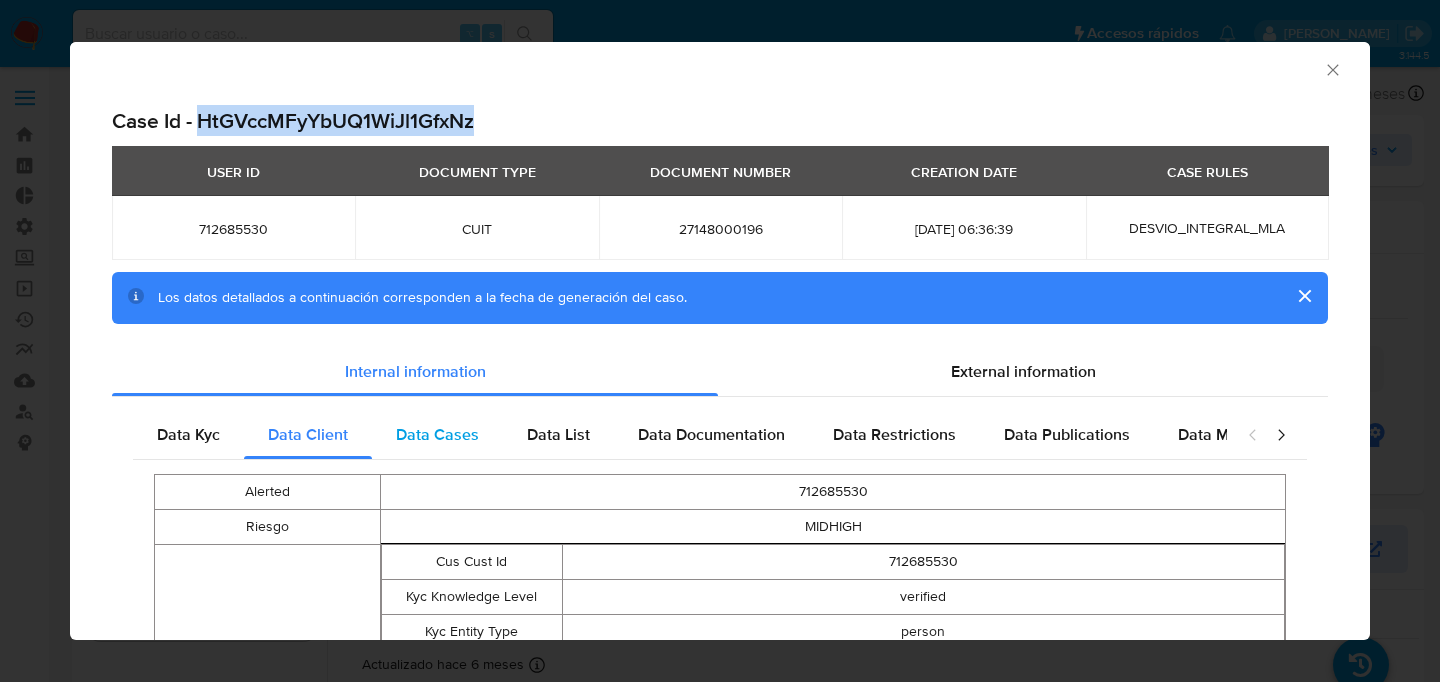 click on "Data Cases" at bounding box center (437, 434) 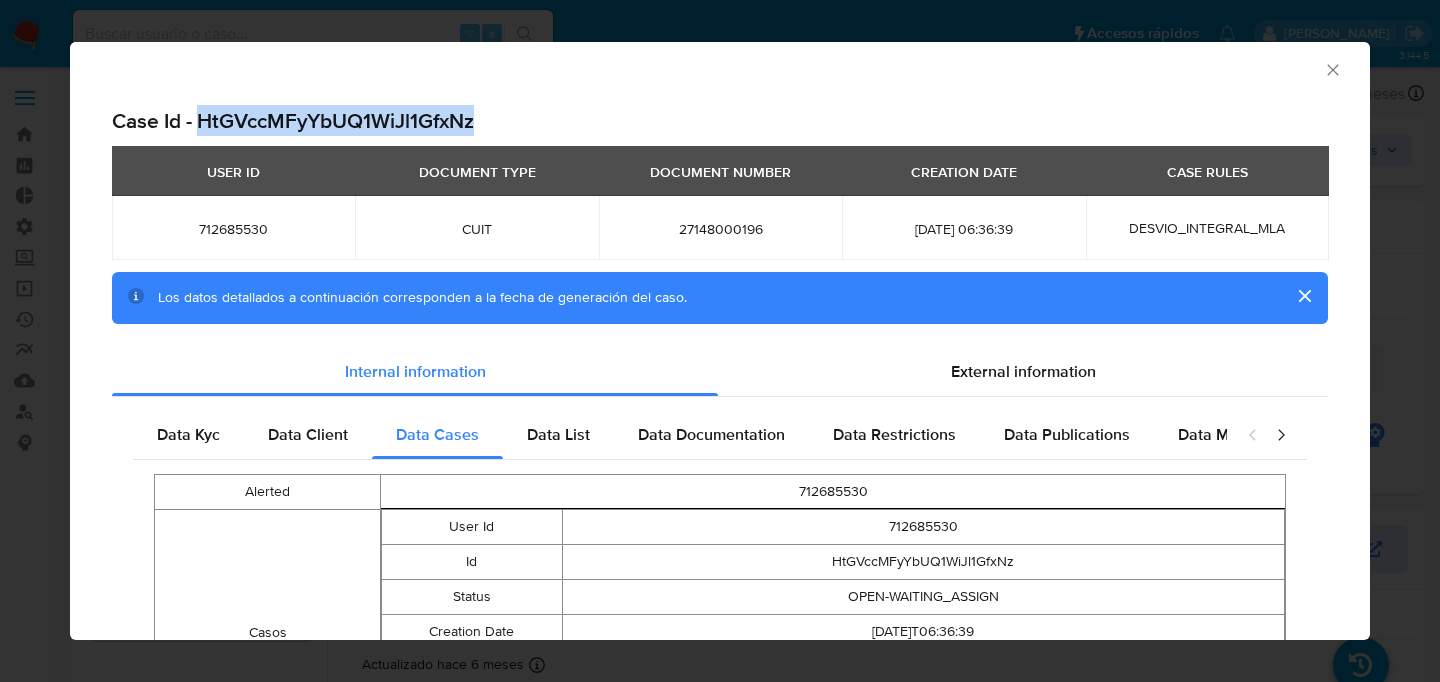 scroll, scrollTop: 216, scrollLeft: 0, axis: vertical 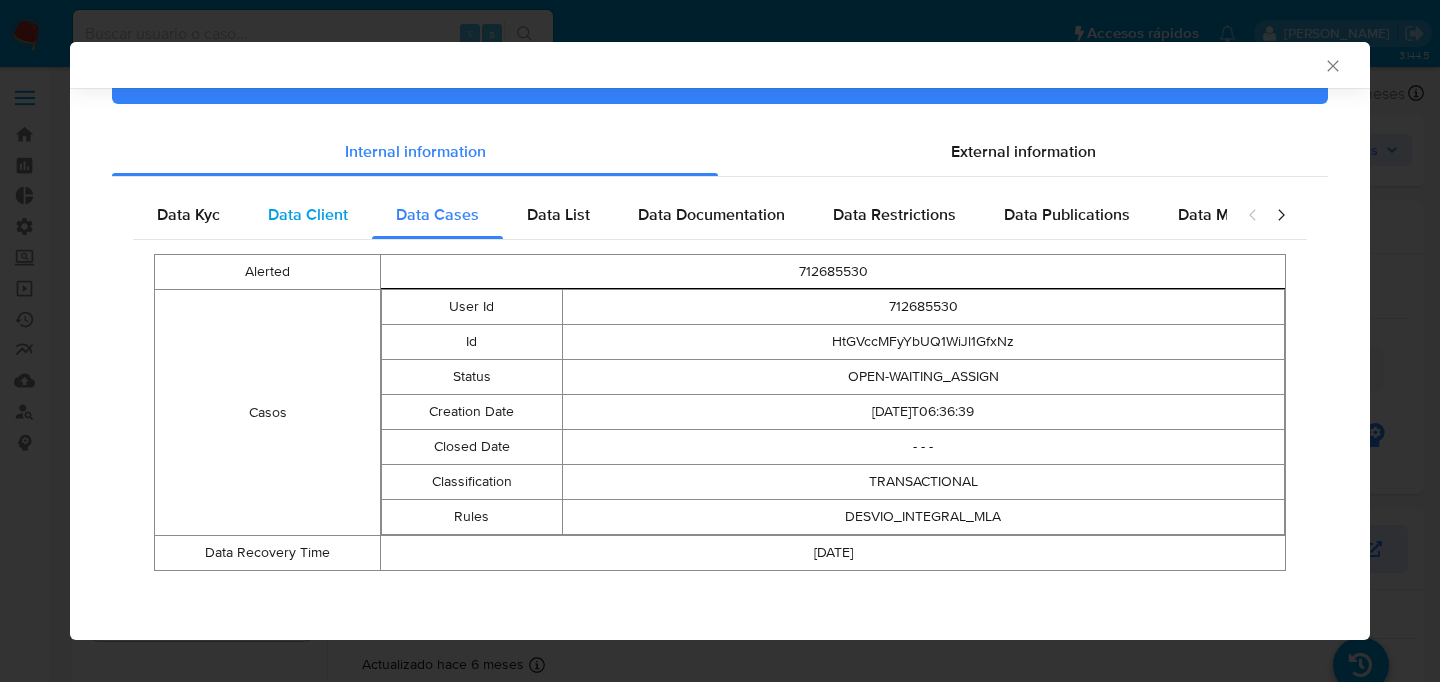 click on "Data Client" at bounding box center [308, 214] 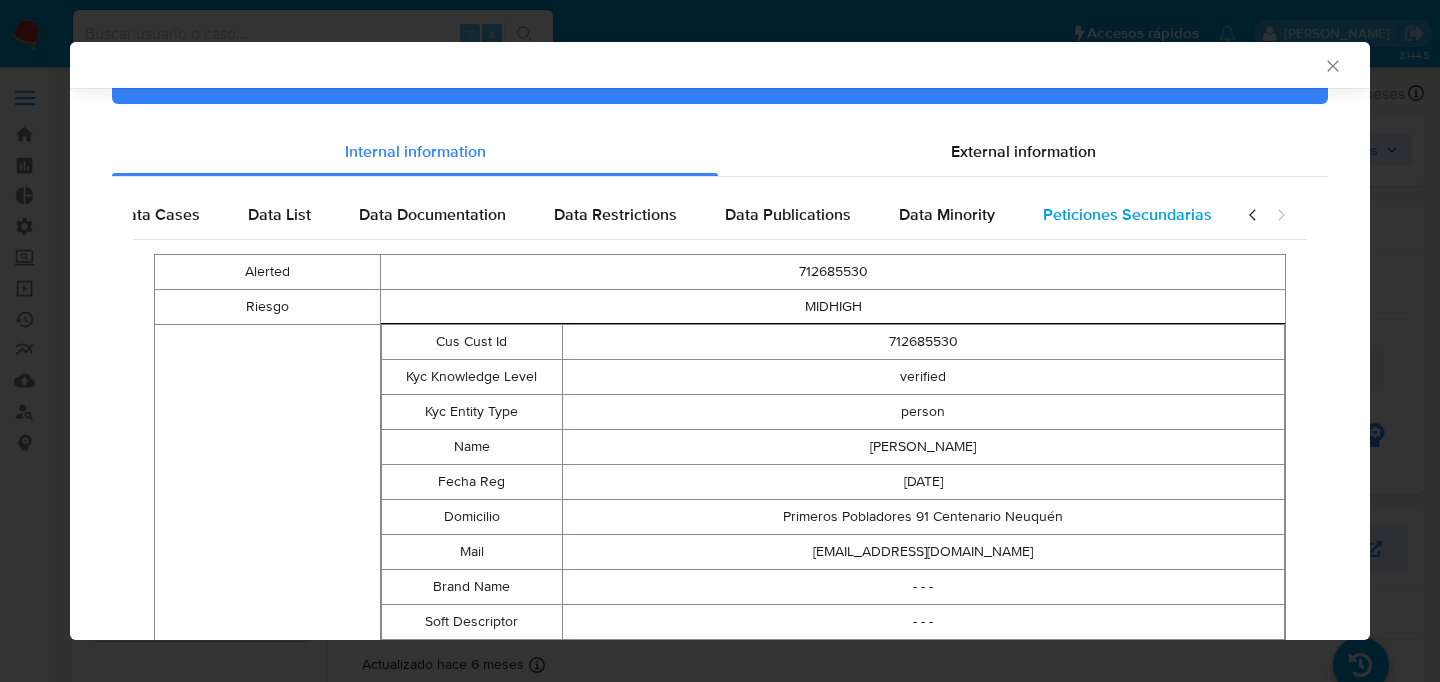 scroll, scrollTop: 0, scrollLeft: 0, axis: both 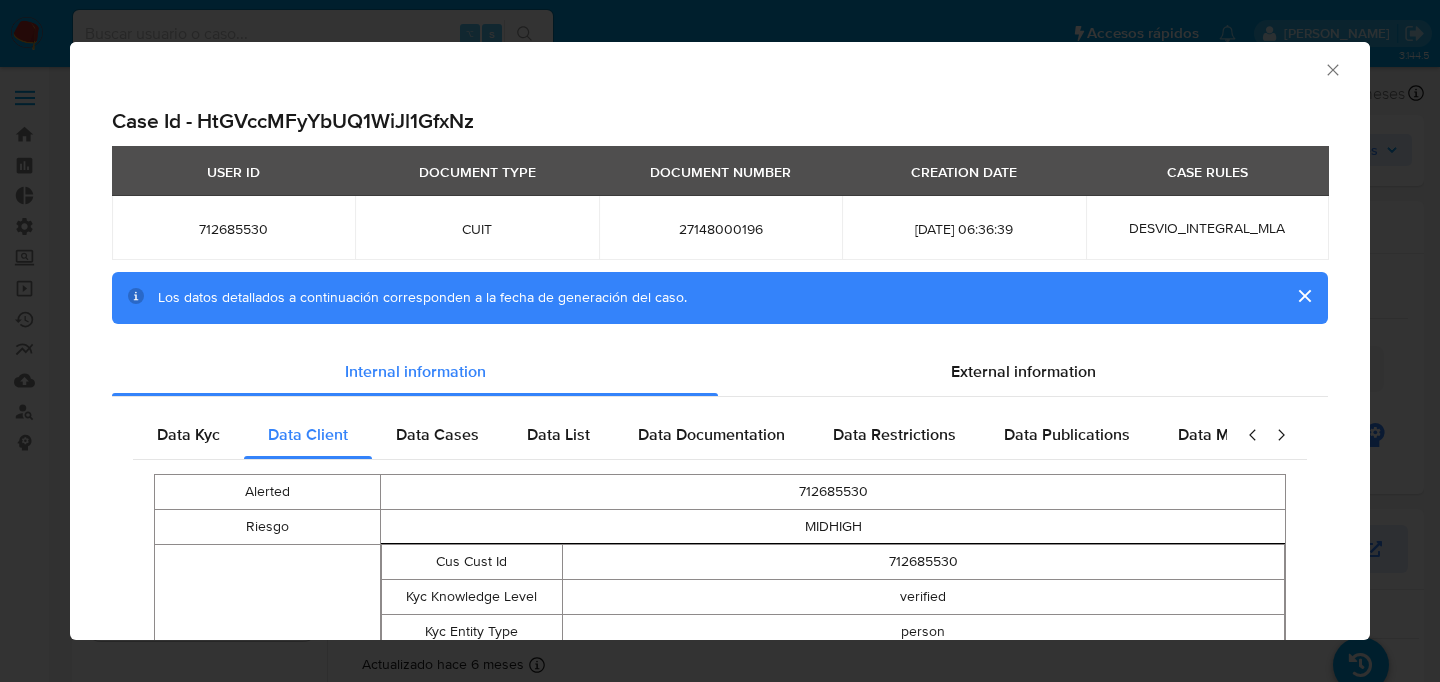 click on "Data Kyc Data Client Data Cases Data List Data Documentation Data Restrictions Data Publications Data Minority Peticiones Secundarias Alerted 712685530 Riesgo MIDHIGH Cuentas Asociadas Cus Cust Id 712685530 Kyc Knowledge Level verified Kyc Entity Type person Name Silvana Gabriela Battila Fecha Reg 2022-03-19 Domicilio Primeros Pobladores 91 Centenario Neuquén Mail silvanabattila@hotmail.com Brand Name - - - Soft Descriptor - - - Telefono  -  Nacionalidad AR Cvu 0000003100015972731564 Alias acelga.cata.yudo.mp Cvu Creation Date 2022-03-20T10:29:31 Cvu Last Modified Date 2022-03-20T10:29:35 Status Cvu Alias confirmed Cvu Disabled Detail  -  Additional Addresses Additional Address Calle Primeros Pobladores 91 Centenario Neuquén Argentina 8309 Additional Address Status active Contact Silvana Gabriela Battila 2995304803 Additional Address Creation Date 2022-04-06T23:34:26 Data Recovery Time 2025-06-13" at bounding box center (720, 876) 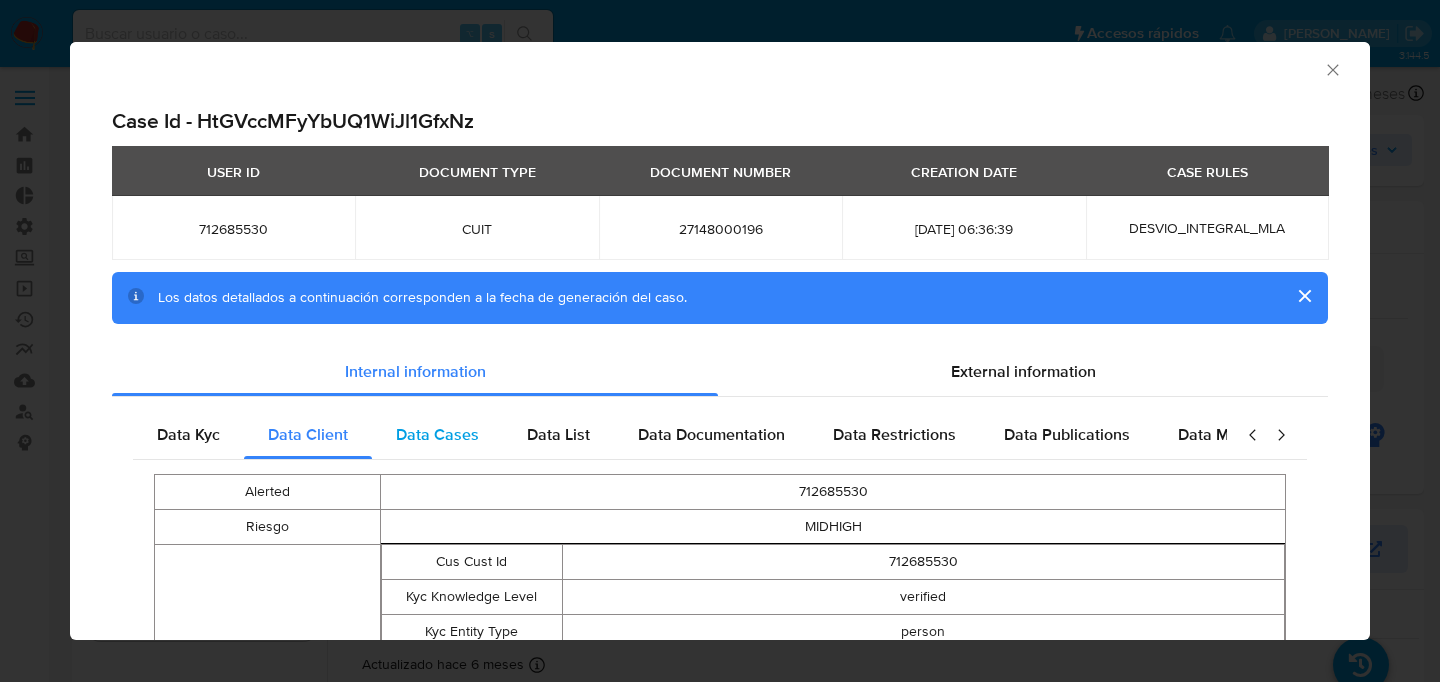 click on "Data Cases" at bounding box center (437, 435) 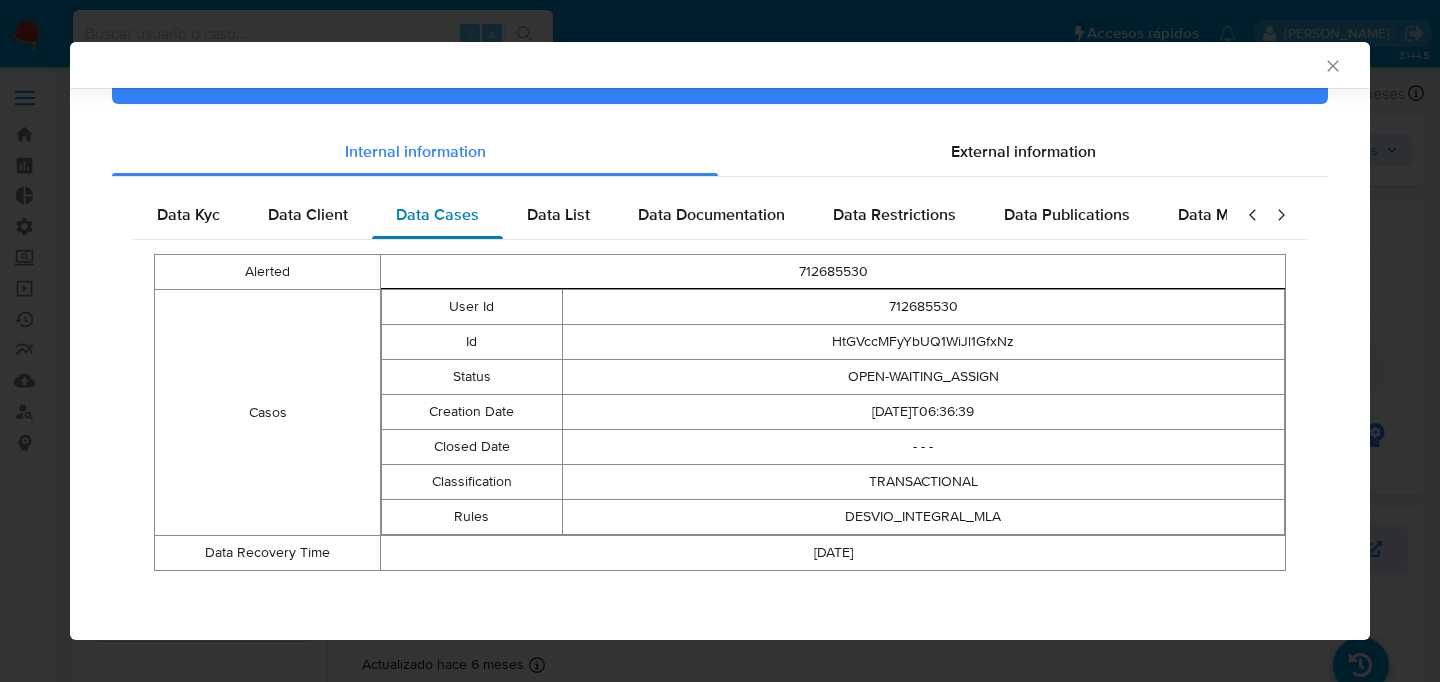 scroll, scrollTop: 212, scrollLeft: 0, axis: vertical 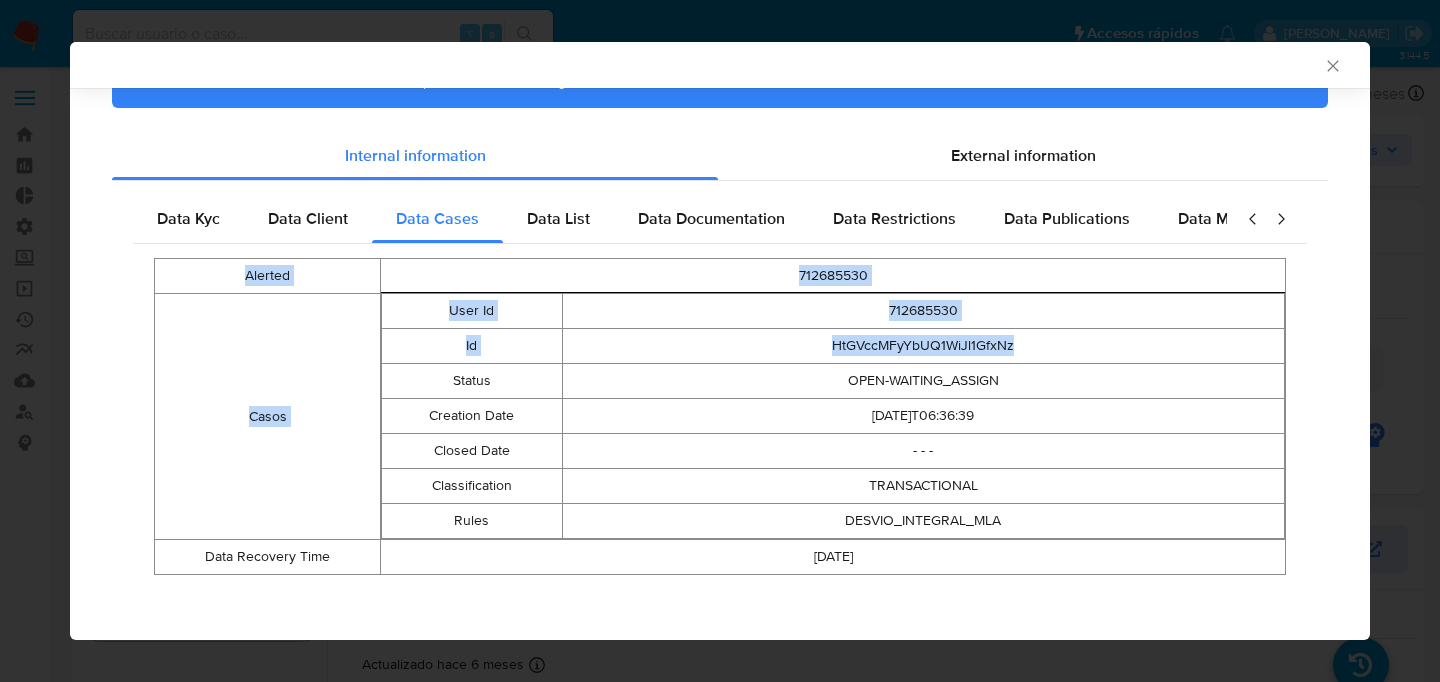 drag, startPoint x: 222, startPoint y: 260, endPoint x: 619, endPoint y: 428, distance: 431.08353 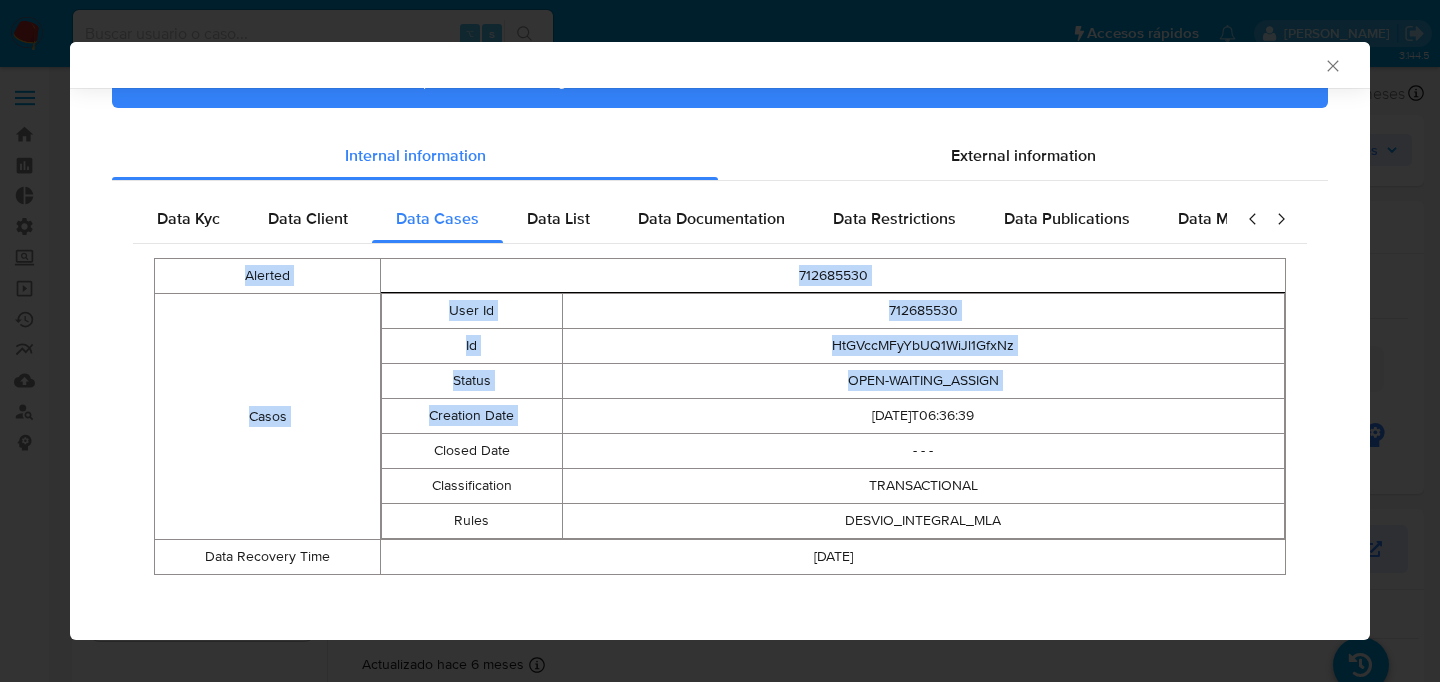 scroll, scrollTop: 216, scrollLeft: 0, axis: vertical 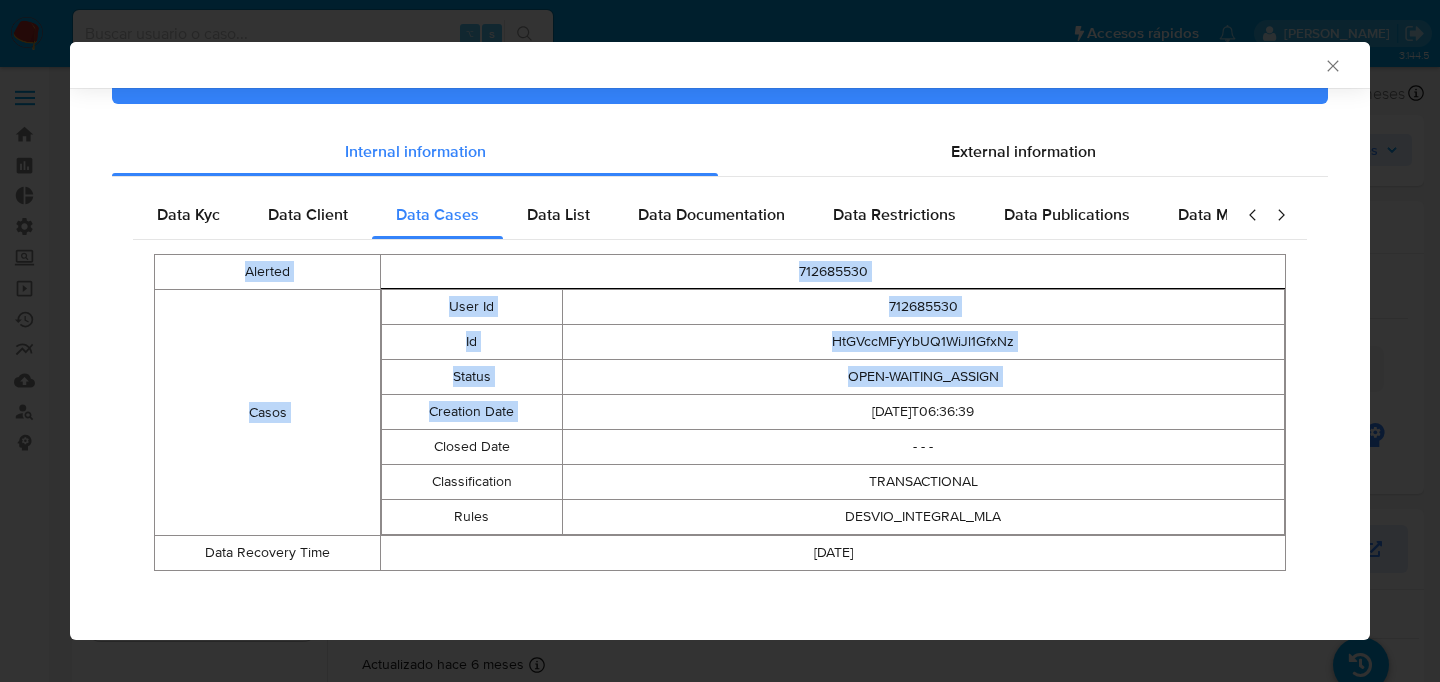 click on "Casos" at bounding box center [268, 412] 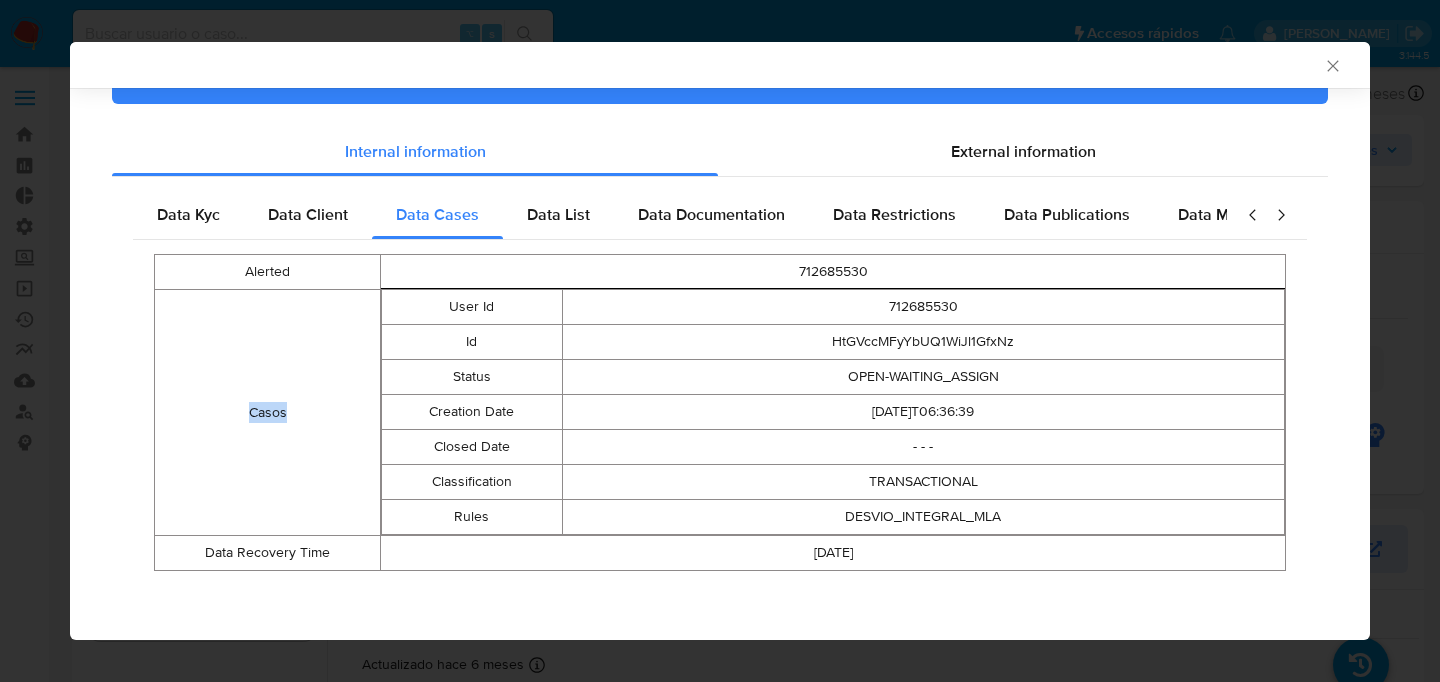 drag, startPoint x: 245, startPoint y: 408, endPoint x: 369, endPoint y: 408, distance: 124 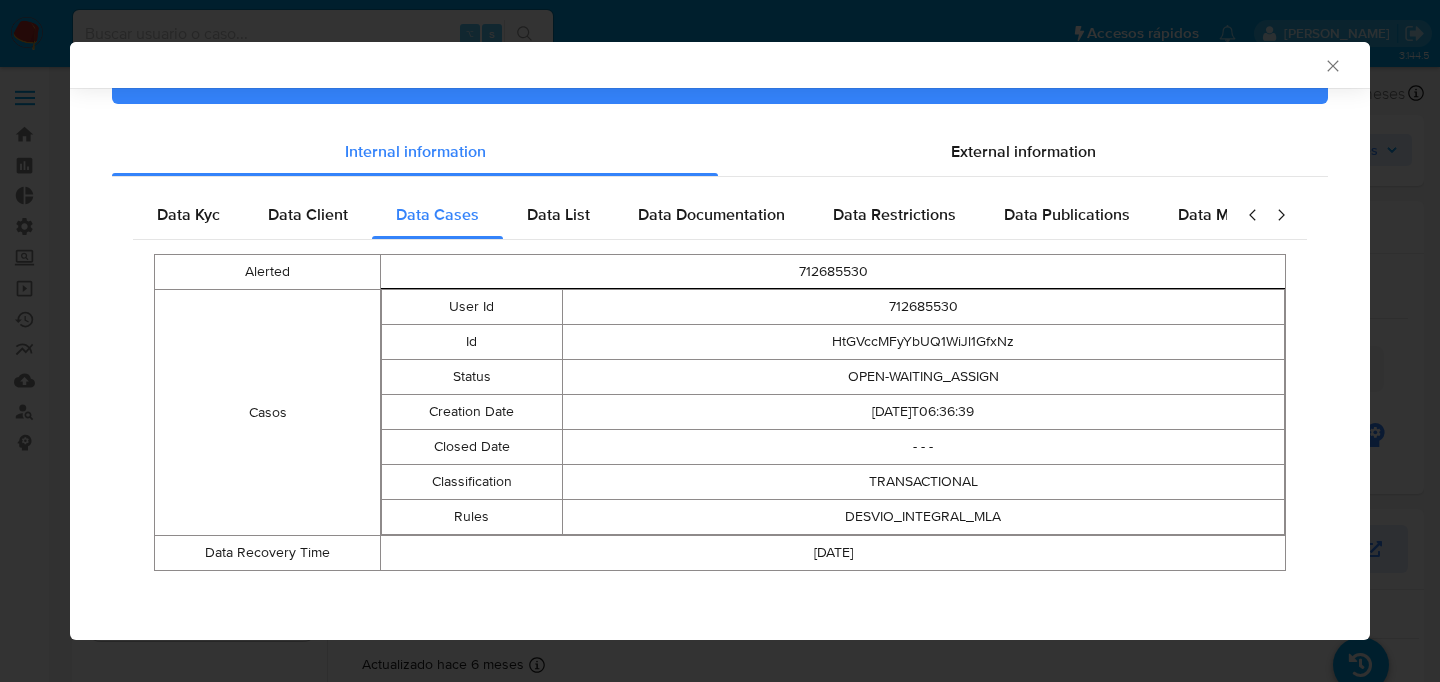 click on "HtGVccMFyYbUQ1WiJl1GfxNz" at bounding box center [923, 341] 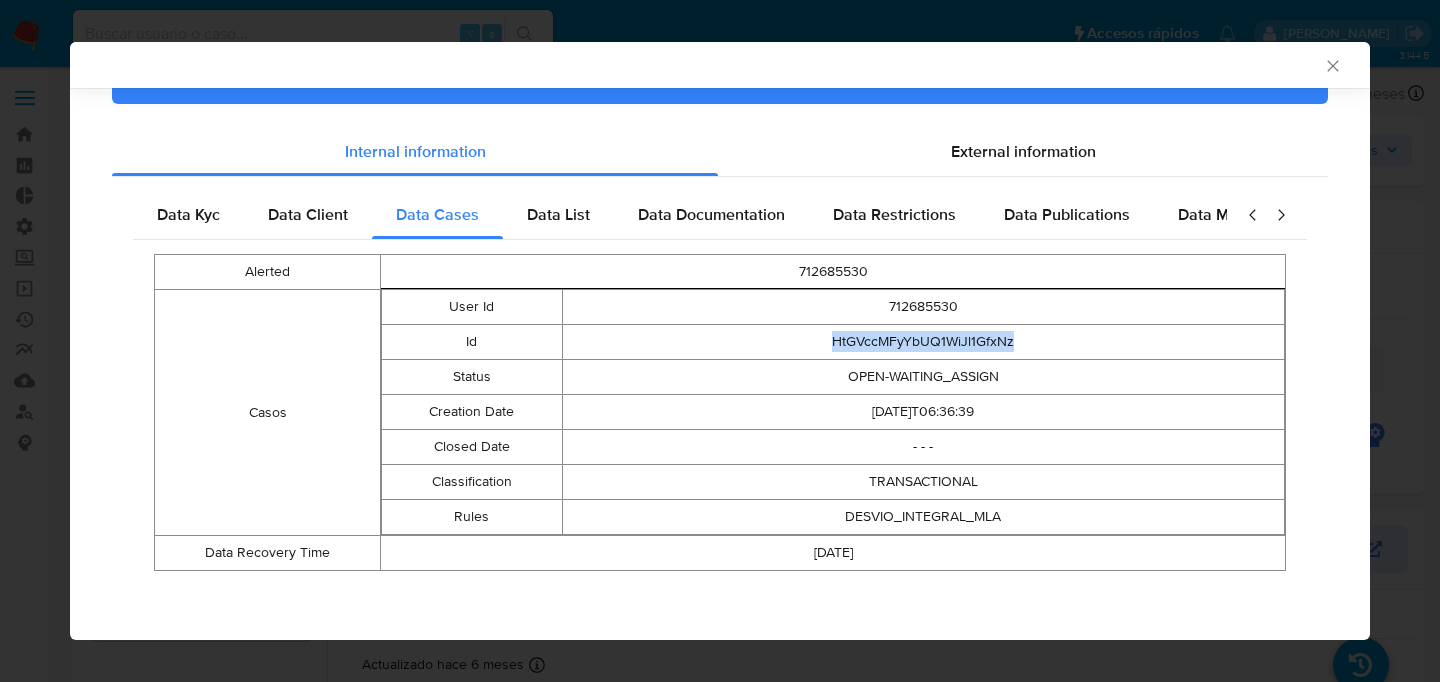 click on "HtGVccMFyYbUQ1WiJl1GfxNz" at bounding box center (923, 341) 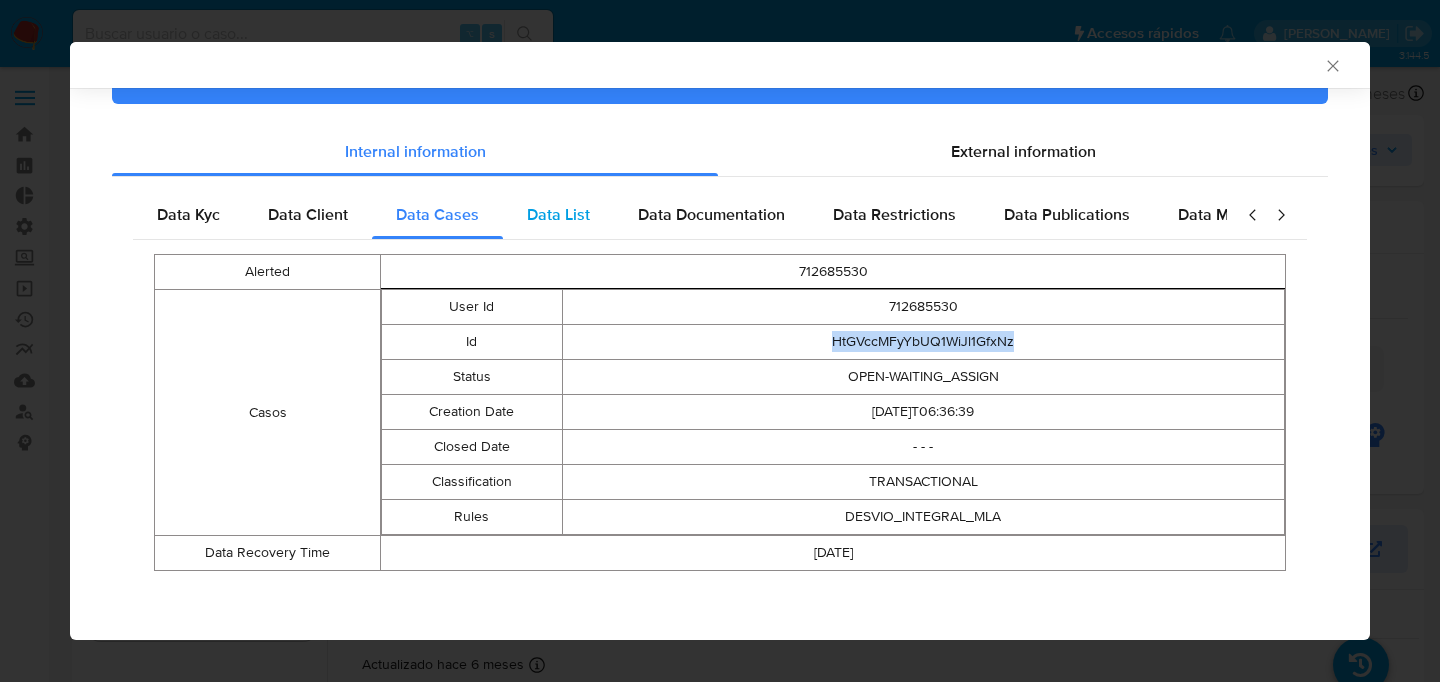 click on "Data List" at bounding box center [558, 215] 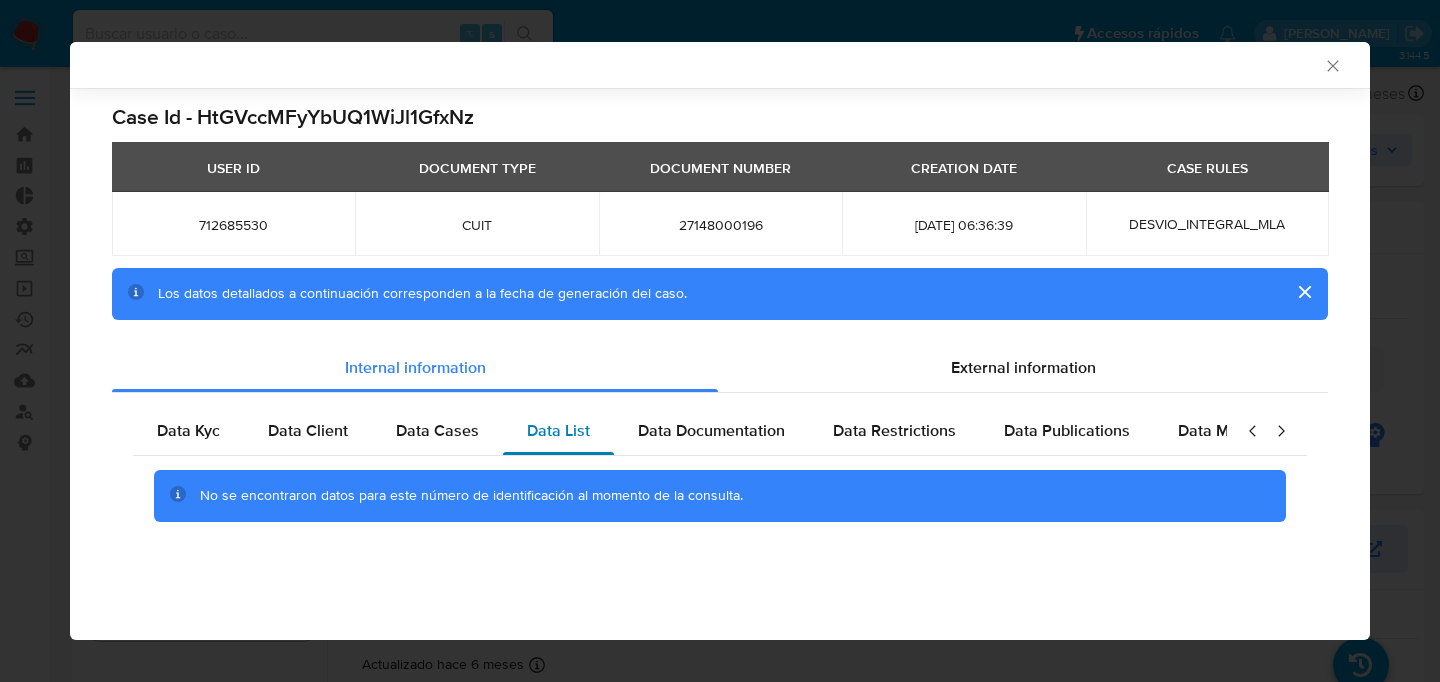 scroll, scrollTop: 0, scrollLeft: 0, axis: both 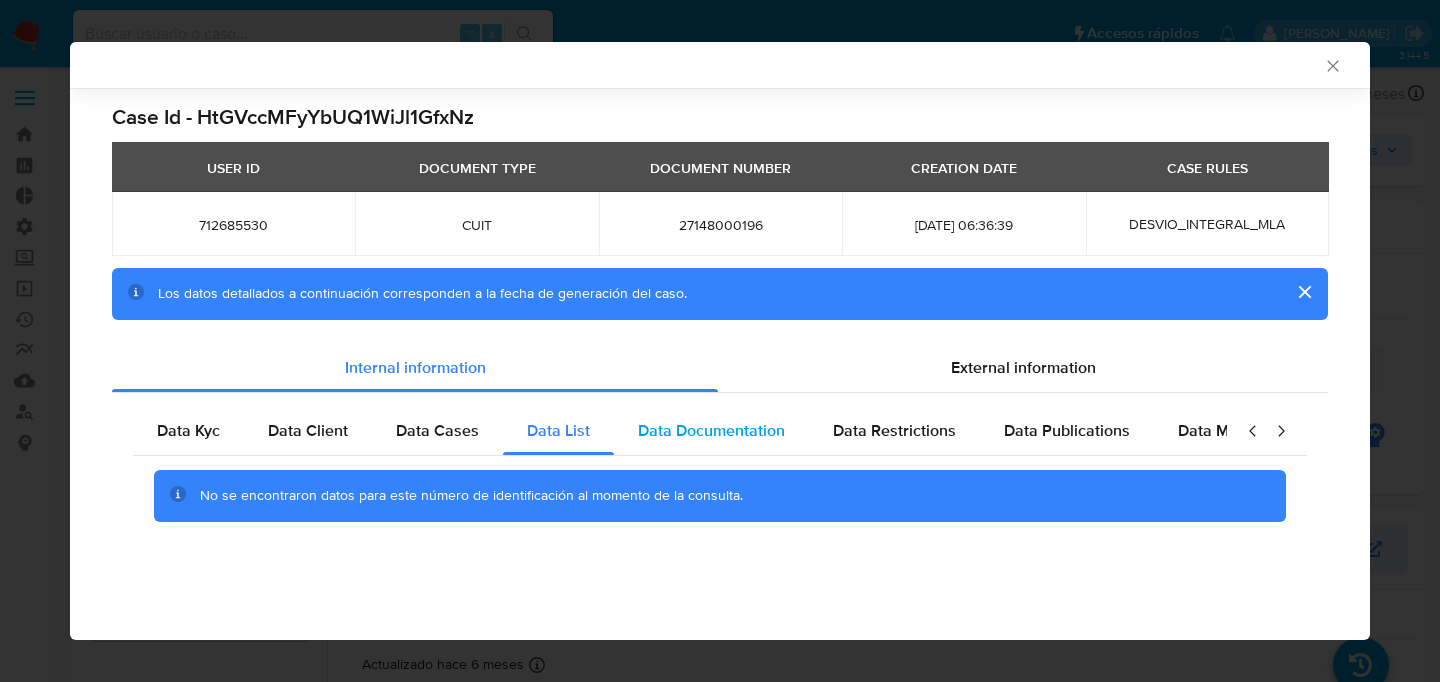 click on "Data Documentation" at bounding box center (711, 430) 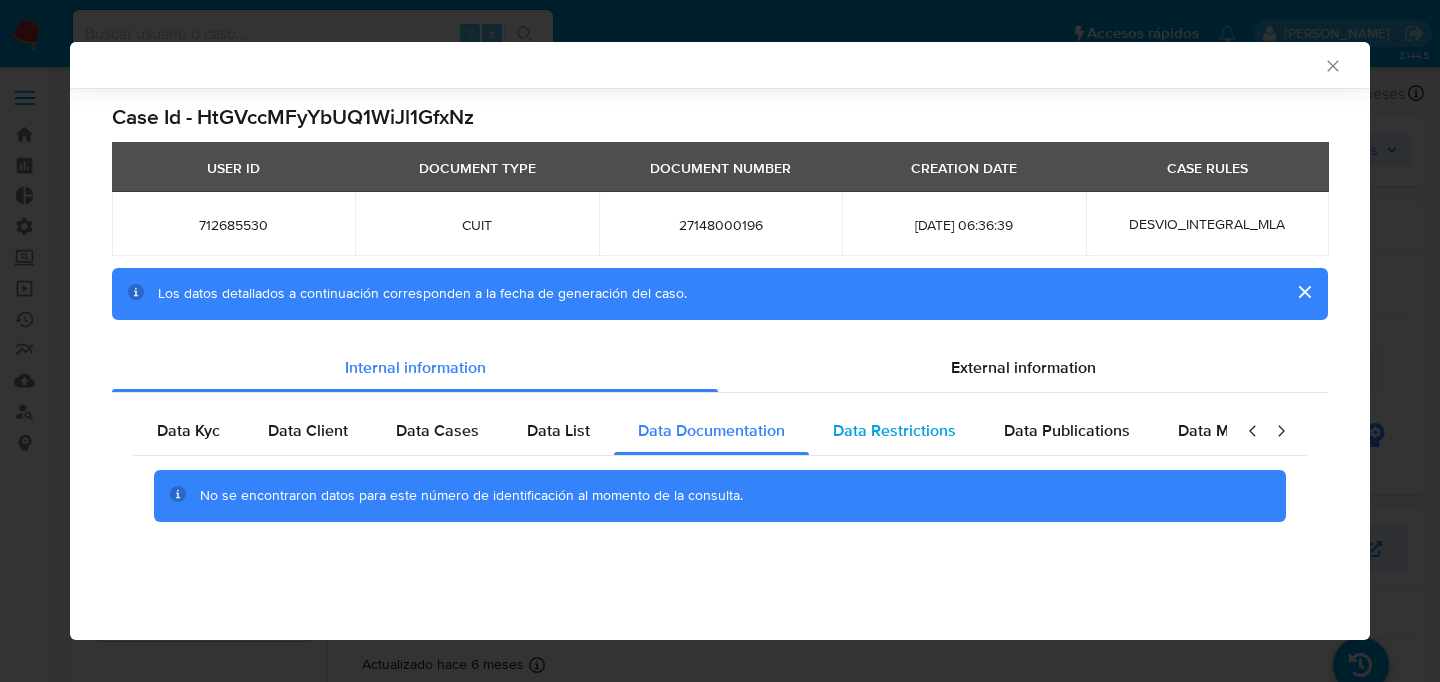 click on "Data Restrictions" at bounding box center (894, 431) 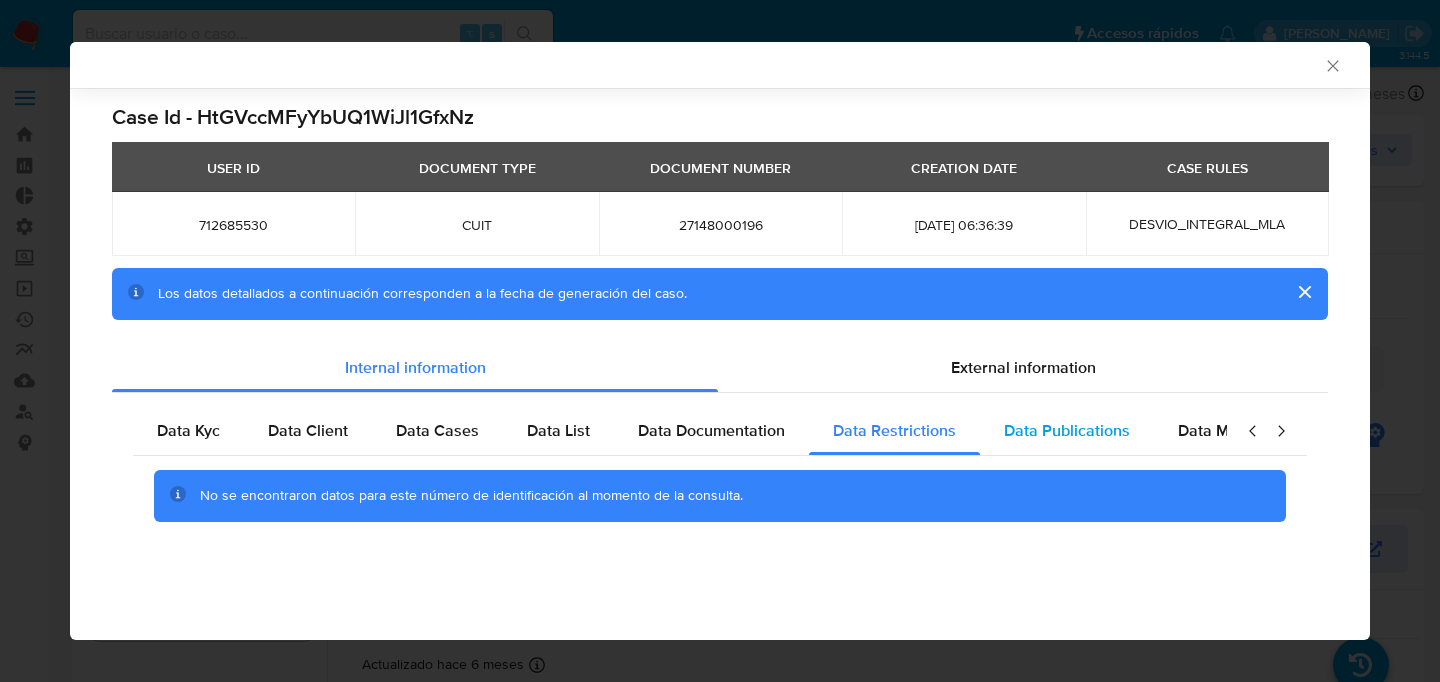click on "Data Publications" at bounding box center [1067, 430] 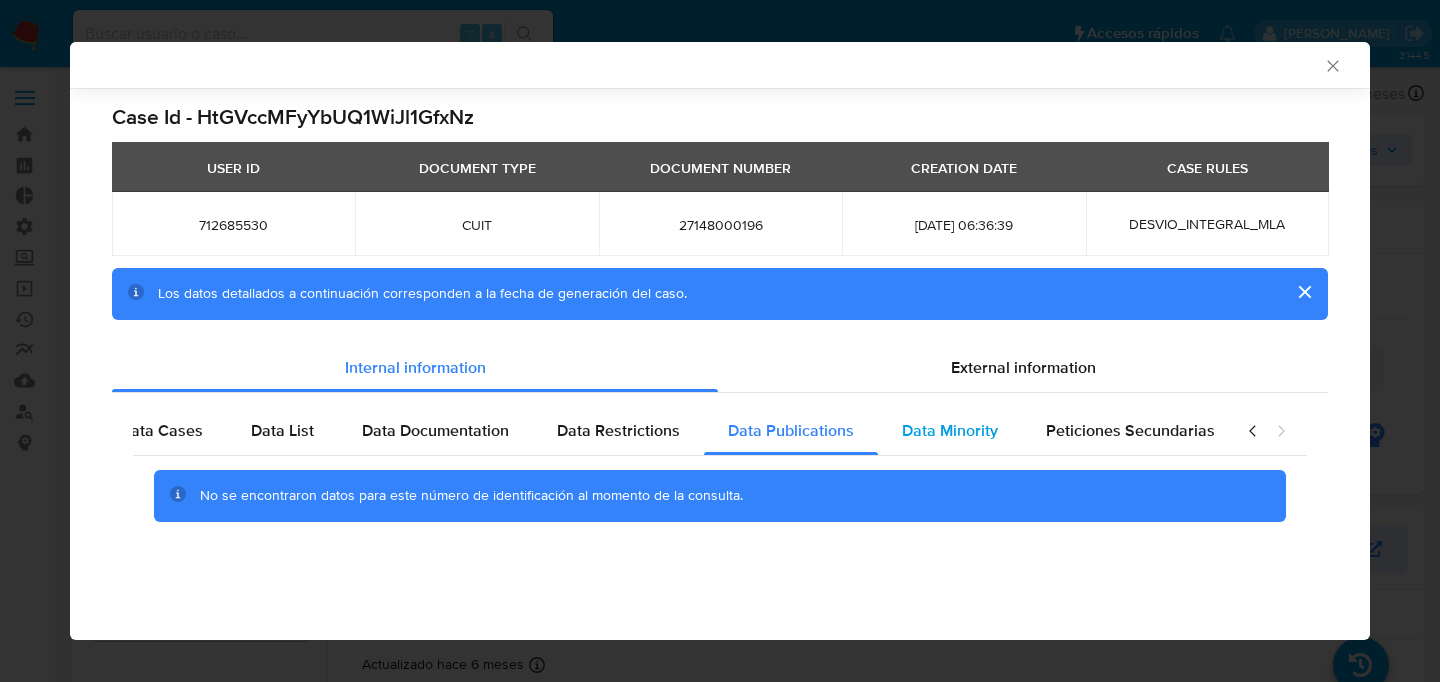 scroll, scrollTop: 0, scrollLeft: 279, axis: horizontal 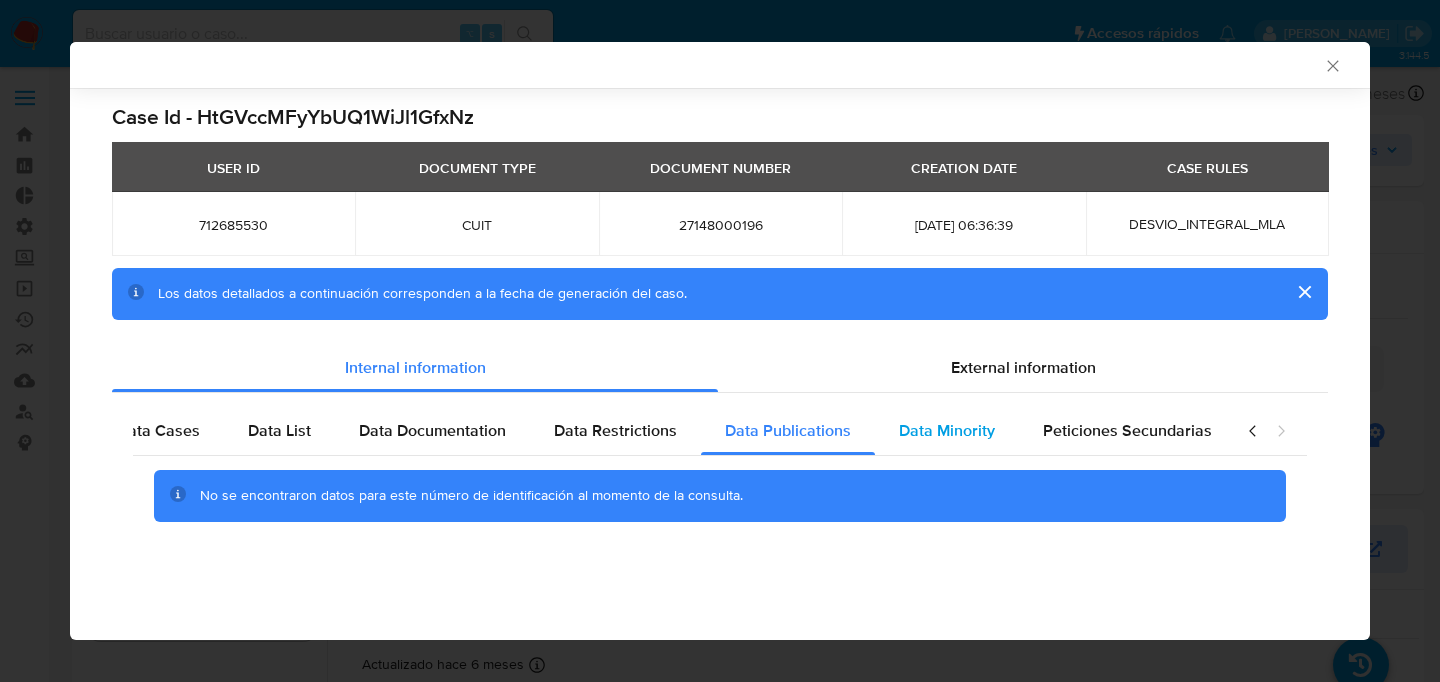click on "Data Minority" at bounding box center (947, 430) 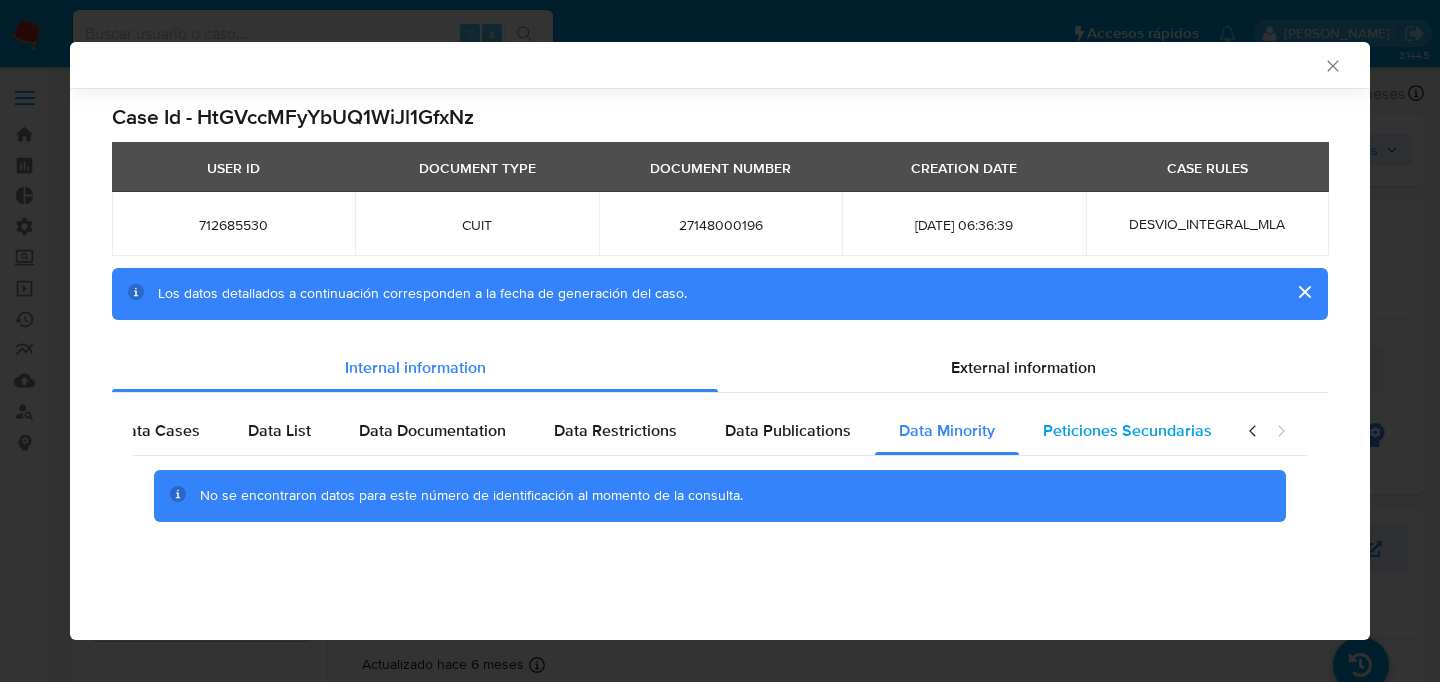 click on "Peticiones Secundarias" at bounding box center [1127, 431] 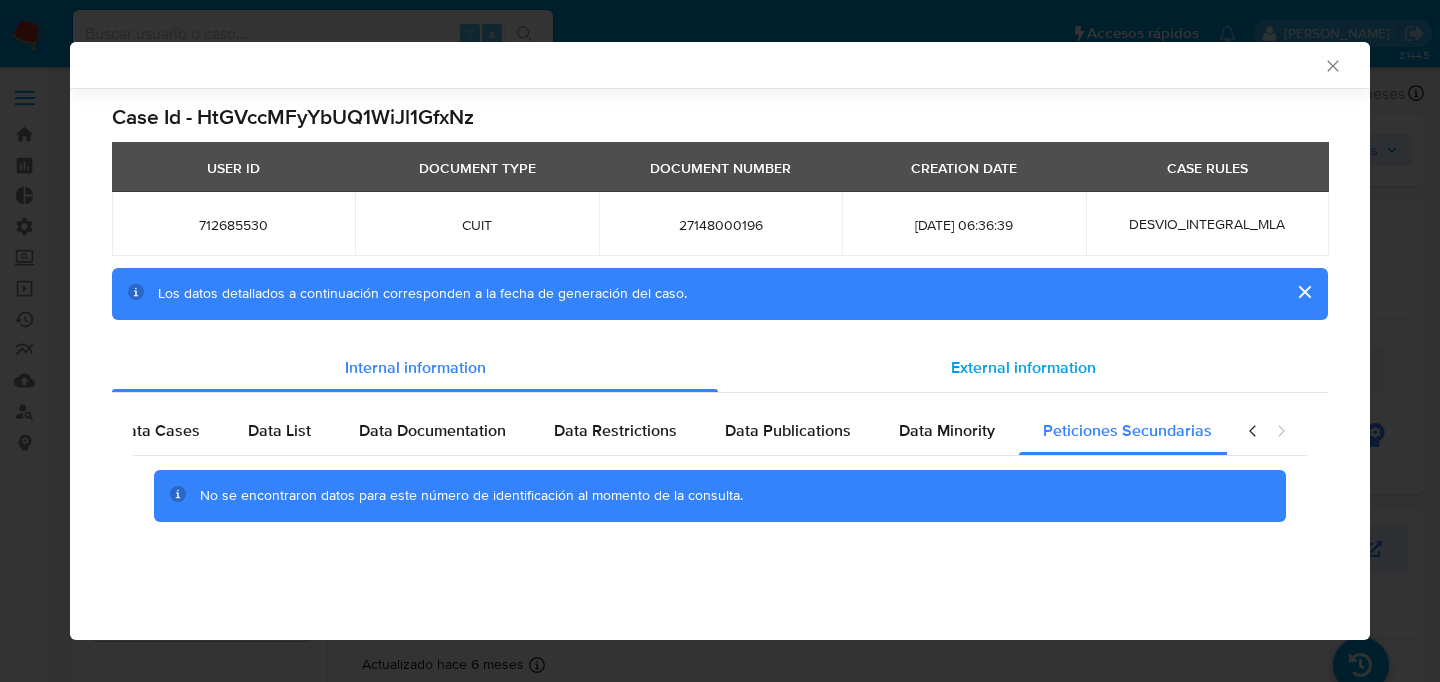 click on "External information" at bounding box center (1023, 367) 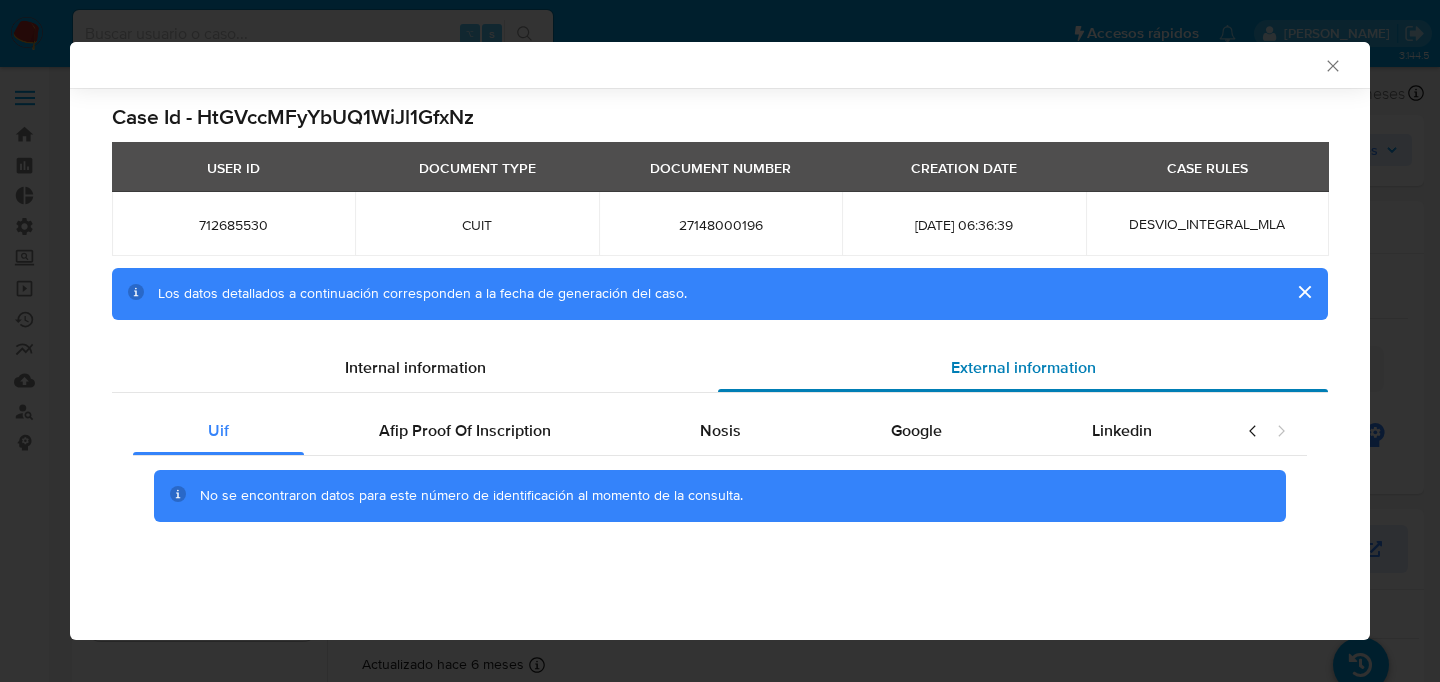 scroll, scrollTop: 0, scrollLeft: 0, axis: both 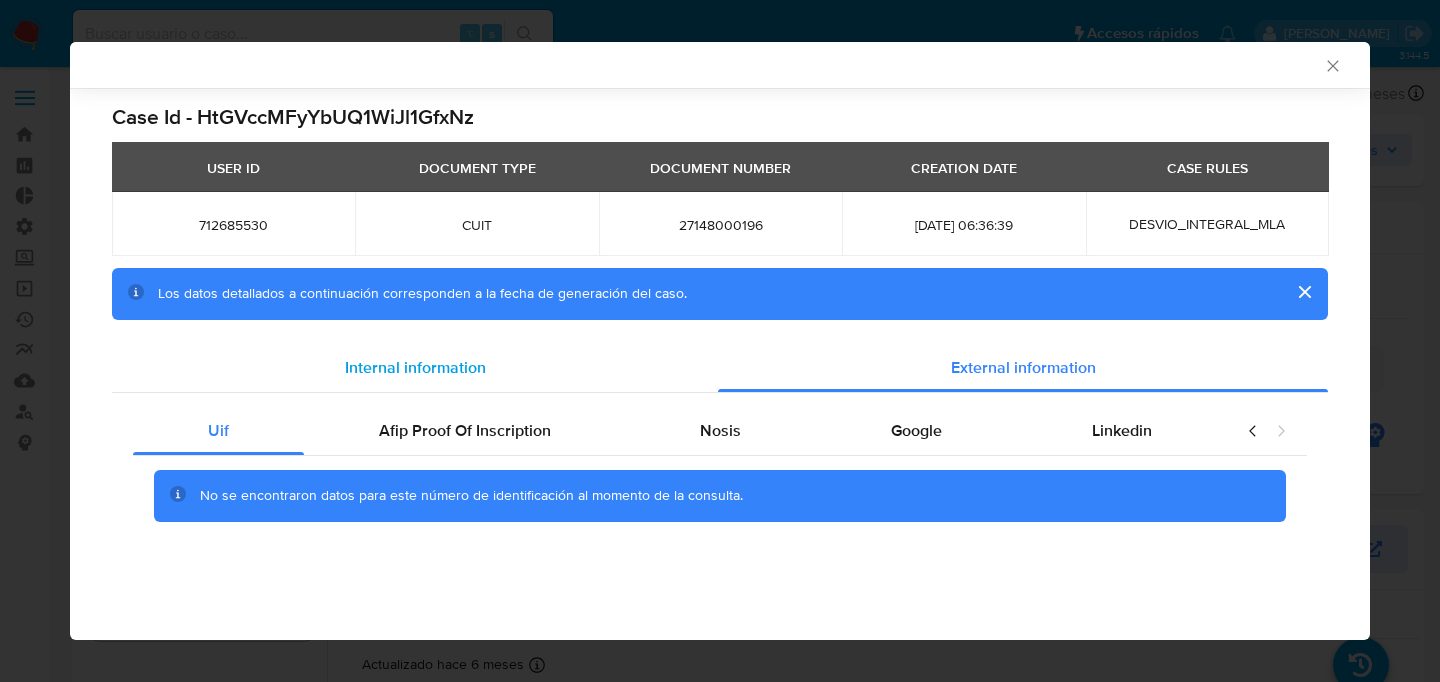 click on "Internal information" at bounding box center [415, 367] 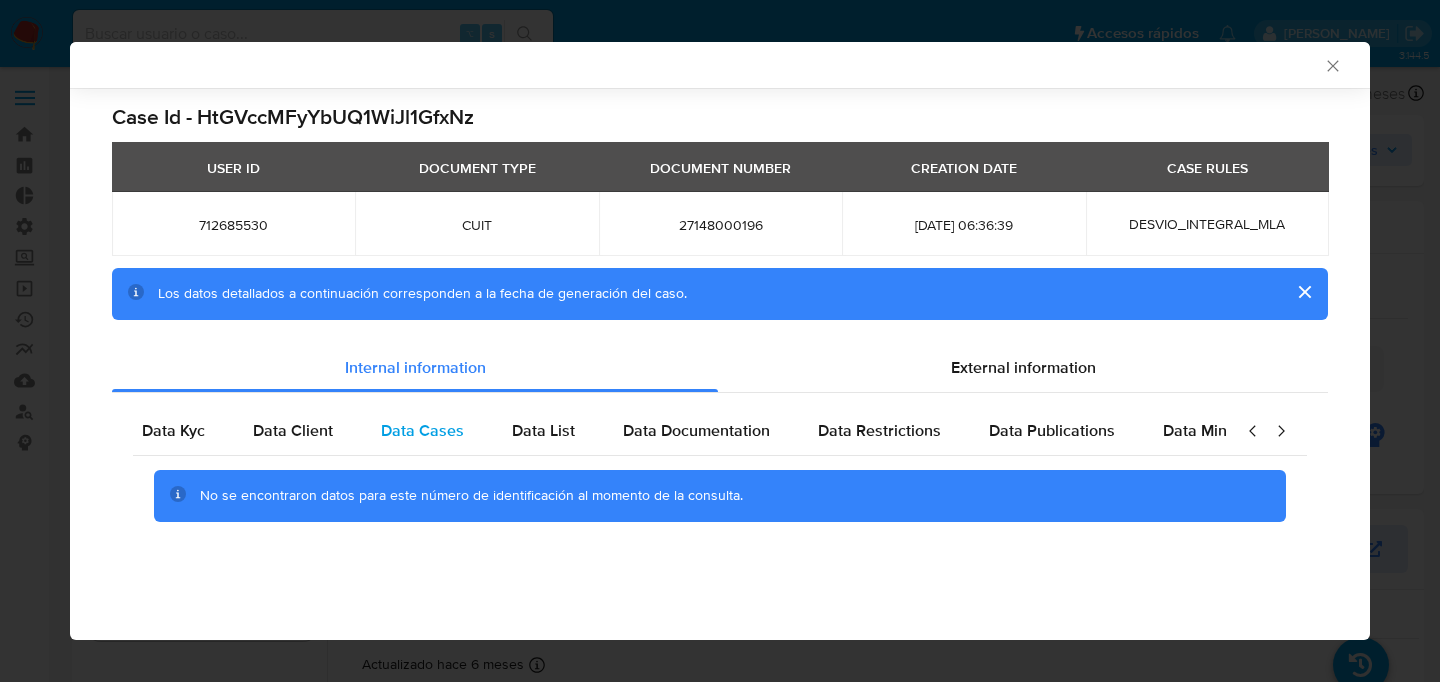 scroll, scrollTop: 0, scrollLeft: 0, axis: both 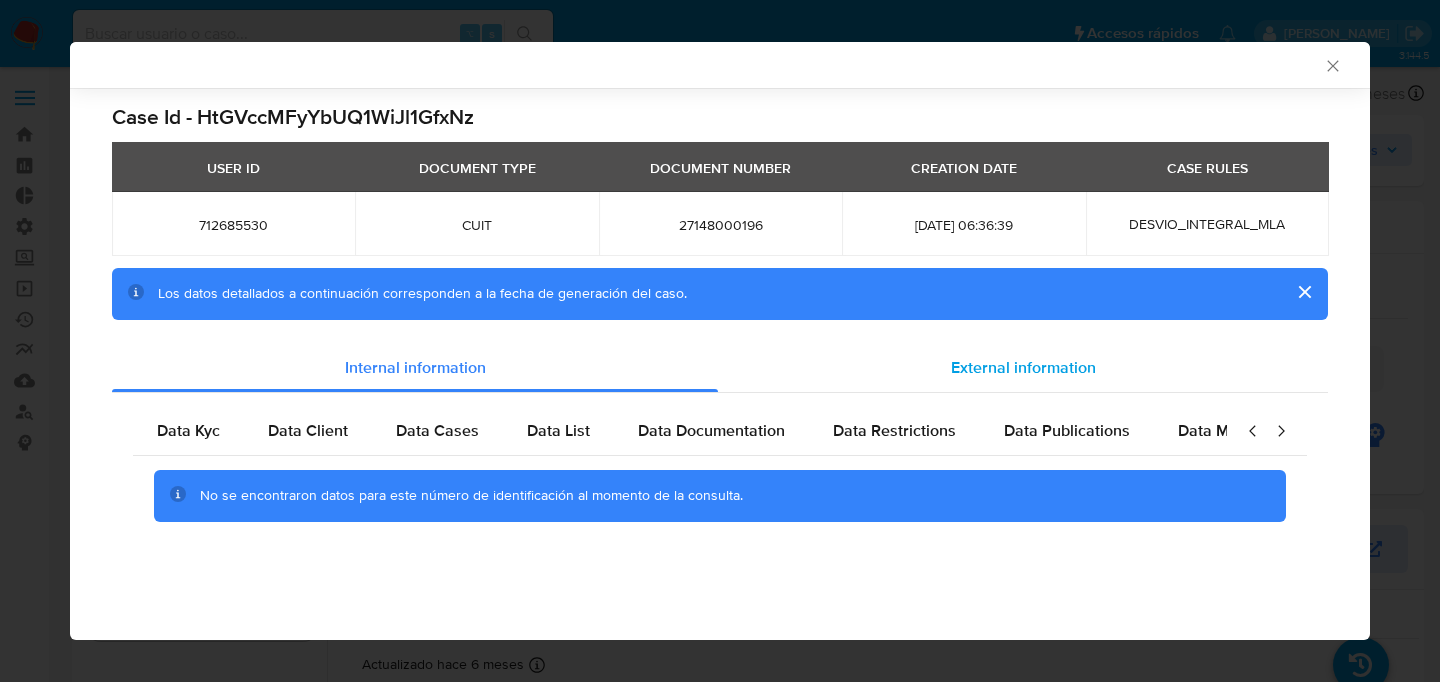 click on "External information" at bounding box center [1023, 368] 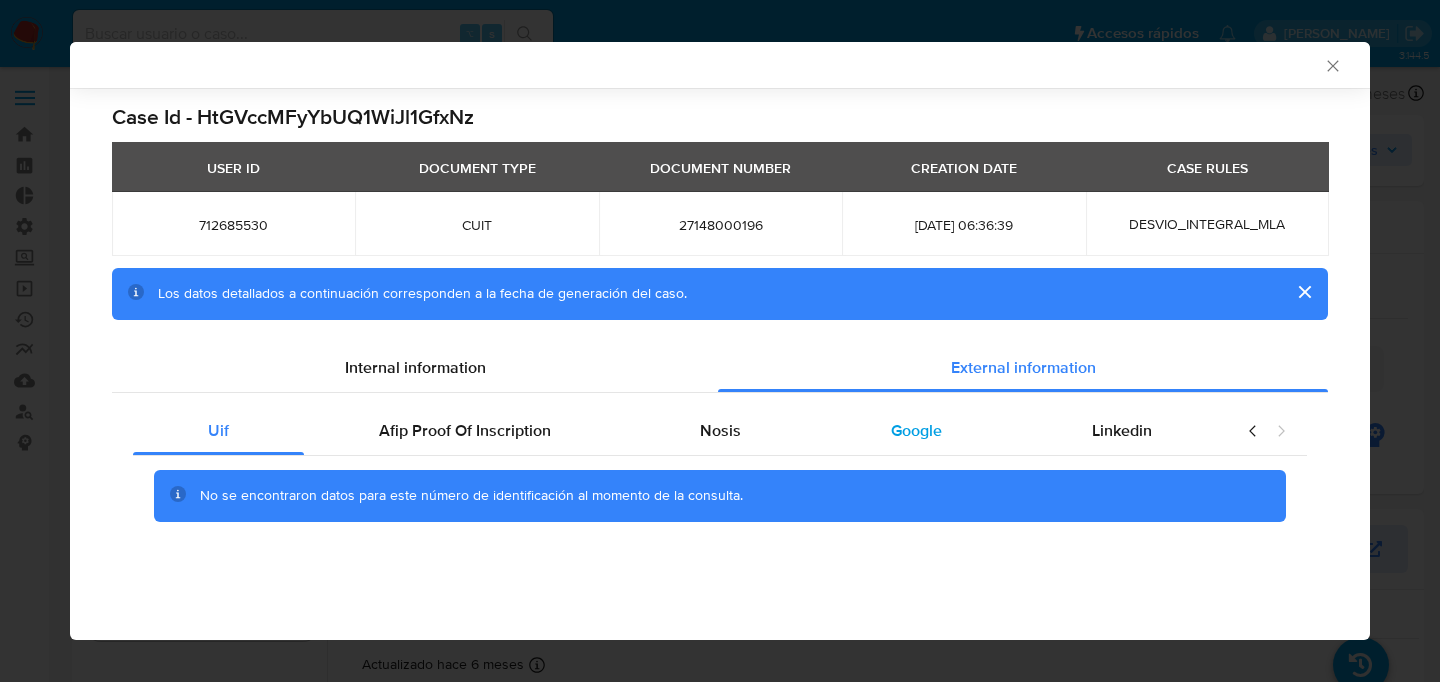 click on "Google" at bounding box center (916, 430) 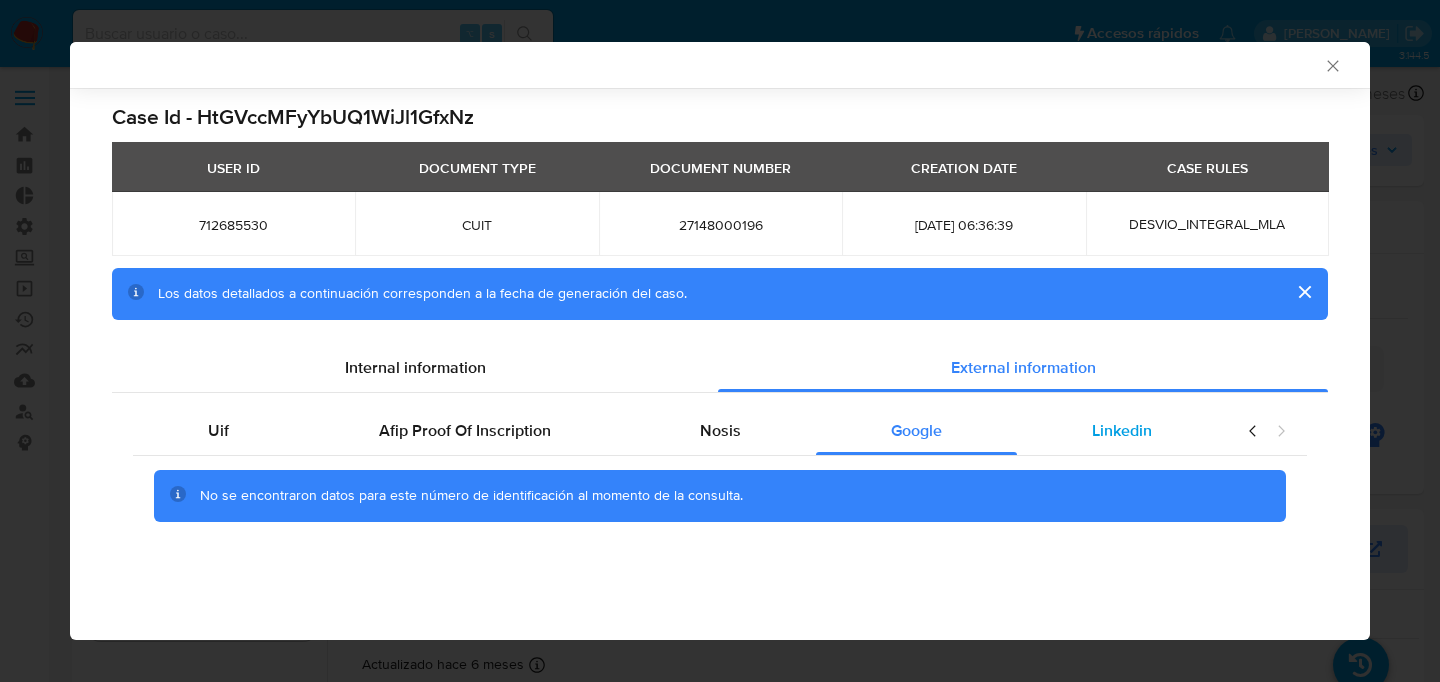 click on "Linkedin" at bounding box center (1122, 431) 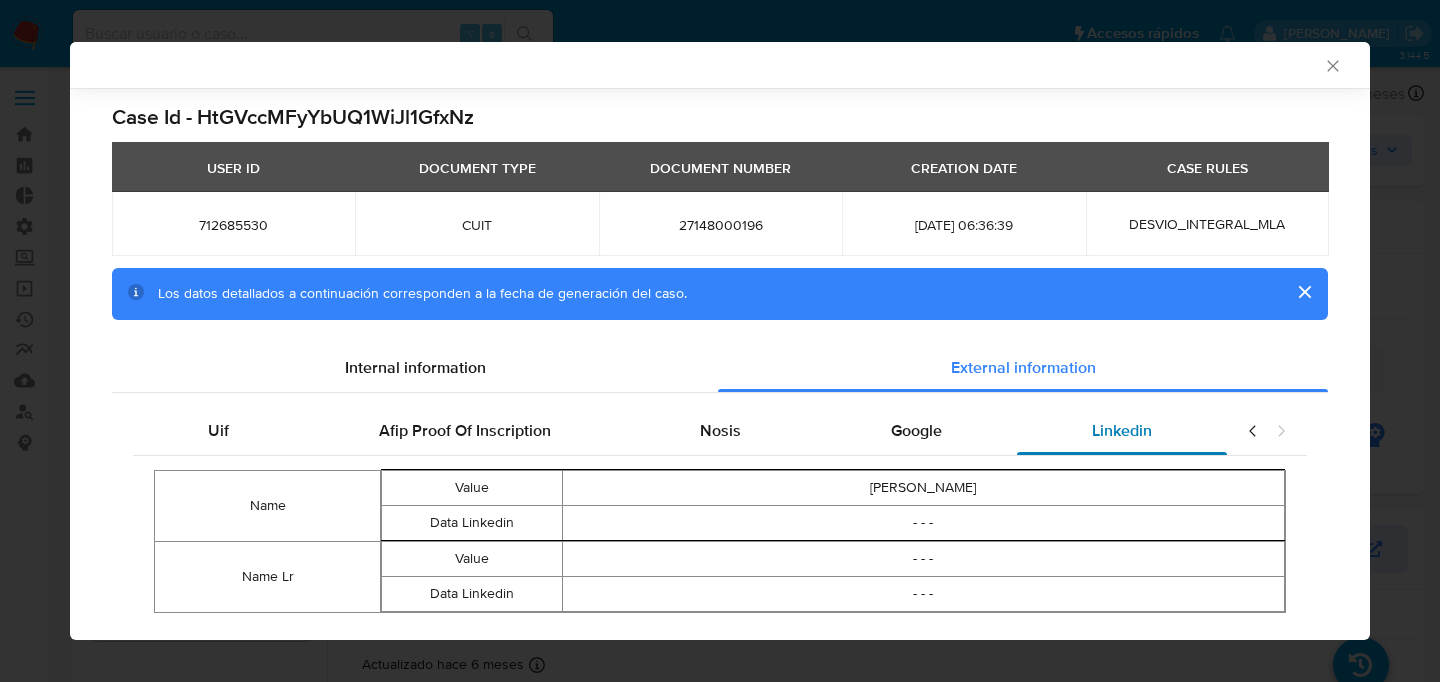 scroll, scrollTop: 46, scrollLeft: 0, axis: vertical 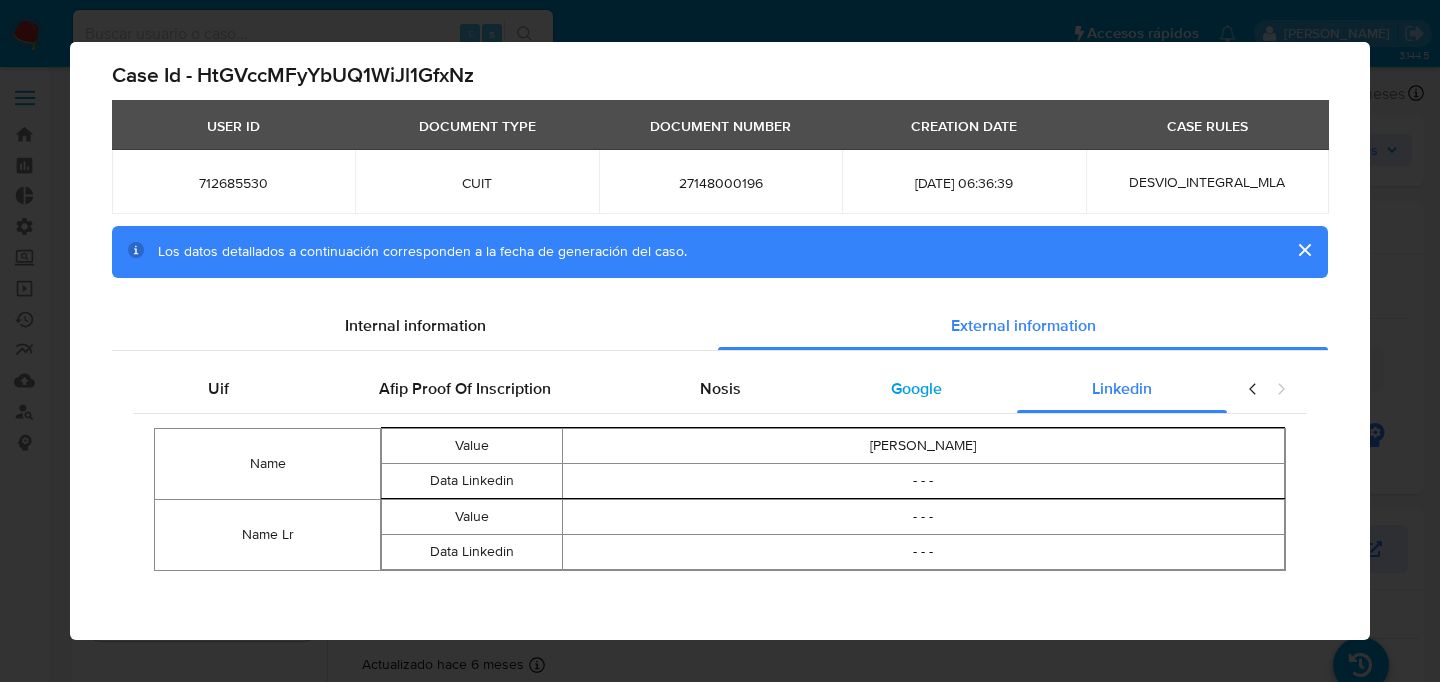 click on "Google" at bounding box center [916, 389] 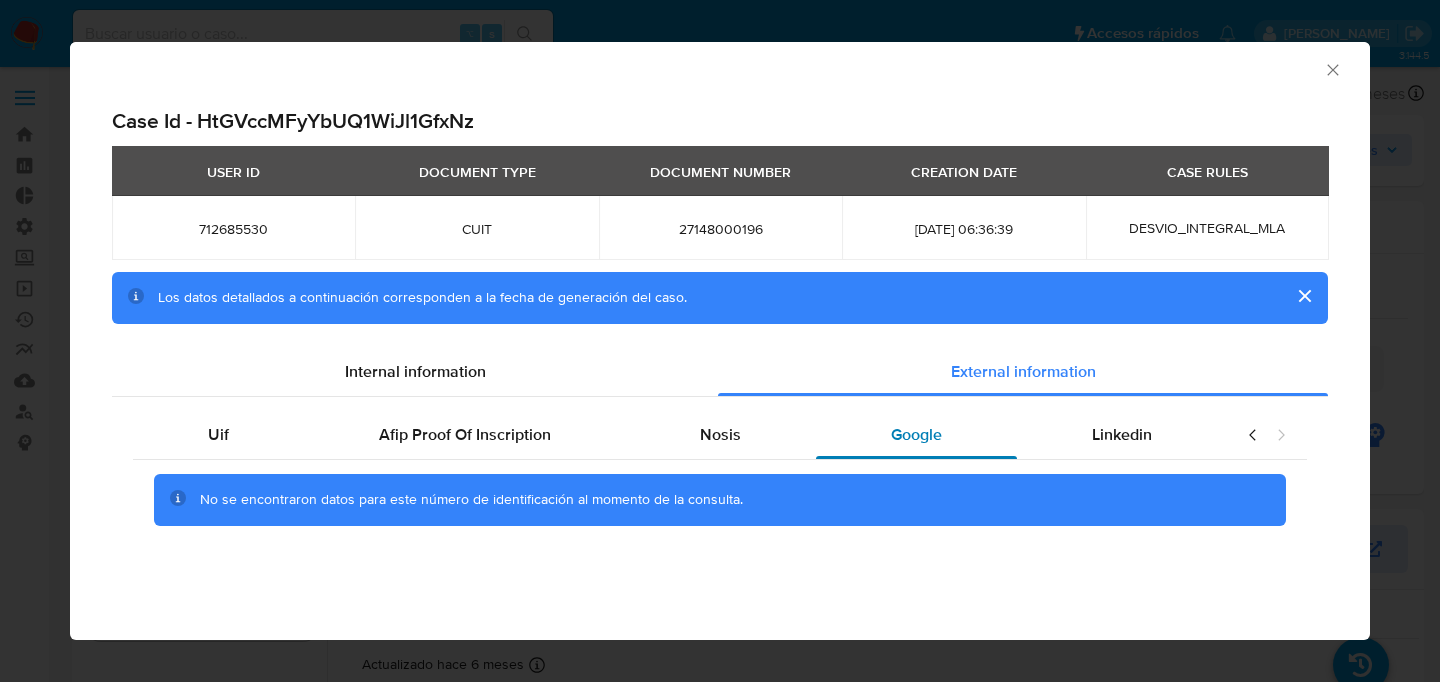 scroll, scrollTop: 0, scrollLeft: 0, axis: both 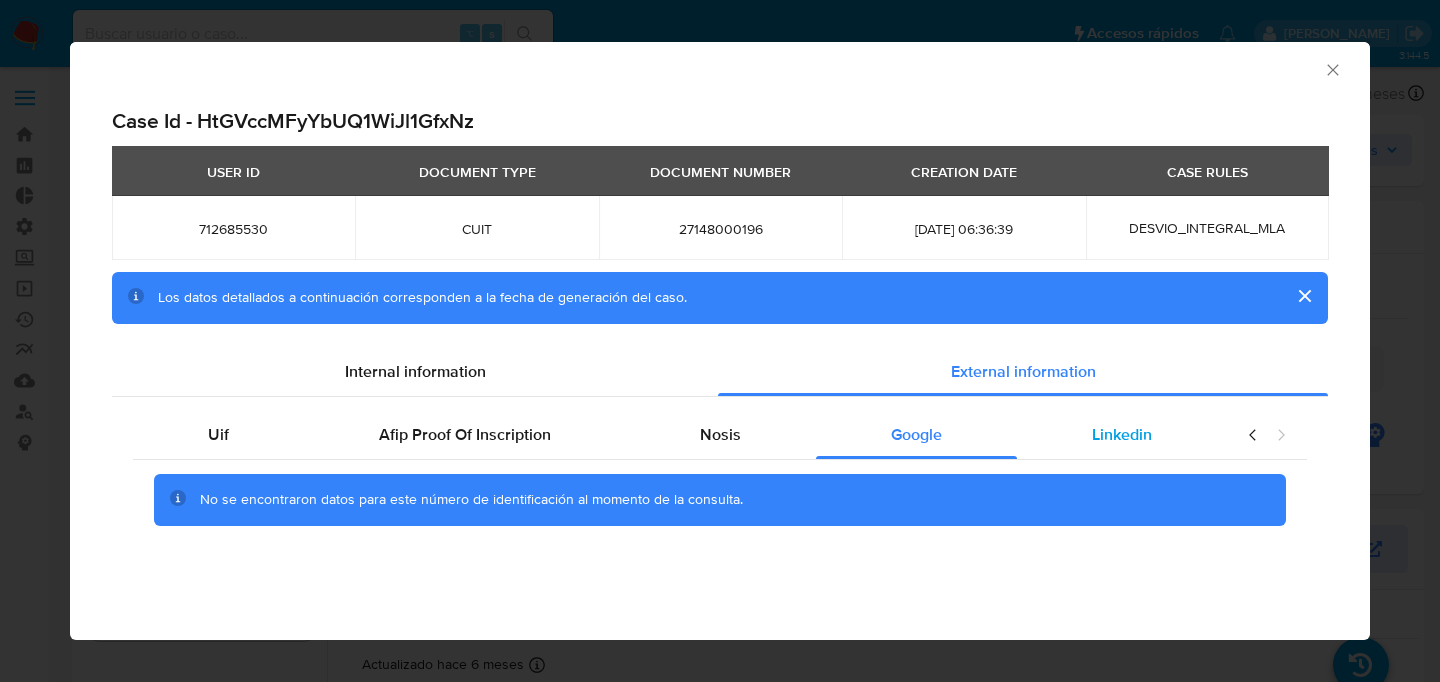 click on "Linkedin" at bounding box center [1122, 435] 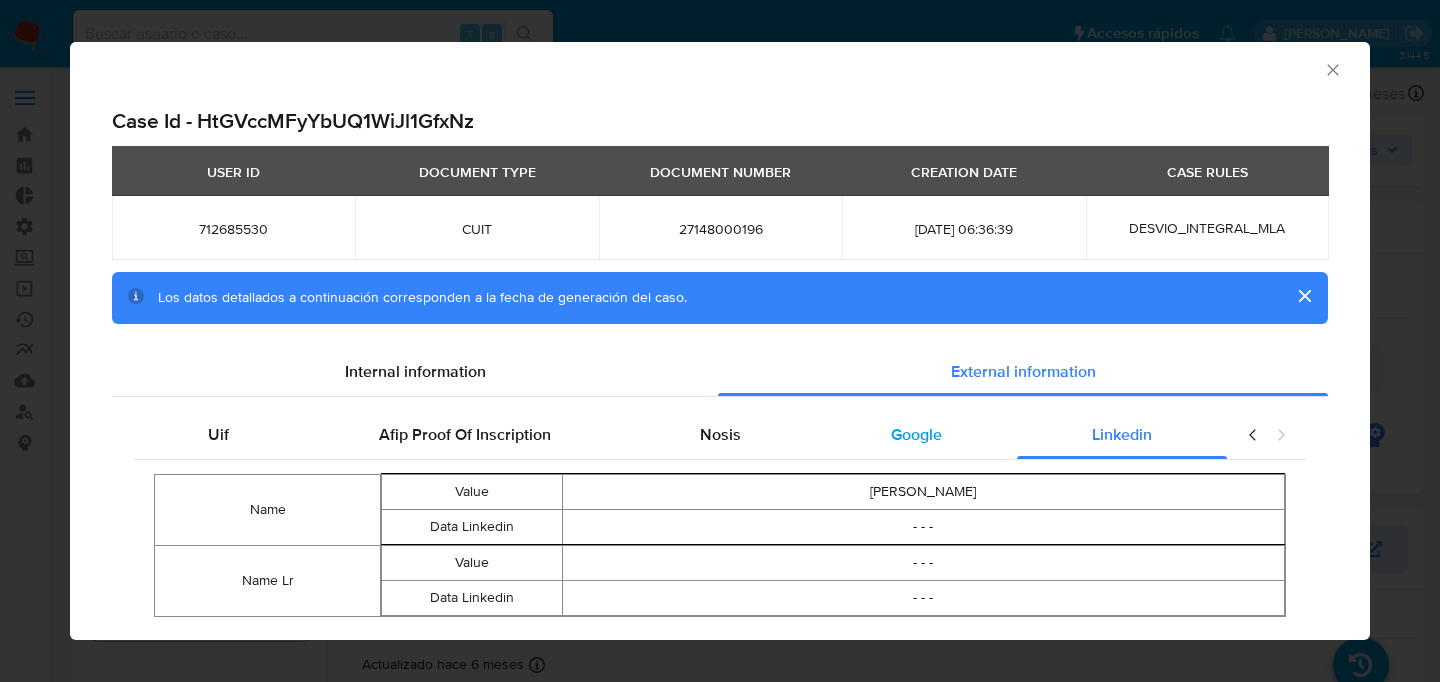 click on "Google" at bounding box center (916, 434) 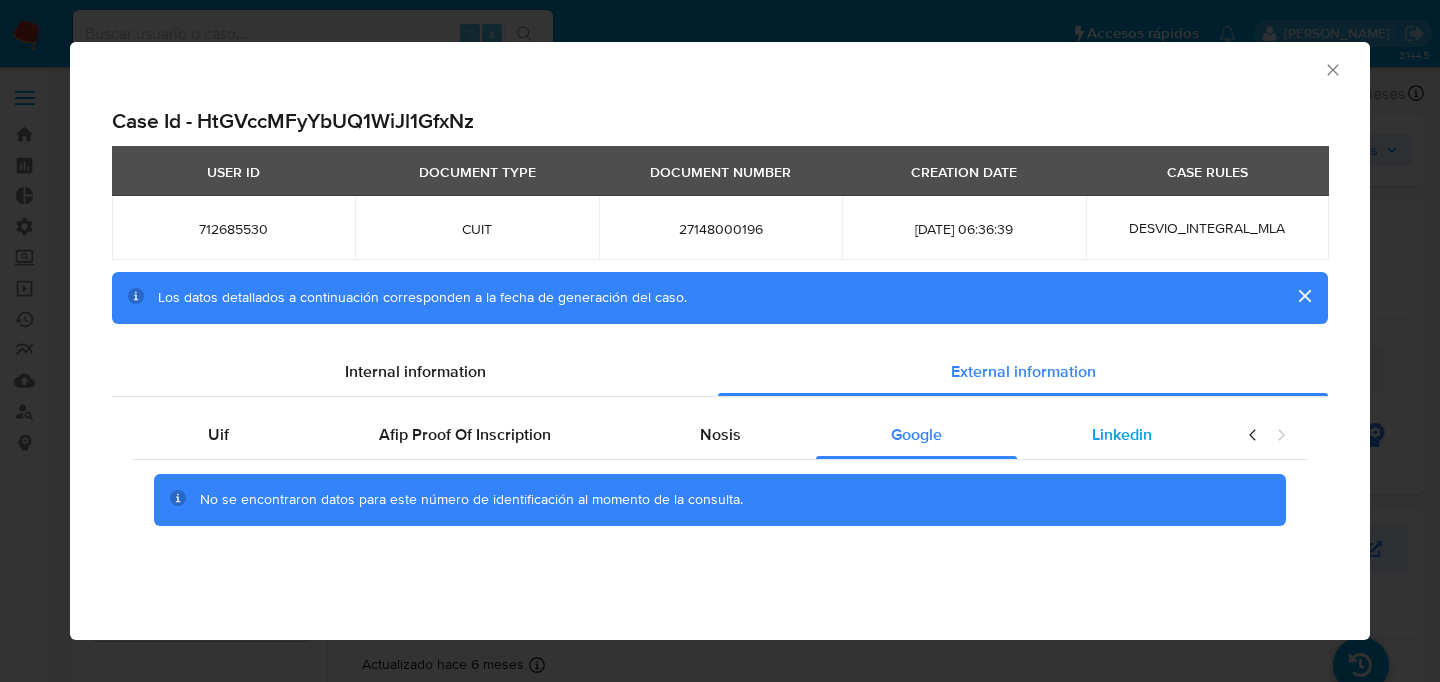 click on "Linkedin" at bounding box center (1122, 435) 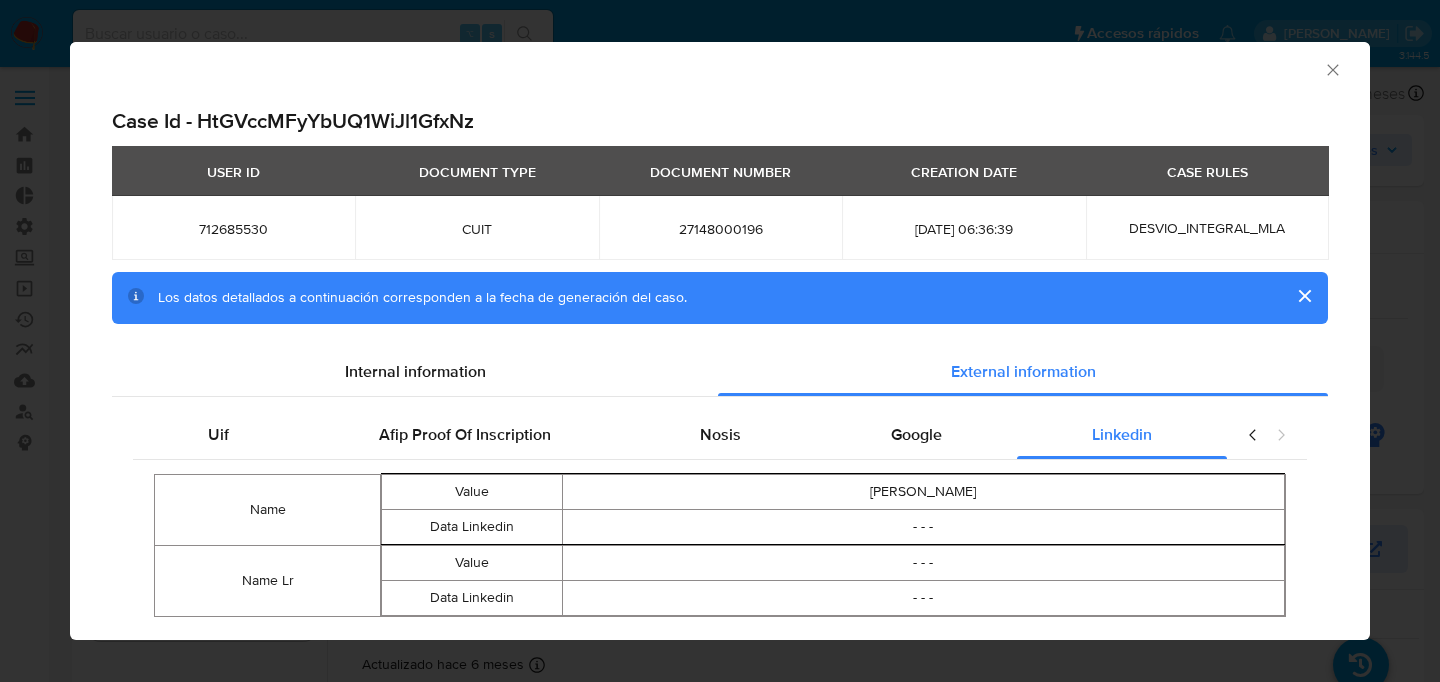 scroll, scrollTop: 46, scrollLeft: 0, axis: vertical 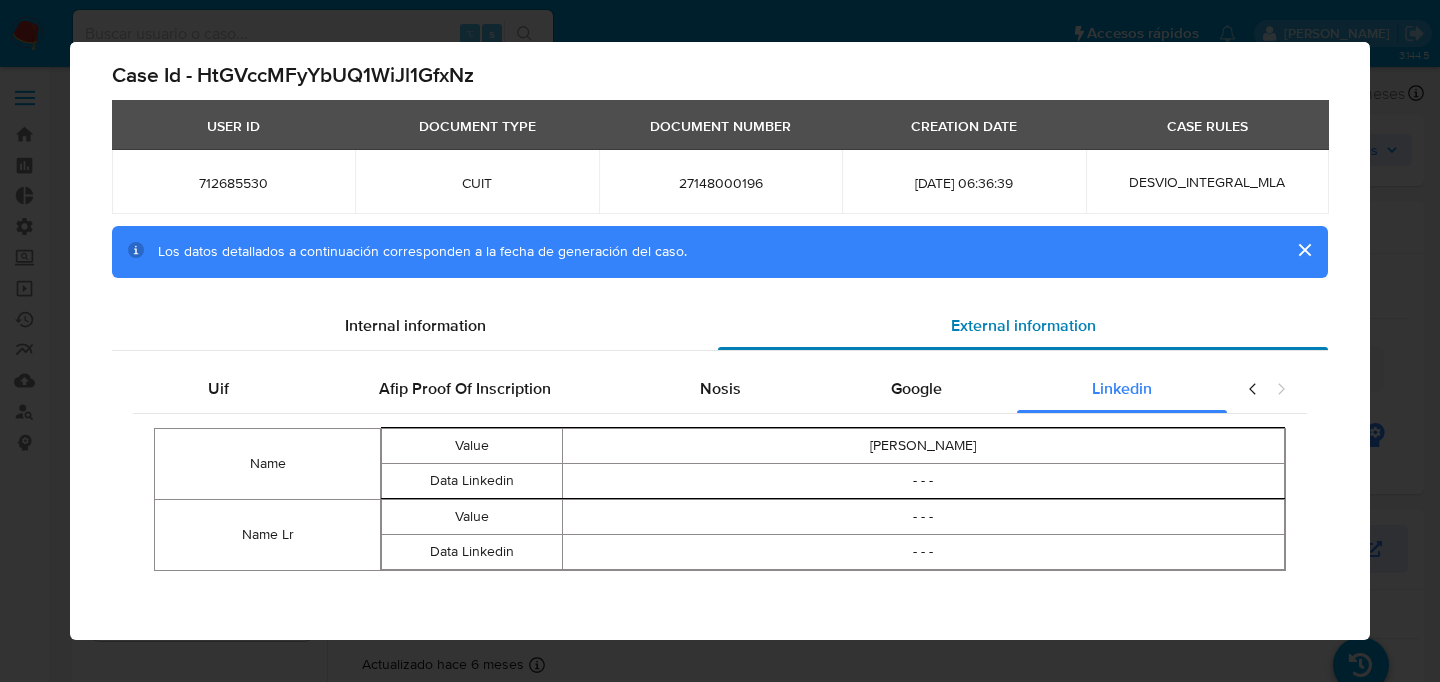 click on "Google" at bounding box center [916, 388] 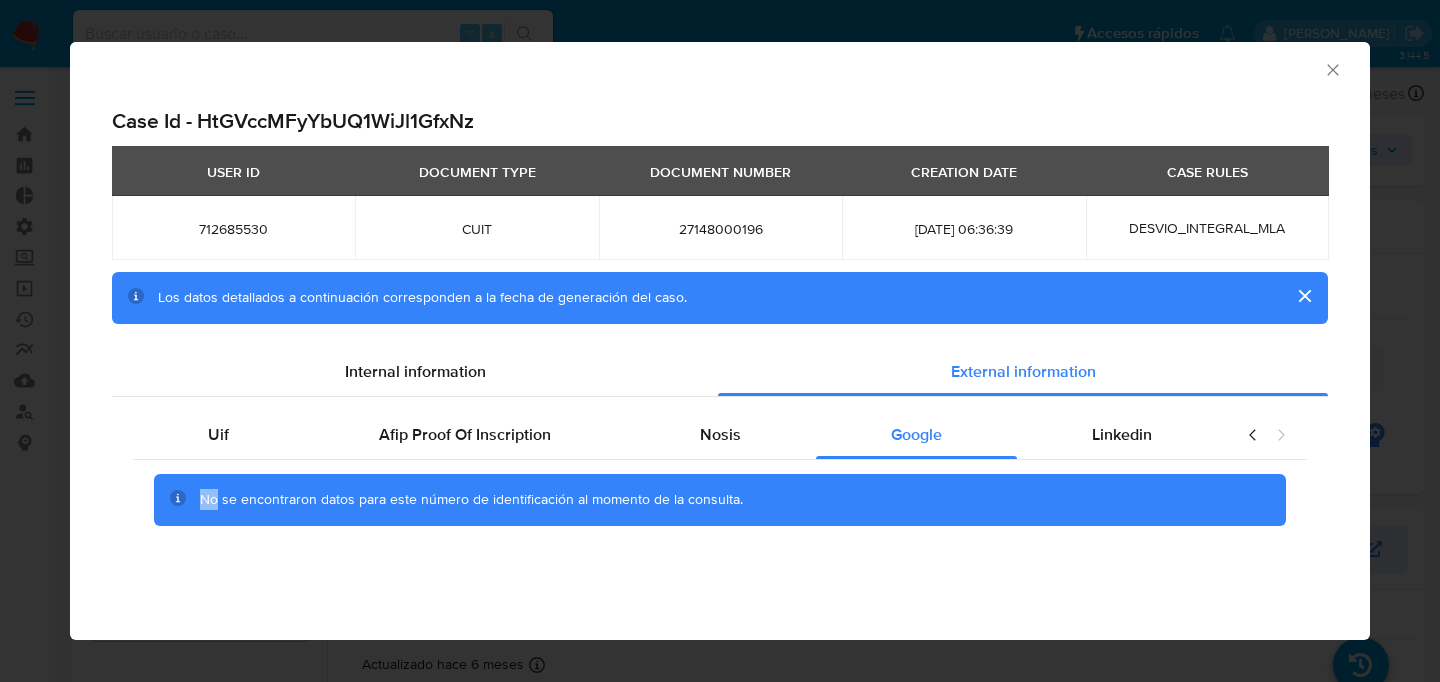 click on "No se encontraron datos para este número de identificación al momento de la consulta." at bounding box center [720, 511] 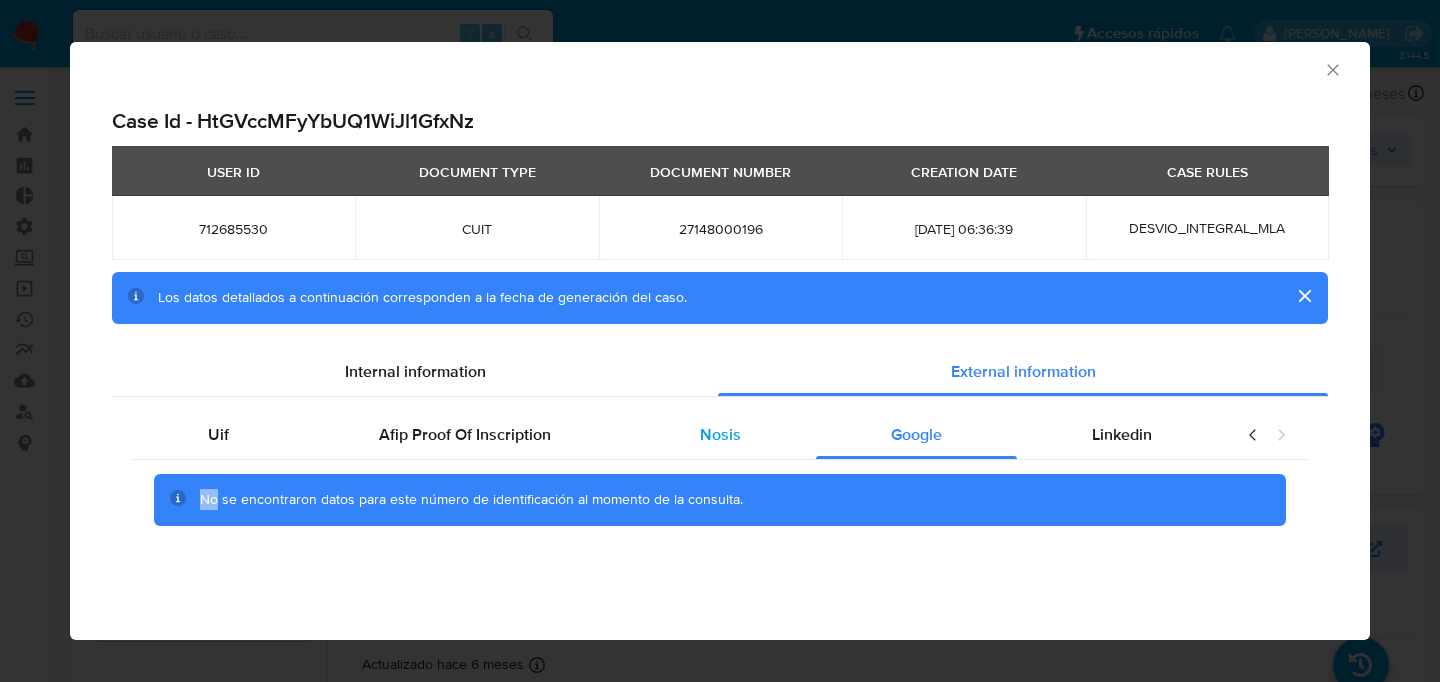click on "Nosis" at bounding box center [720, 434] 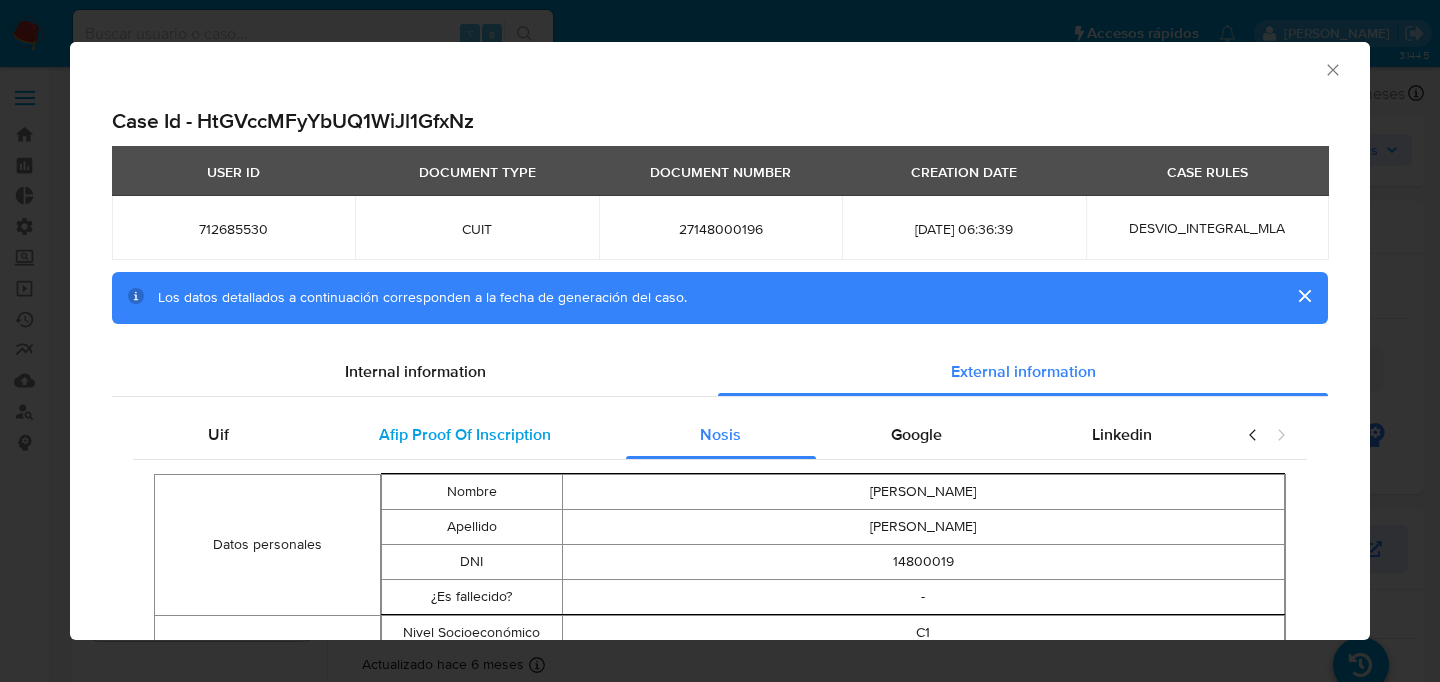 click on "Afip Proof Of Inscription" at bounding box center [465, 434] 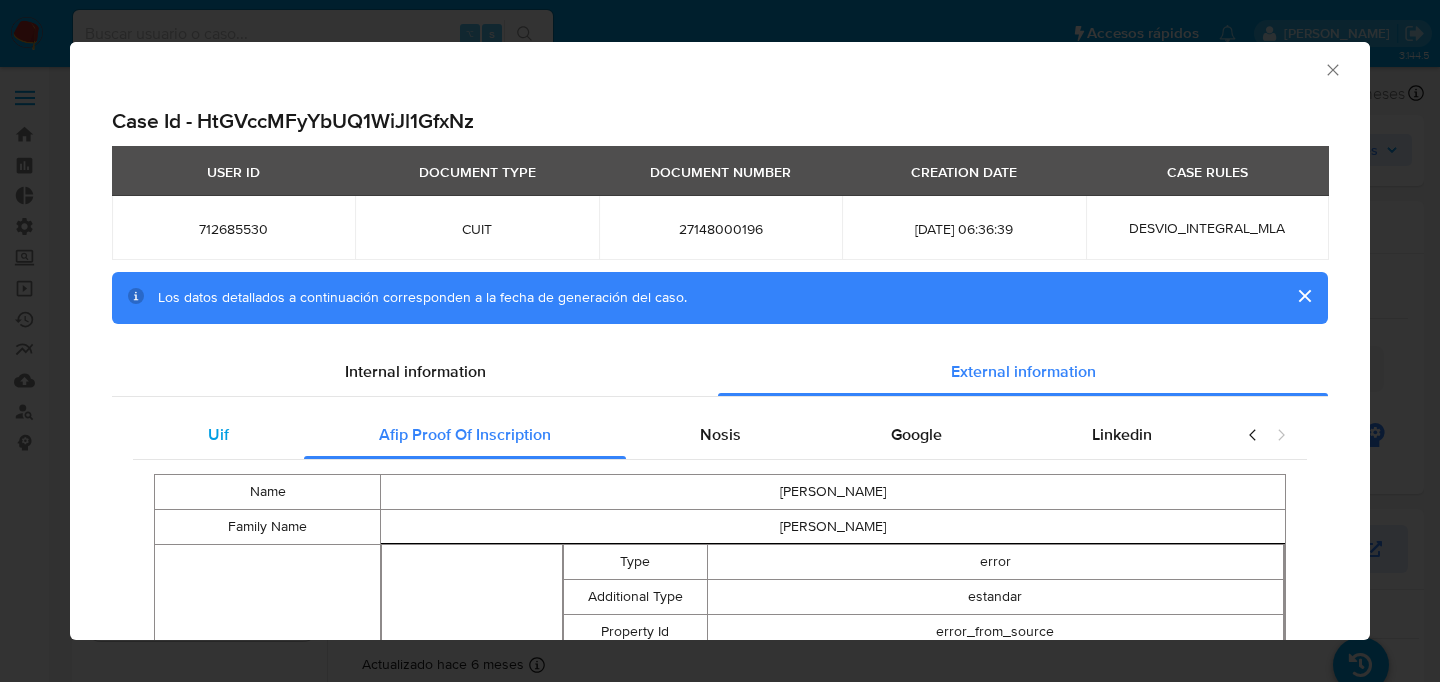 click on "Uif" at bounding box center (218, 435) 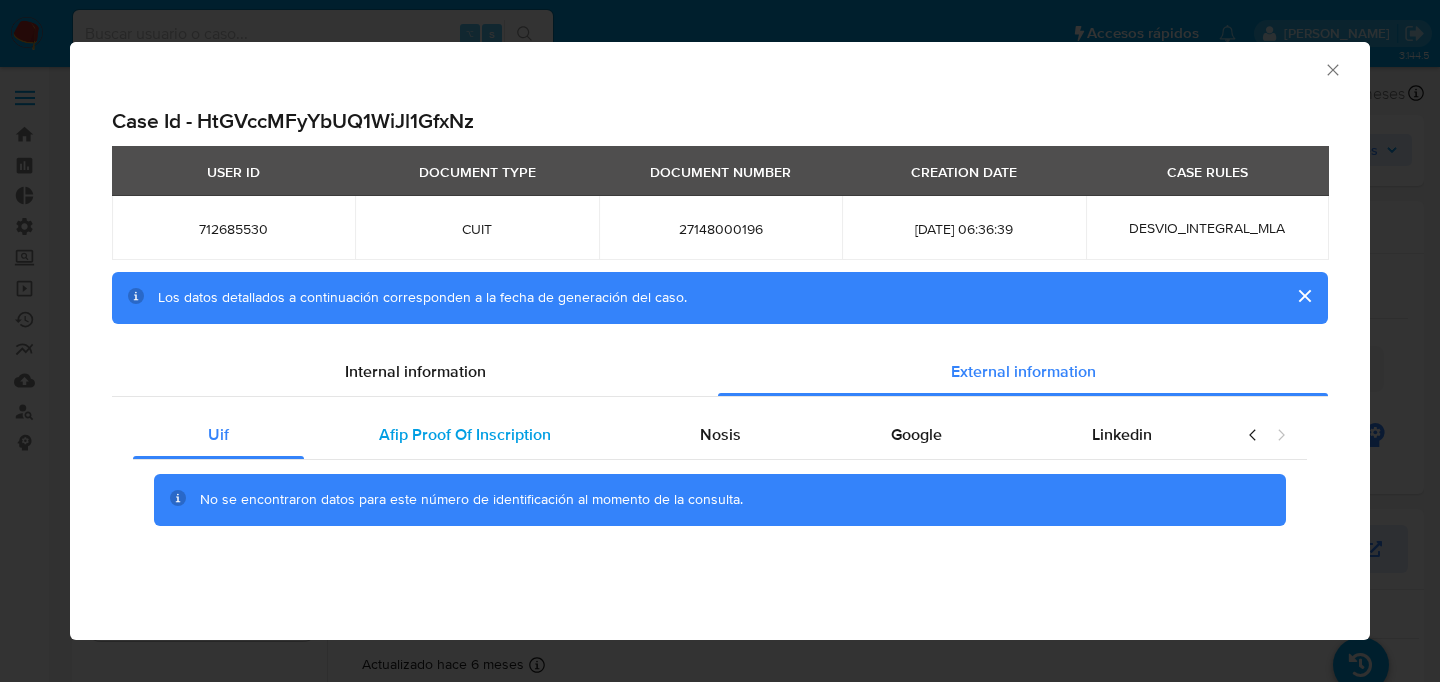 click on "Afip Proof Of Inscription" at bounding box center [465, 435] 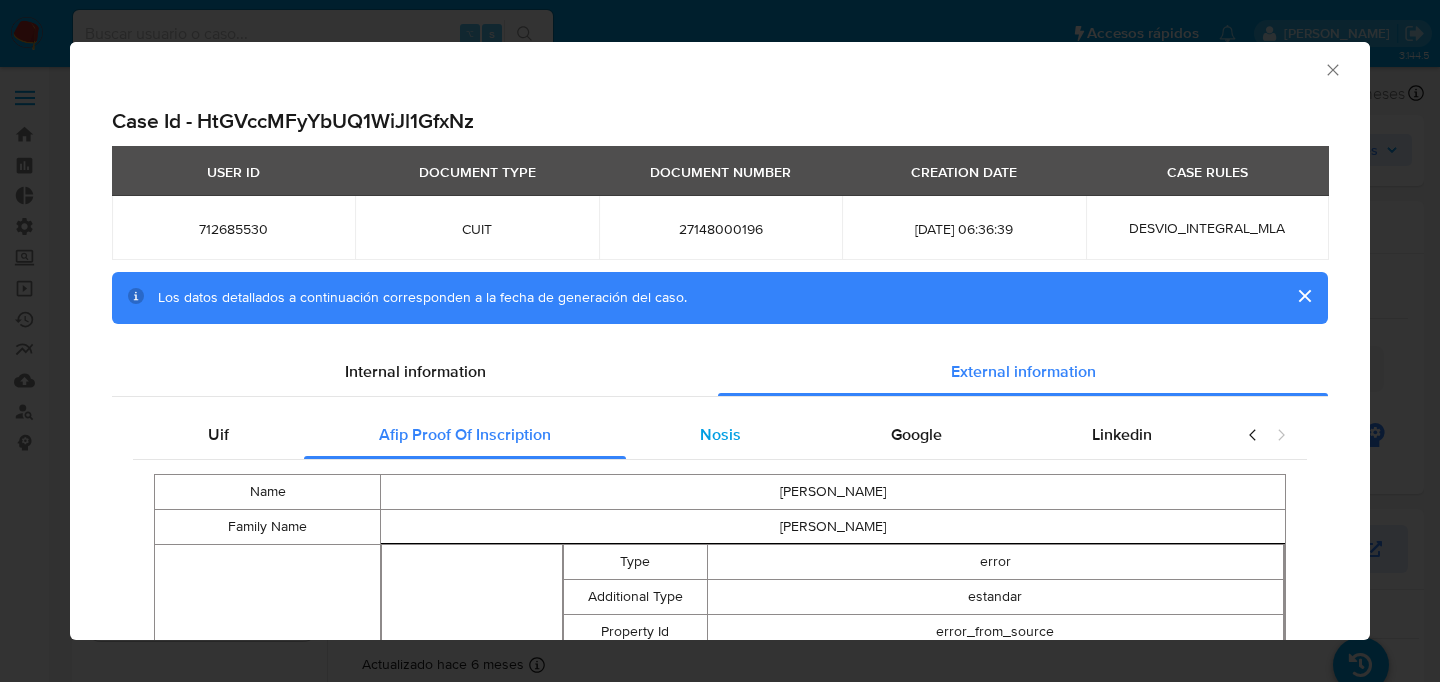 click on "Nosis" at bounding box center (721, 435) 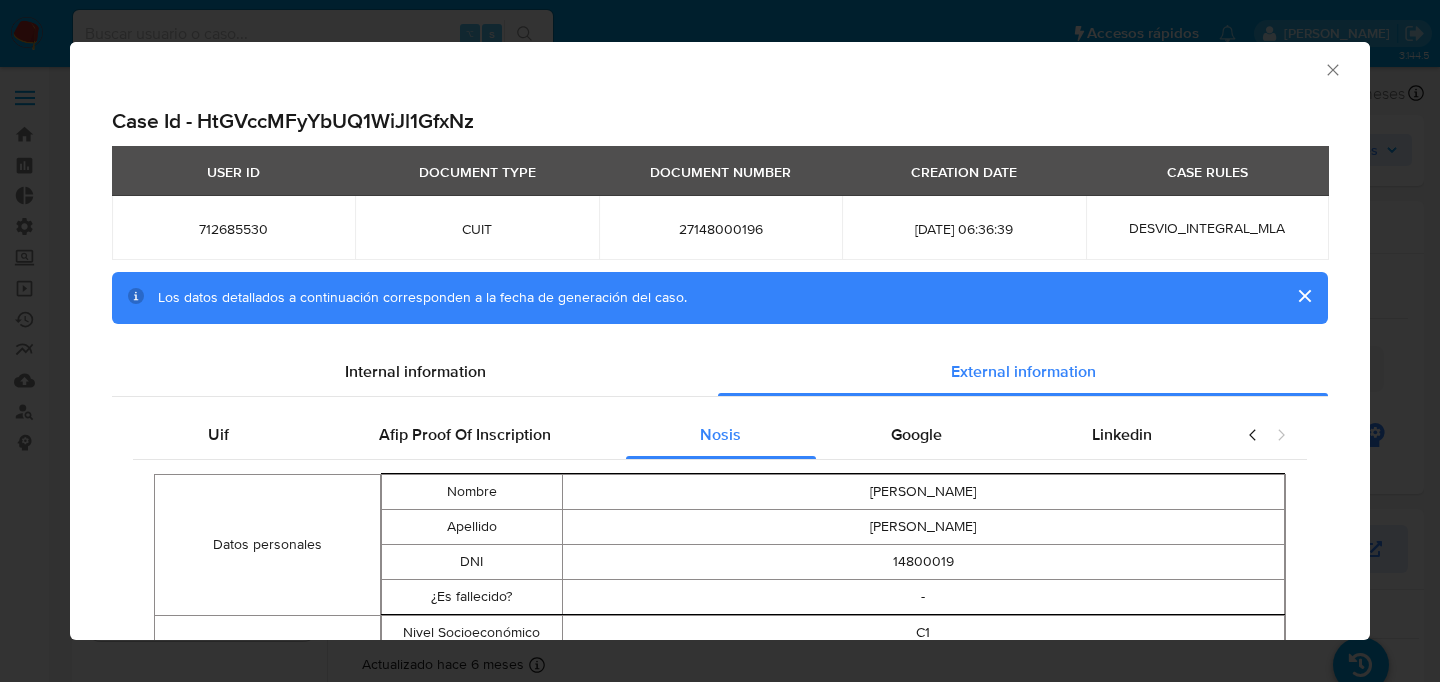 click on "Uif Afip Proof Of Inscription Nosis Google Linkedin Datos personales Nombre SILVANA GABRIELA Apellido BATTILA DNI 14800019 ¿Es fallecido? - Ingresos Nivel Socioeconómico C1 Ingreso promedio Nivel Socioeconómico 2020681 Condición fiscal ¿Es jubilado? No ¿Es monotributista? No ¿Es Autónomo? No ¿Es empleado doméstico? No ¿Es empleado? Si Antiguedad Laboral 220 Empleador - Razon Social MUNICIPALIDAD DE CENTENARIO Empleador - CUIT 30999161541 Cantidad Empleados 801 Empleadores - Historia Laboral Documento Empleador Período de inicio Período de fin 30999161541 MUNICIPALIDAD DE CENTENARIO 200802 202308 Empleado - Cant. Empleadores 12M 0 Aportes como empleado Empleado - Detalle de Aportes 12M No hay información disponible Empleado - Cant. Aportes pagos 12M 0 Empleado - Cant. Aportes pagos parciales 12M 0 Empleado - Cant. Aportes impagos 12M 0 Empleado - Seg Social 6M - Cant aportes pagos 0 Empleado - Seg Social 6M - Cant aportes pago parcial 0 Empleado - Seg Social 6M - Cant aportes impagos 0 0 0 0 0 0" at bounding box center (720, 1225) 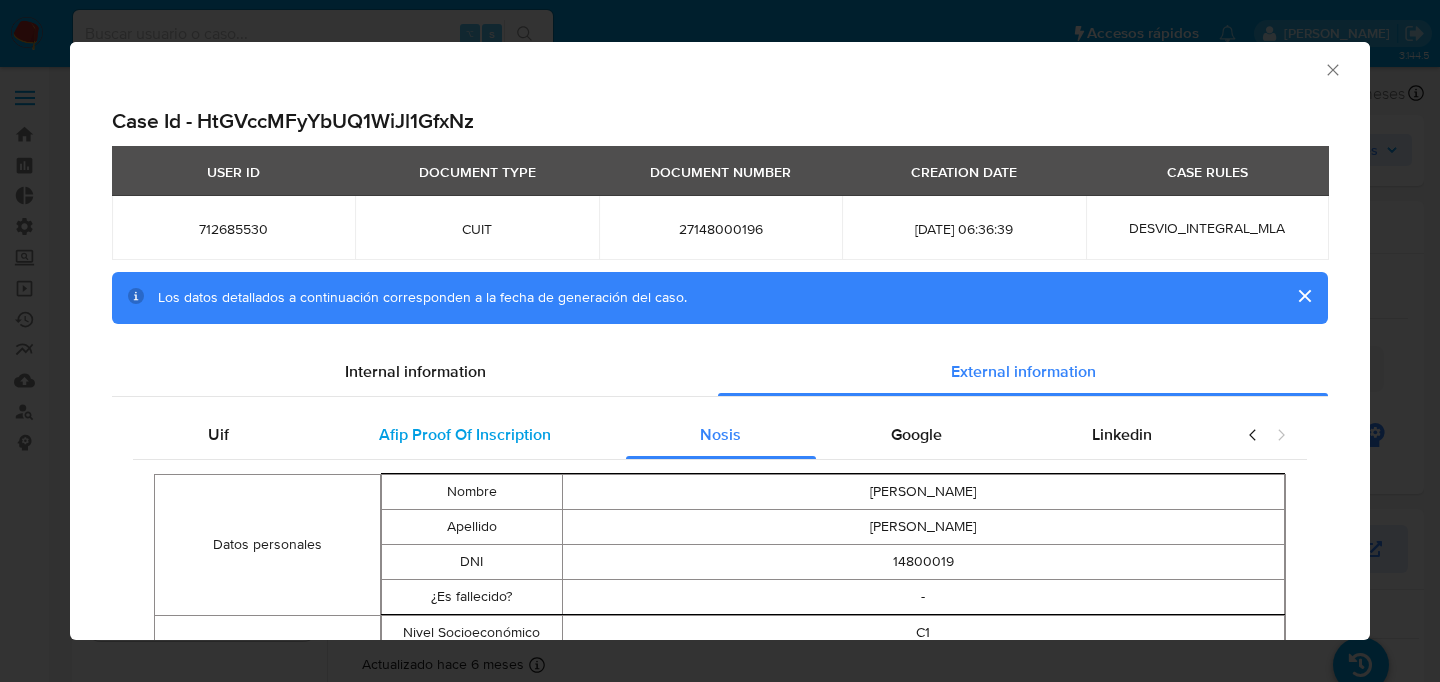 click on "Afip Proof Of Inscription" at bounding box center (465, 434) 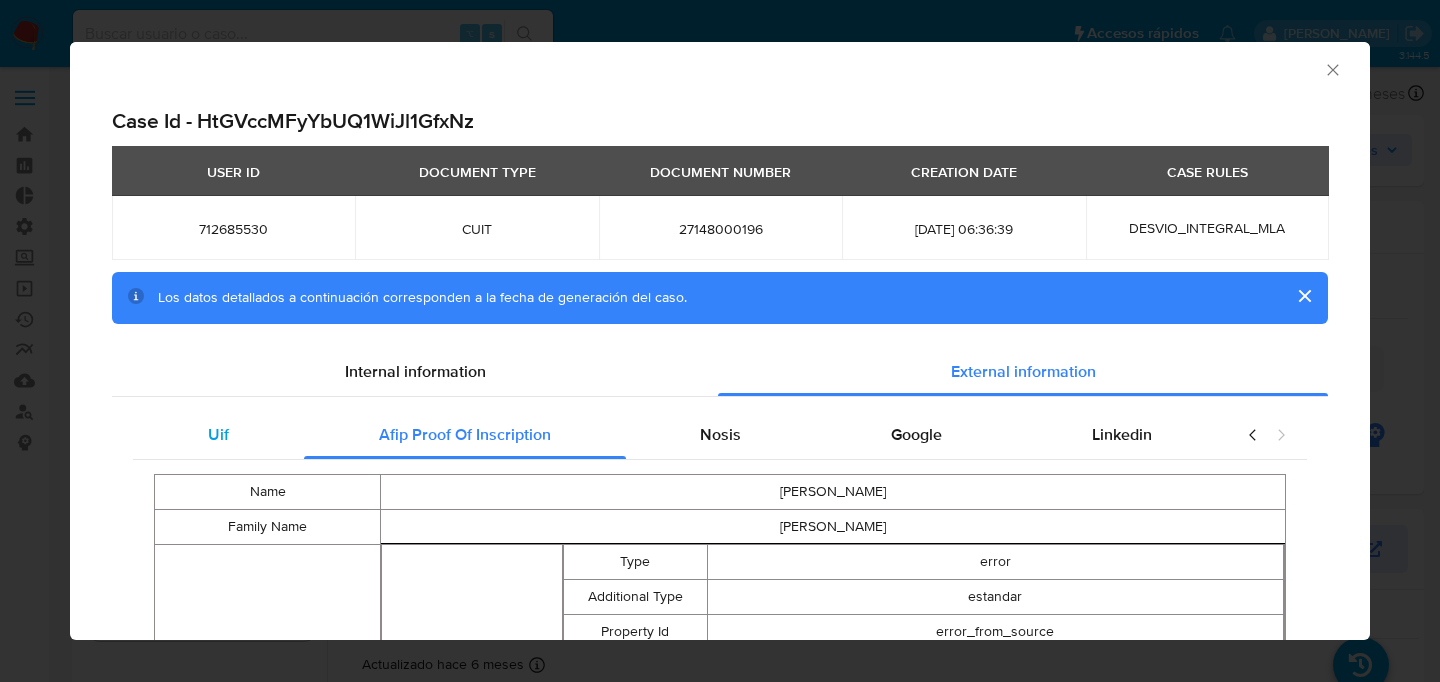 click on "Uif" at bounding box center [218, 435] 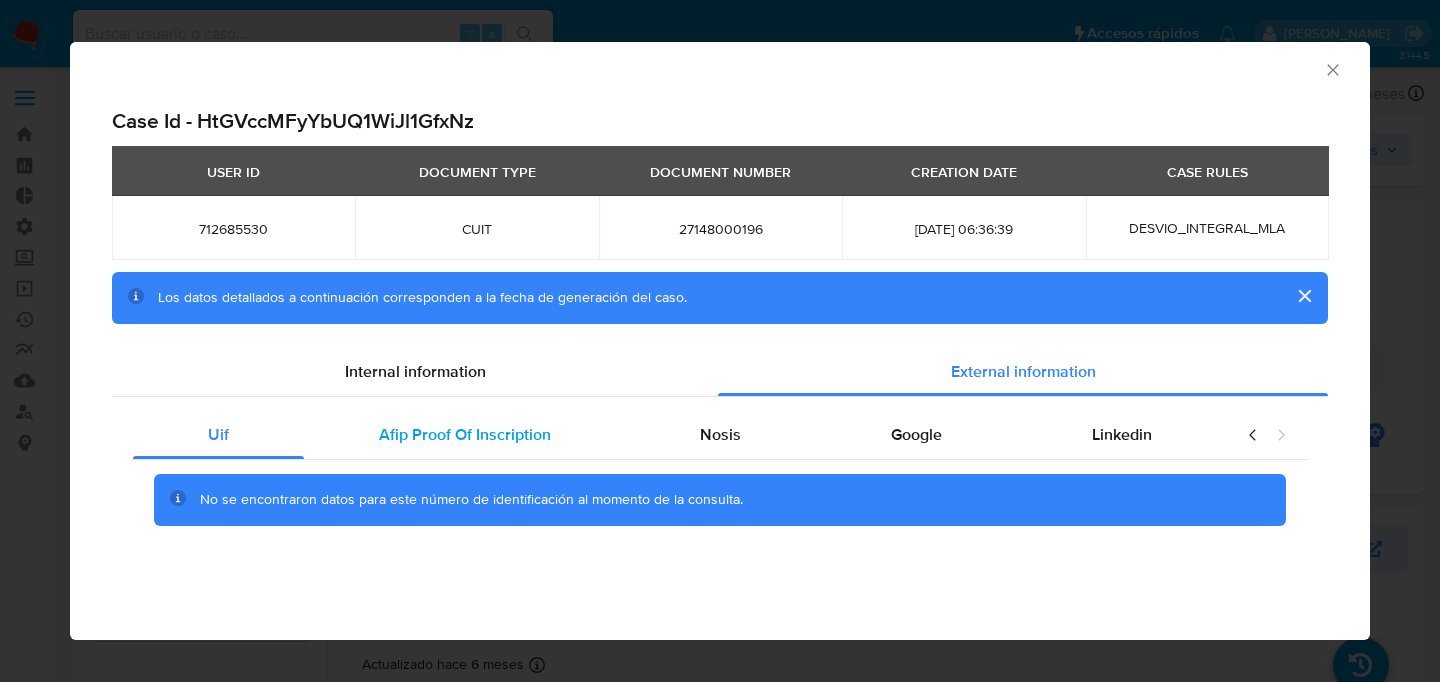 click on "Afip Proof Of Inscription" at bounding box center [465, 434] 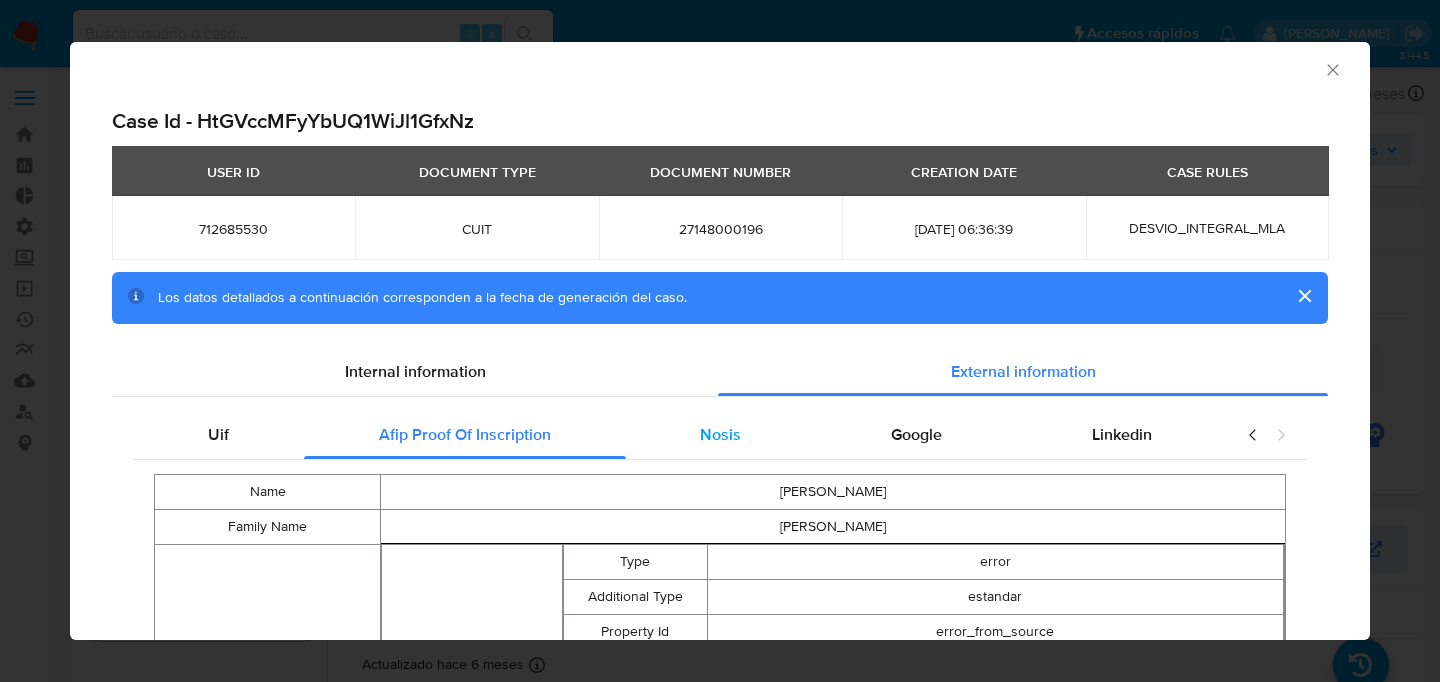 click on "Nosis" at bounding box center [721, 435] 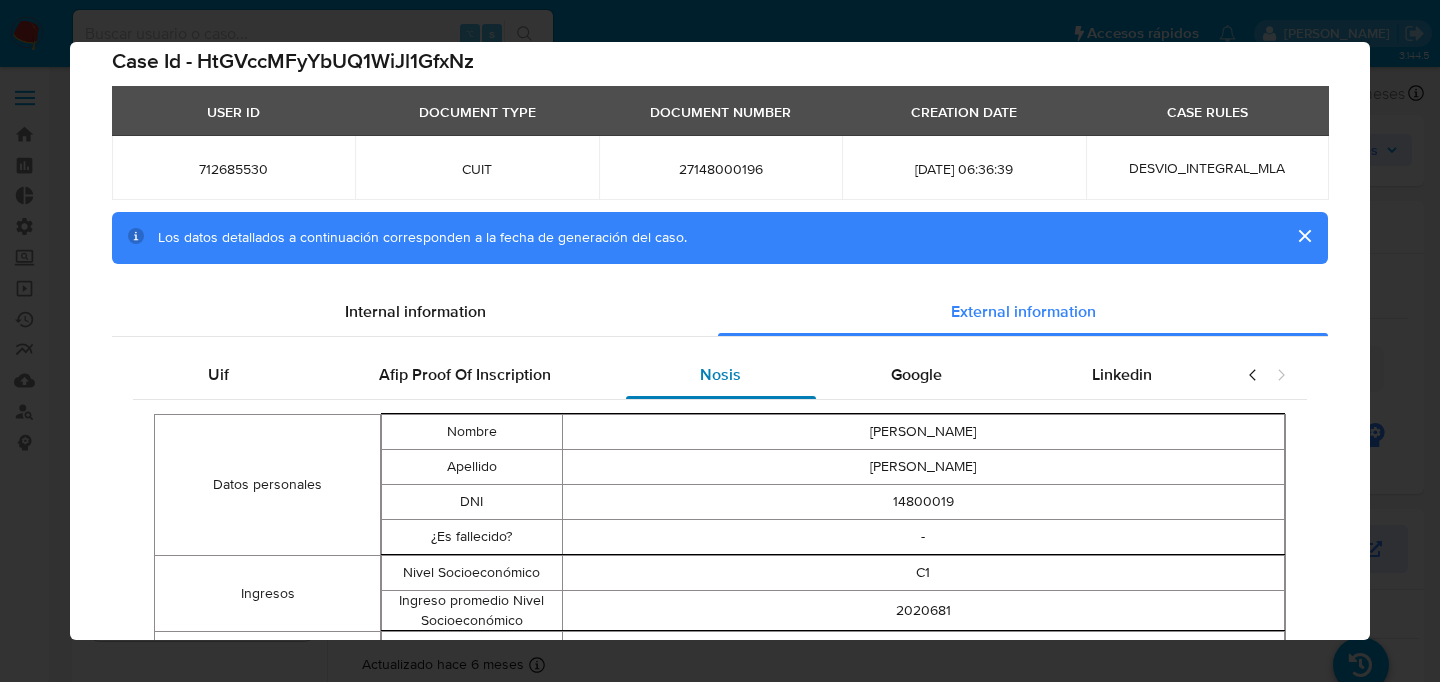 scroll, scrollTop: 0, scrollLeft: 0, axis: both 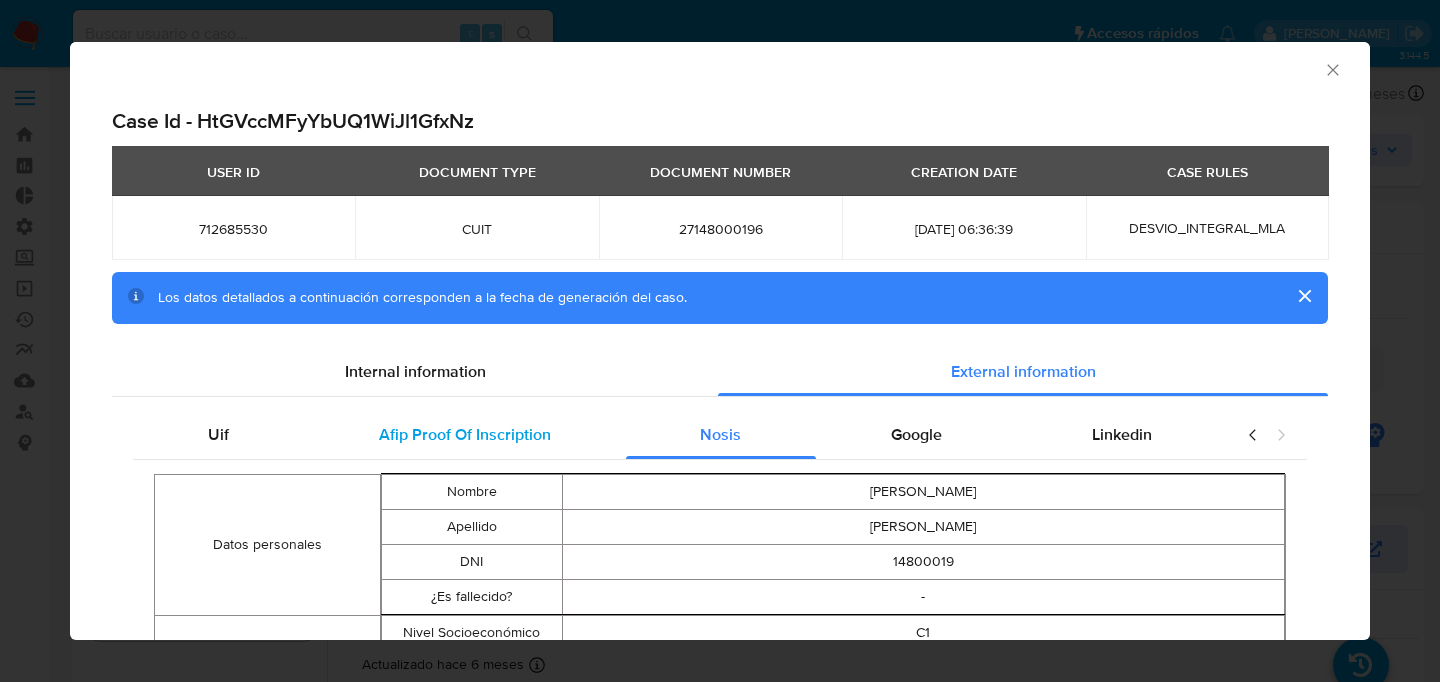 click on "Afip Proof Of Inscription" at bounding box center (465, 435) 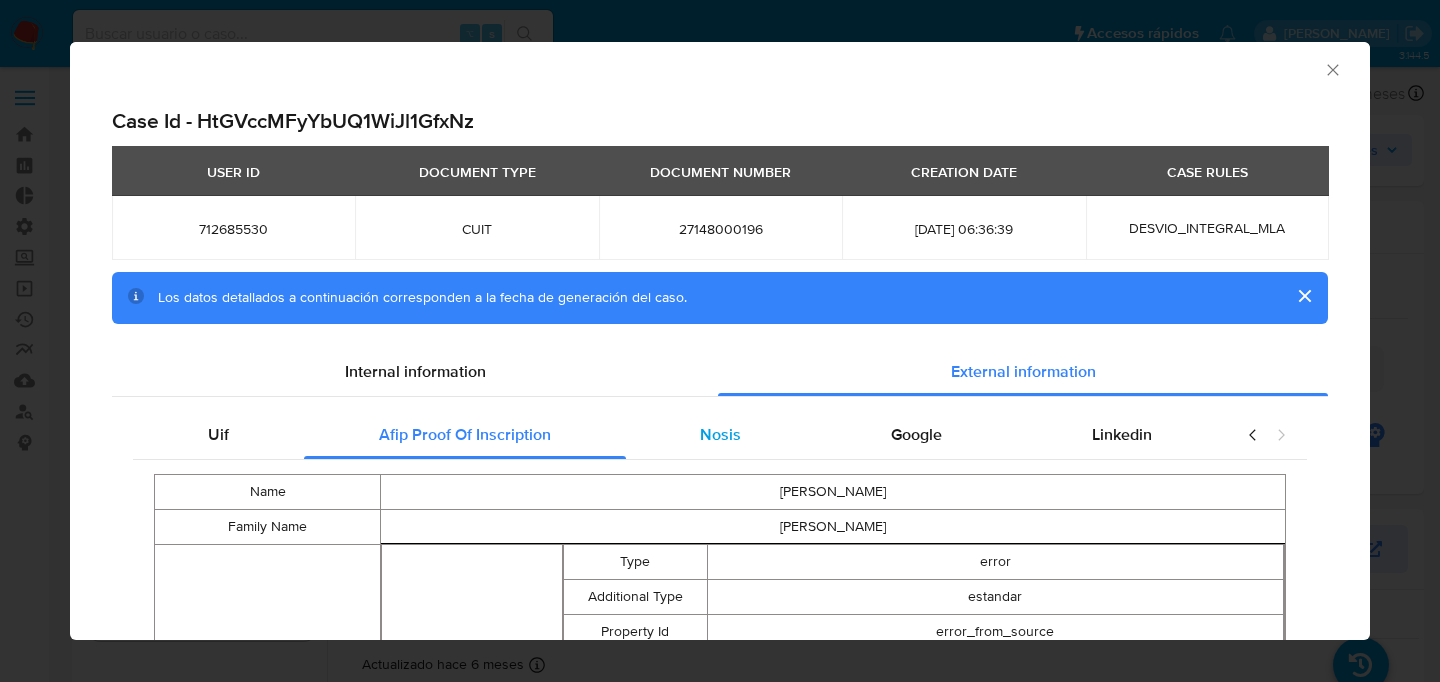 click on "Nosis" at bounding box center [721, 435] 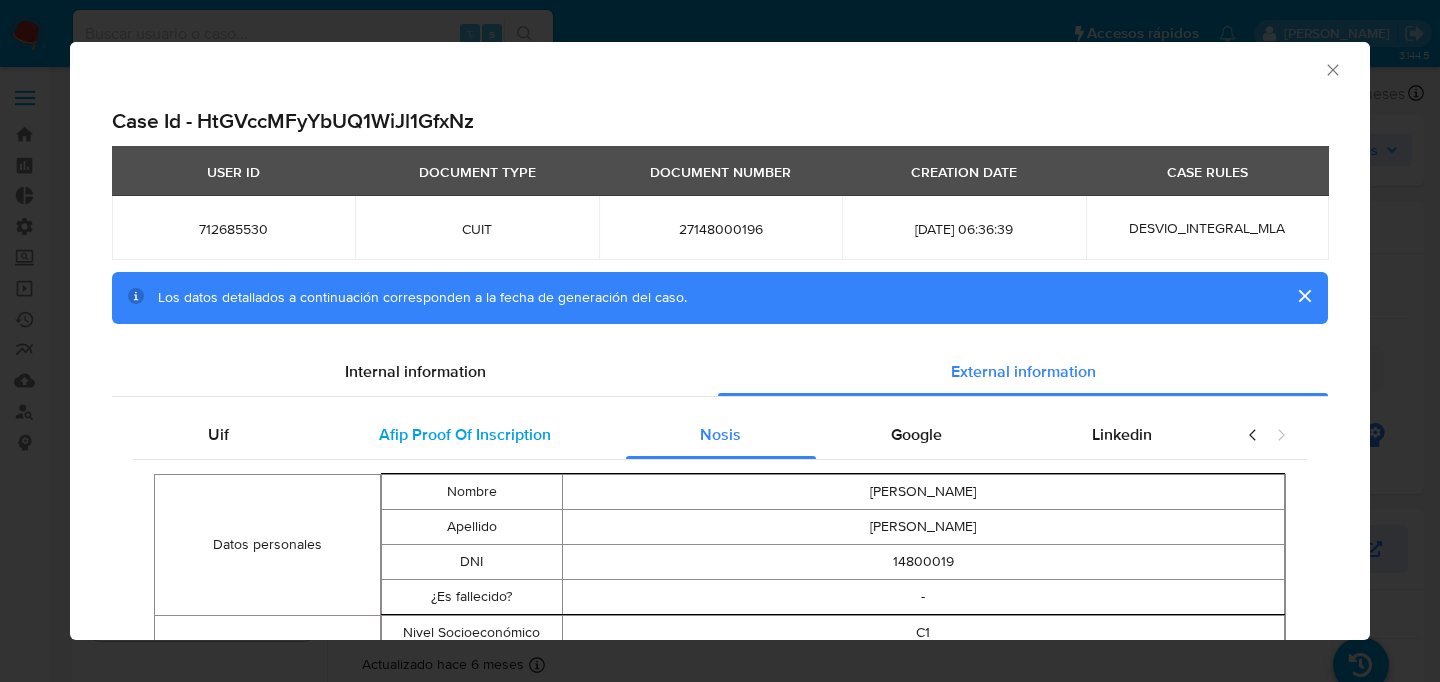 click on "Afip Proof Of Inscription" at bounding box center [465, 434] 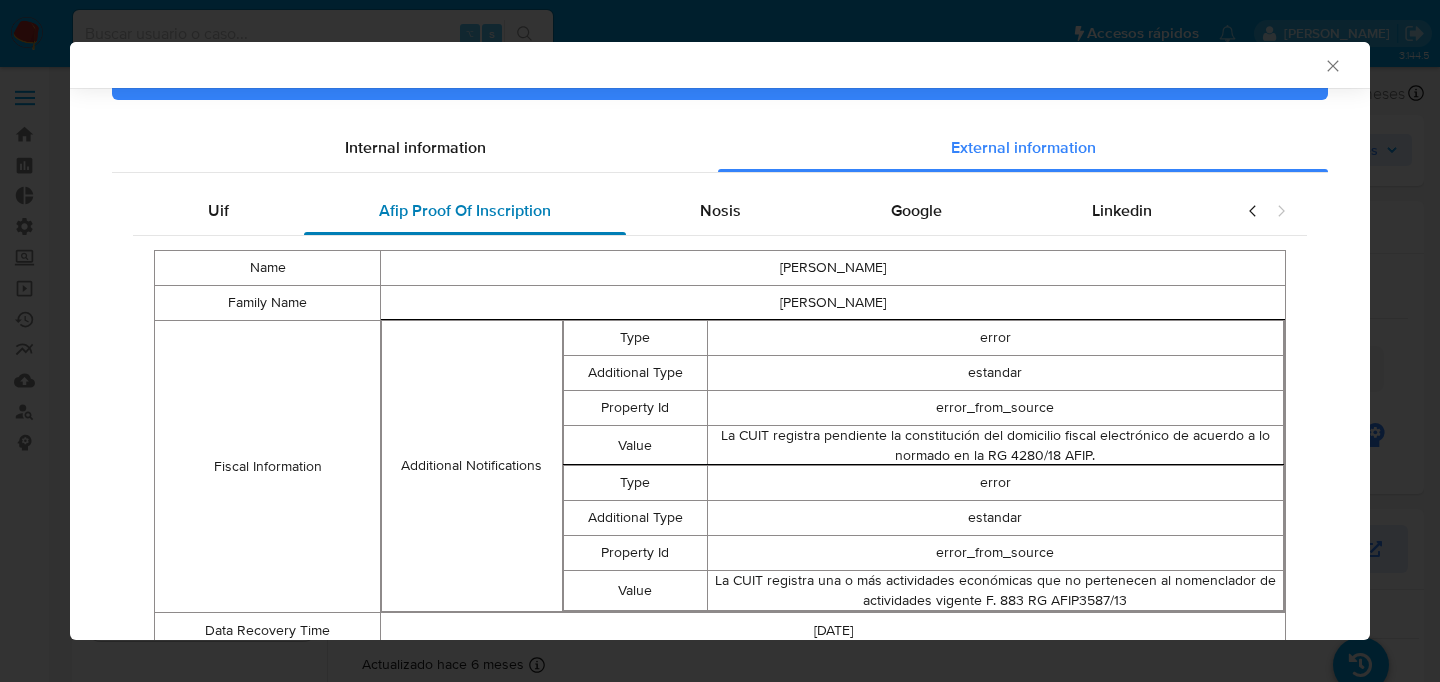 scroll, scrollTop: 299, scrollLeft: 0, axis: vertical 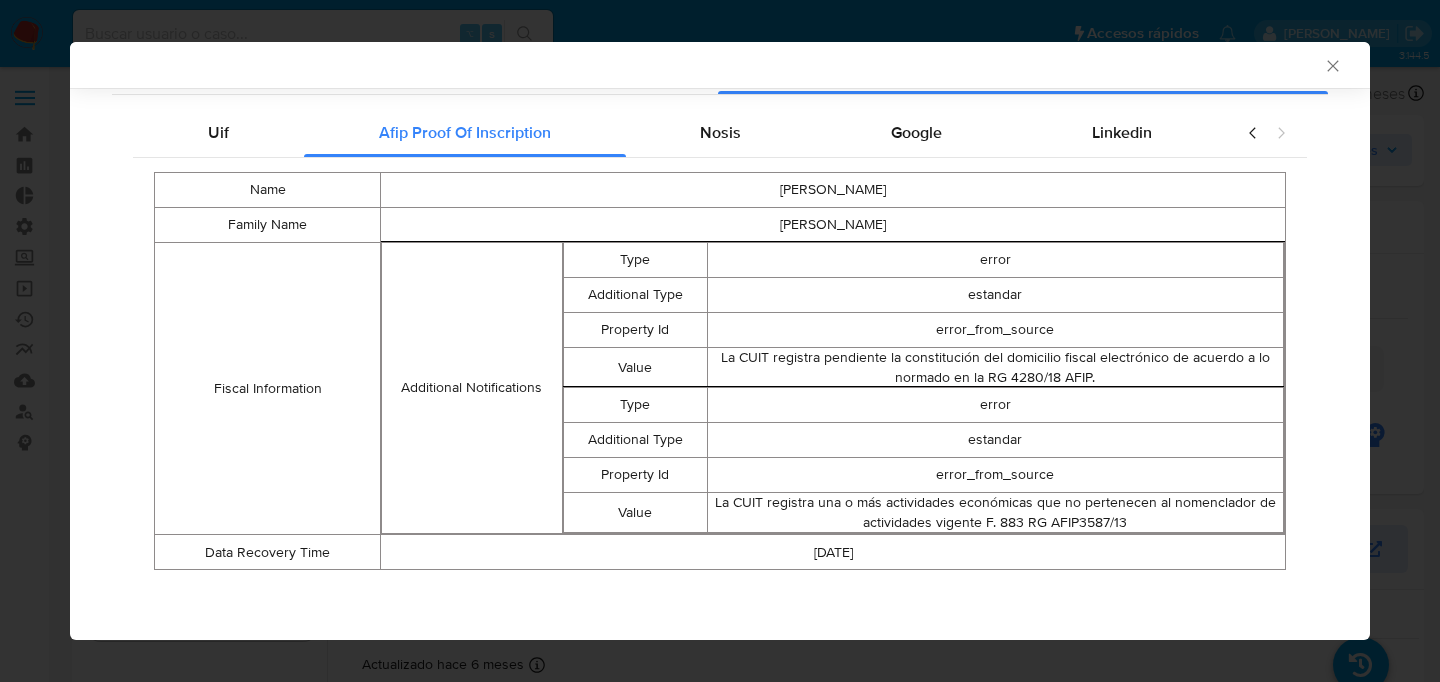 click on "error" at bounding box center (995, 259) 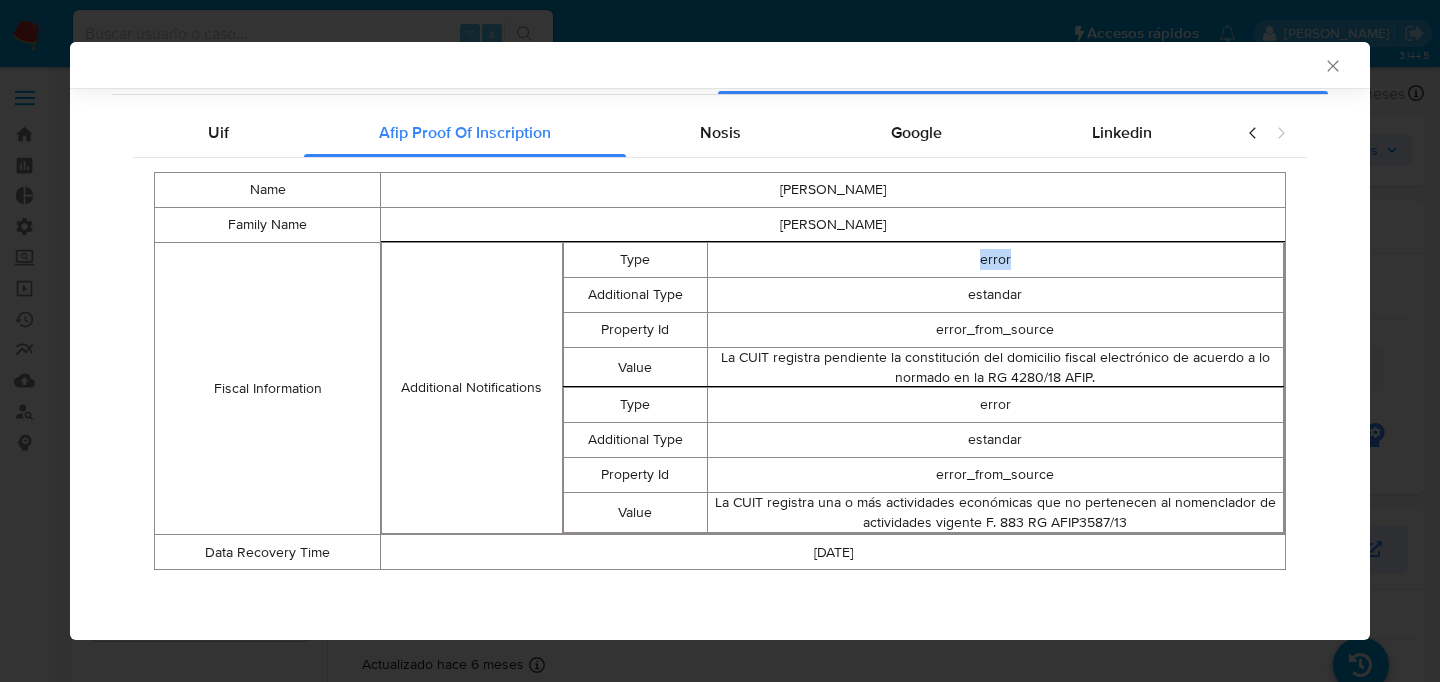 click on "error" at bounding box center (995, 259) 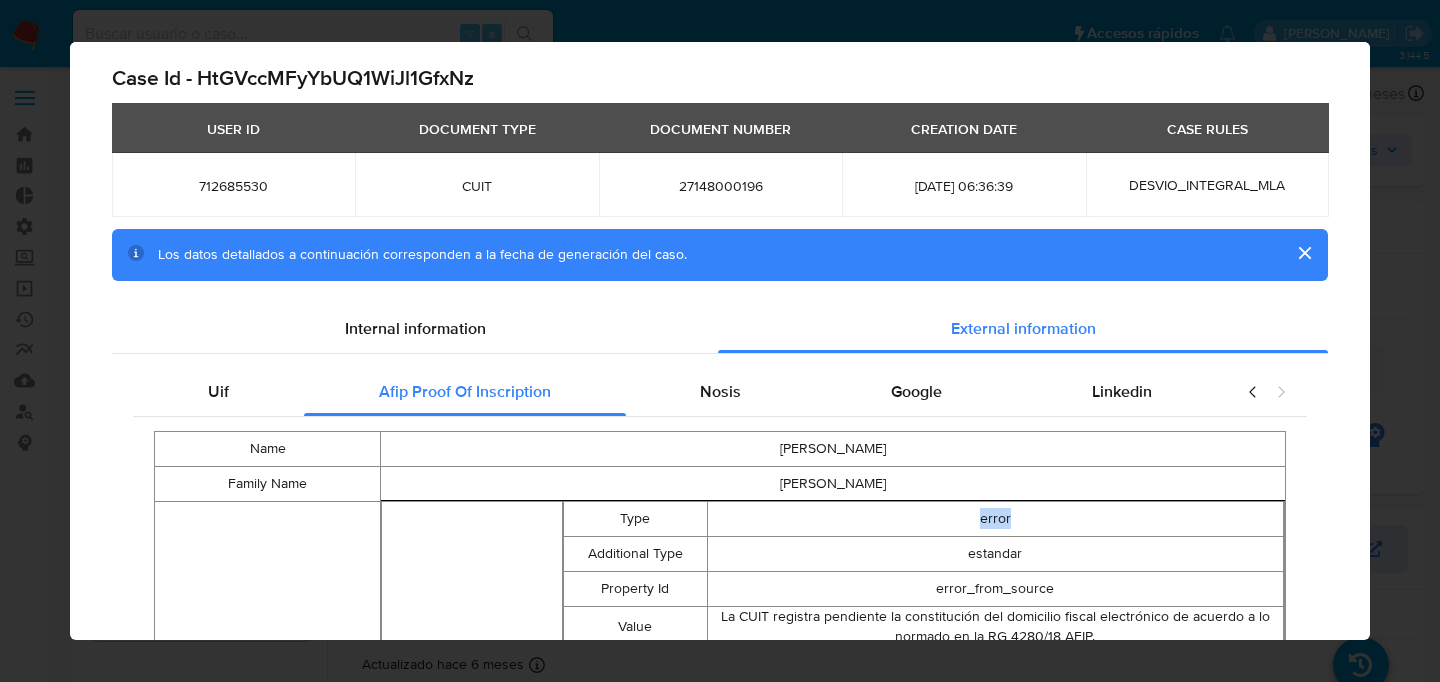 scroll, scrollTop: 0, scrollLeft: 0, axis: both 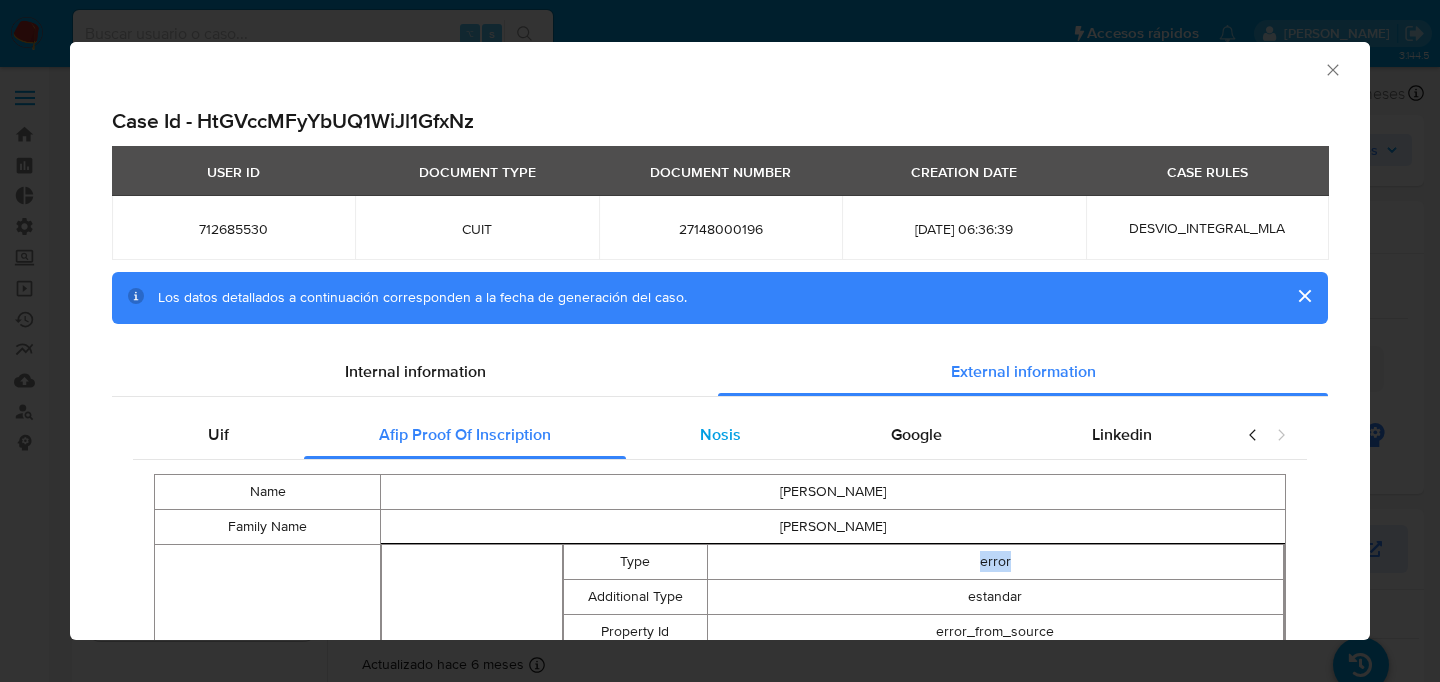 click on "Nosis" at bounding box center (721, 435) 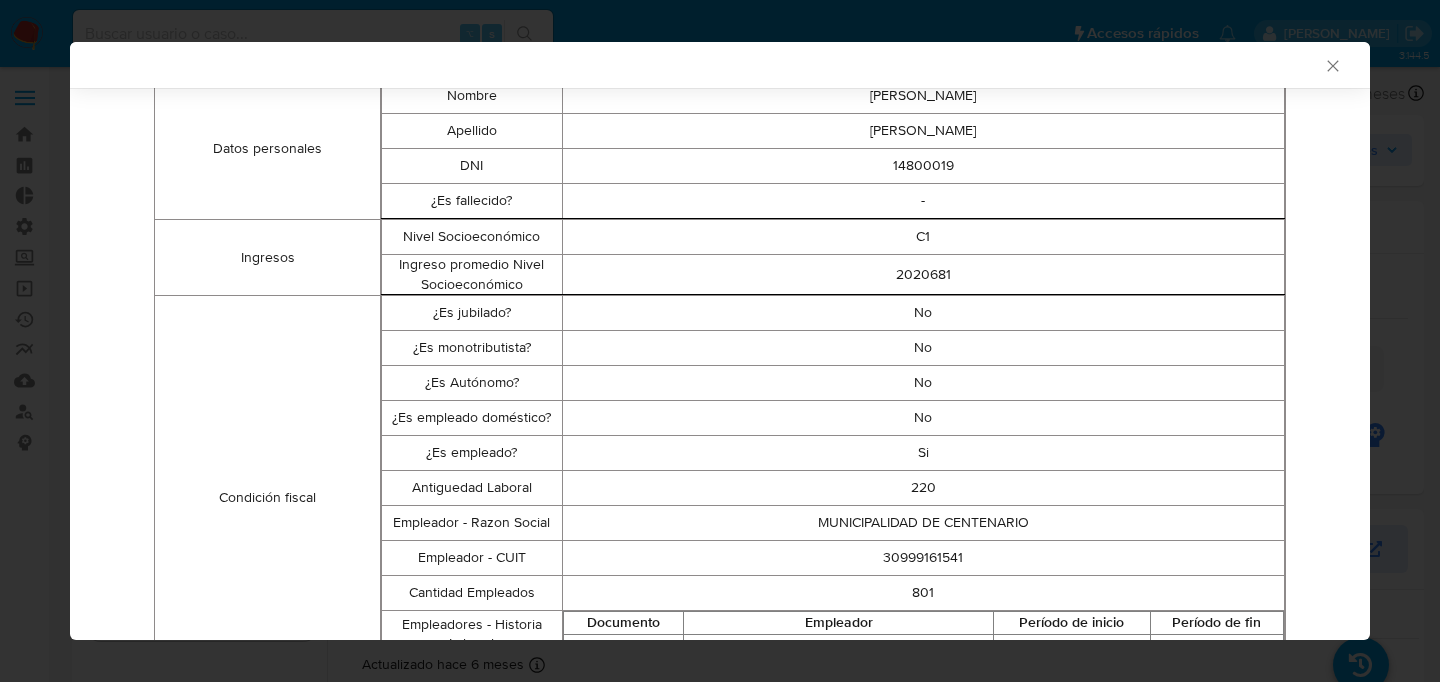scroll, scrollTop: 311, scrollLeft: 0, axis: vertical 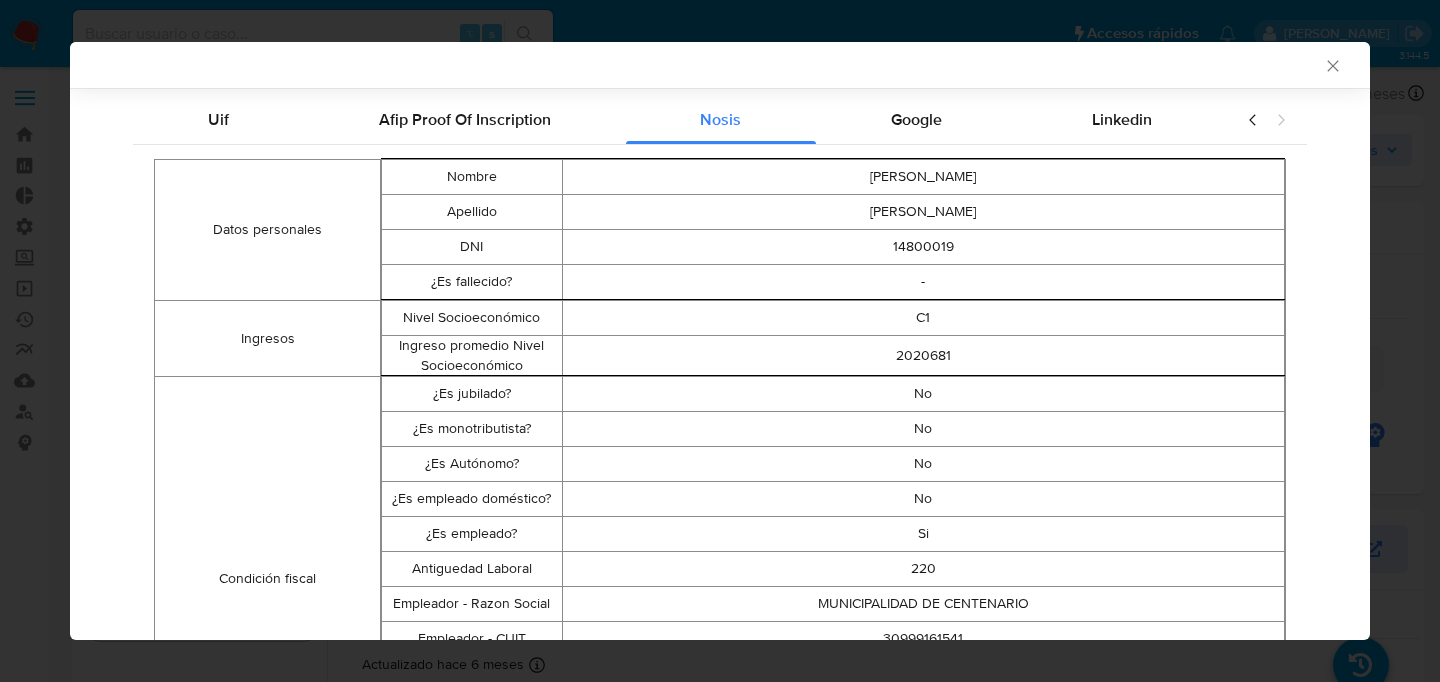 click on "Datos personales" at bounding box center [268, 229] 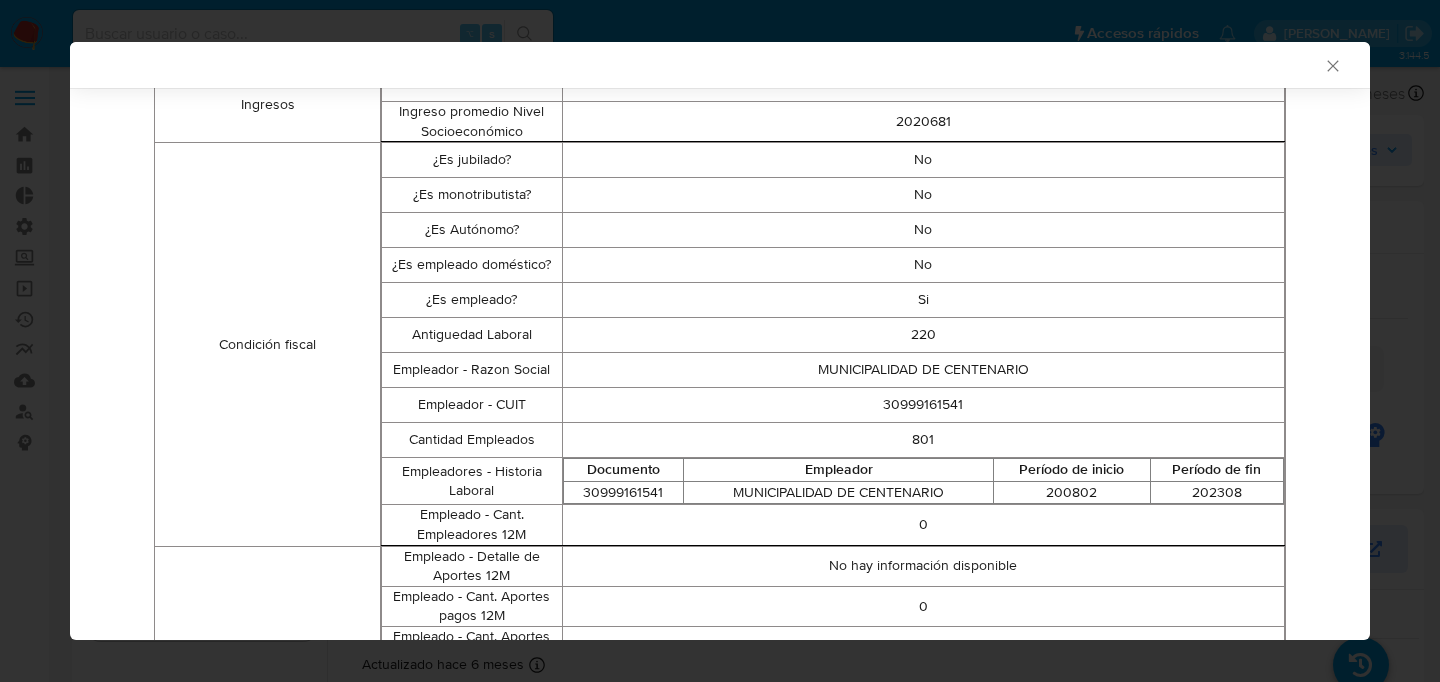 scroll, scrollTop: 545, scrollLeft: 0, axis: vertical 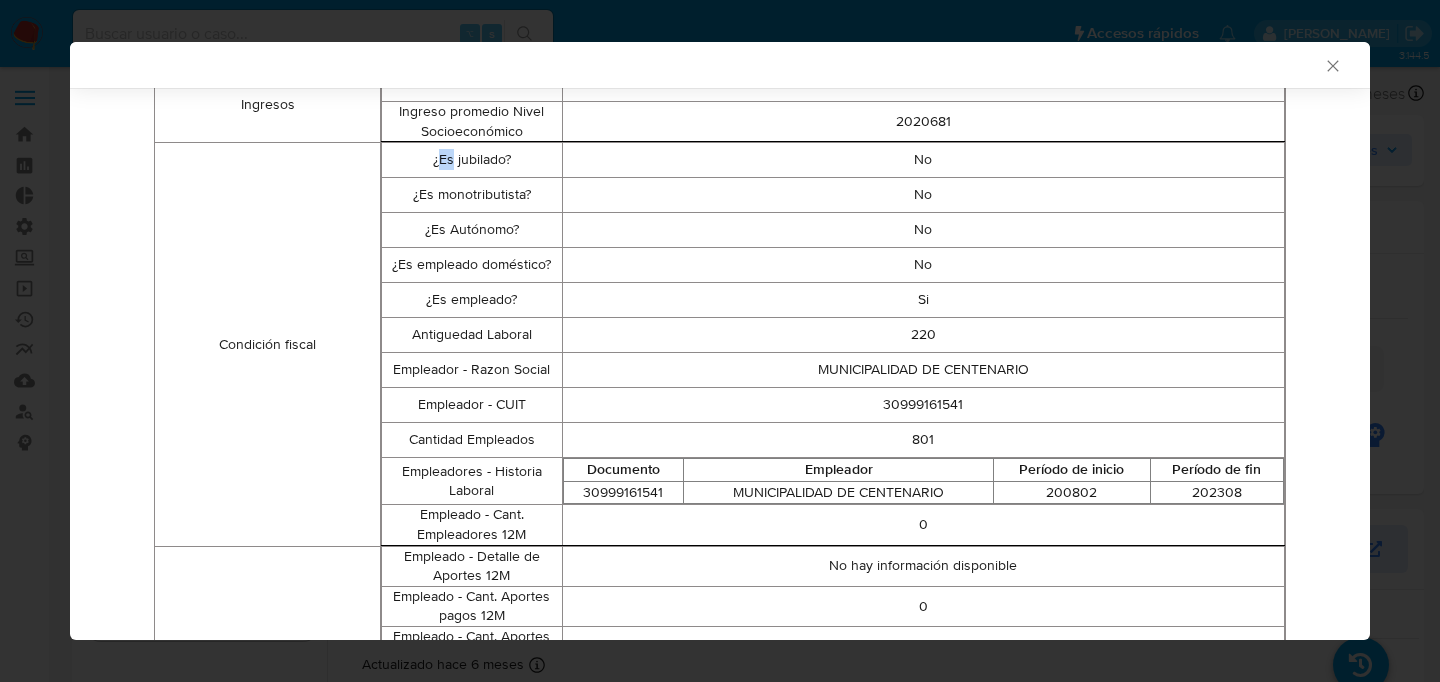 click on "¿Es jubilado?" at bounding box center (472, 160) 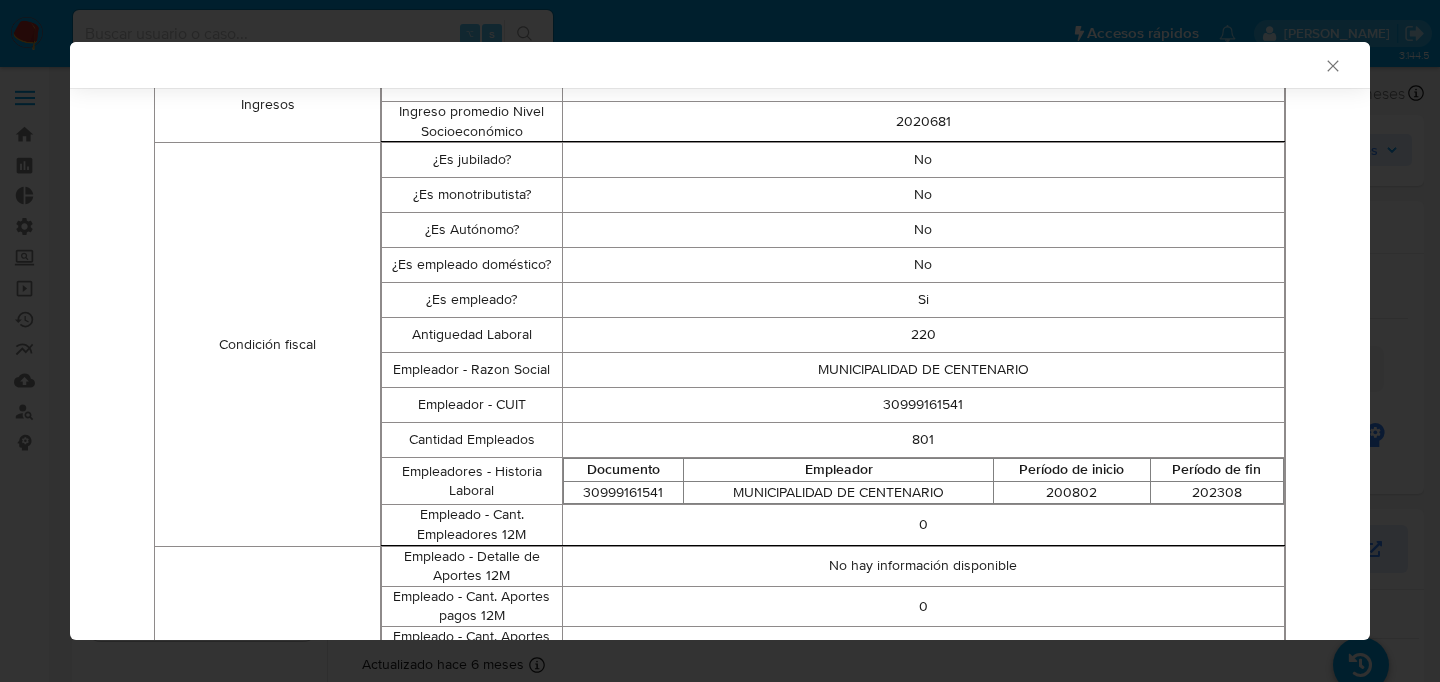 click on "¿Es empleado?" at bounding box center [472, 300] 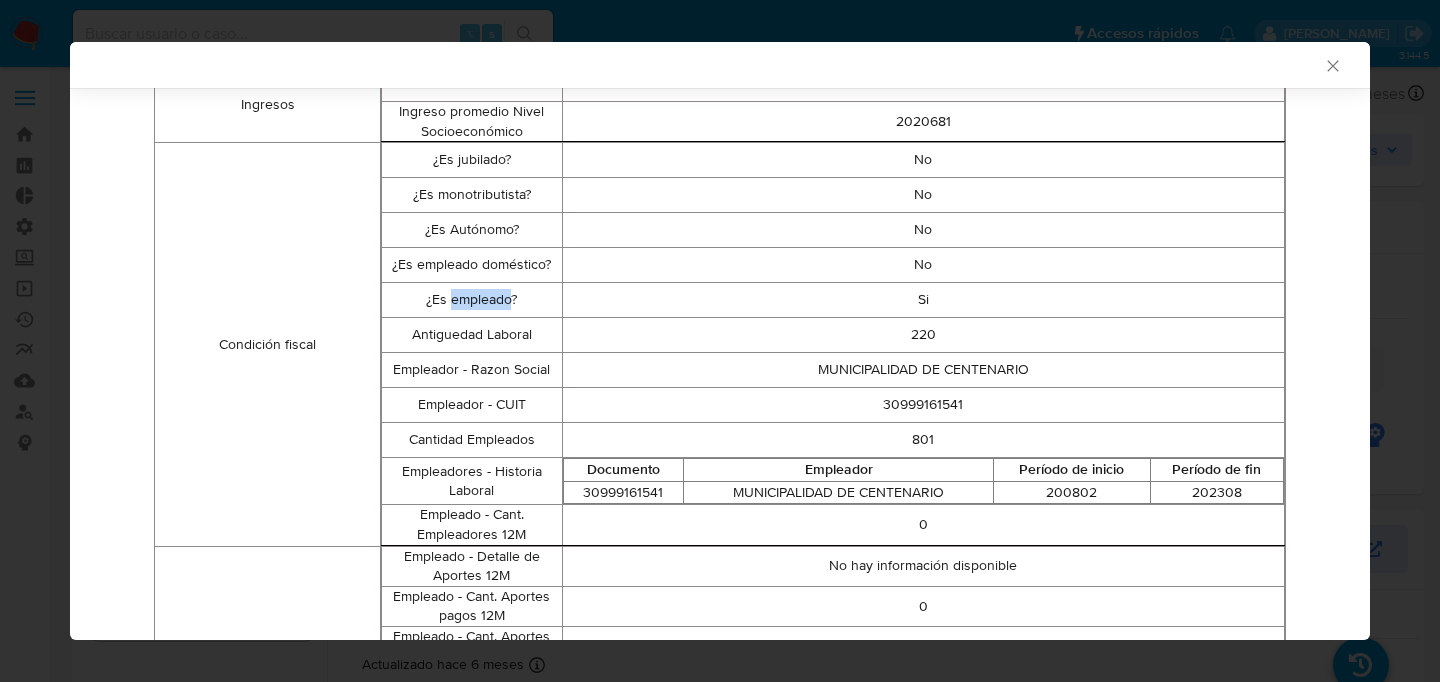 click on "¿Es empleado?" at bounding box center (472, 300) 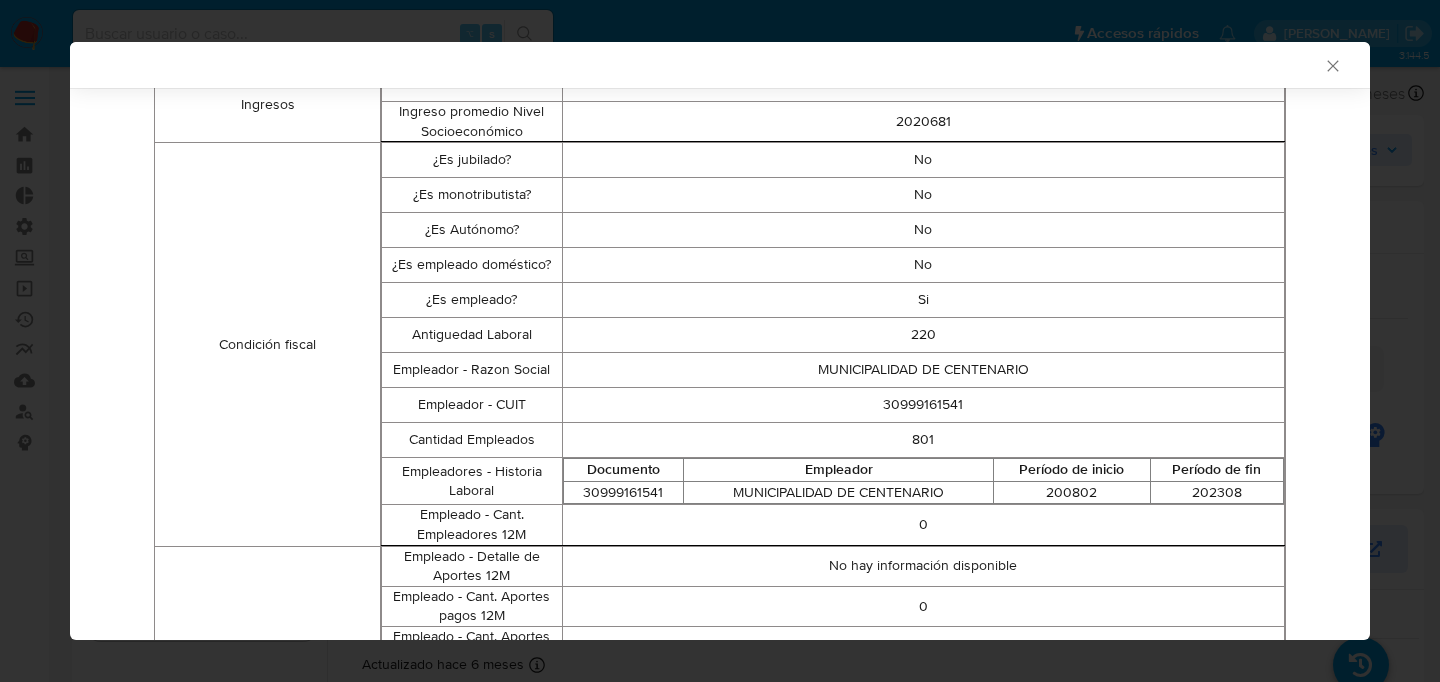 drag, startPoint x: 949, startPoint y: 300, endPoint x: 902, endPoint y: 285, distance: 49.335587 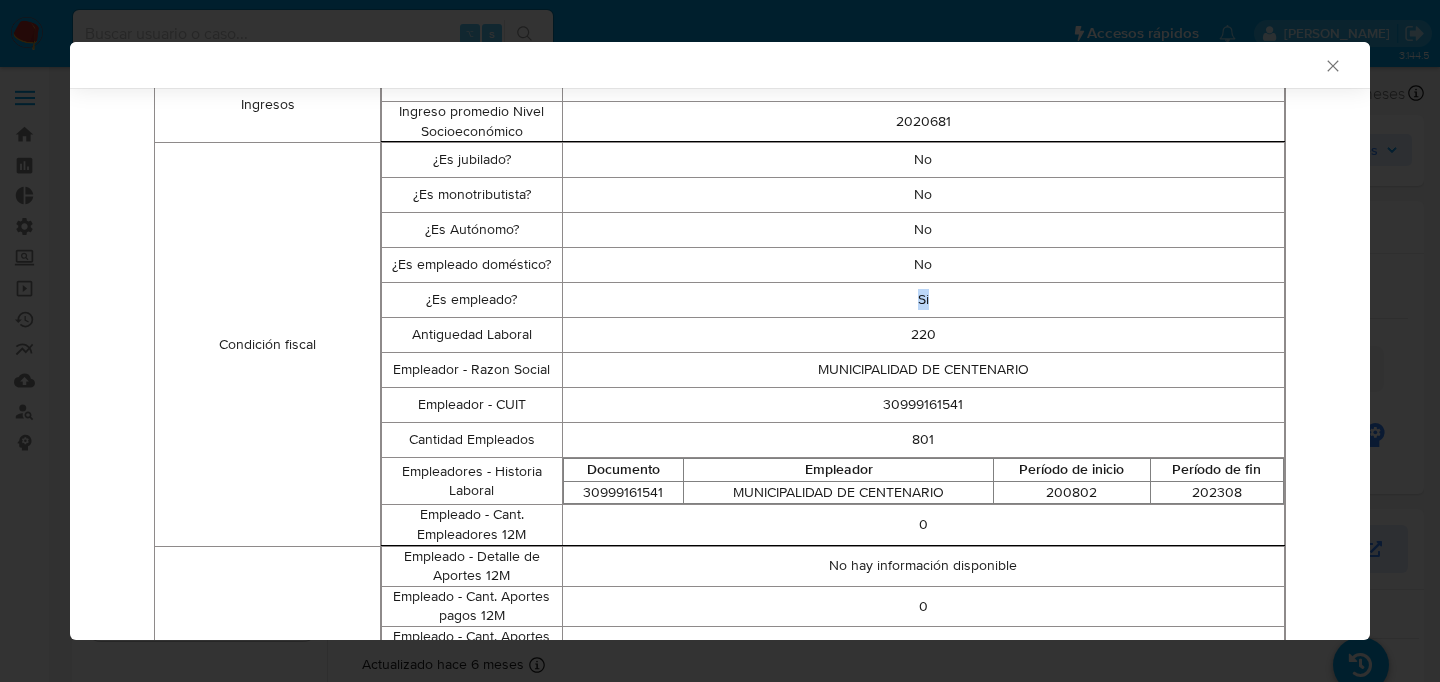 click on "Si" at bounding box center (923, 300) 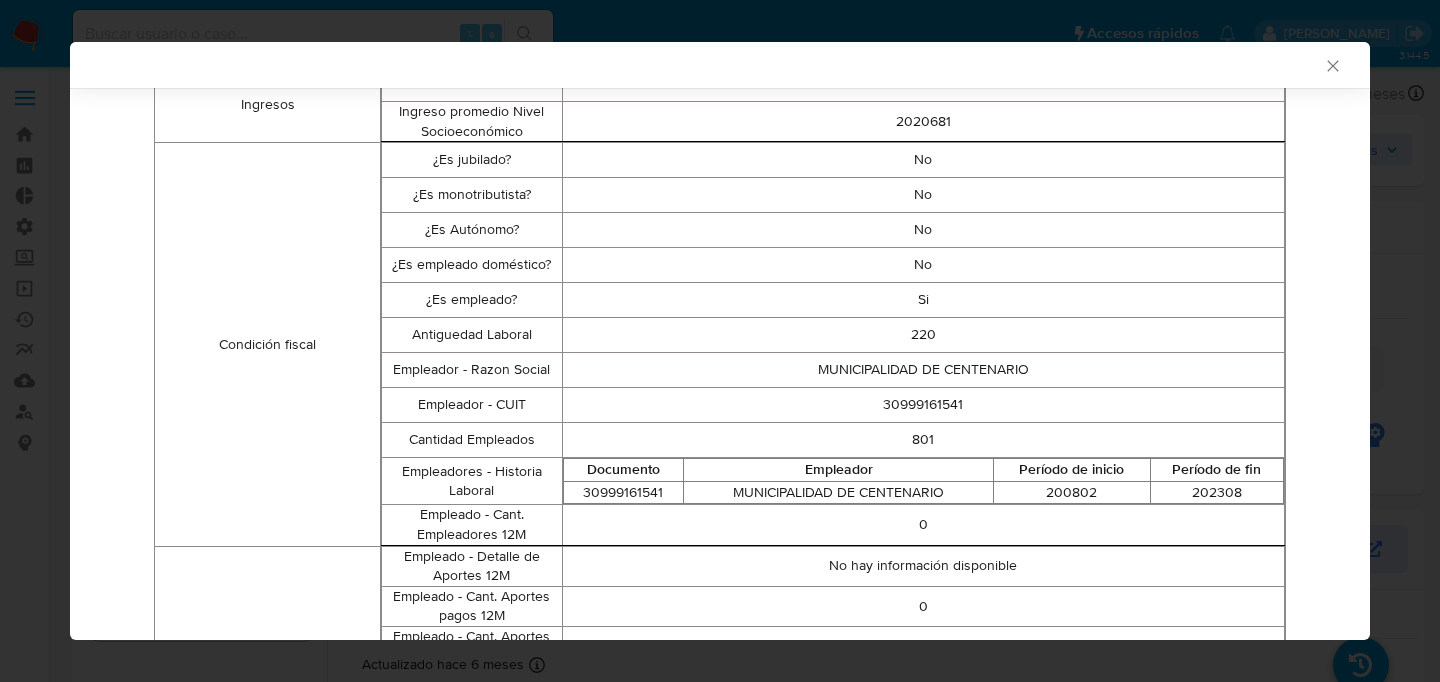 click on "¿Es empleado?" at bounding box center (472, 300) 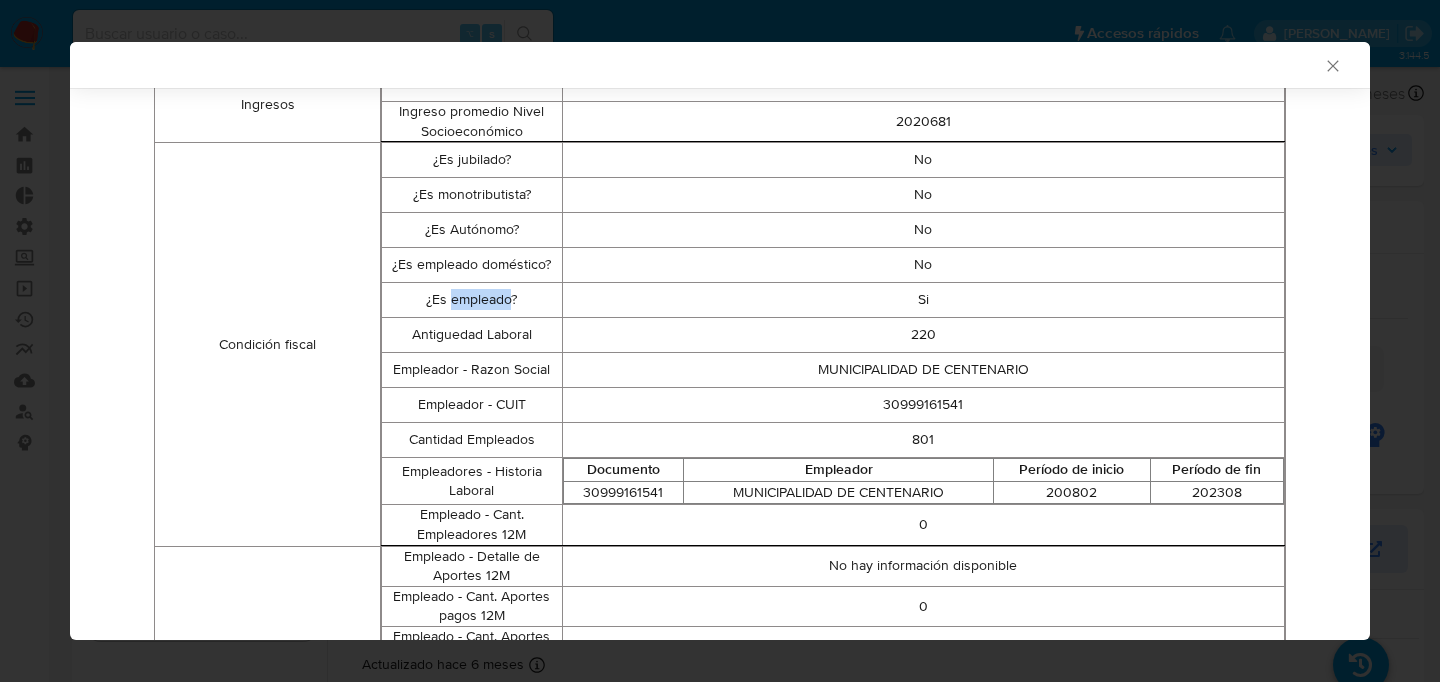 click on "¿Es empleado?" at bounding box center (472, 300) 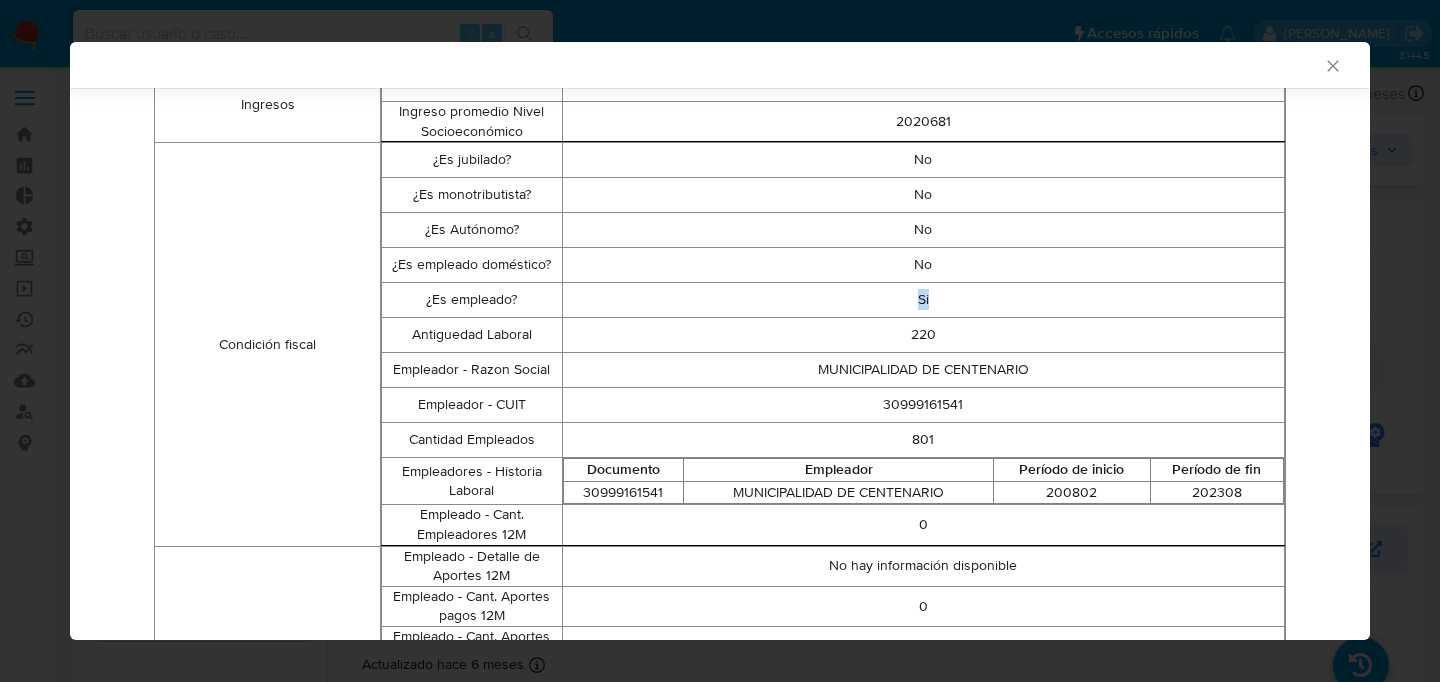 drag, startPoint x: 951, startPoint y: 302, endPoint x: 893, endPoint y: 301, distance: 58.00862 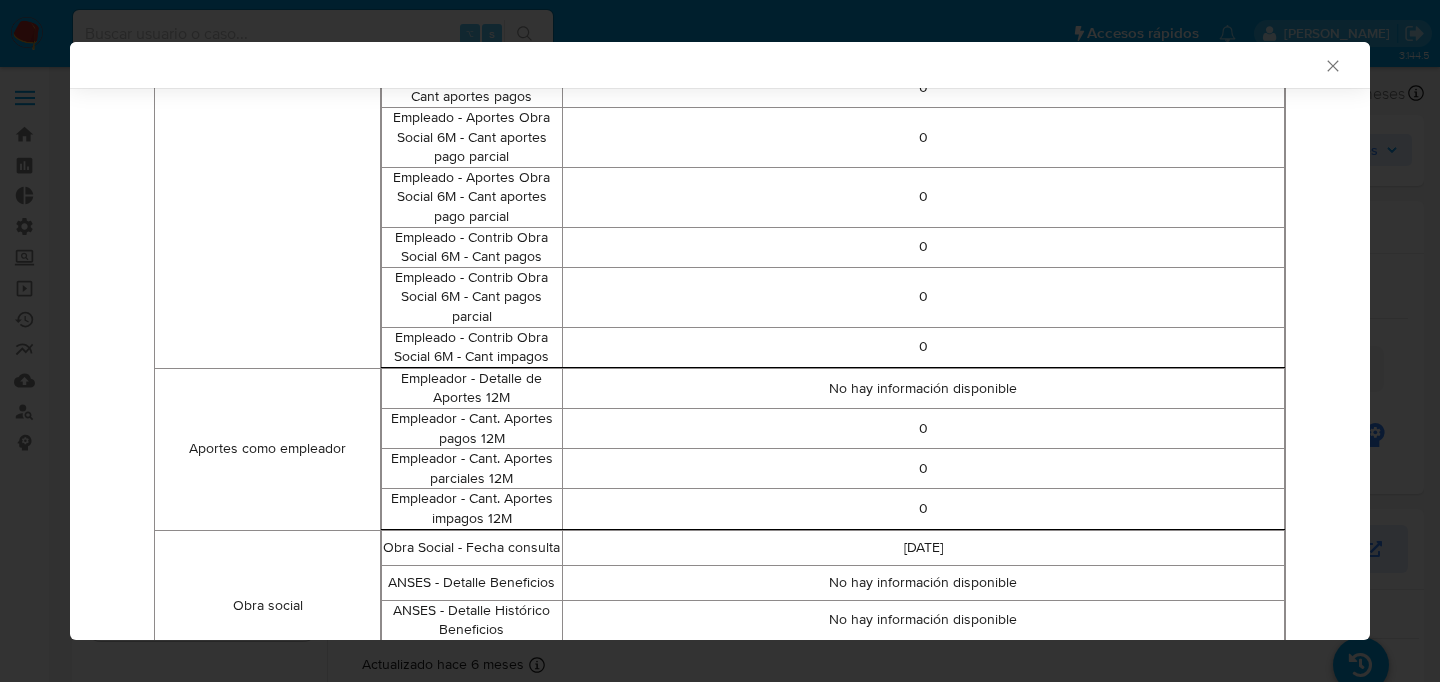 scroll, scrollTop: 1443, scrollLeft: 0, axis: vertical 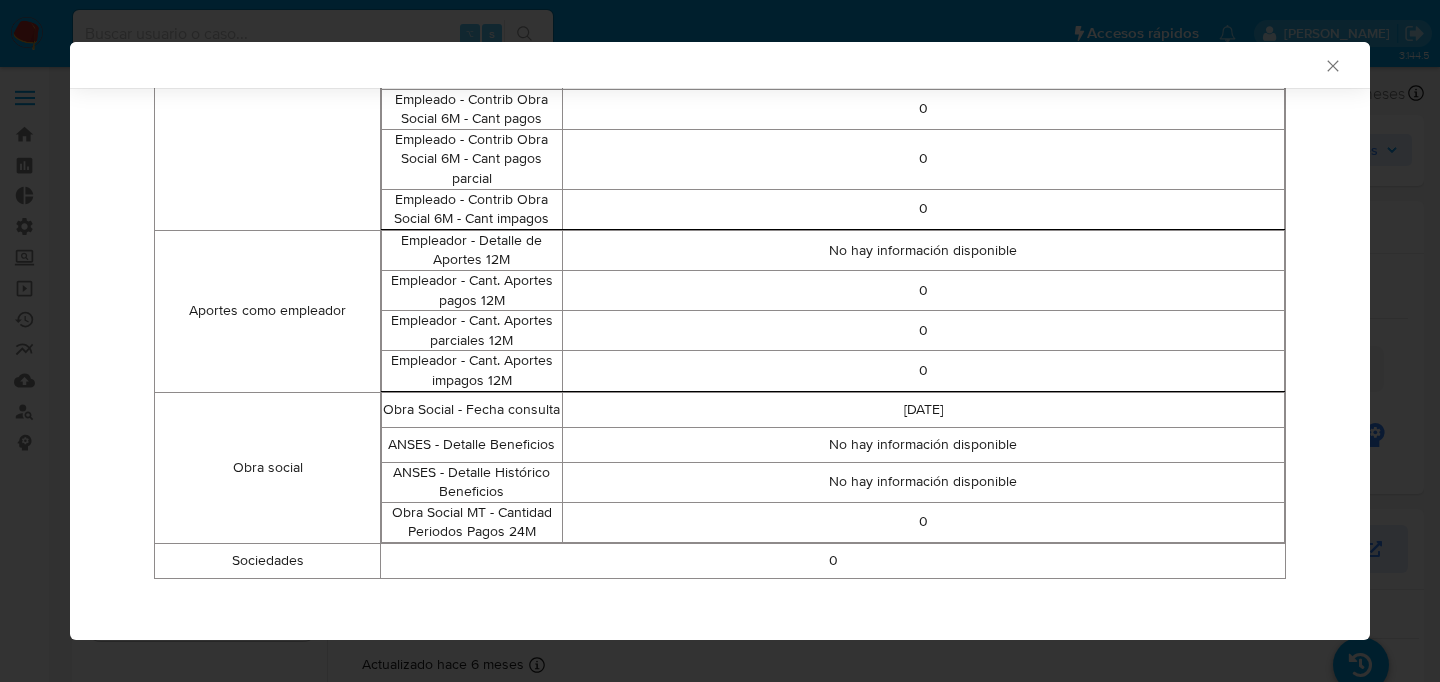 click on "Aportes como empleador" at bounding box center (268, 311) 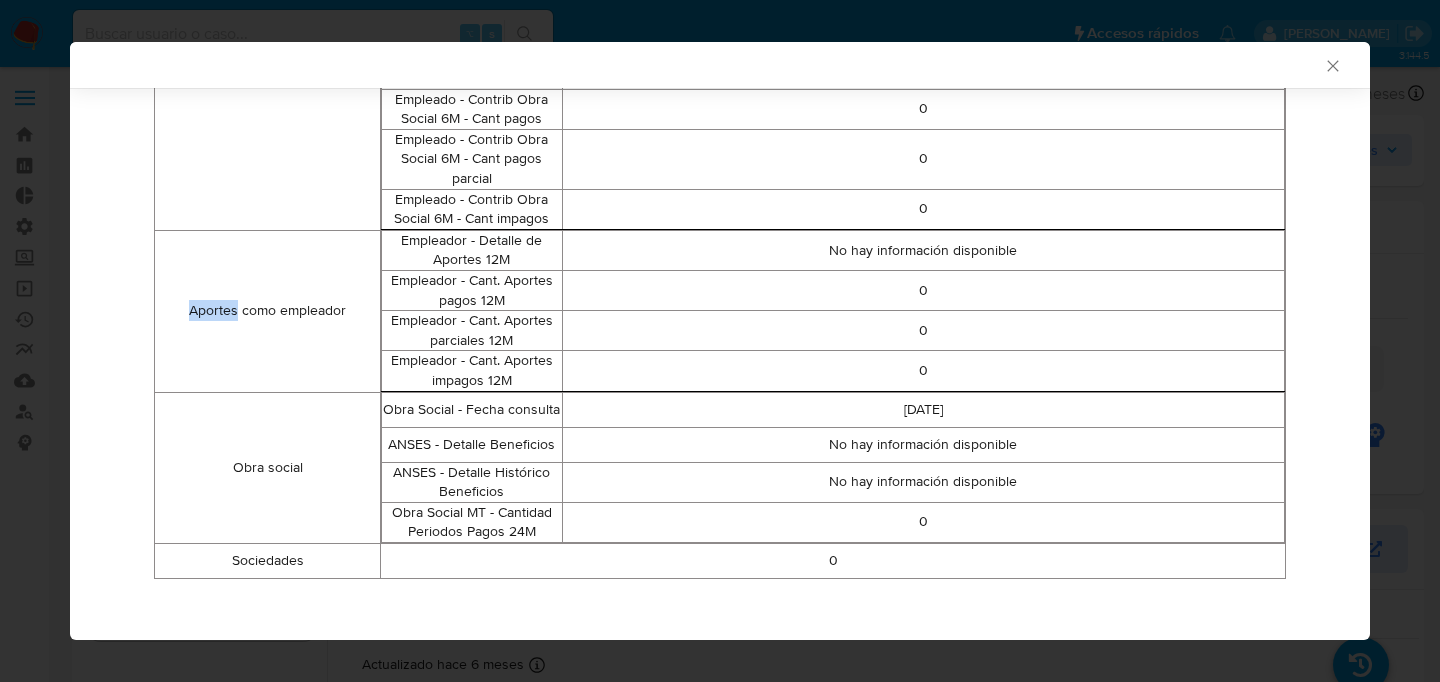 click on "Aportes como empleador" at bounding box center (268, 311) 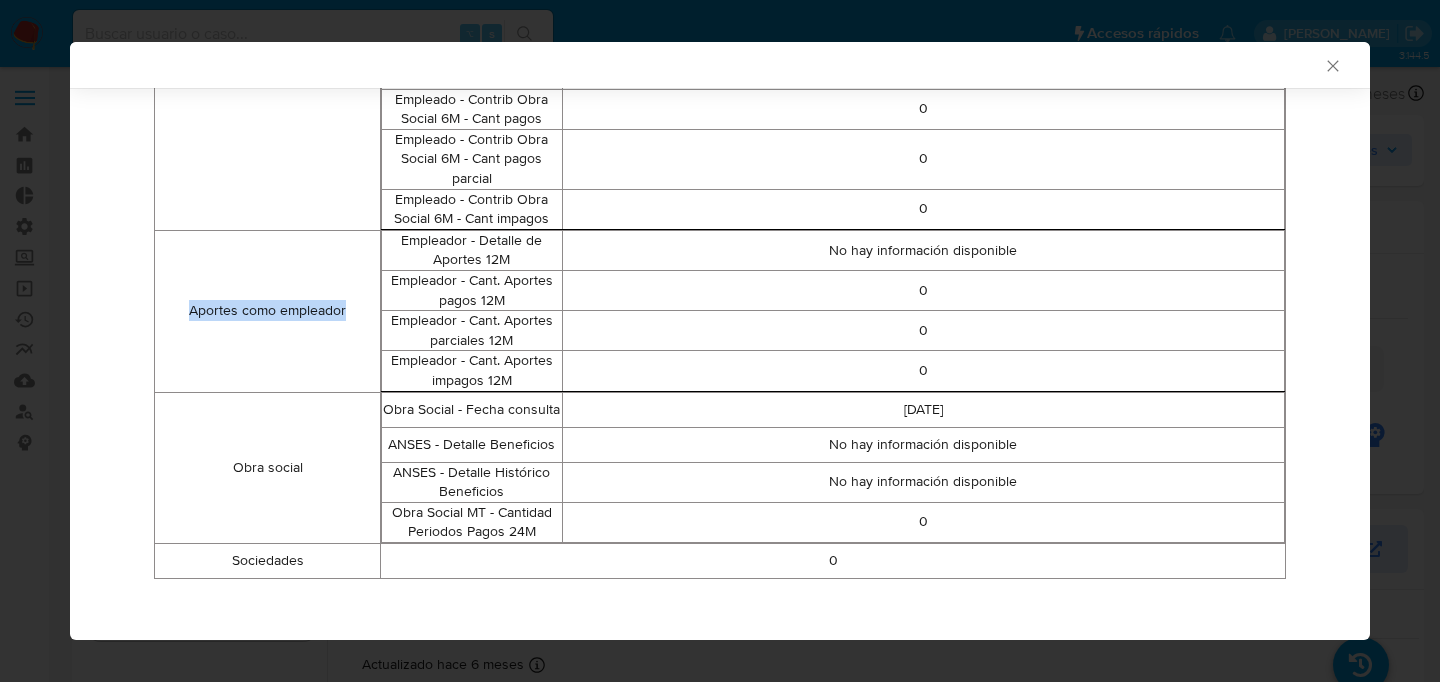 click on "Aportes como empleador" at bounding box center (268, 311) 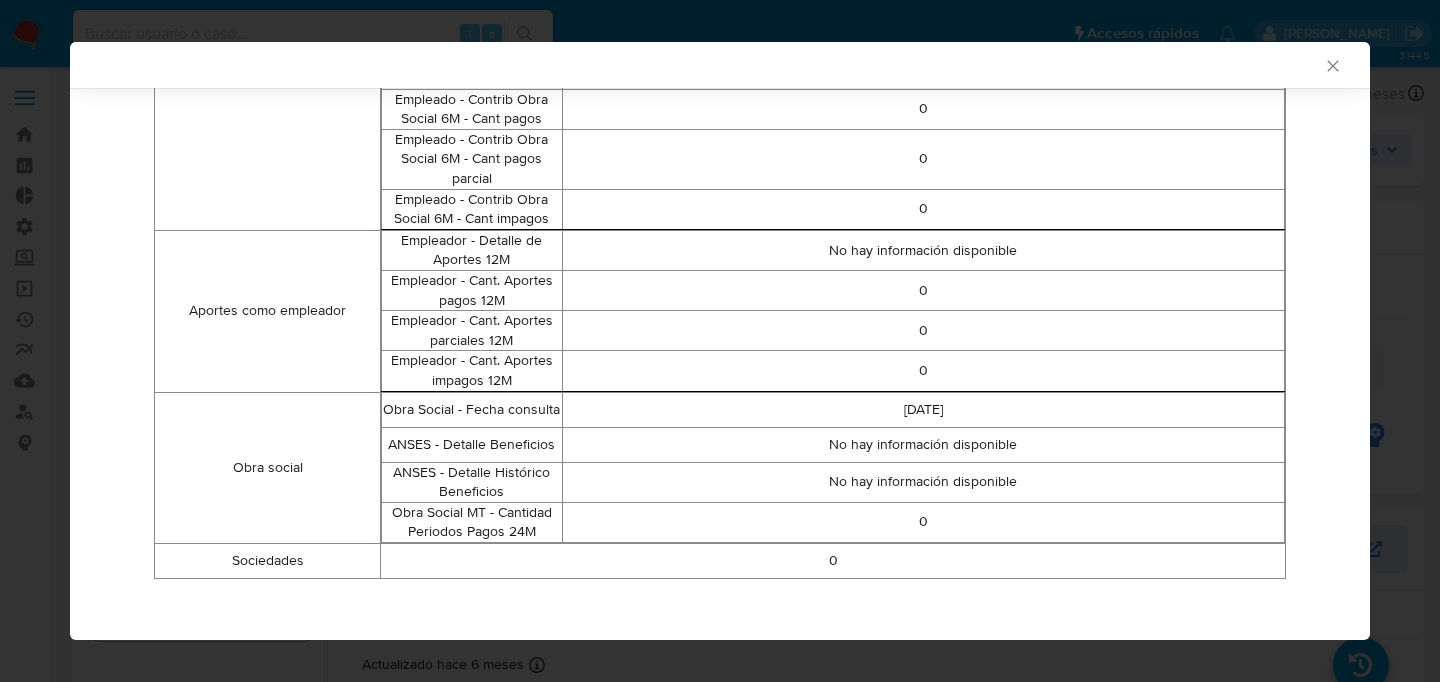 click on "Sociedades" at bounding box center (268, 560) 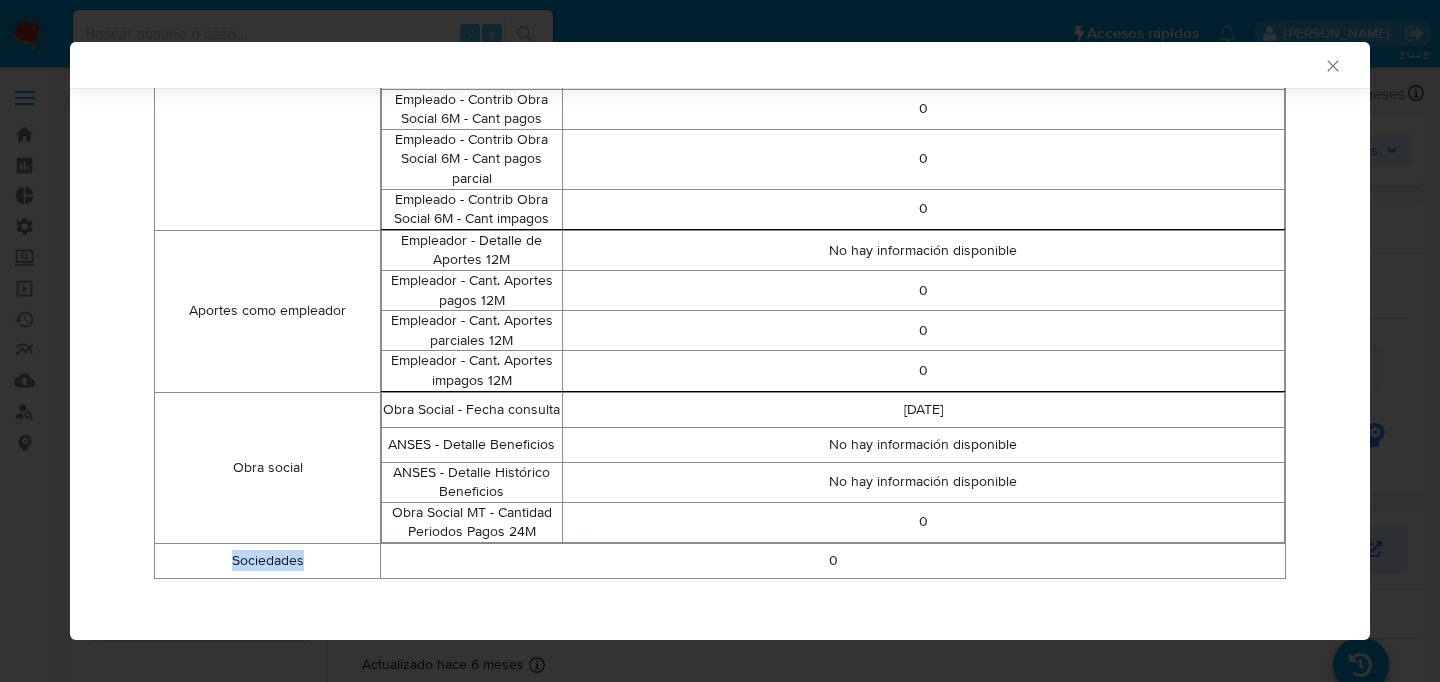 click on "Sociedades" at bounding box center [268, 560] 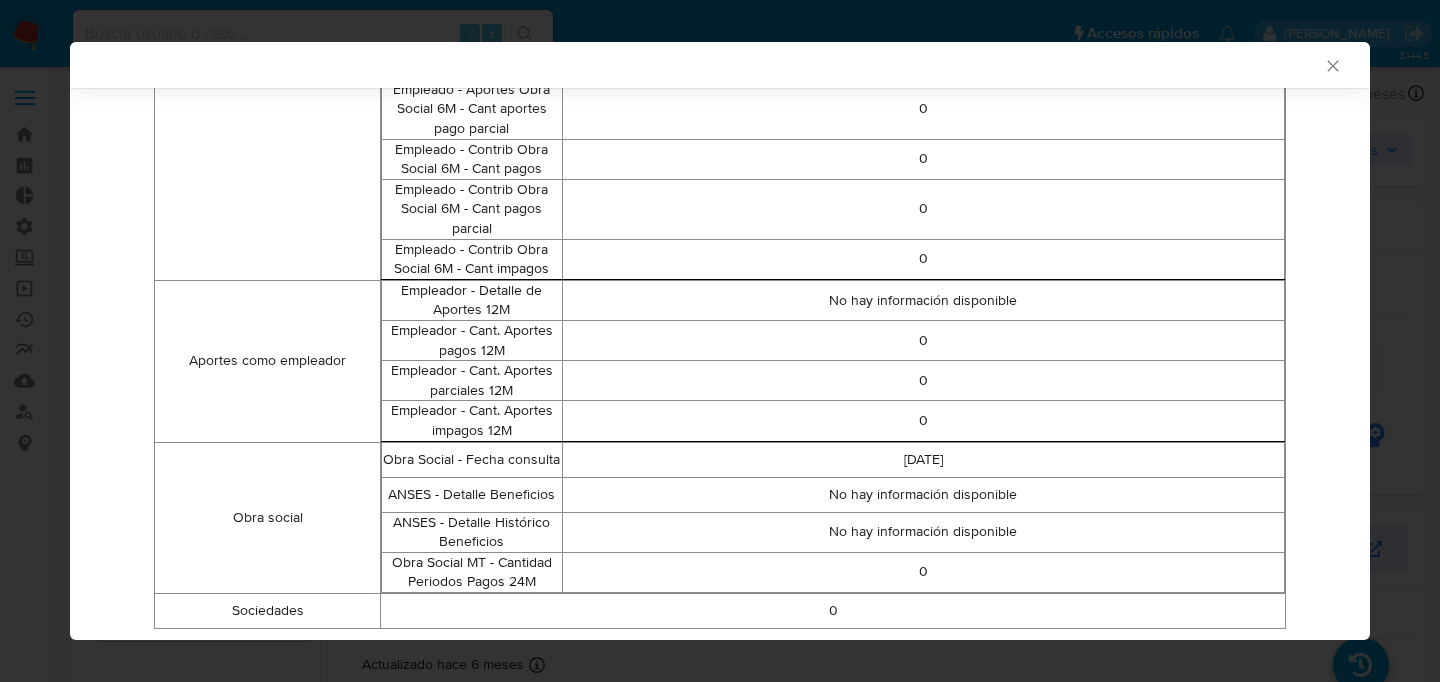 click on "Obra social" at bounding box center [268, 517] 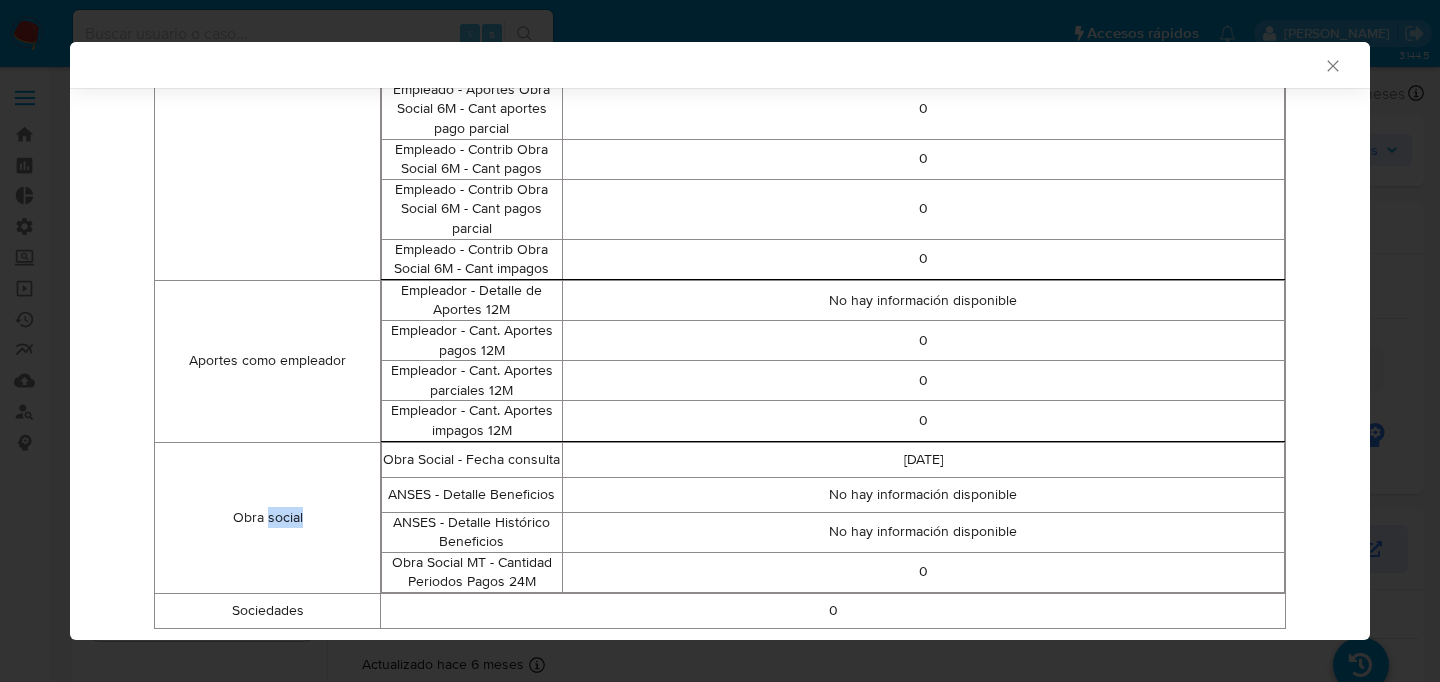 click on "Obra social" at bounding box center (268, 517) 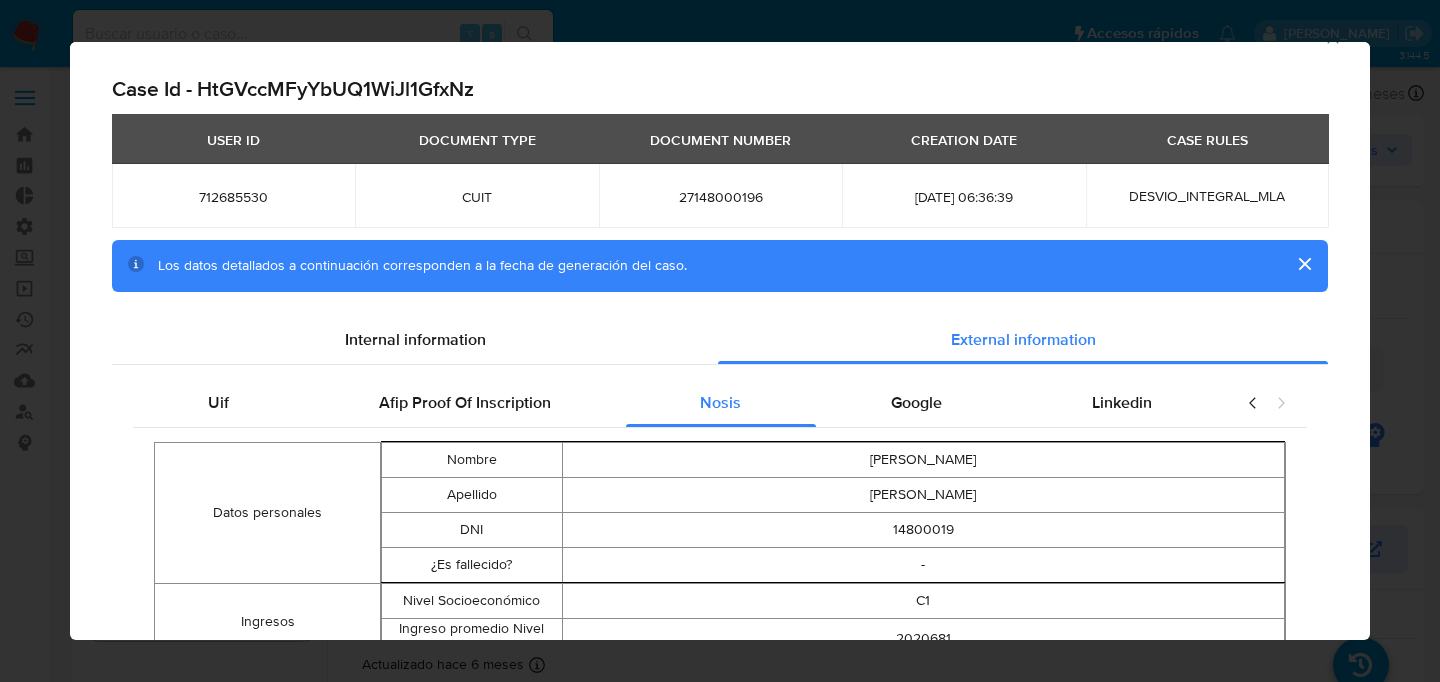 scroll, scrollTop: 0, scrollLeft: 0, axis: both 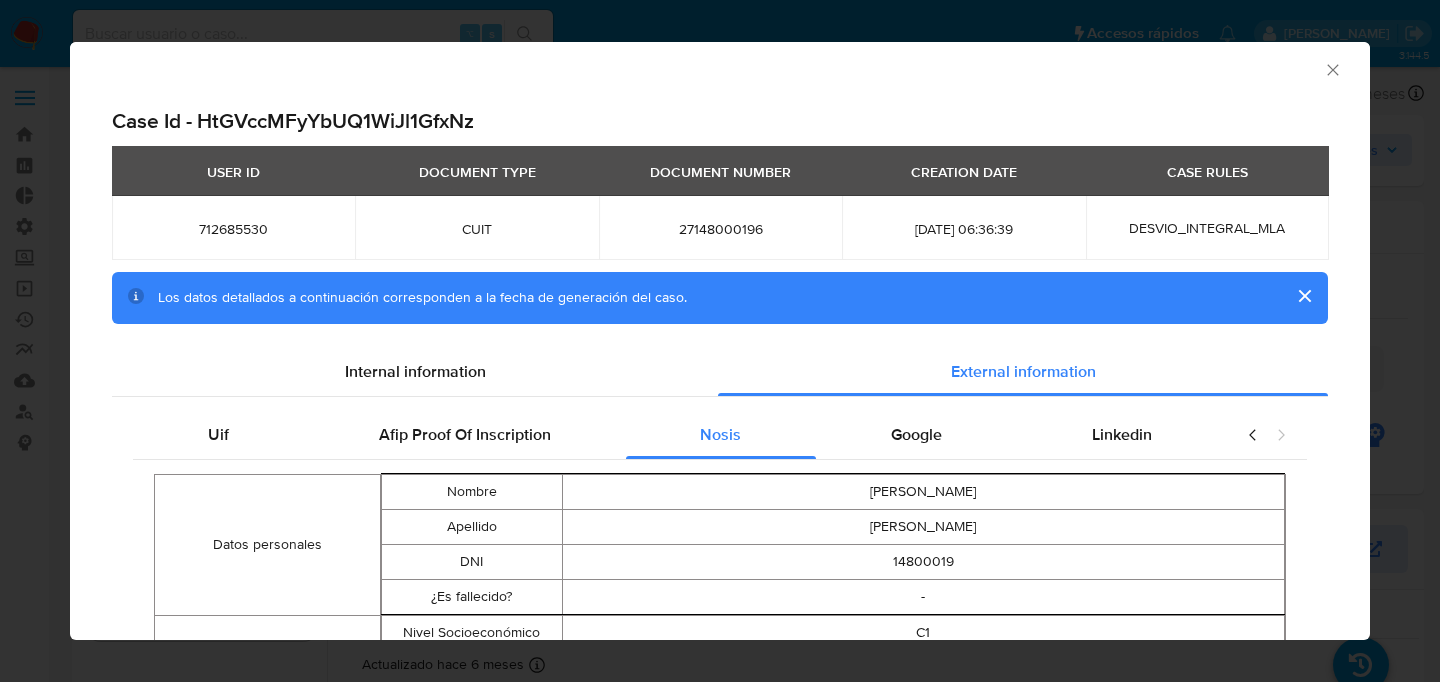 click on "Datos personales Nombre SILVANA GABRIELA Apellido BATTILA DNI 14800019 ¿Es fallecido? - Ingresos Nivel Socioeconómico C1 Ingreso promedio Nivel Socioeconómico 2020681 Condición fiscal ¿Es jubilado? No ¿Es monotributista? No ¿Es Autónomo? No ¿Es empleado doméstico? No ¿Es empleado? Si Antiguedad Laboral 220 Empleador - Razon Social MUNICIPALIDAD DE CENTENARIO Empleador - CUIT 30999161541 Cantidad Empleados 801 Empleadores - Historia Laboral Documento Empleador Período de inicio Período de fin 30999161541 MUNICIPALIDAD DE CENTENARIO 200802 202308 Empleado - Cant. Empleadores 12M 0 Aportes como empleado Empleado - Detalle de Aportes 12M No hay información disponible Empleado - Cant. Aportes pagos 12M 0 Empleado - Cant. Aportes pagos parciales 12M 0 Empleado - Cant. Aportes impagos 12M 0 Empleado - Seg Social 6M - Cant aportes pagos 0 Empleado - Seg Social 6M - Cant aportes pago parcial 0 Empleado - Seg Social 6M - Cant aportes impagos 0 Empleado - Seg Social 6M - Cant aportes pagos 0 0 0 0 0 0 0 0" at bounding box center [720, 1250] 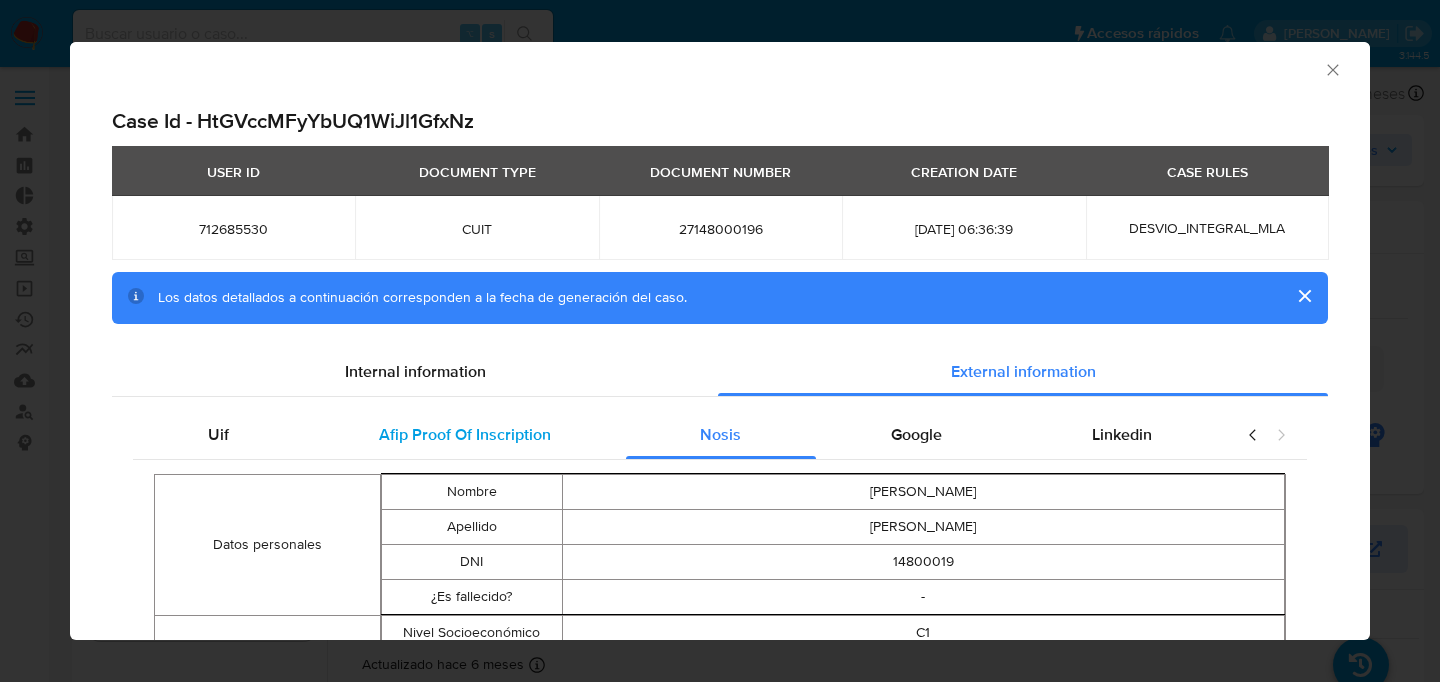 click on "Afip Proof Of Inscription" at bounding box center [465, 435] 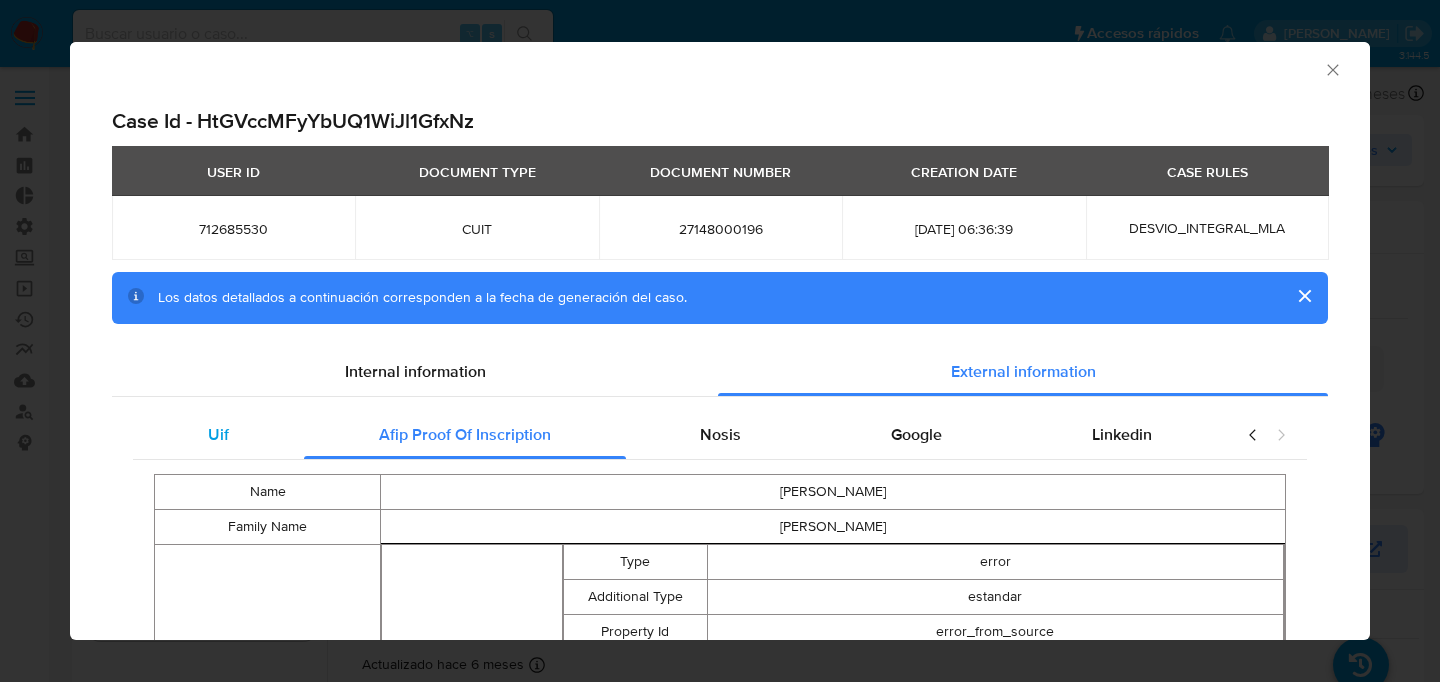 click on "Uif" at bounding box center [218, 435] 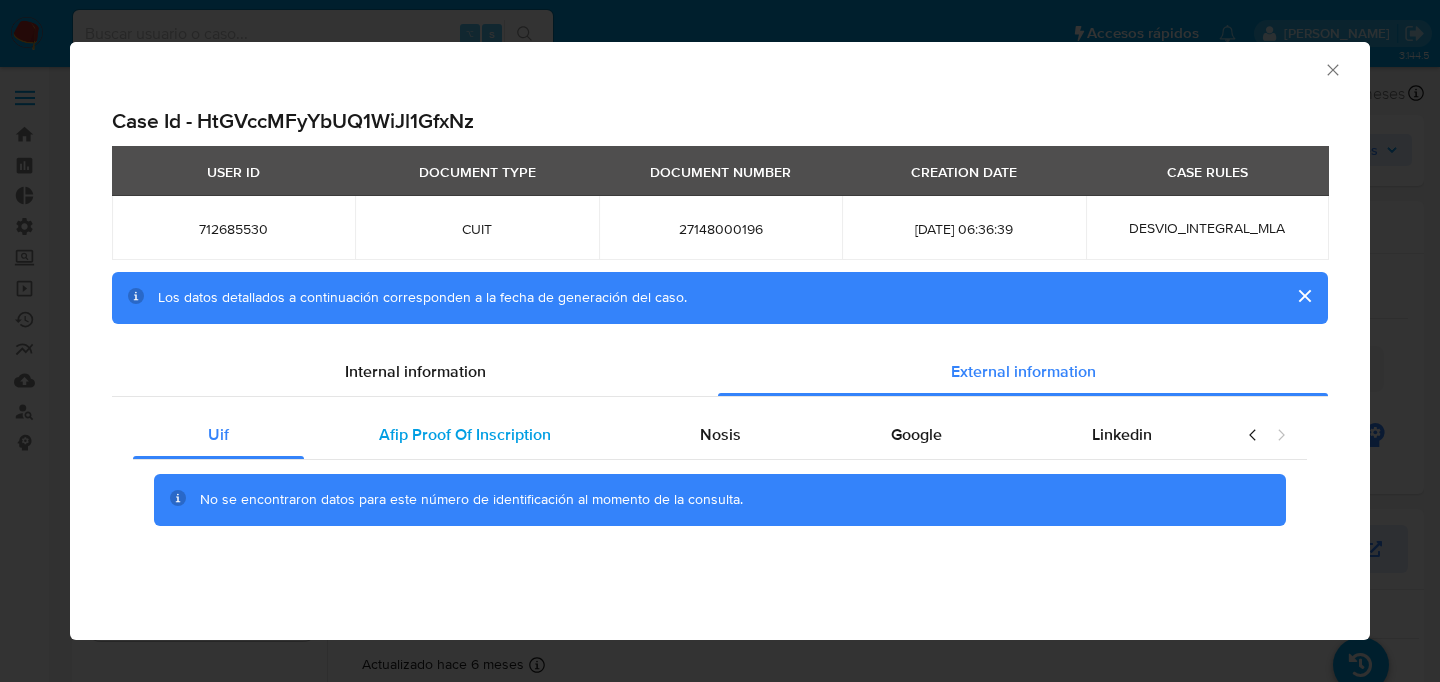 click on "Afip Proof Of Inscription" at bounding box center (465, 434) 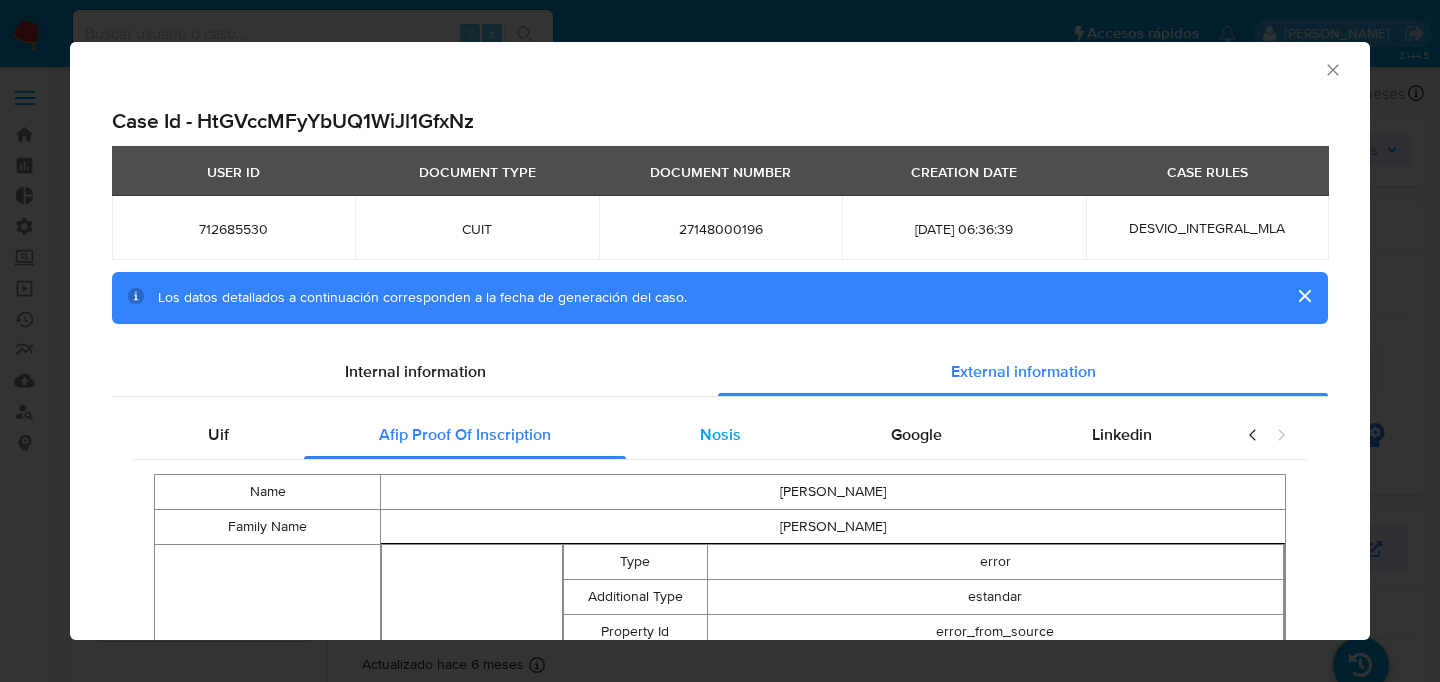 click on "Nosis" at bounding box center [721, 435] 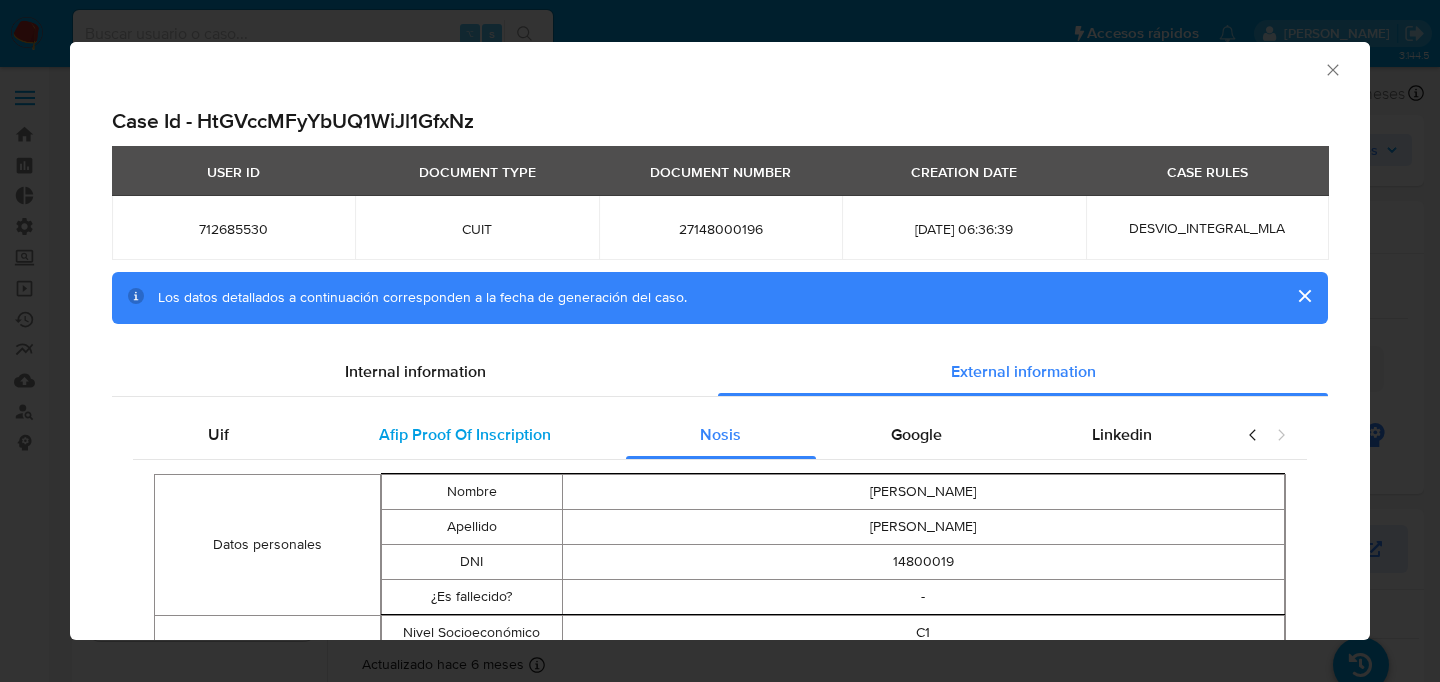 click on "Afip Proof Of Inscription" at bounding box center (465, 435) 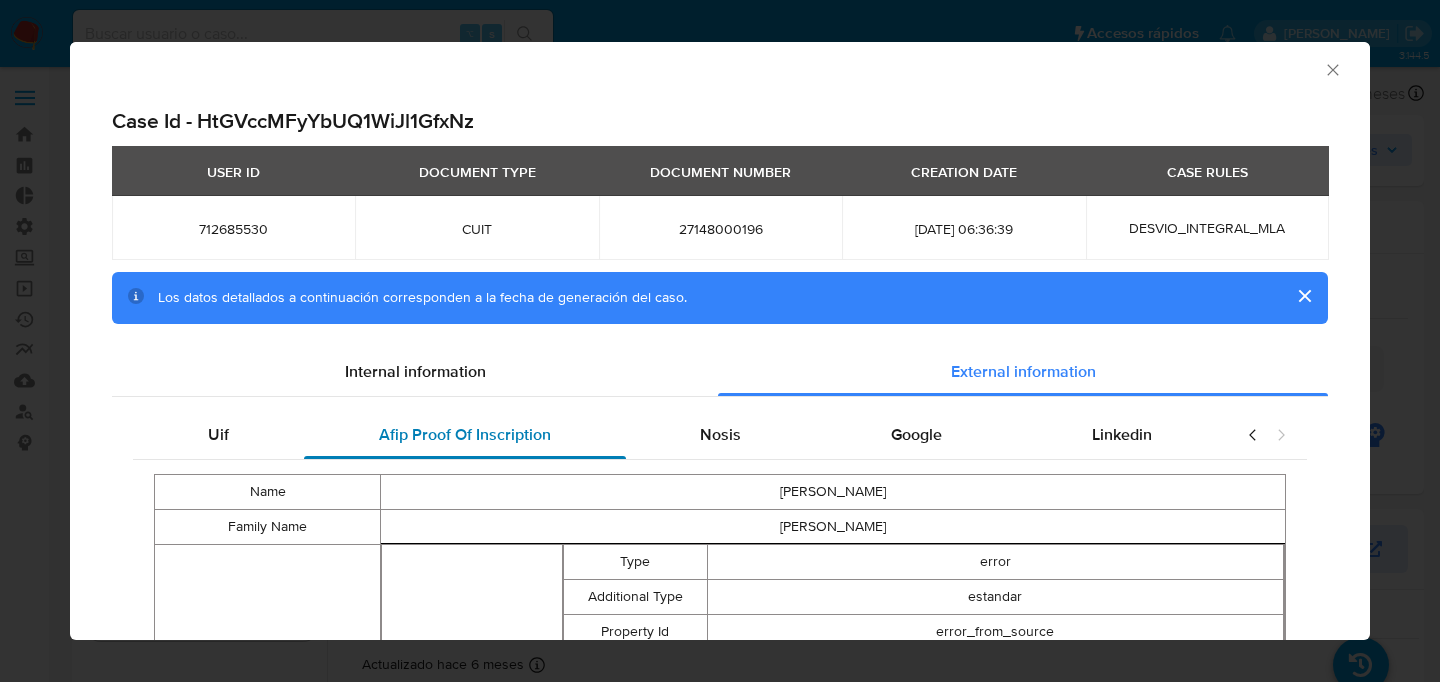 scroll, scrollTop: 299, scrollLeft: 0, axis: vertical 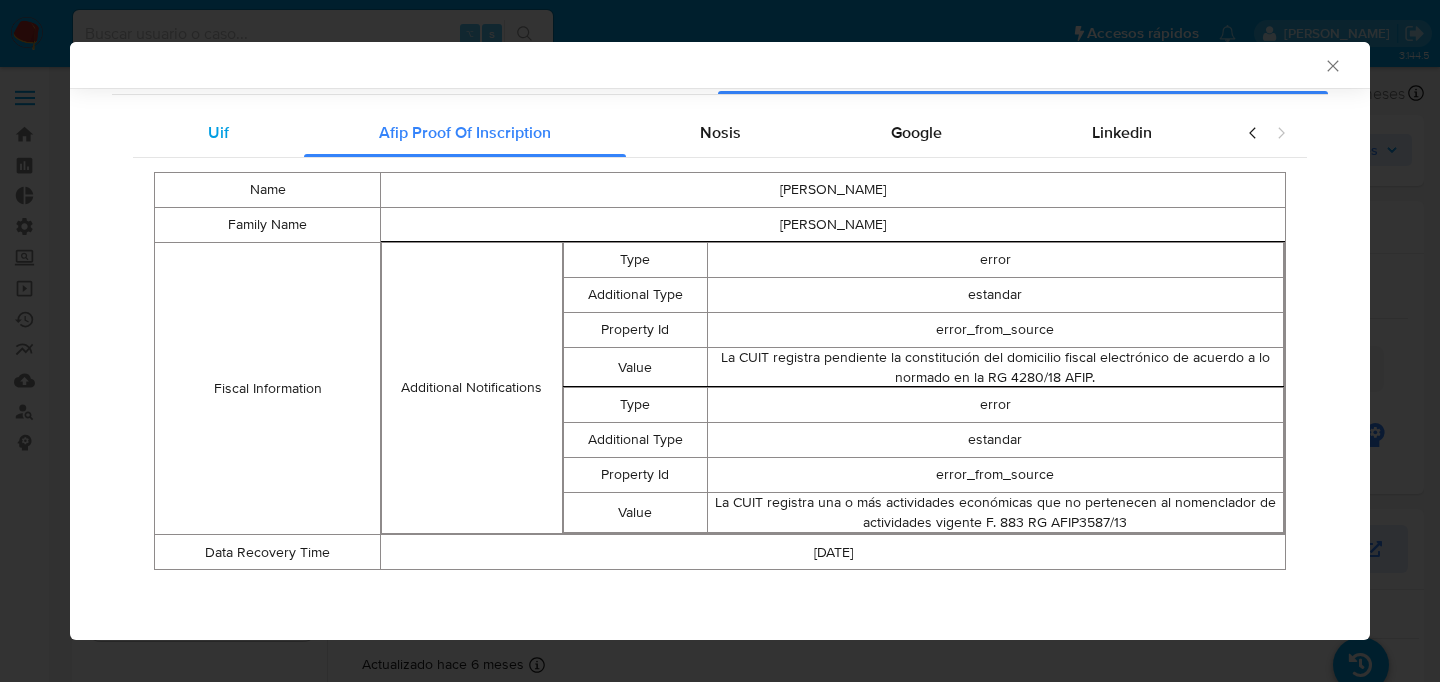 click on "Uif" at bounding box center [218, 133] 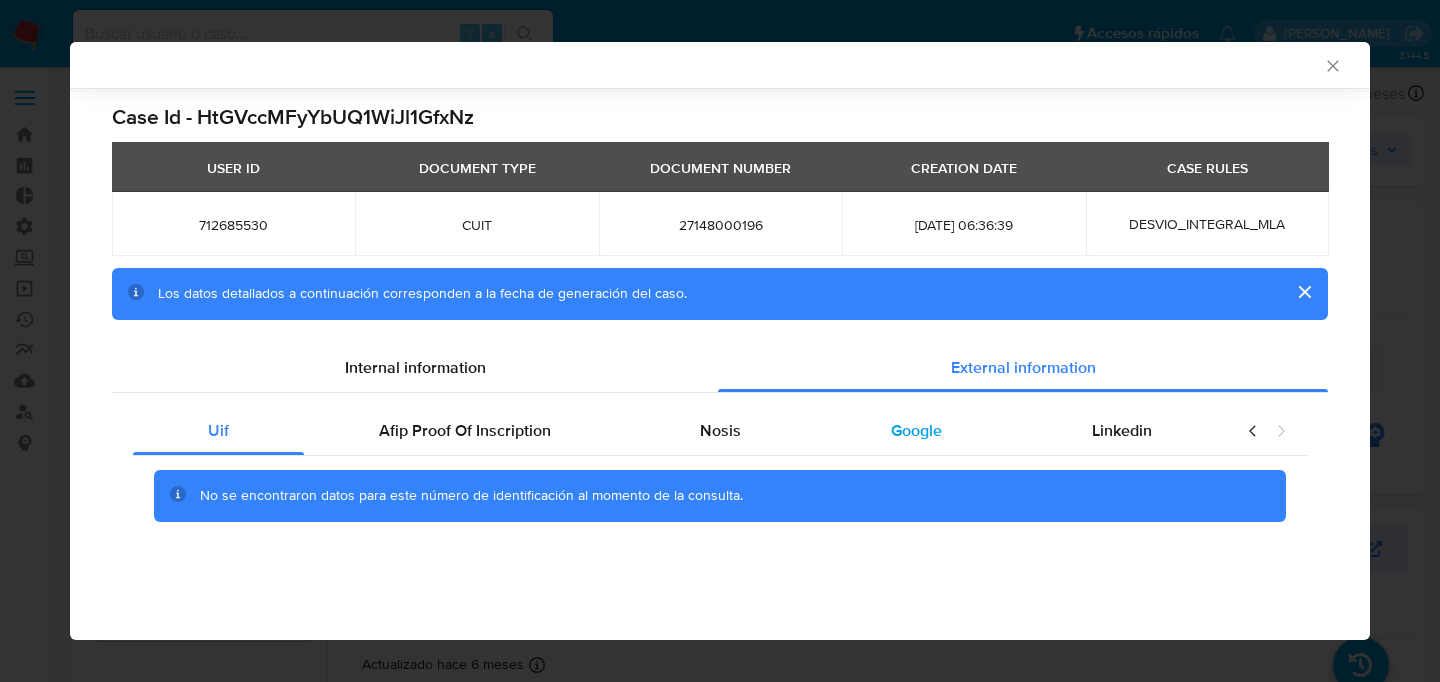 click on "Google" at bounding box center [916, 431] 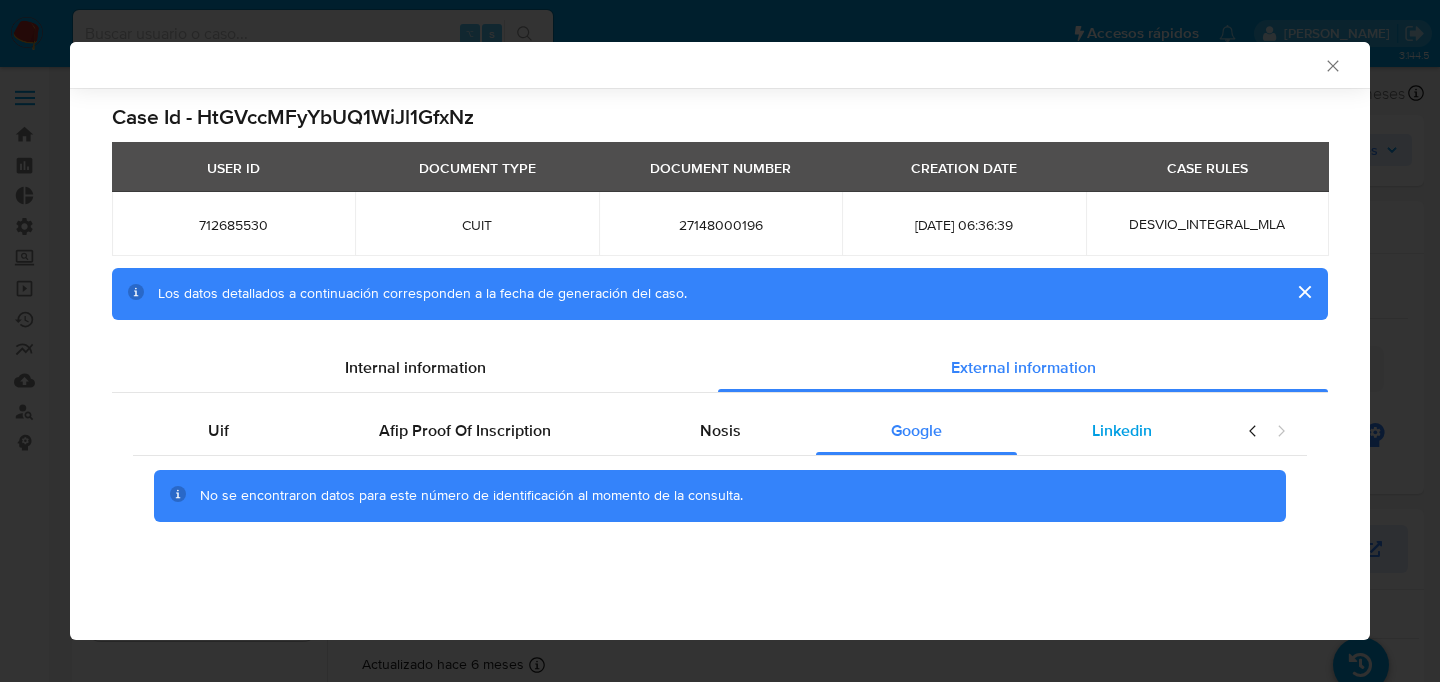 click on "Linkedin" at bounding box center (1122, 431) 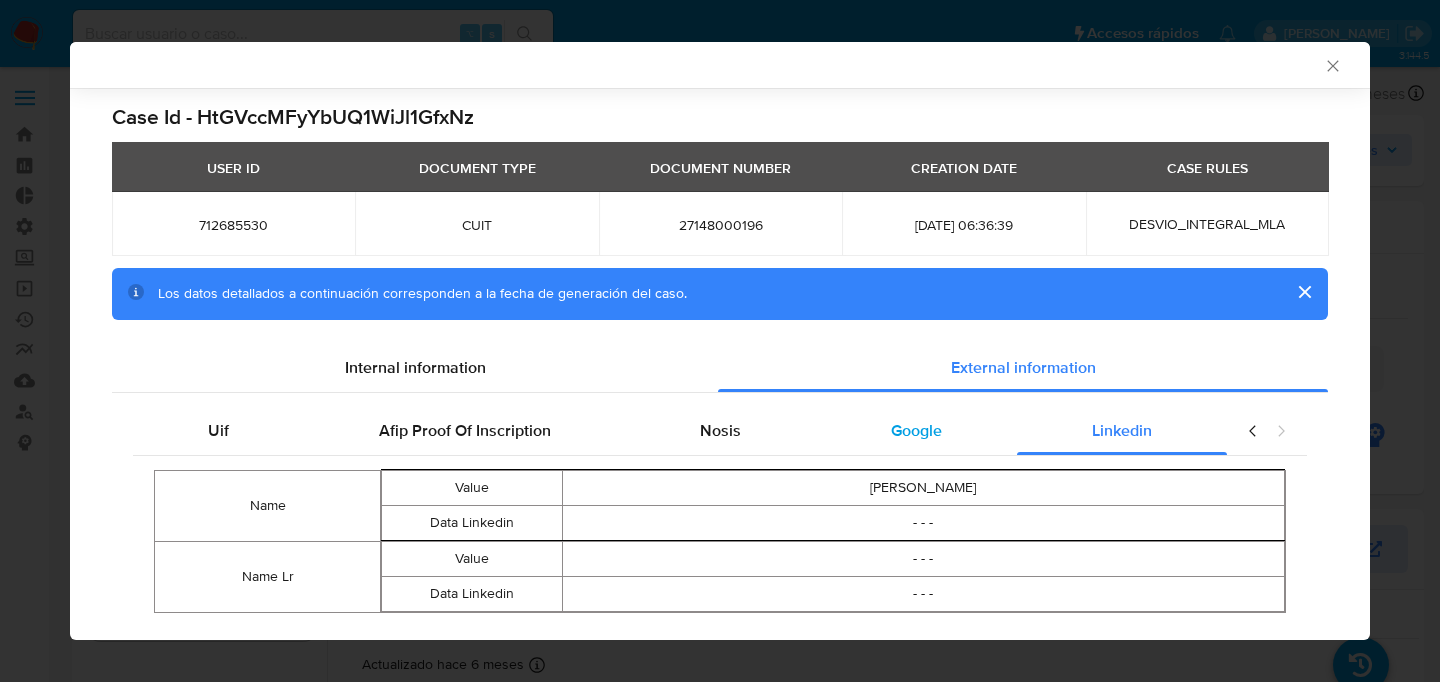 click on "Google" at bounding box center (916, 431) 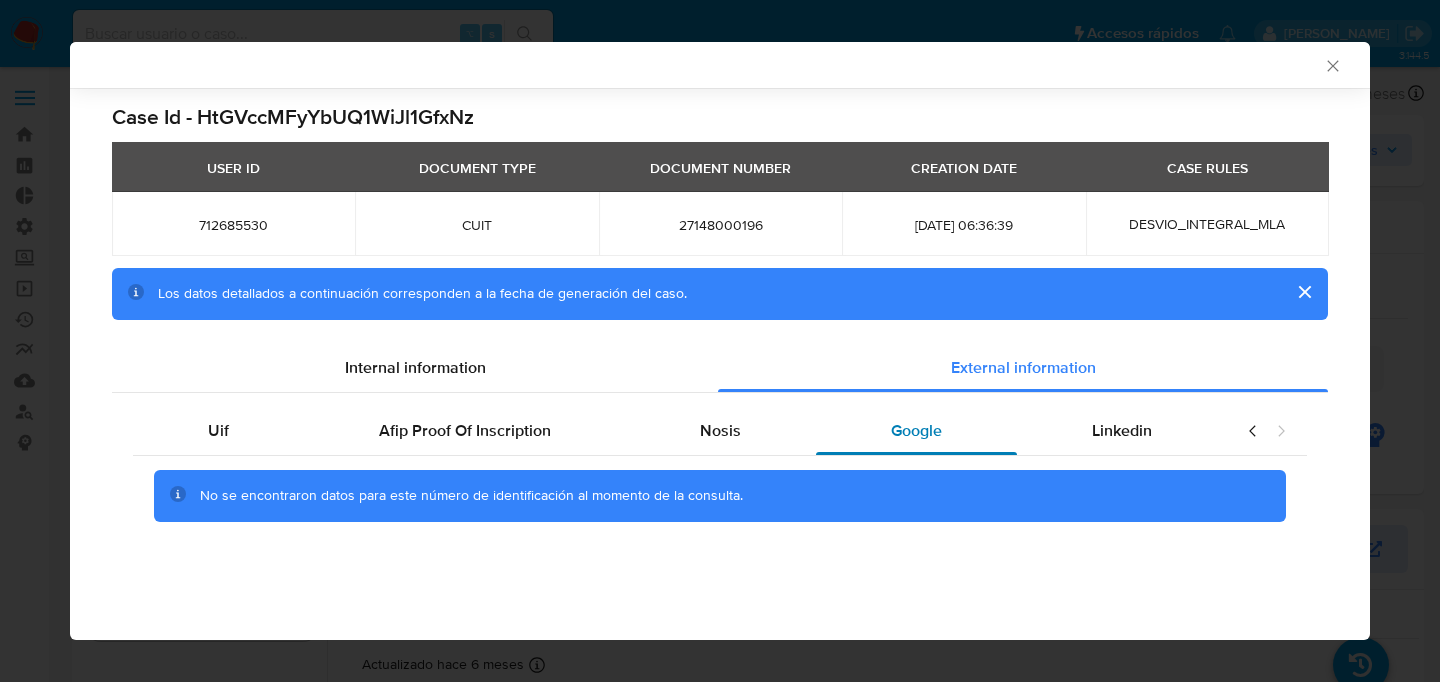 click on "Google" at bounding box center [916, 431] 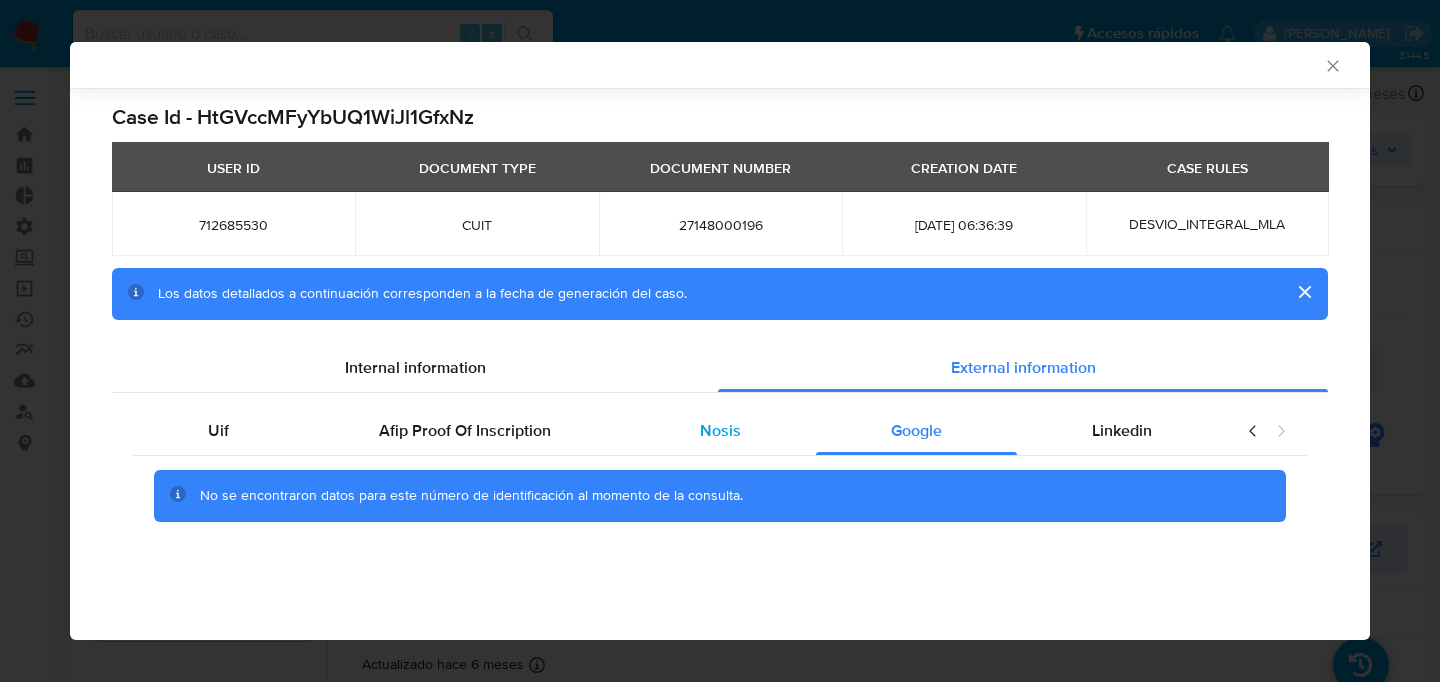 click on "Nosis" at bounding box center (721, 431) 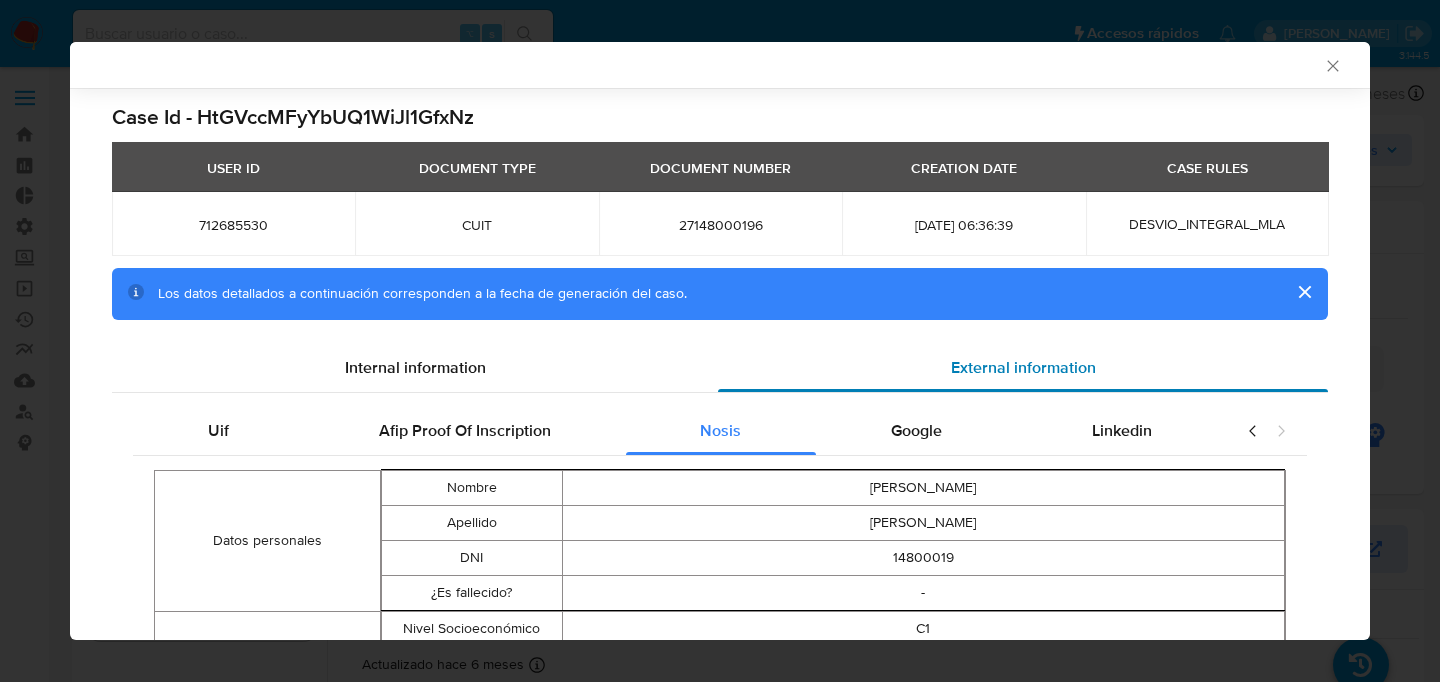 click on "External information" at bounding box center (1023, 368) 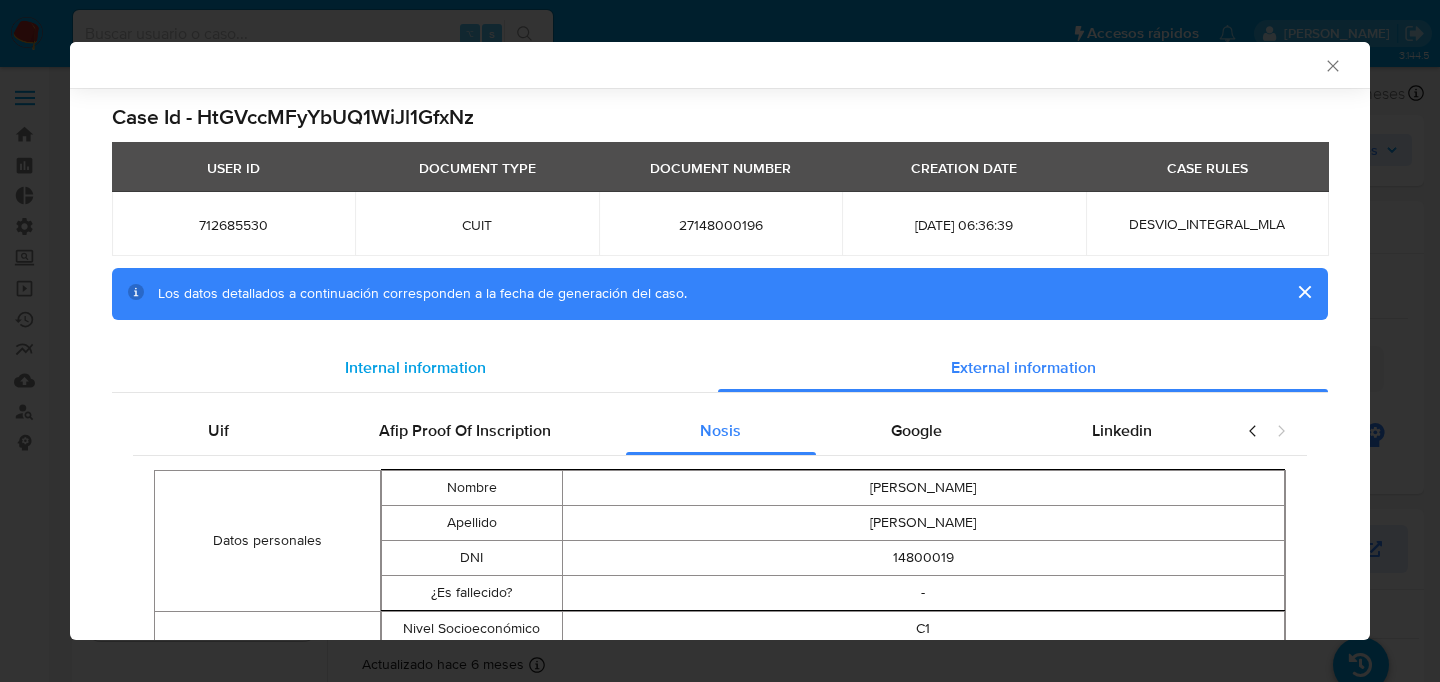 click on "Internal information" at bounding box center (415, 368) 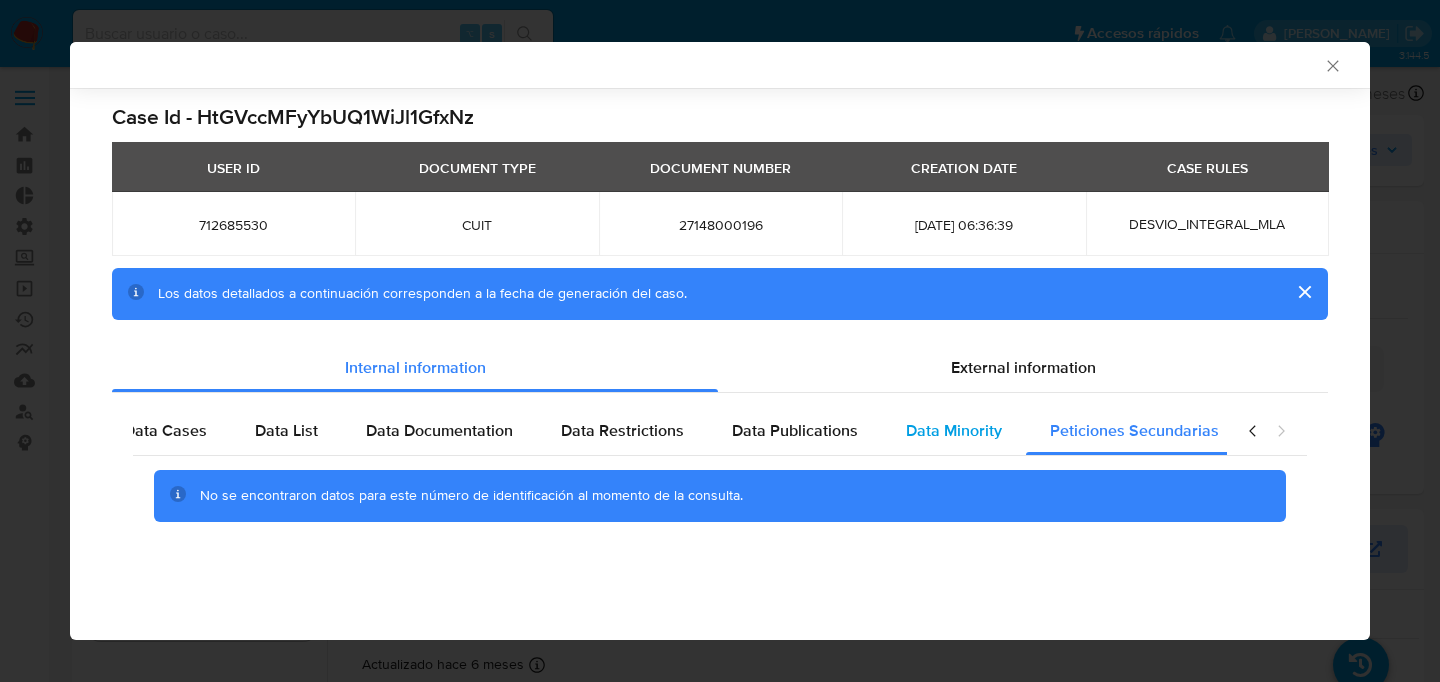 scroll, scrollTop: 0, scrollLeft: 279, axis: horizontal 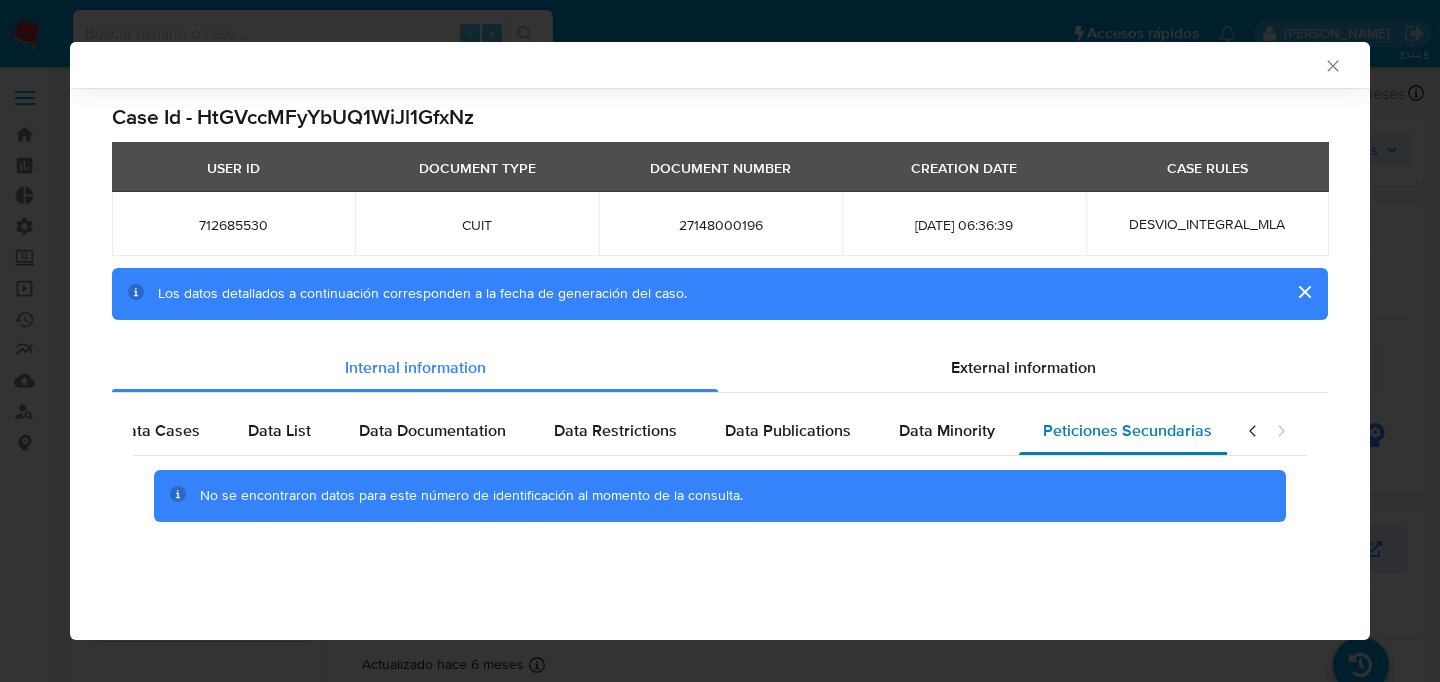 click on "Peticiones Secundarias" at bounding box center [1127, 431] 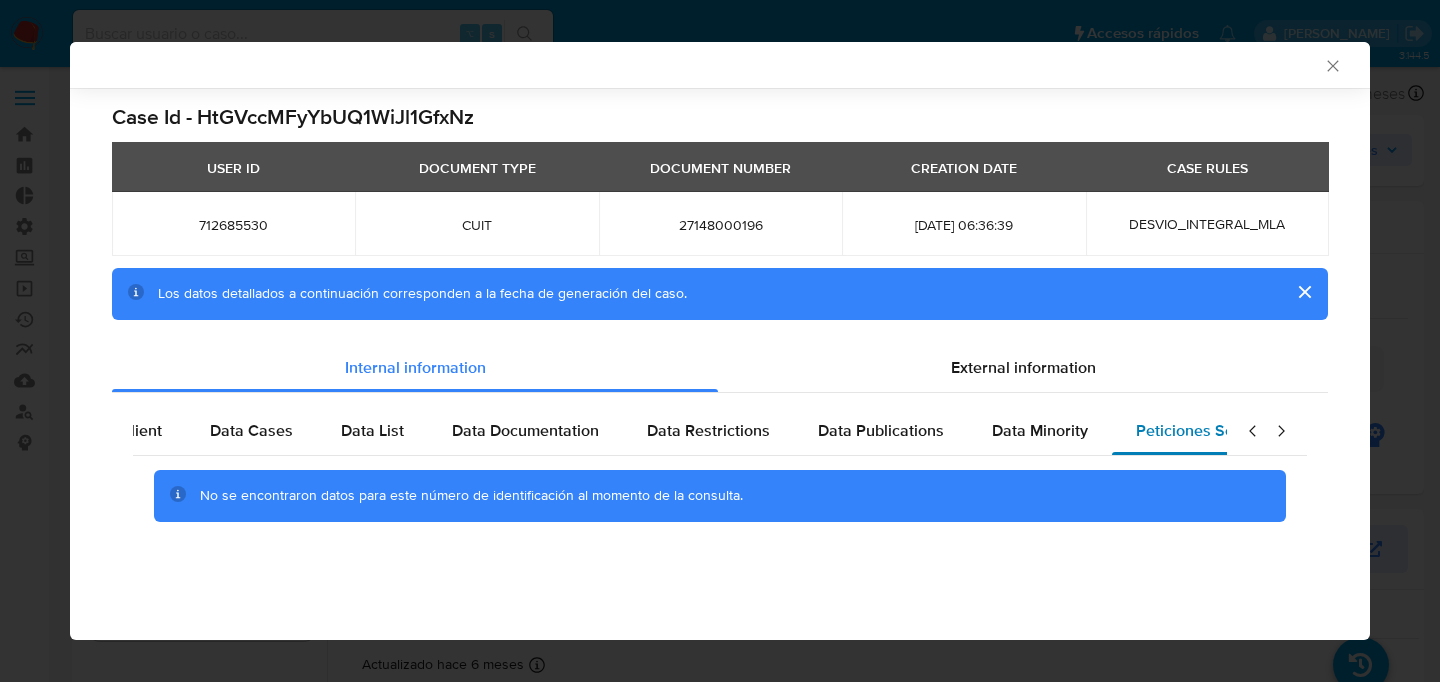 scroll, scrollTop: 0, scrollLeft: 279, axis: horizontal 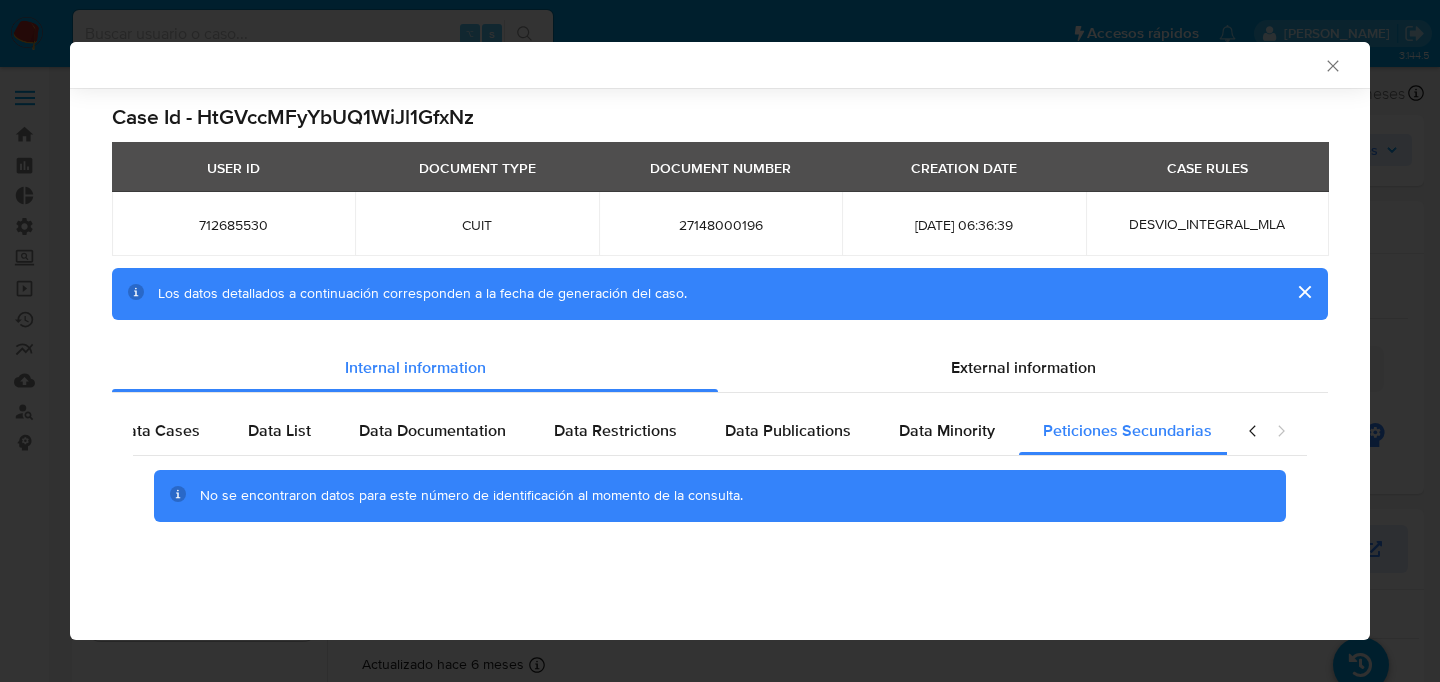 type 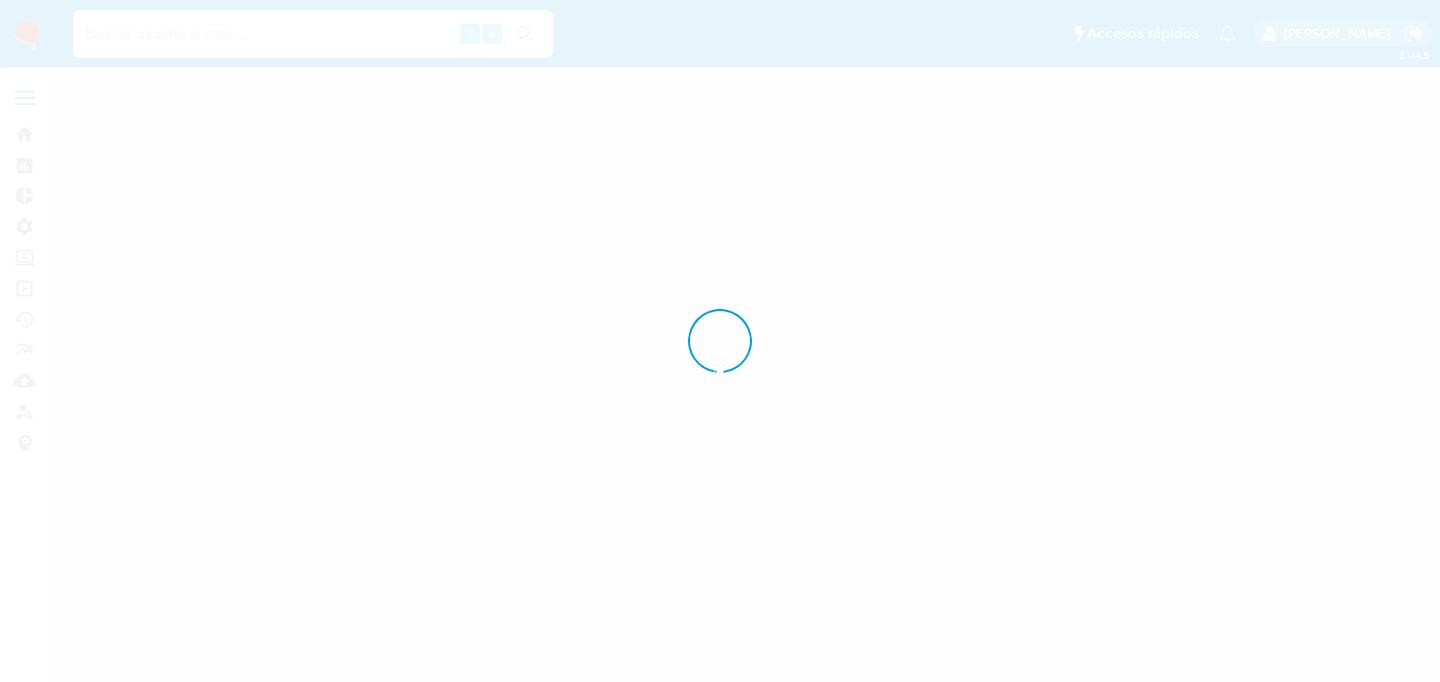 scroll, scrollTop: 0, scrollLeft: 0, axis: both 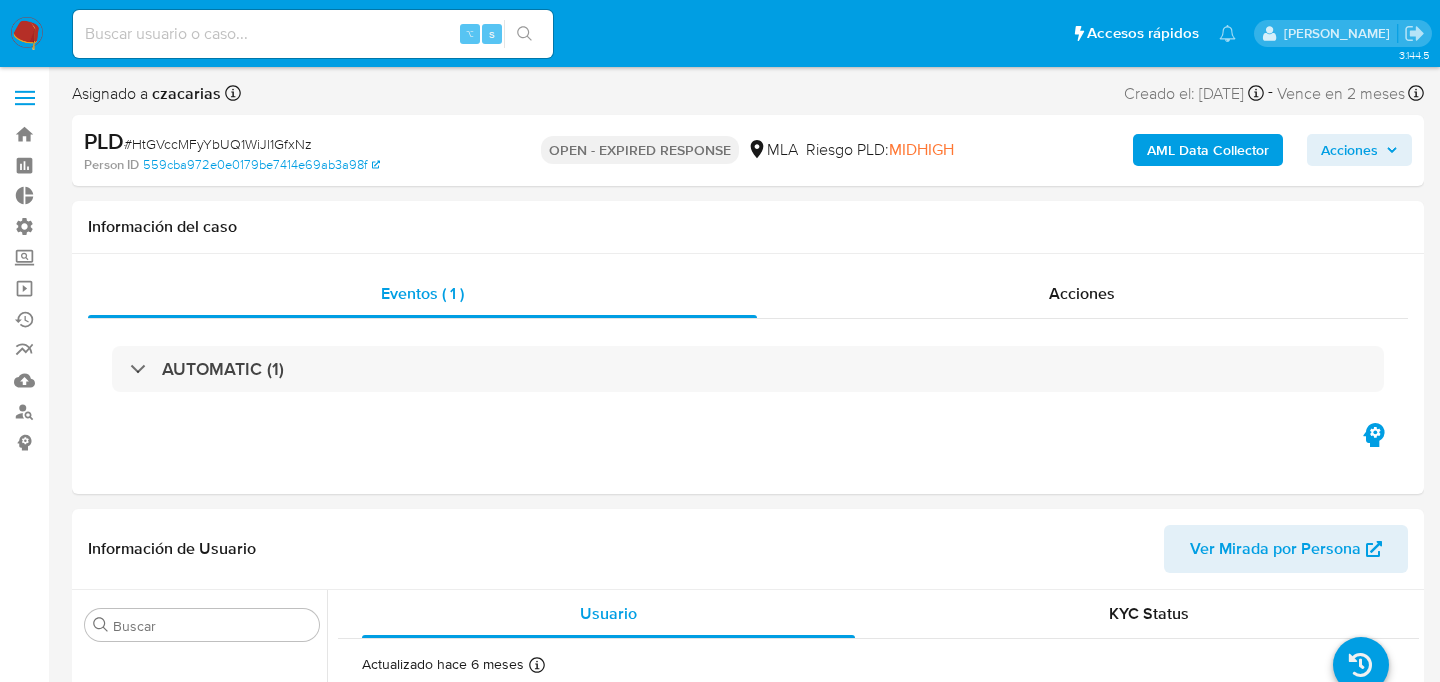select on "10" 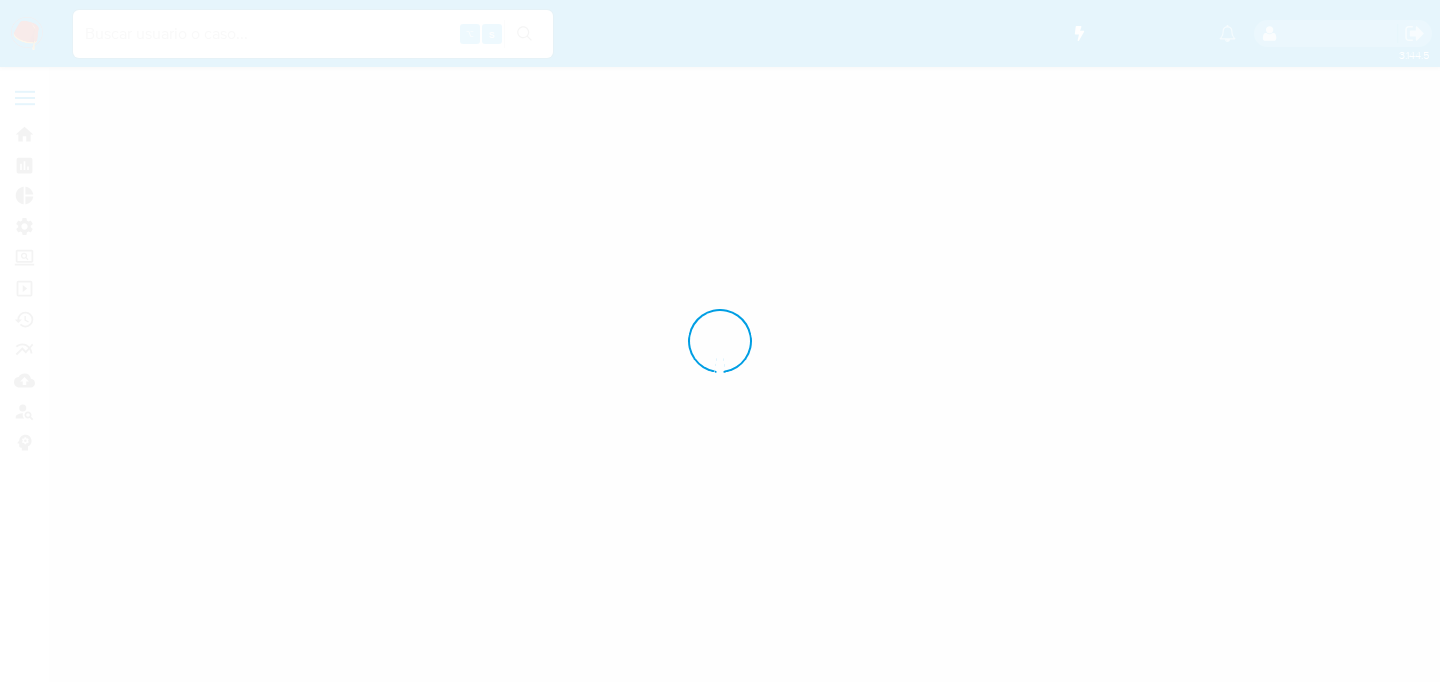 scroll, scrollTop: 0, scrollLeft: 0, axis: both 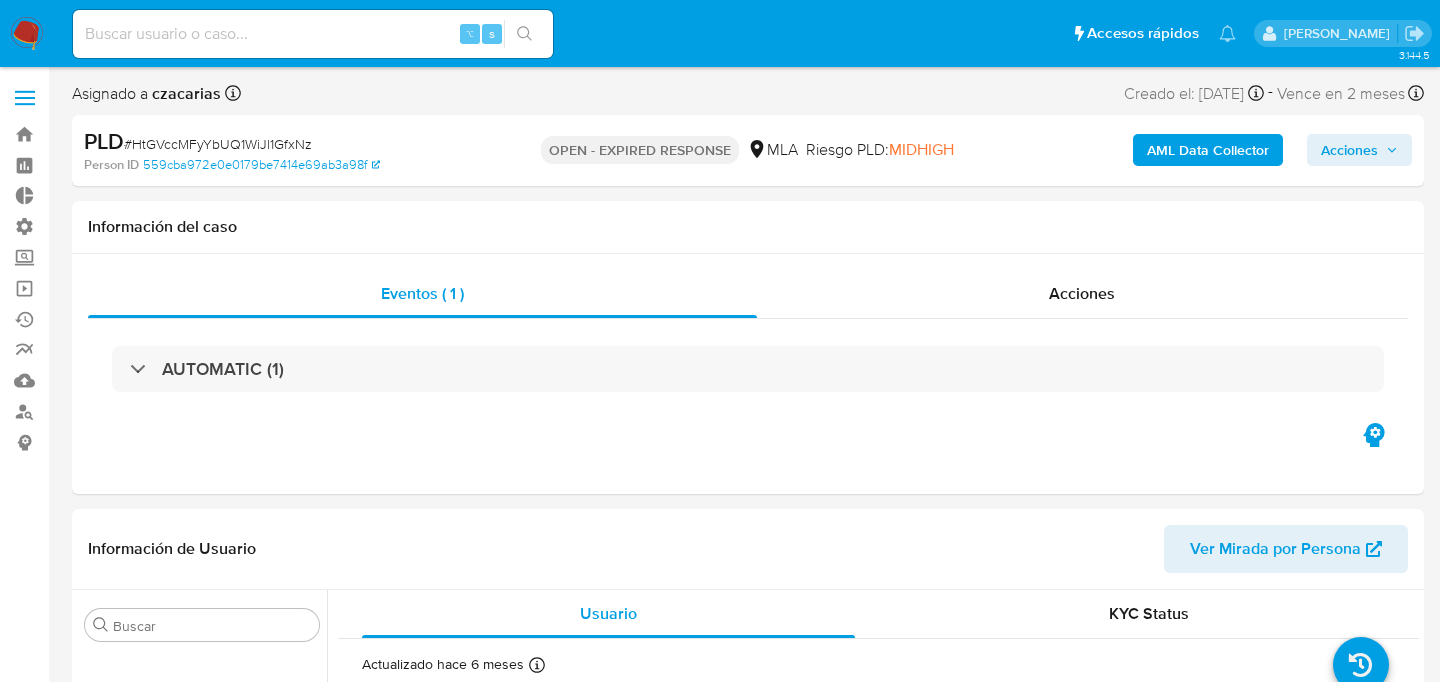 click on "AML Data Collector" at bounding box center (1208, 150) 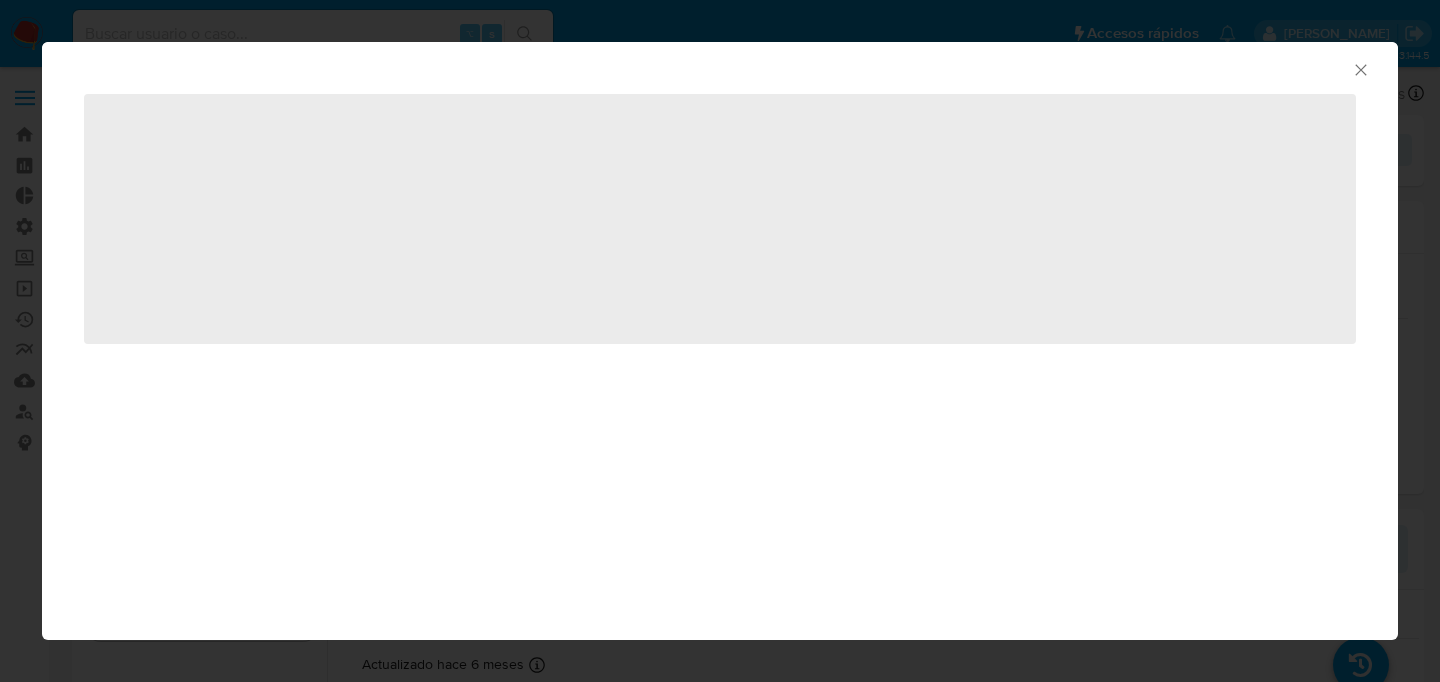 select on "10" 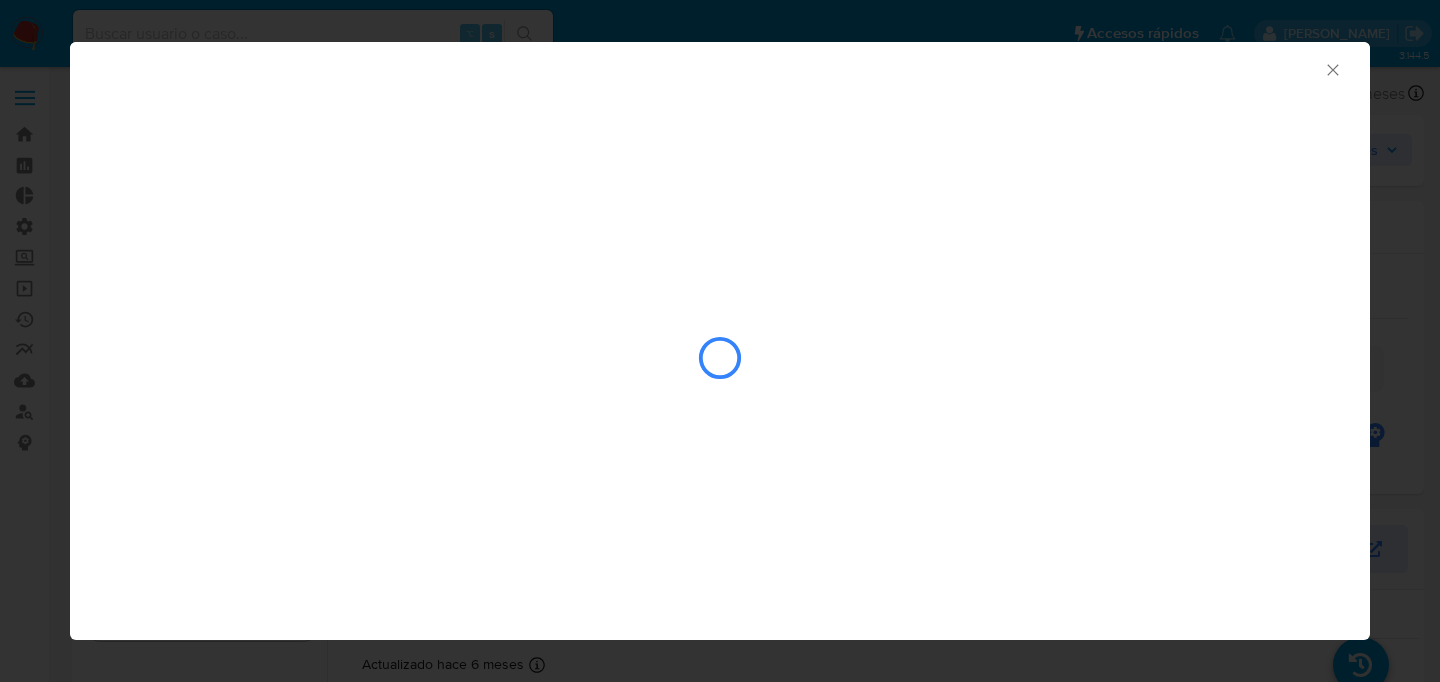 click 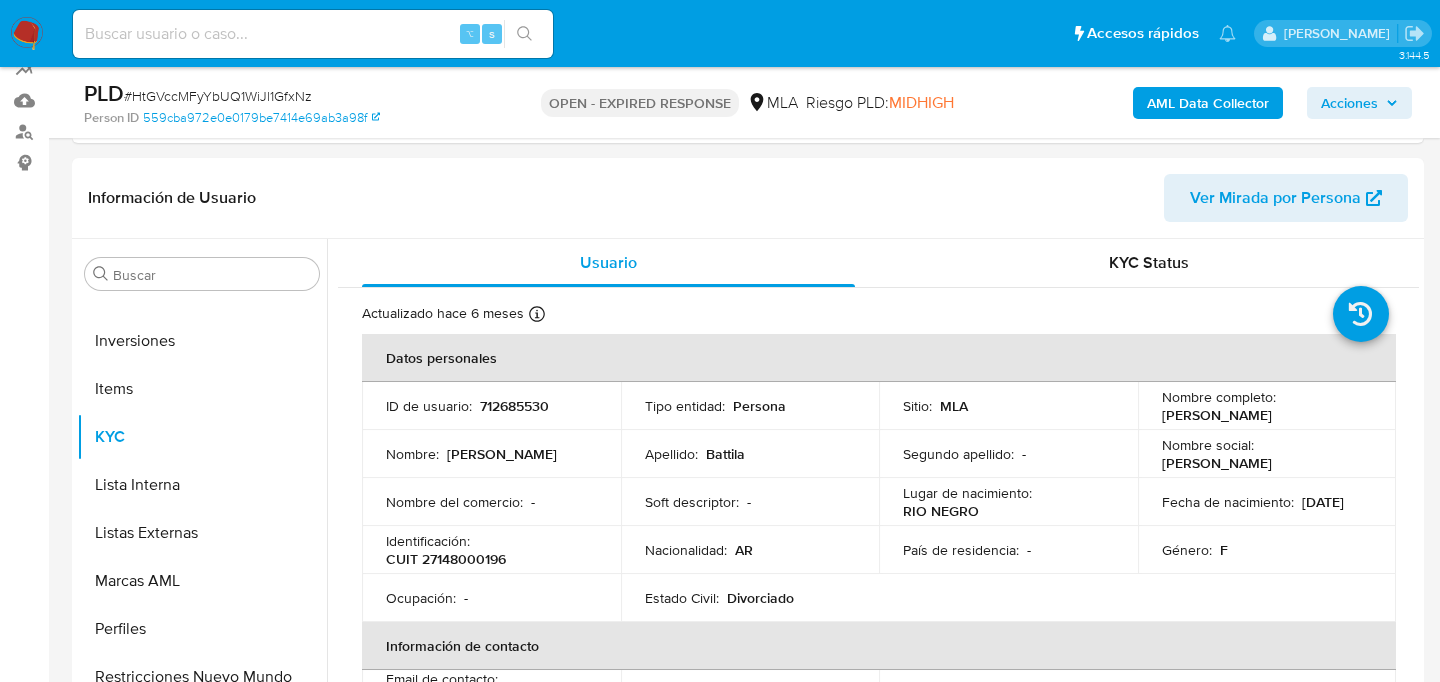 scroll, scrollTop: 0, scrollLeft: 0, axis: both 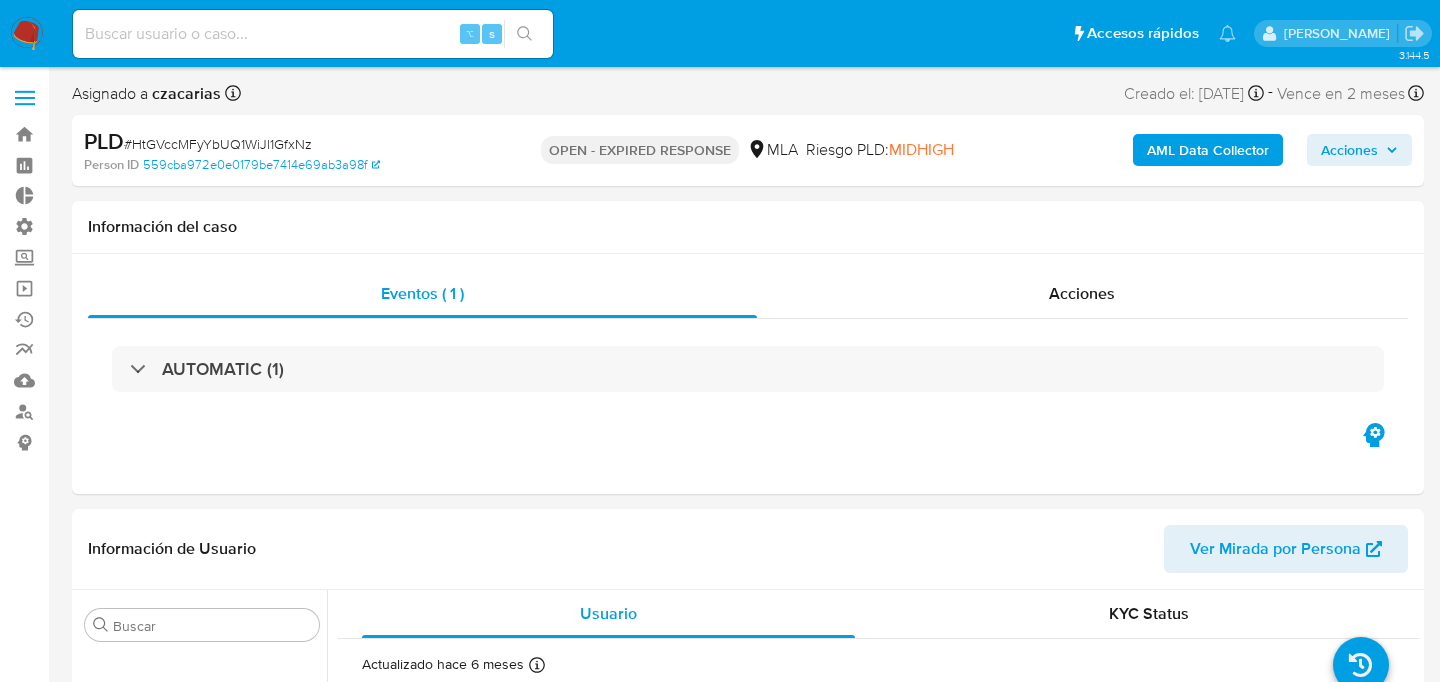 click on "AML Data Collector" at bounding box center [1208, 150] 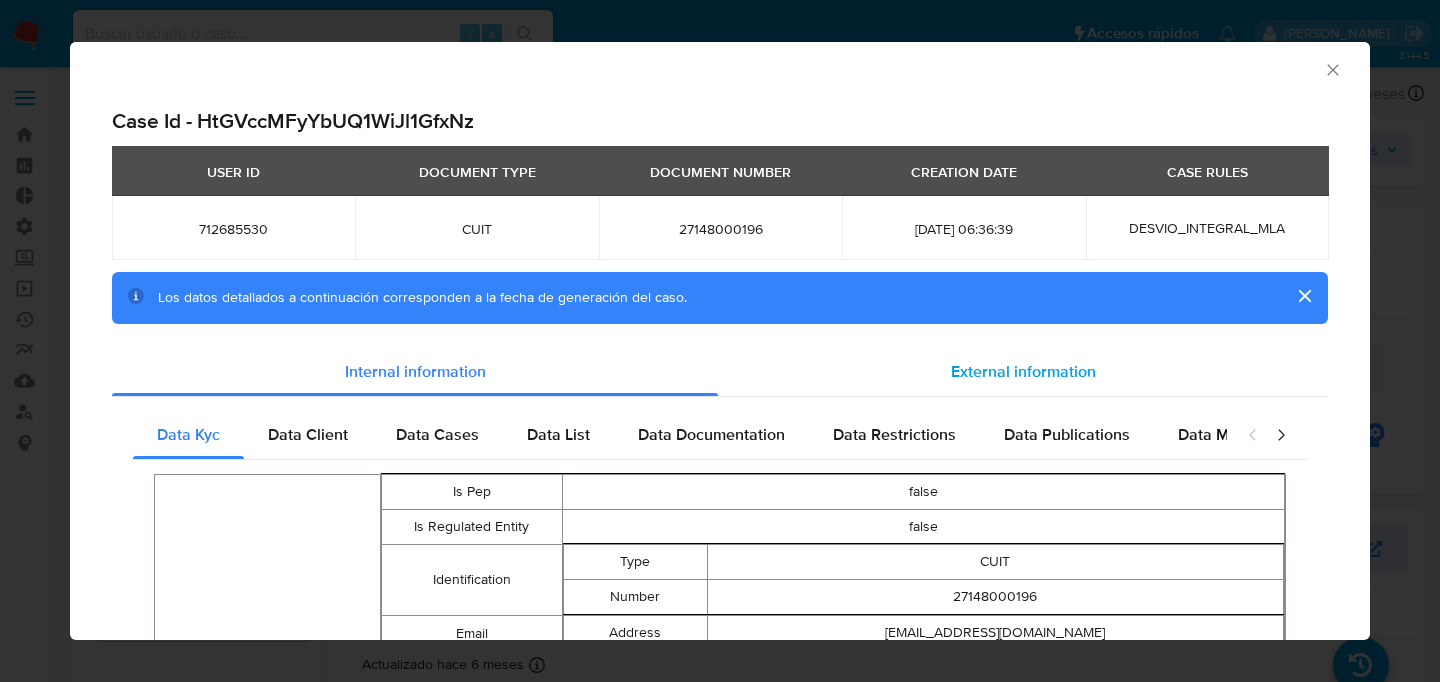 click on "External information" at bounding box center (1023, 372) 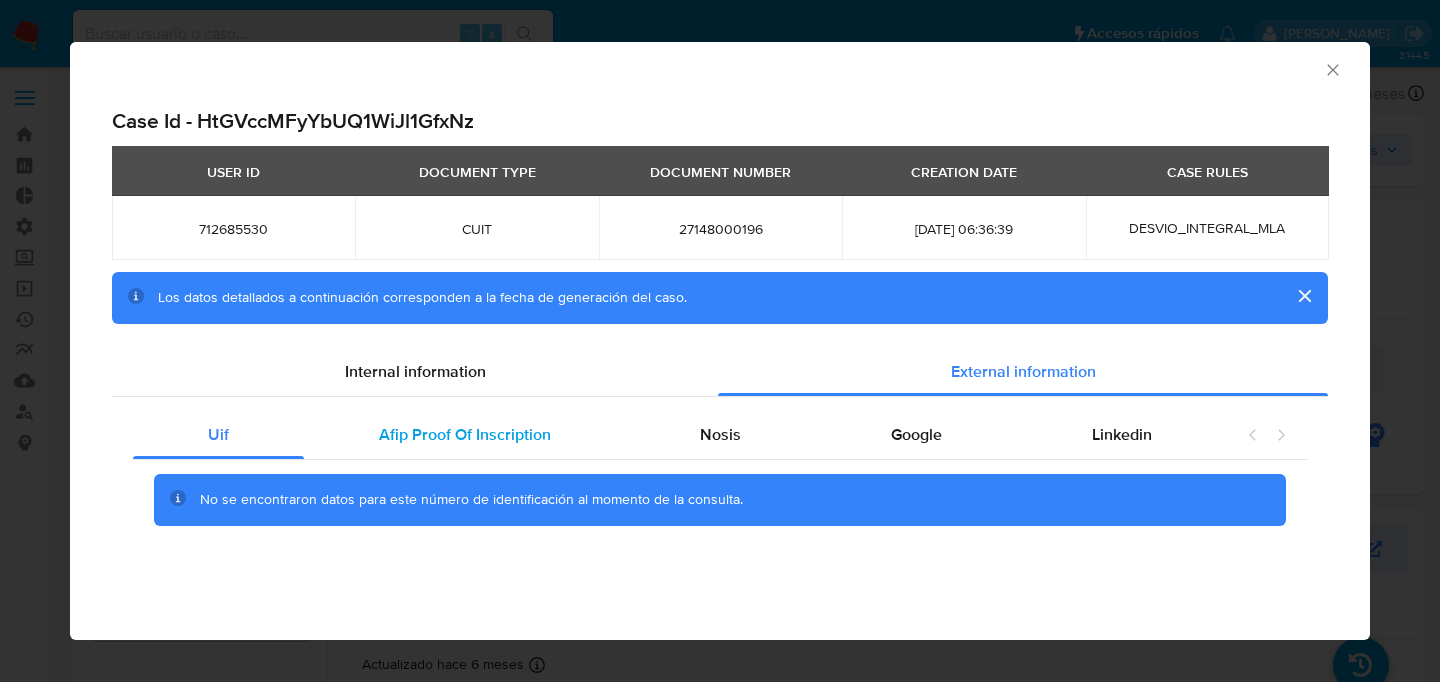click on "Afip Proof Of Inscription" at bounding box center [465, 435] 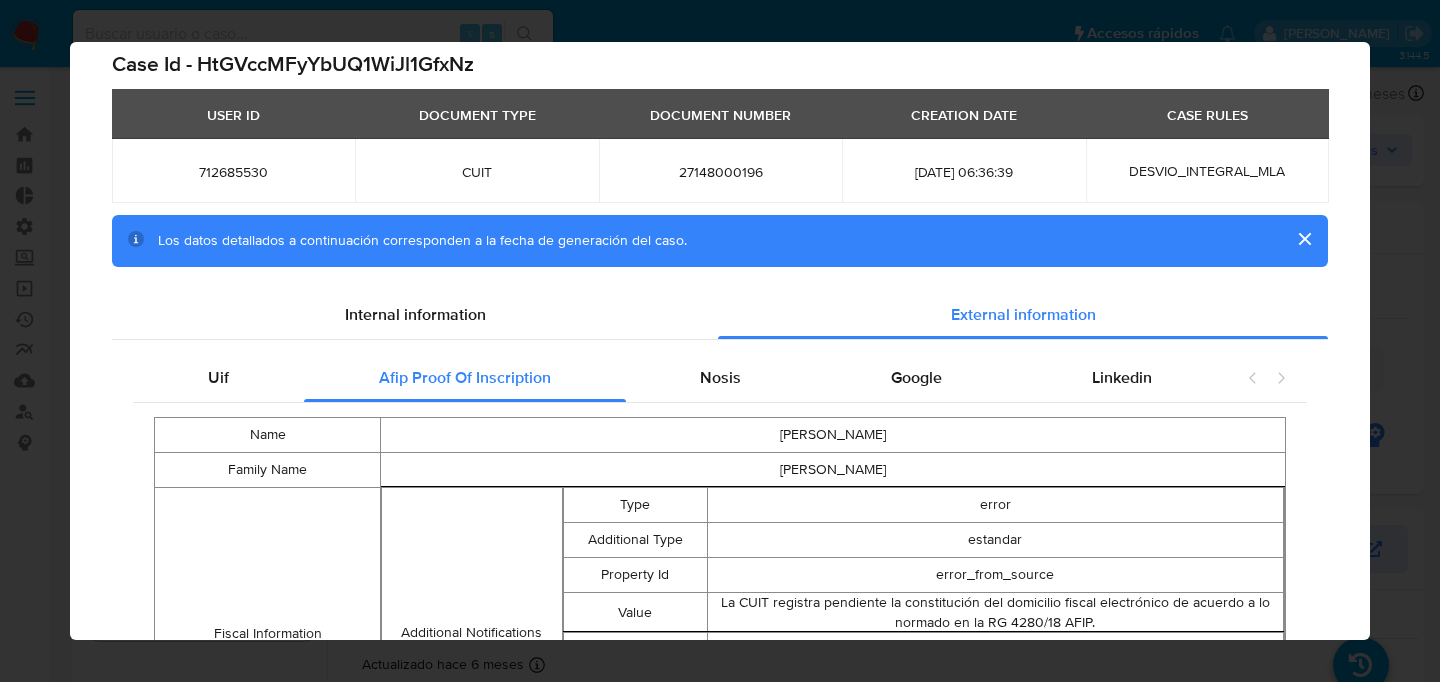 scroll, scrollTop: 0, scrollLeft: 0, axis: both 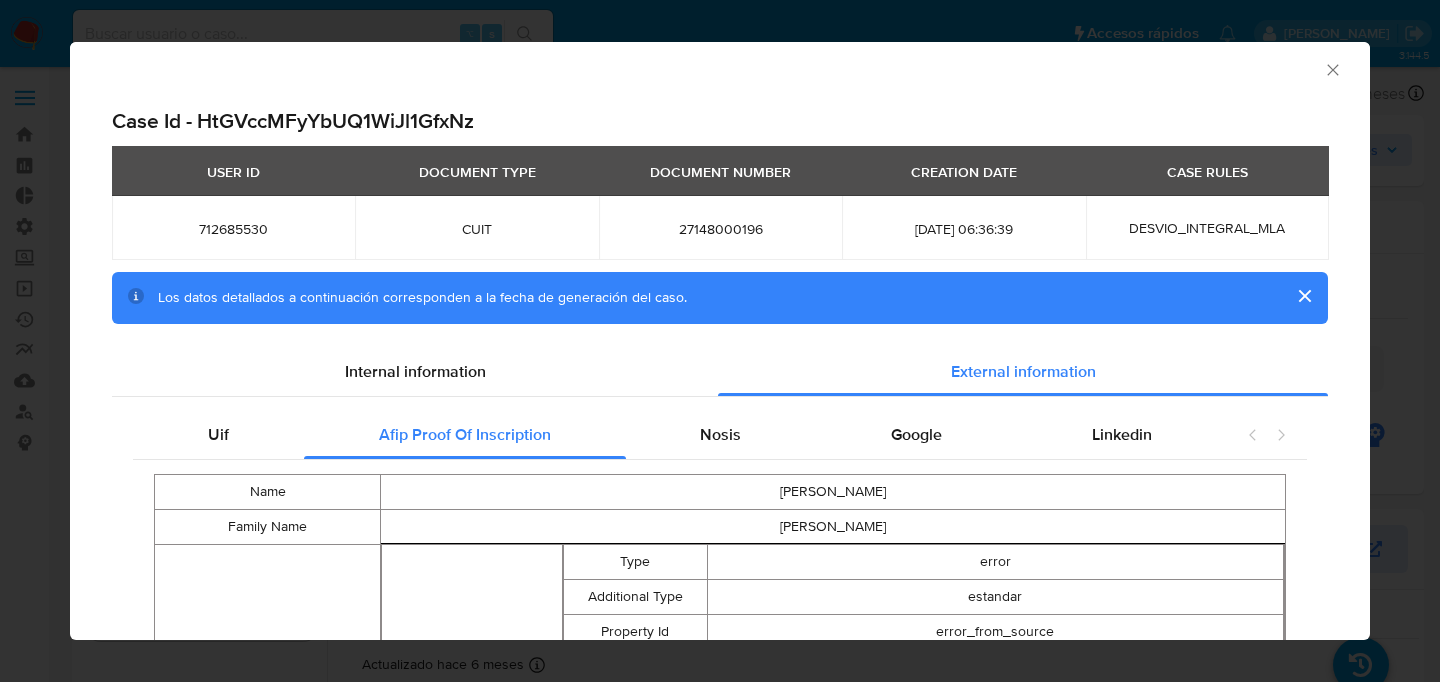 click on "Name SILVANA GABRIELA Family Name BATTILA Fiscal Information Additional Notifications Type error Additional Type estandar Property Id error_from_source Value La CUIT registra pendiente la constitución del domicilio fiscal electrónico de acuerdo a lo normado en la RG 4280/18 AFIP. Type error Additional Type estandar Property Id error_from_source Value La CUIT registra una o más actividades económicas que no pertenecen al nomenclador de actividades vigente F. 883 RG AFIP3587/13 Data Recovery Time 2025-06-12" at bounding box center (720, 673) 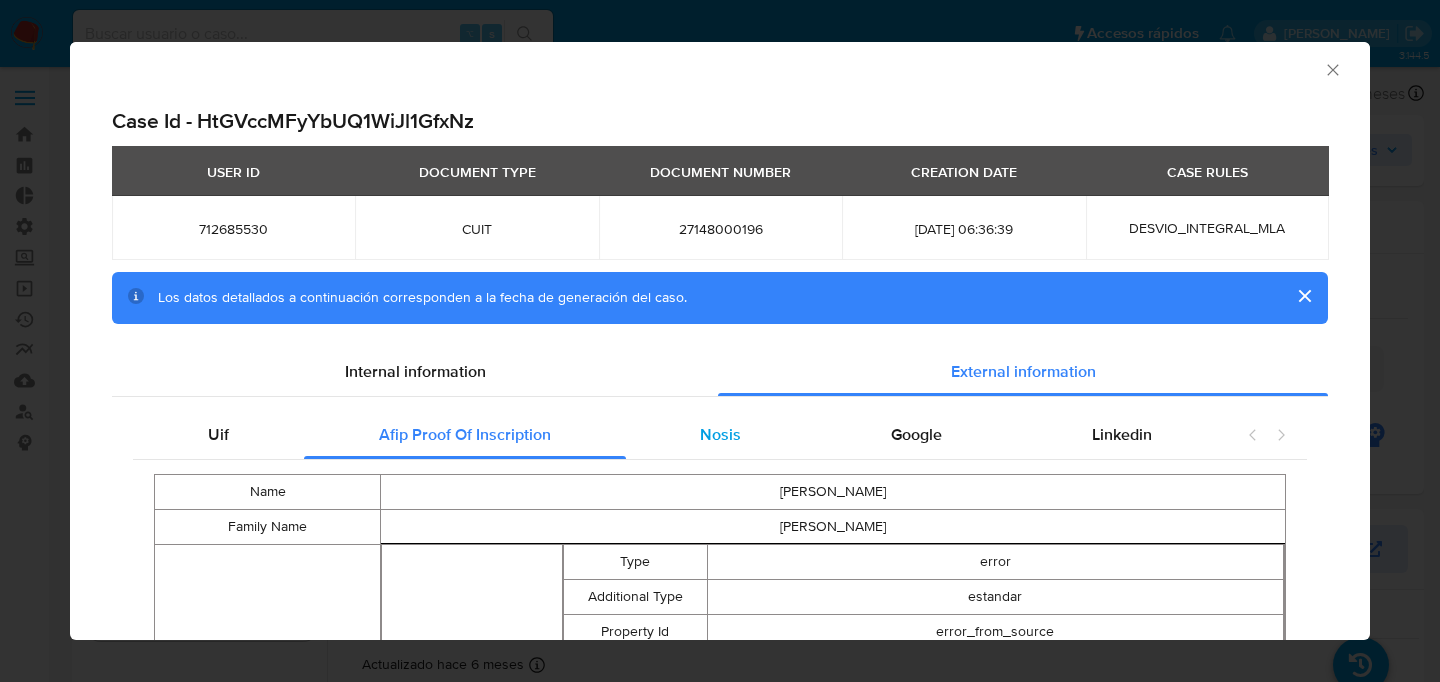 click on "Nosis" at bounding box center (721, 435) 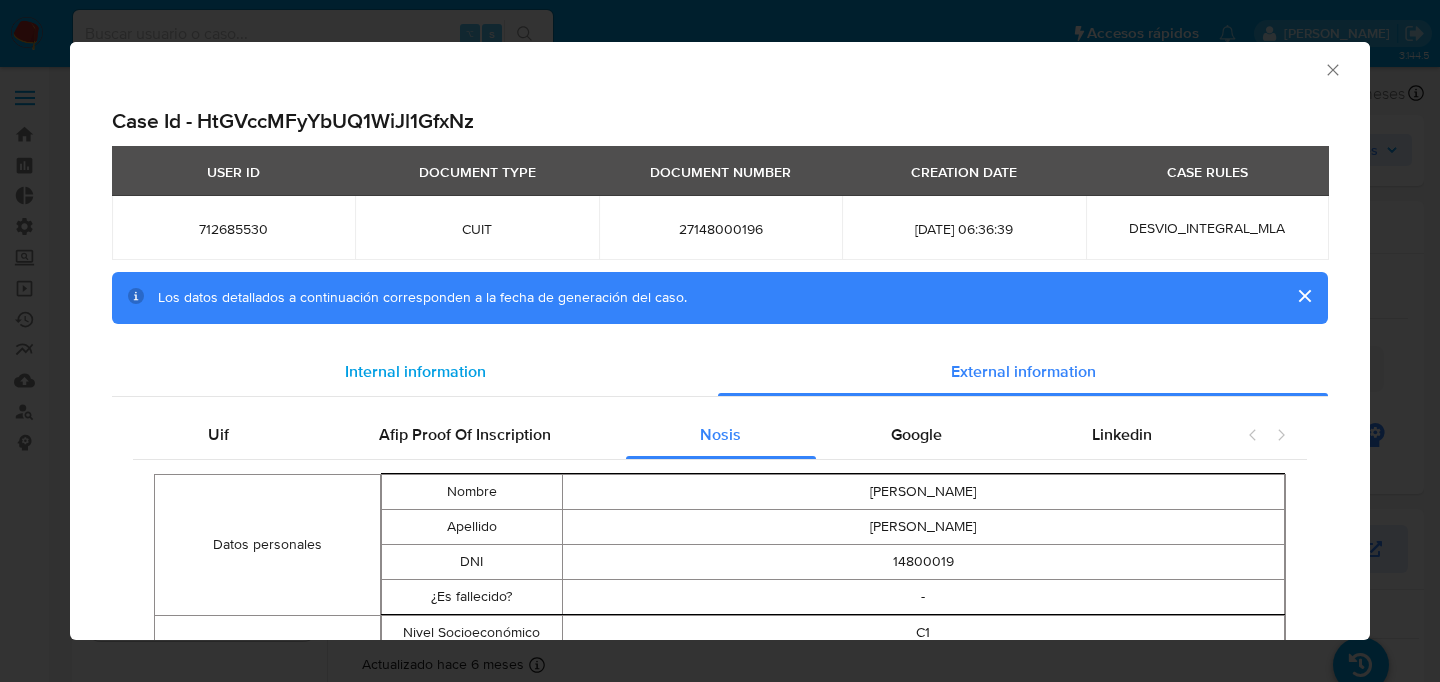 click on "Internal information" at bounding box center (415, 372) 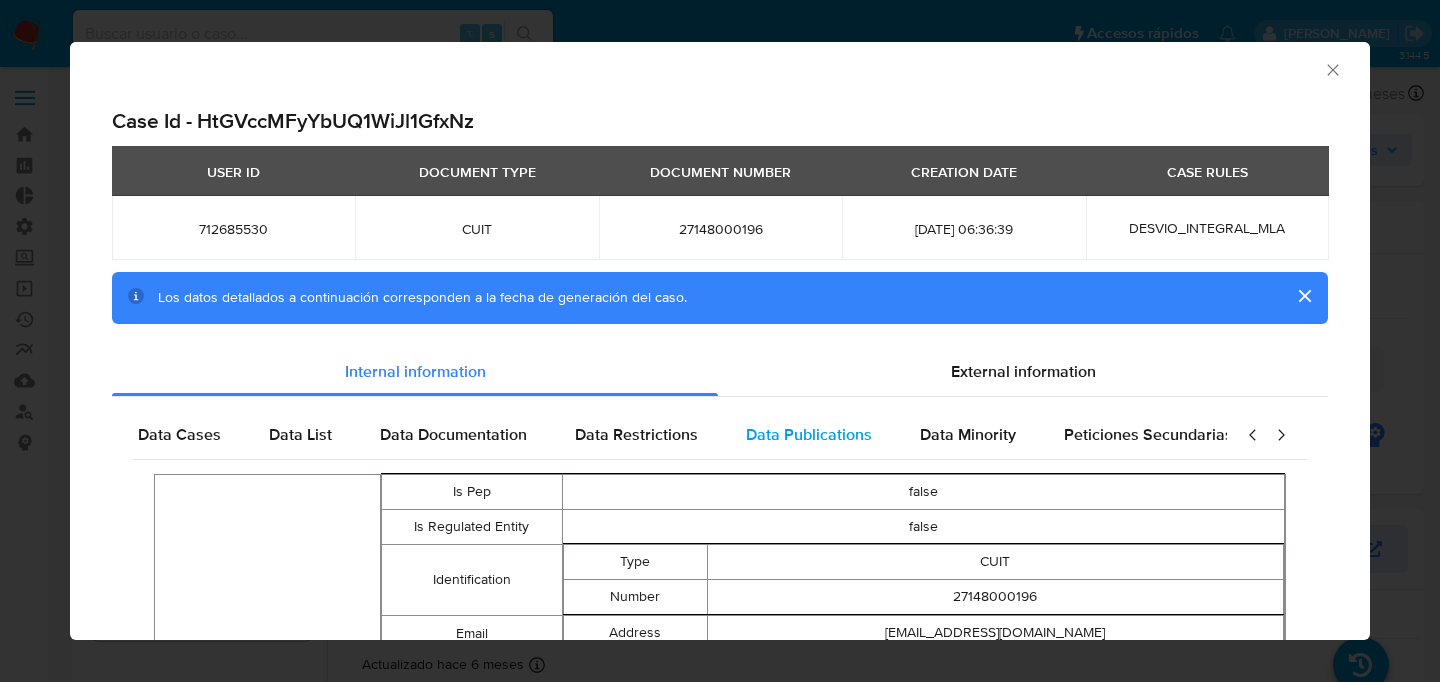 scroll, scrollTop: 0, scrollLeft: 279, axis: horizontal 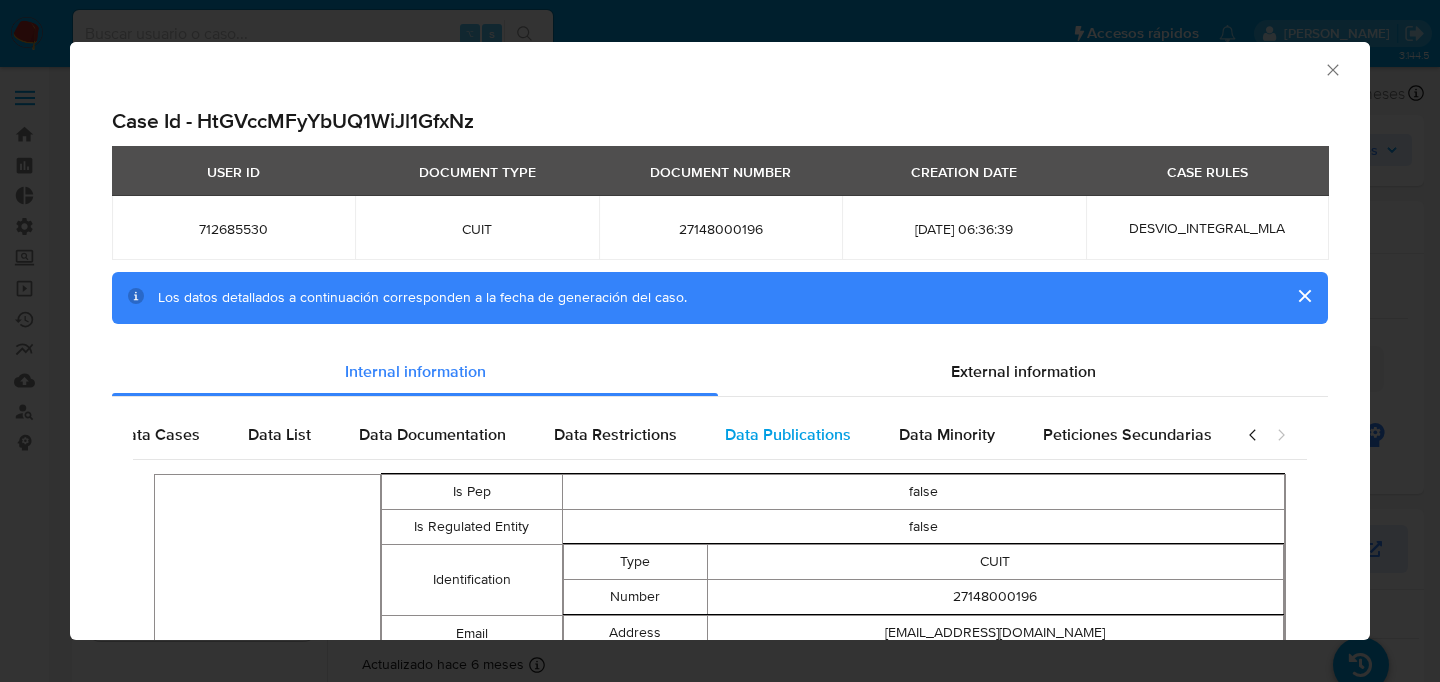 click on "Peticiones Secundarias" at bounding box center [1127, 434] 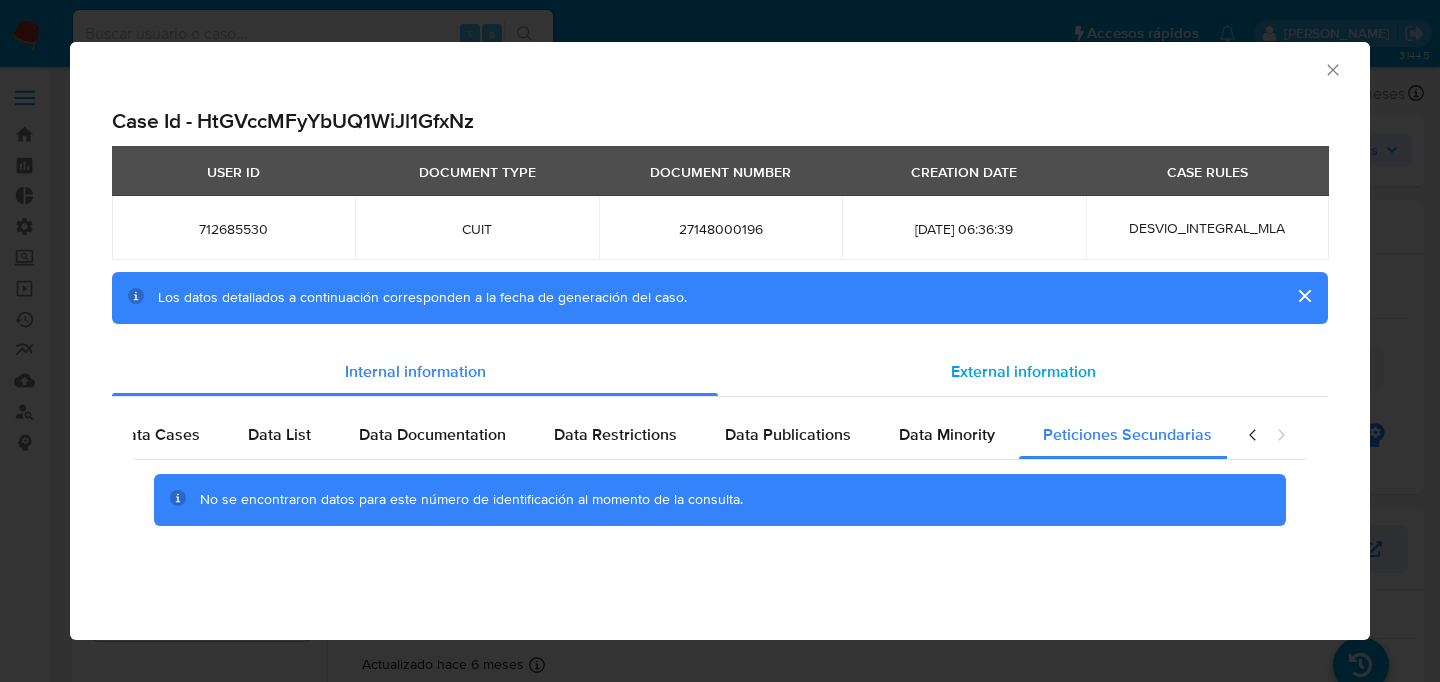 click on "External information" at bounding box center [1023, 371] 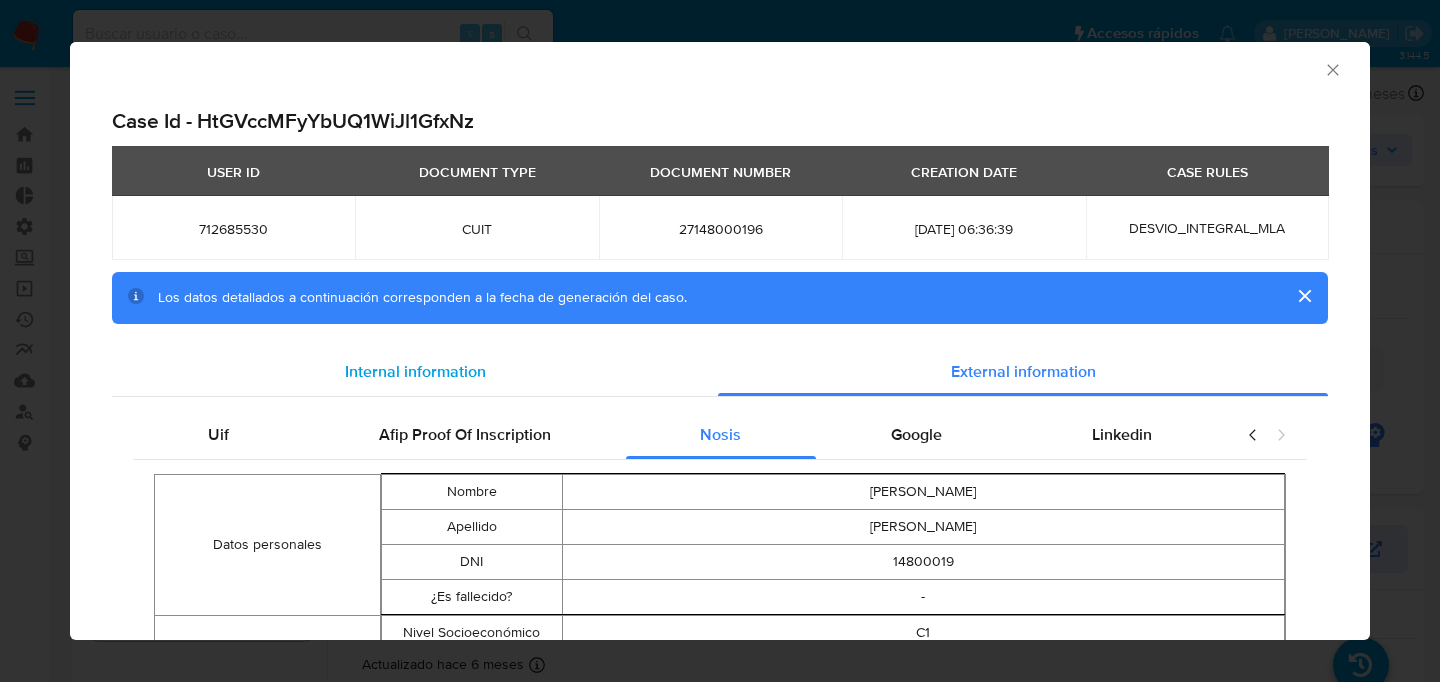 click on "Internal information" at bounding box center (415, 372) 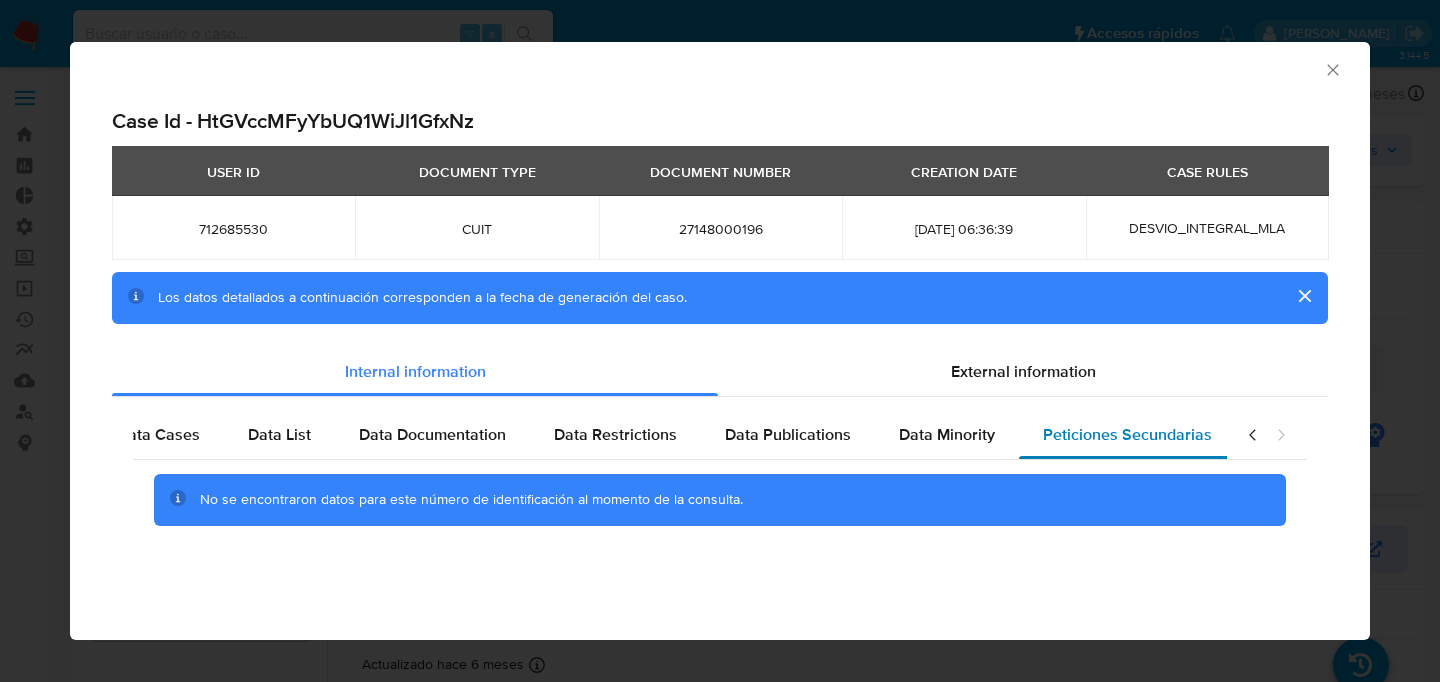 click on "Peticiones Secundarias" at bounding box center [1127, 434] 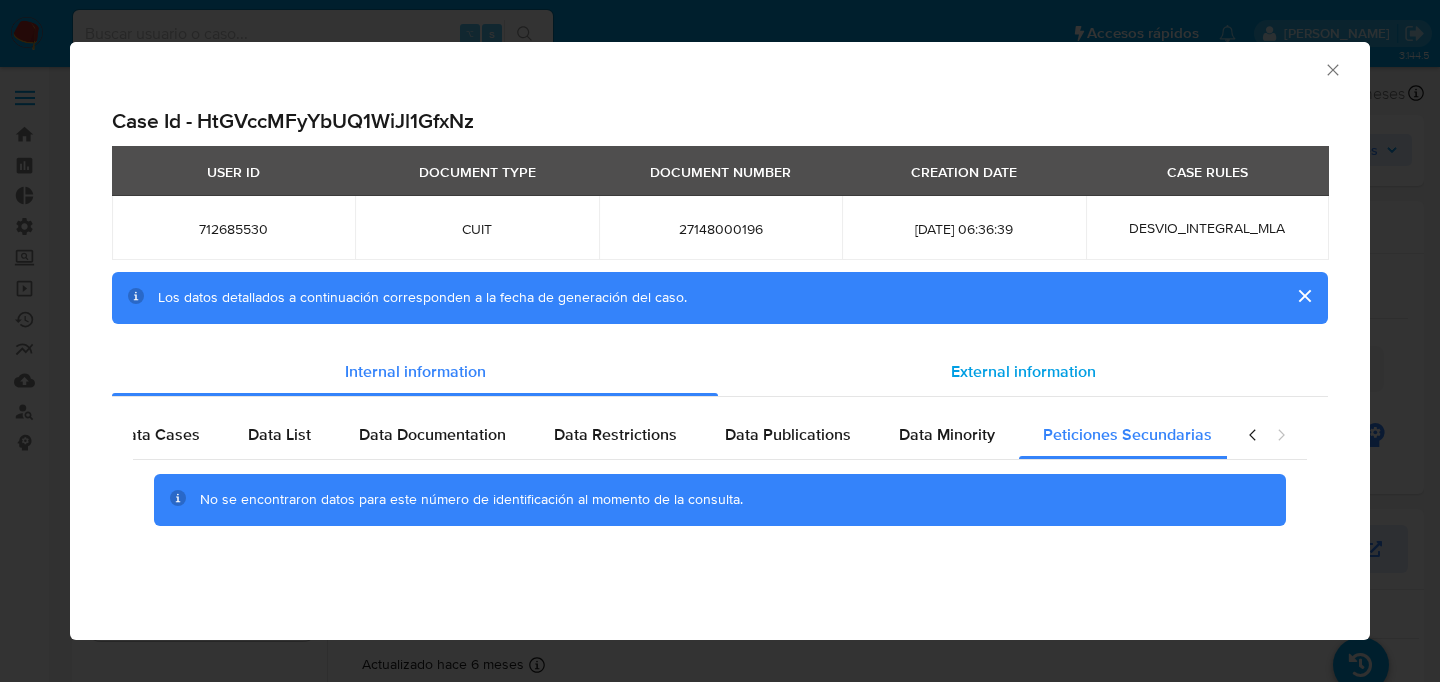 click on "External information" at bounding box center [1023, 371] 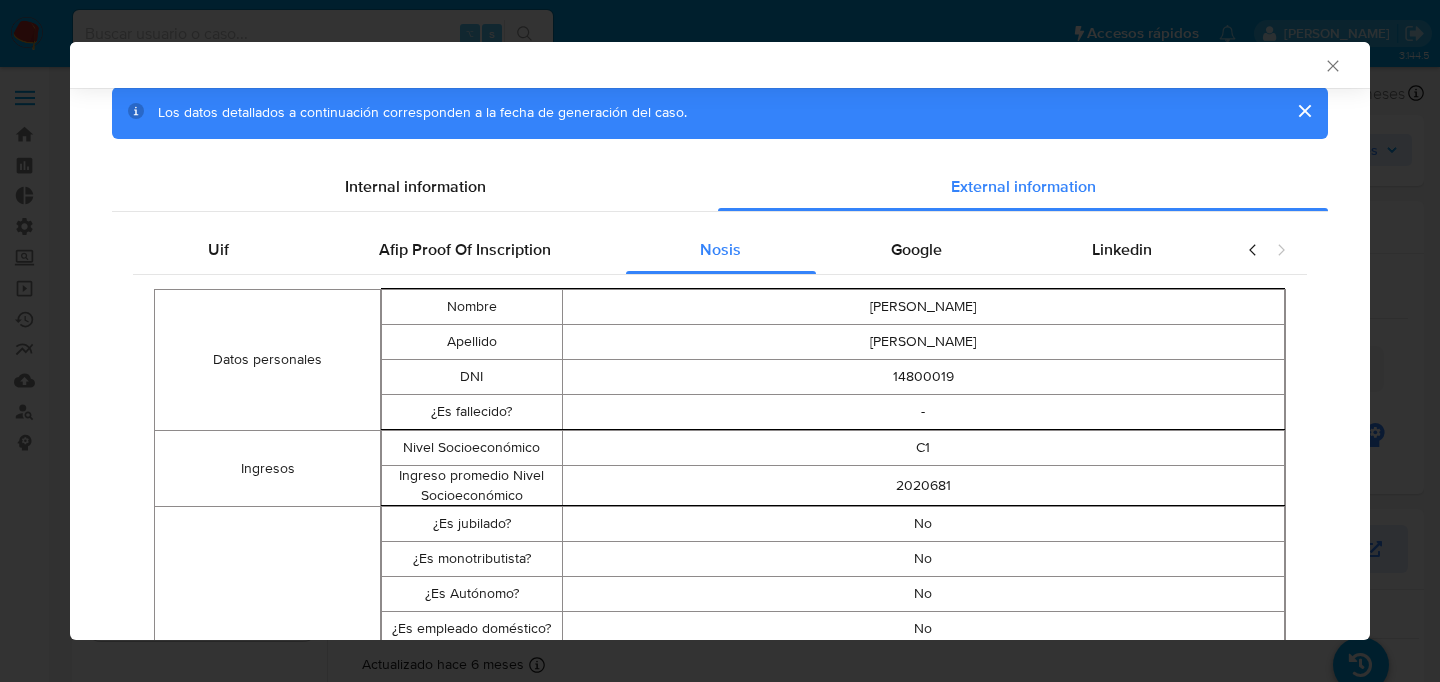 scroll, scrollTop: 0, scrollLeft: 0, axis: both 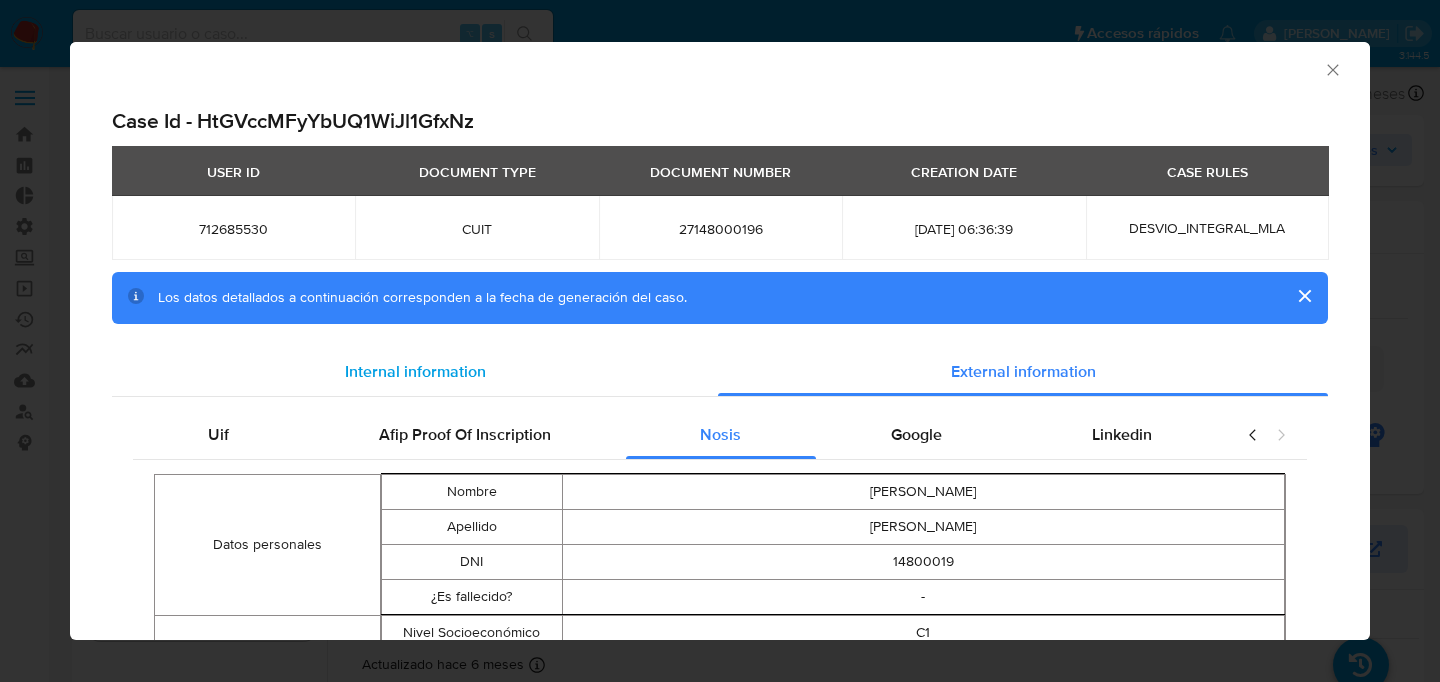 click on "Internal information" at bounding box center [415, 372] 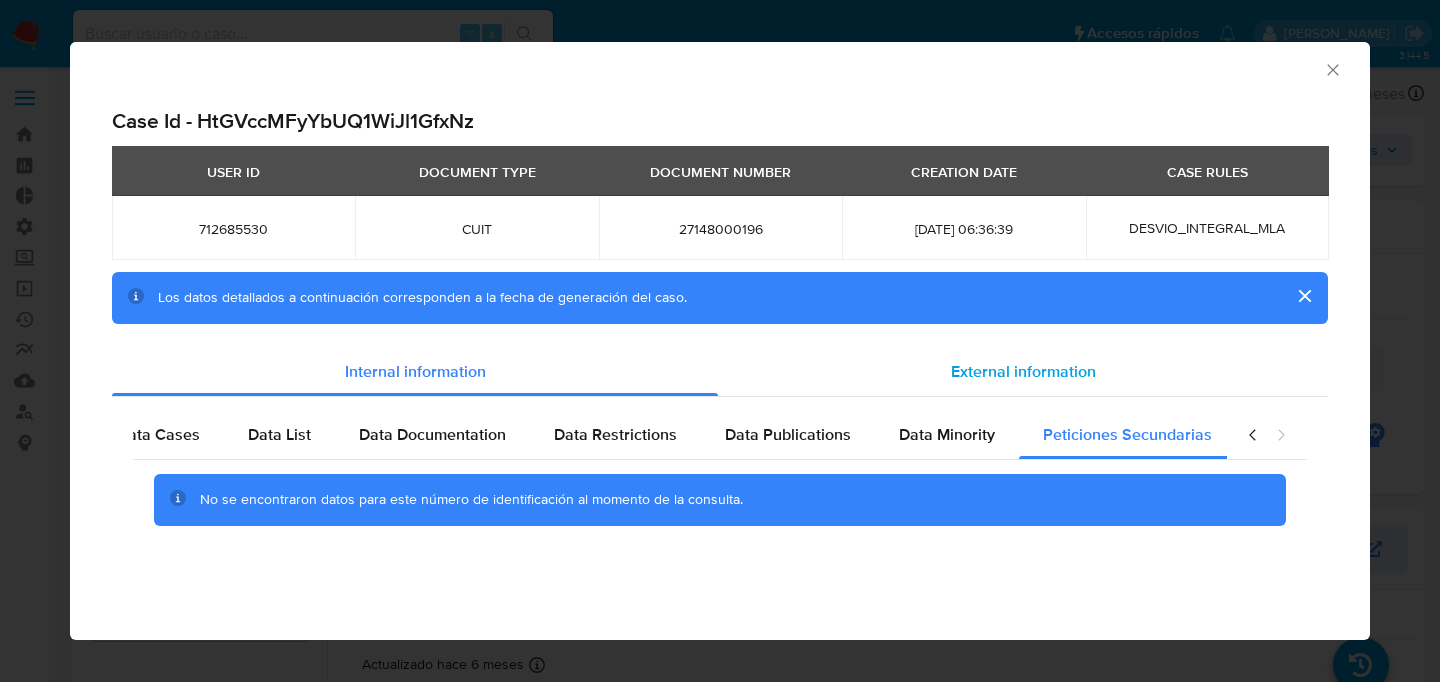 click on "External information" at bounding box center [1023, 372] 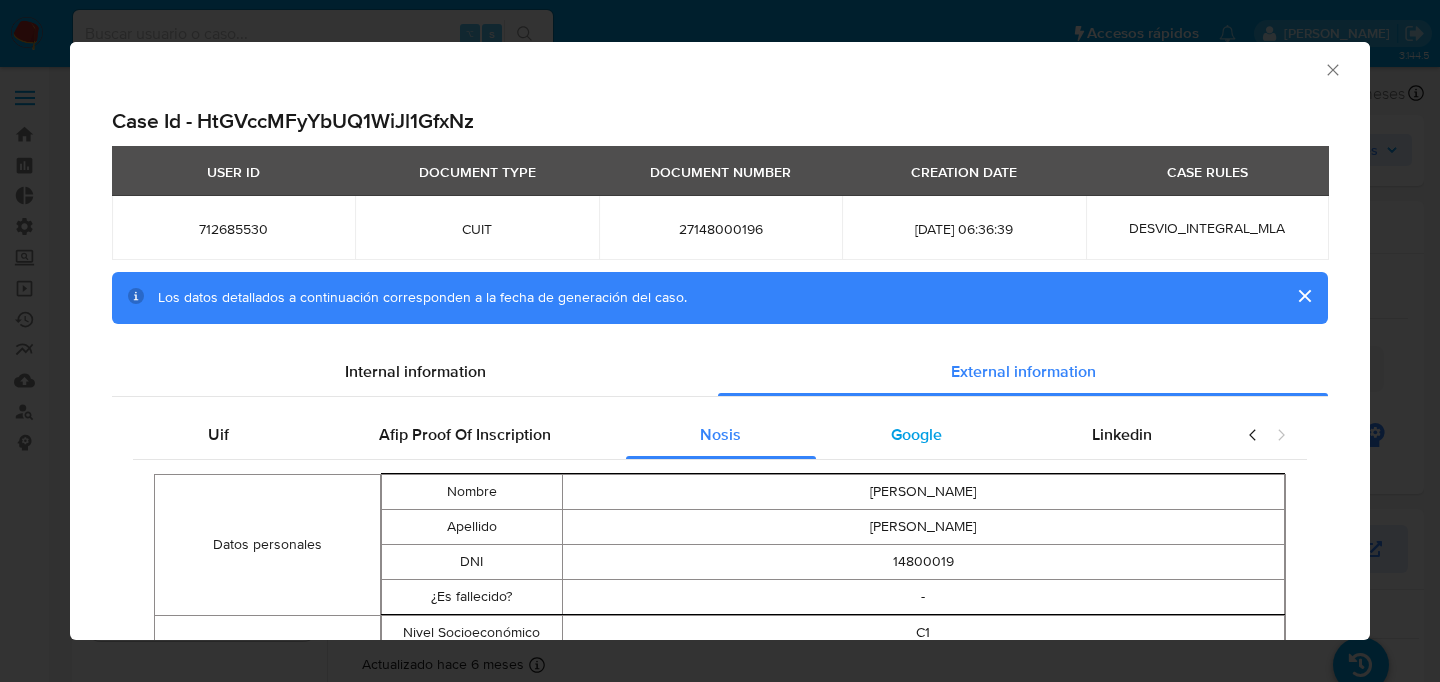 click on "Google" at bounding box center [916, 435] 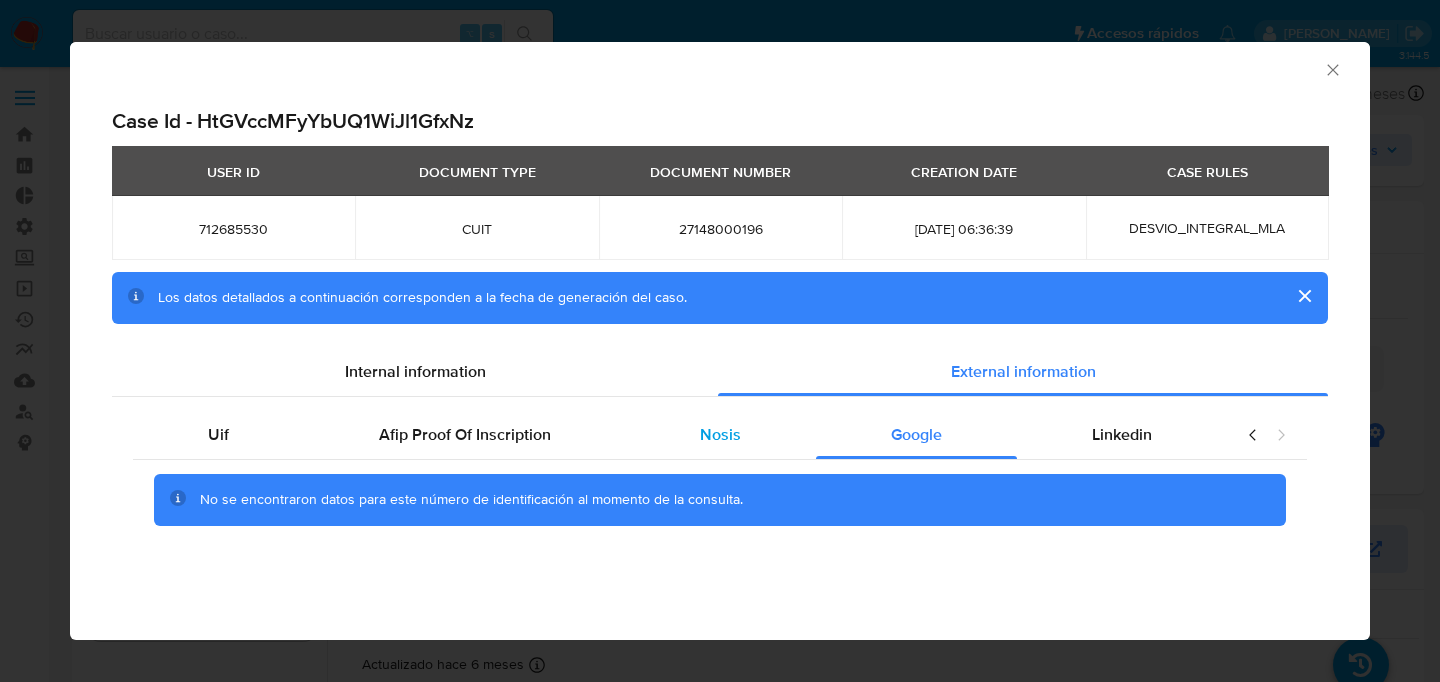 click on "Nosis" at bounding box center (721, 435) 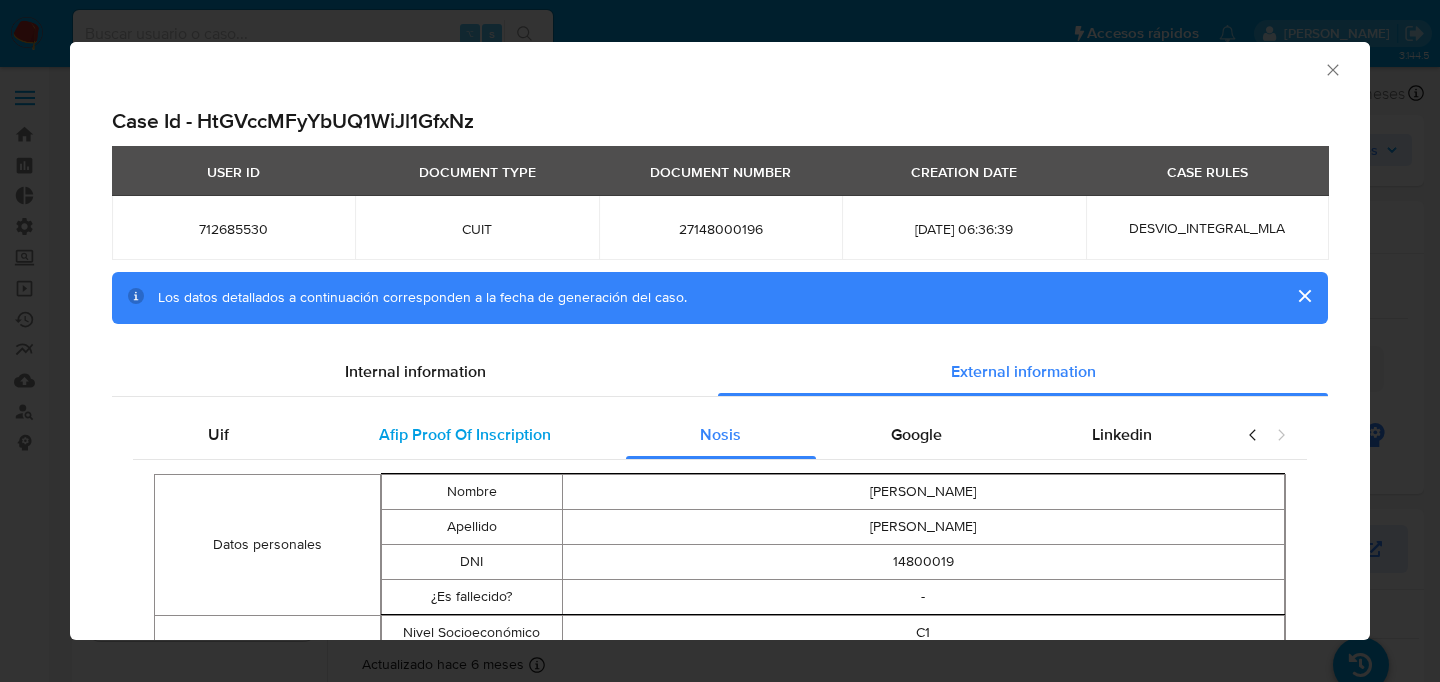 click on "Afip Proof Of Inscription" at bounding box center (465, 434) 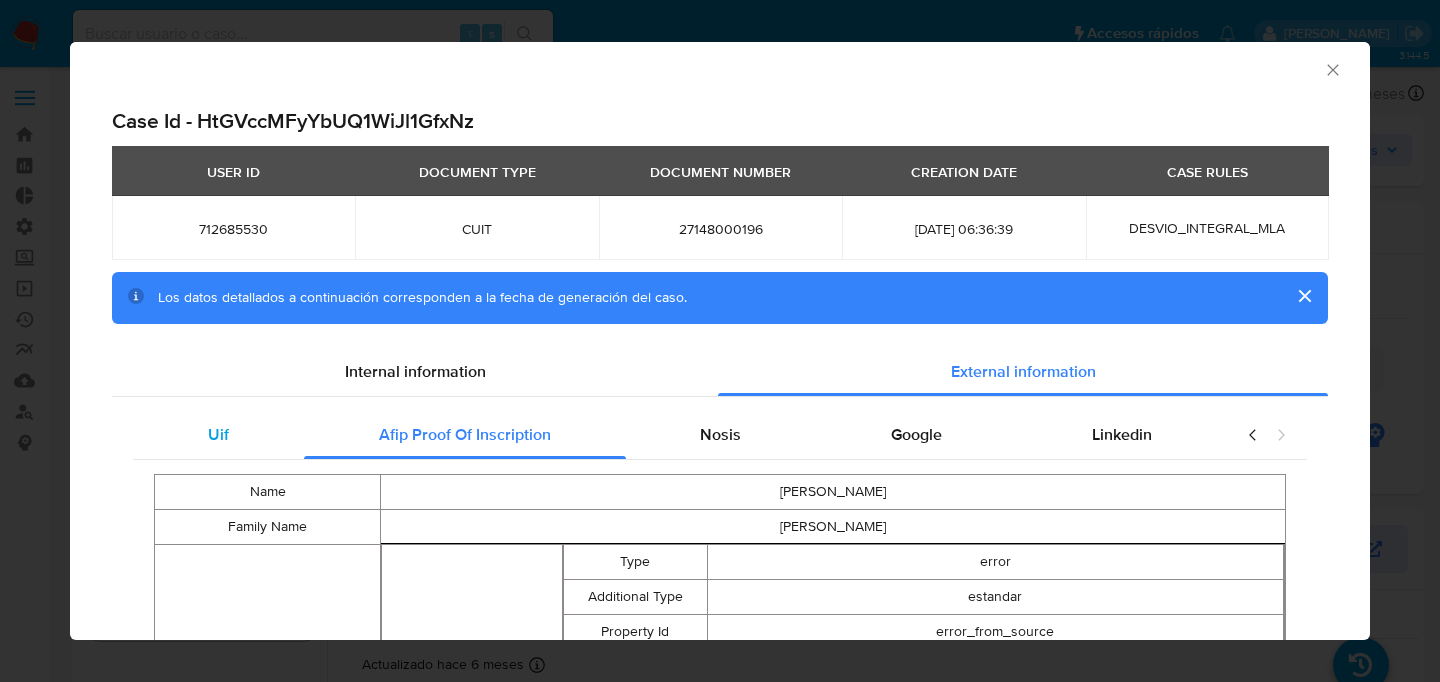 click on "Uif" at bounding box center [218, 435] 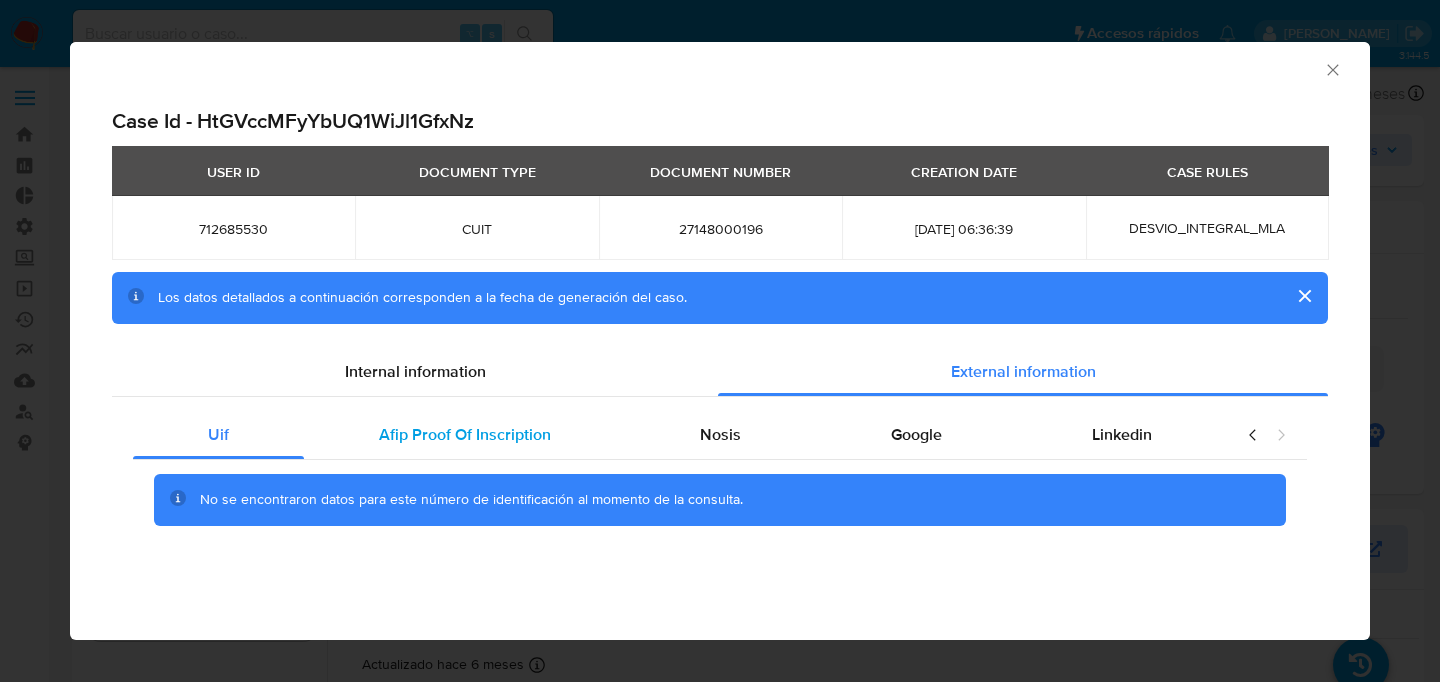 click on "Afip Proof Of Inscription" at bounding box center [465, 434] 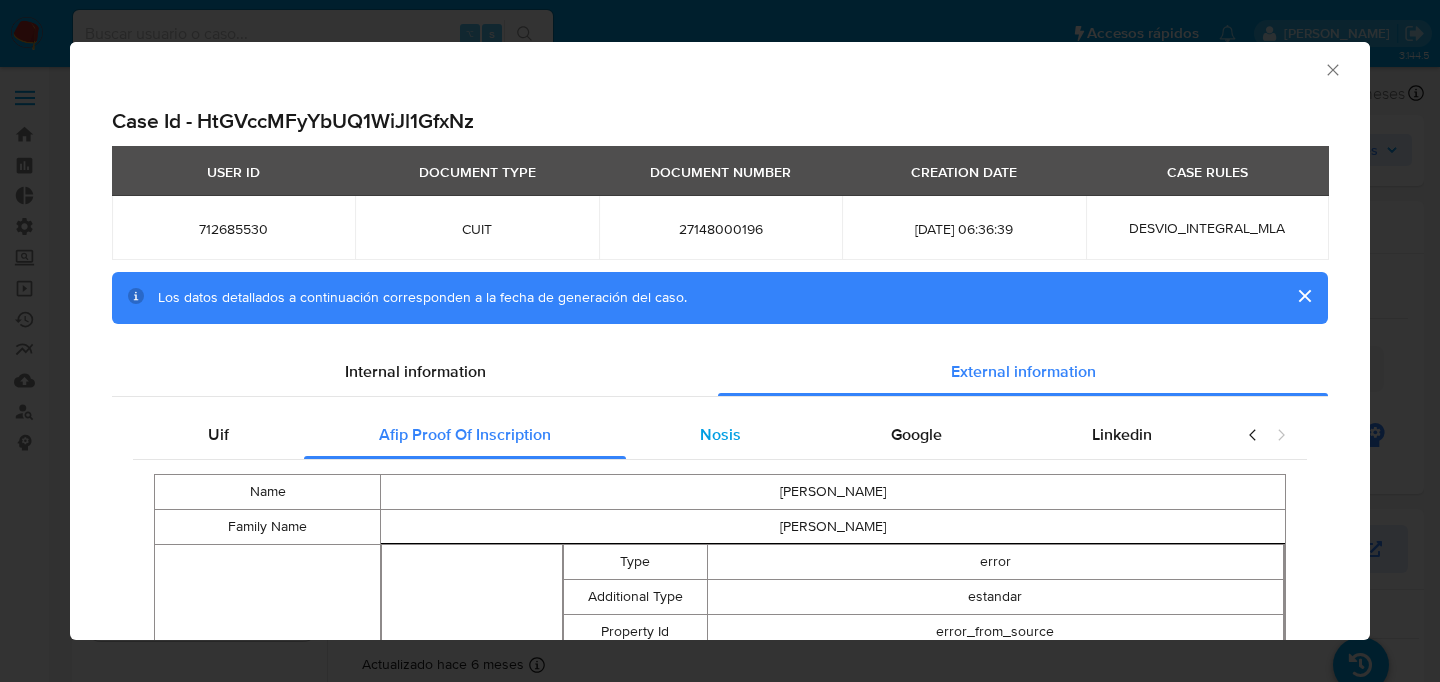 click on "Nosis" at bounding box center (721, 435) 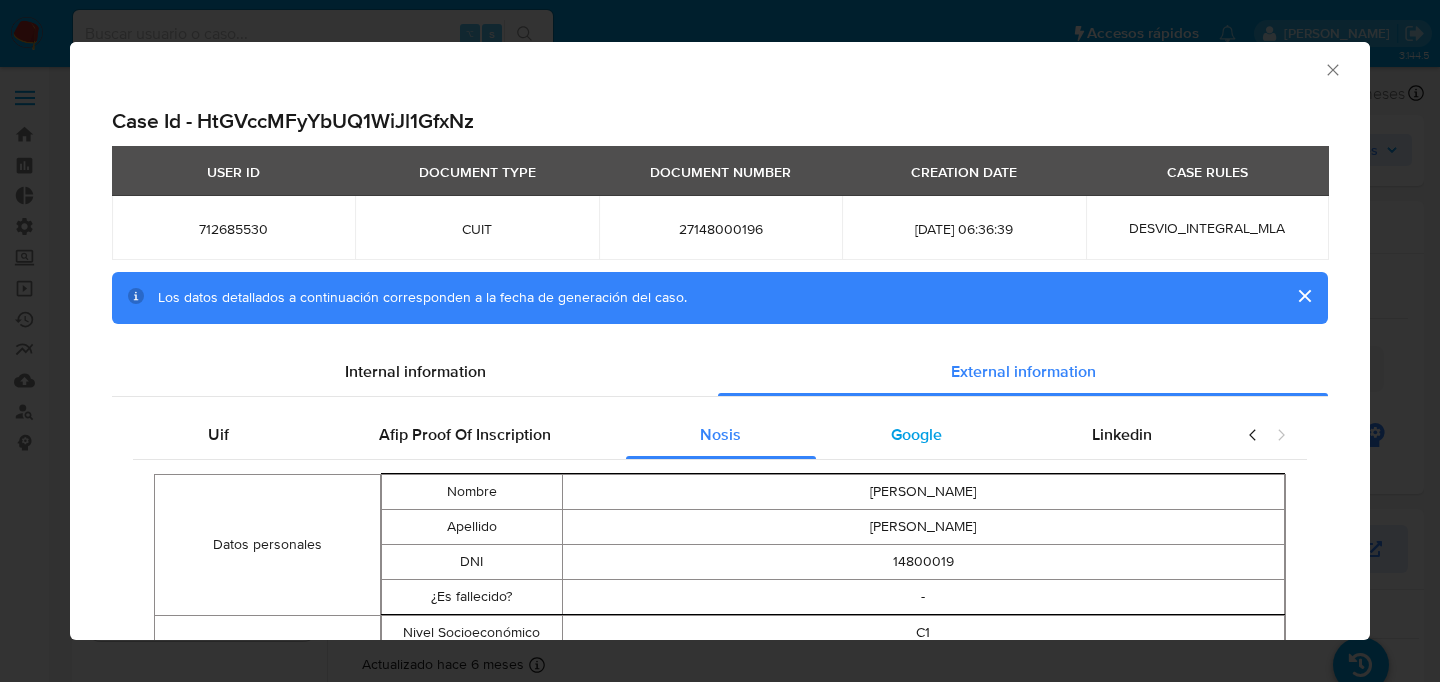 click on "Google" at bounding box center (916, 435) 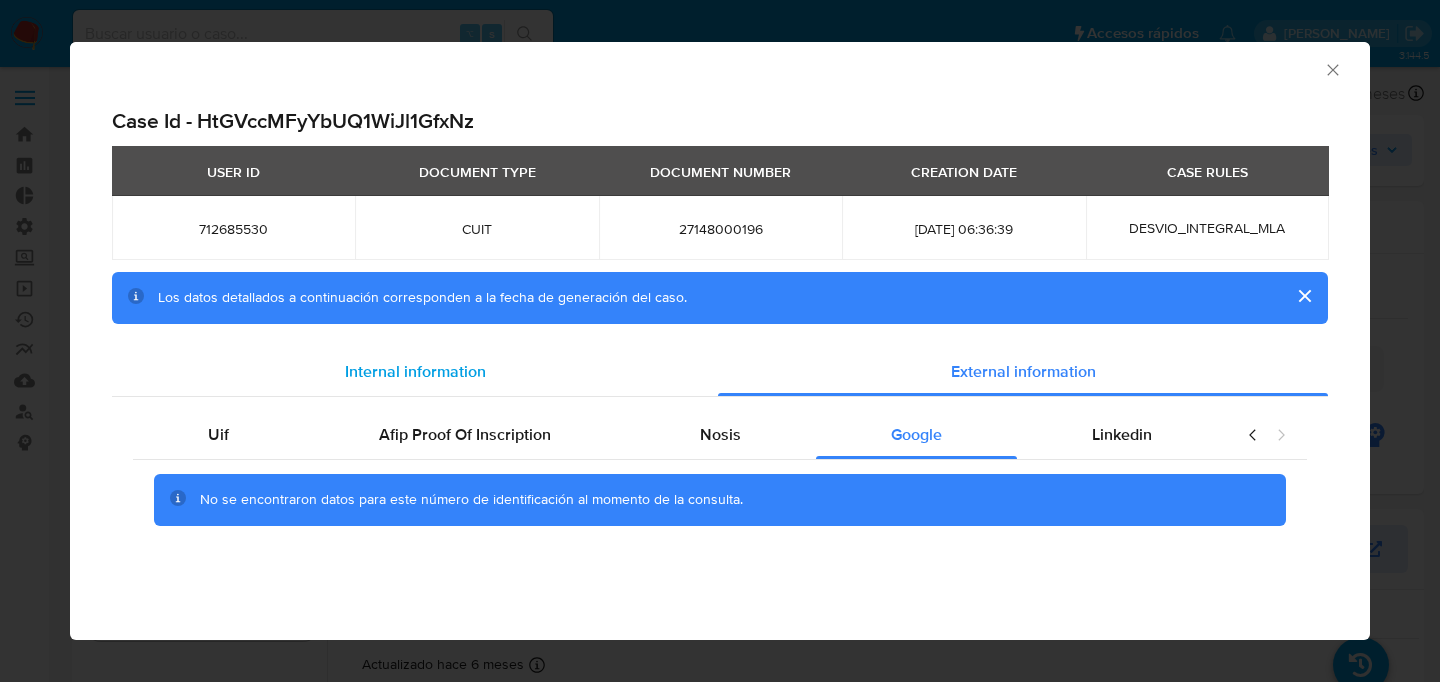 click on "Internal information" at bounding box center (415, 372) 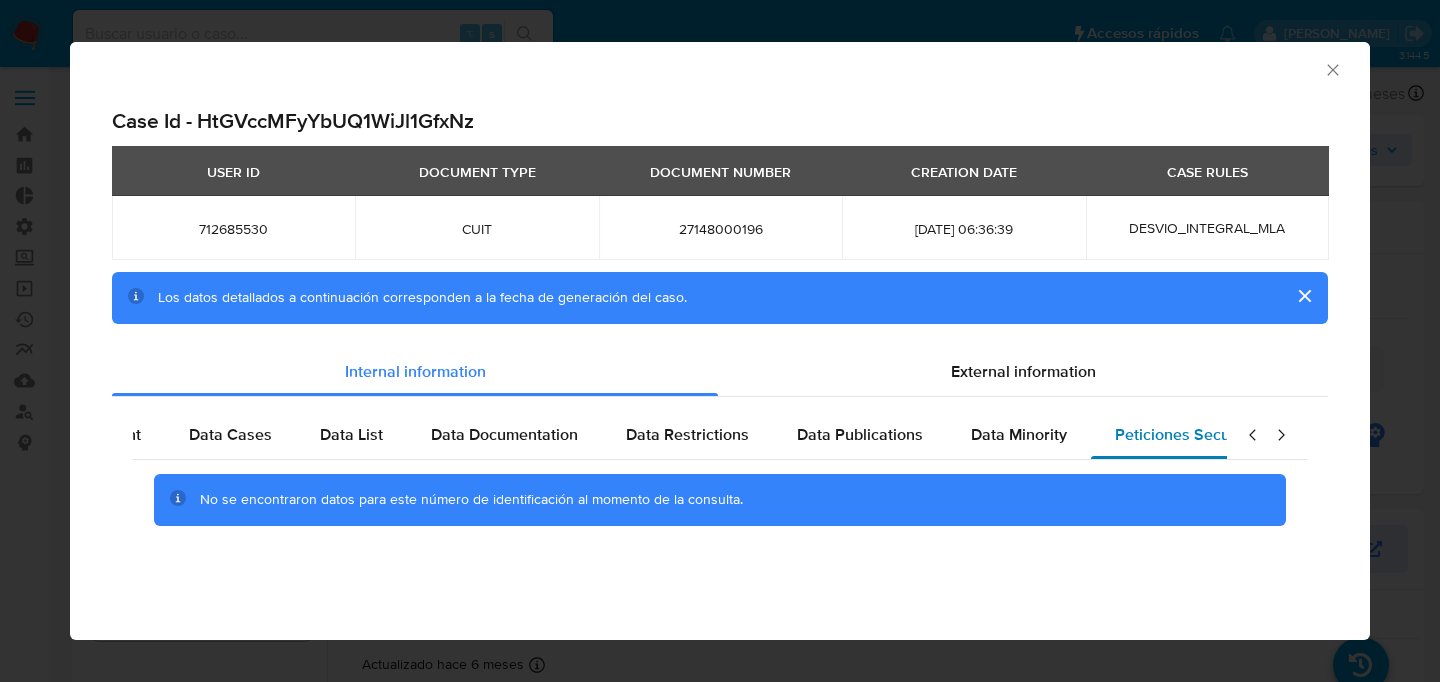 scroll, scrollTop: 0, scrollLeft: 0, axis: both 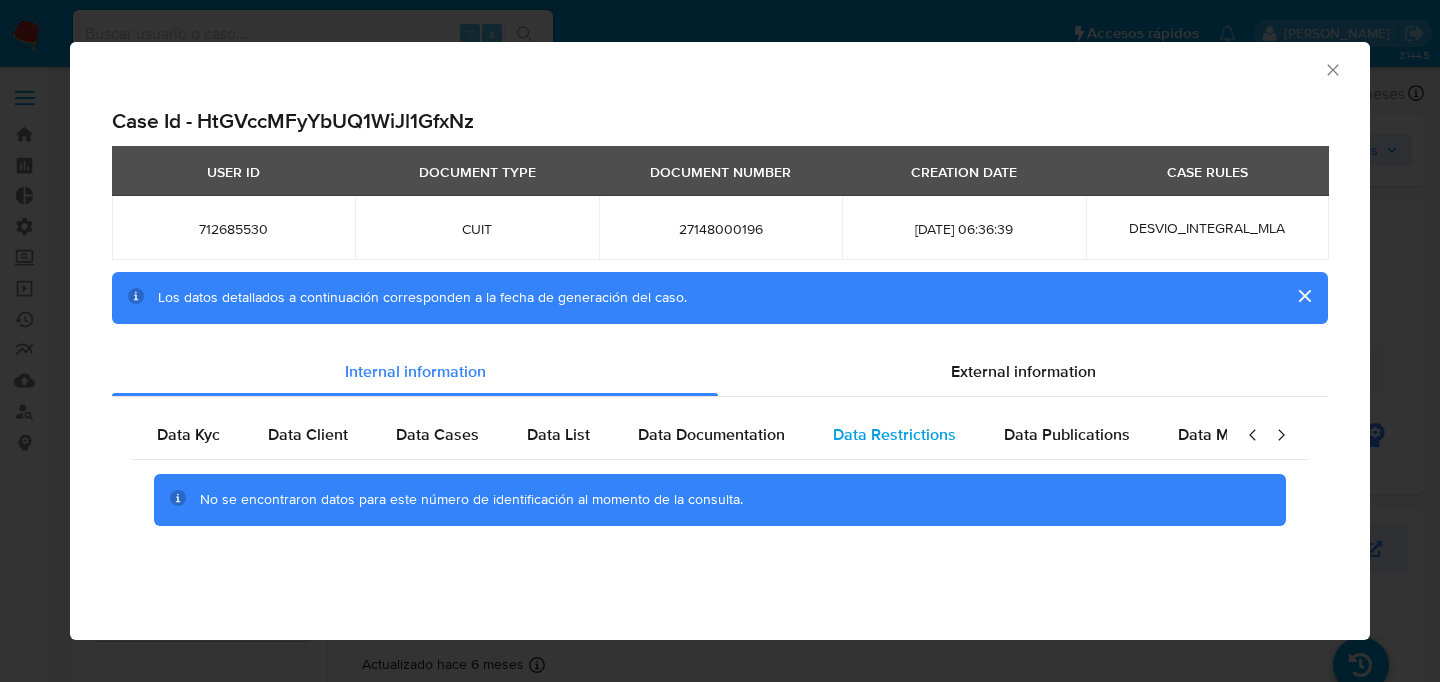 click on "Data Restrictions" at bounding box center [894, 435] 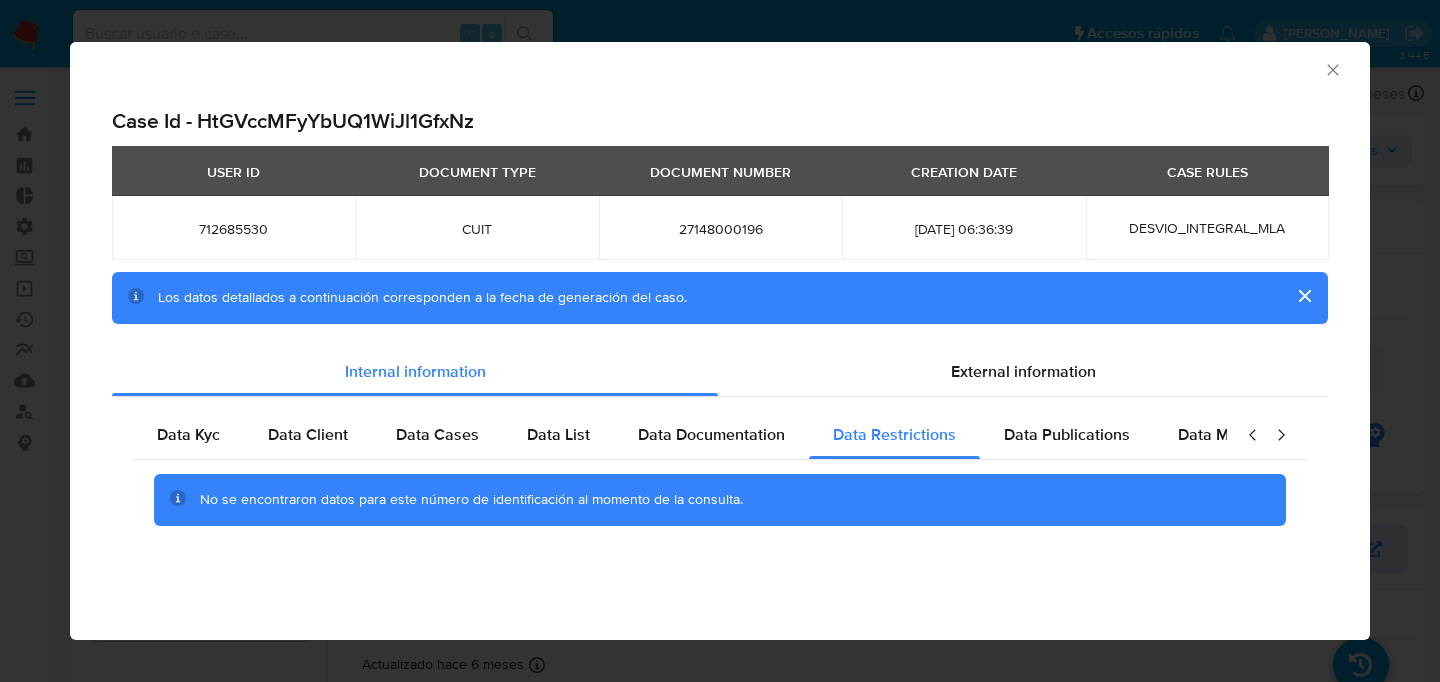 click 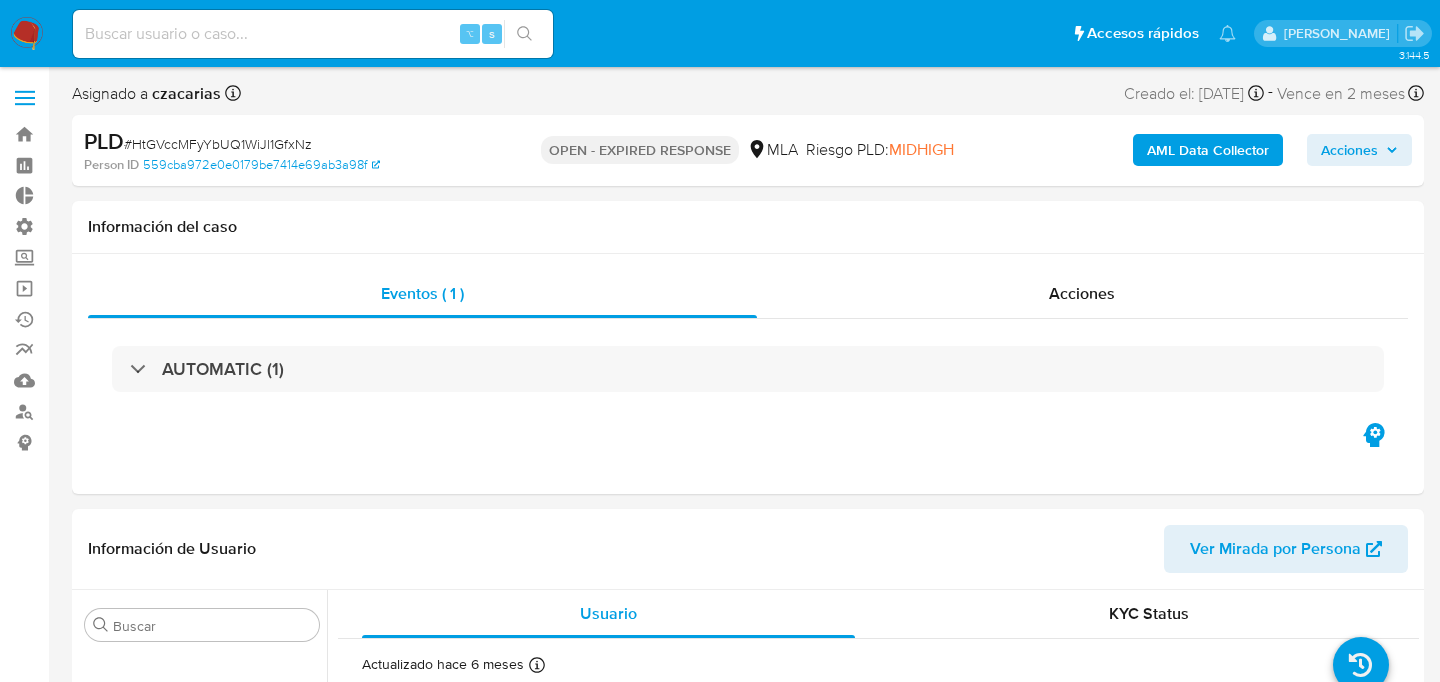 click at bounding box center [27, 34] 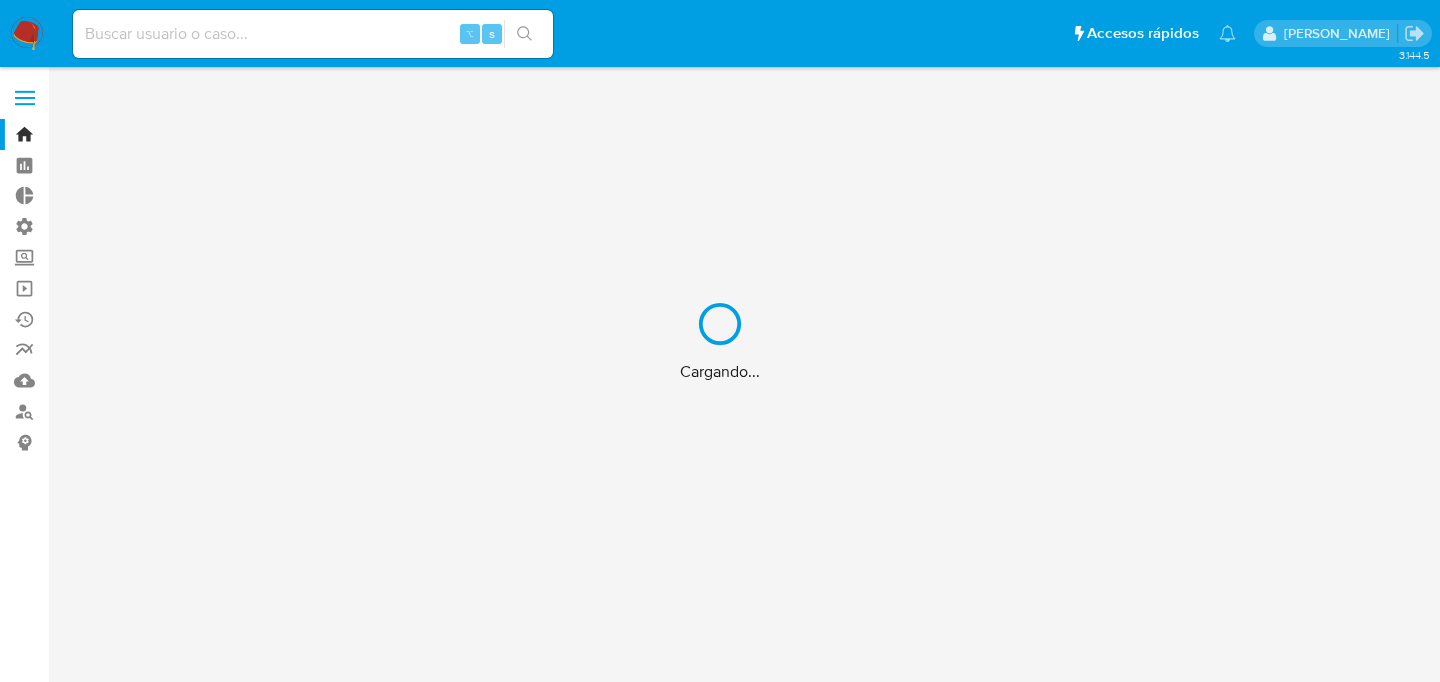 scroll, scrollTop: 0, scrollLeft: 0, axis: both 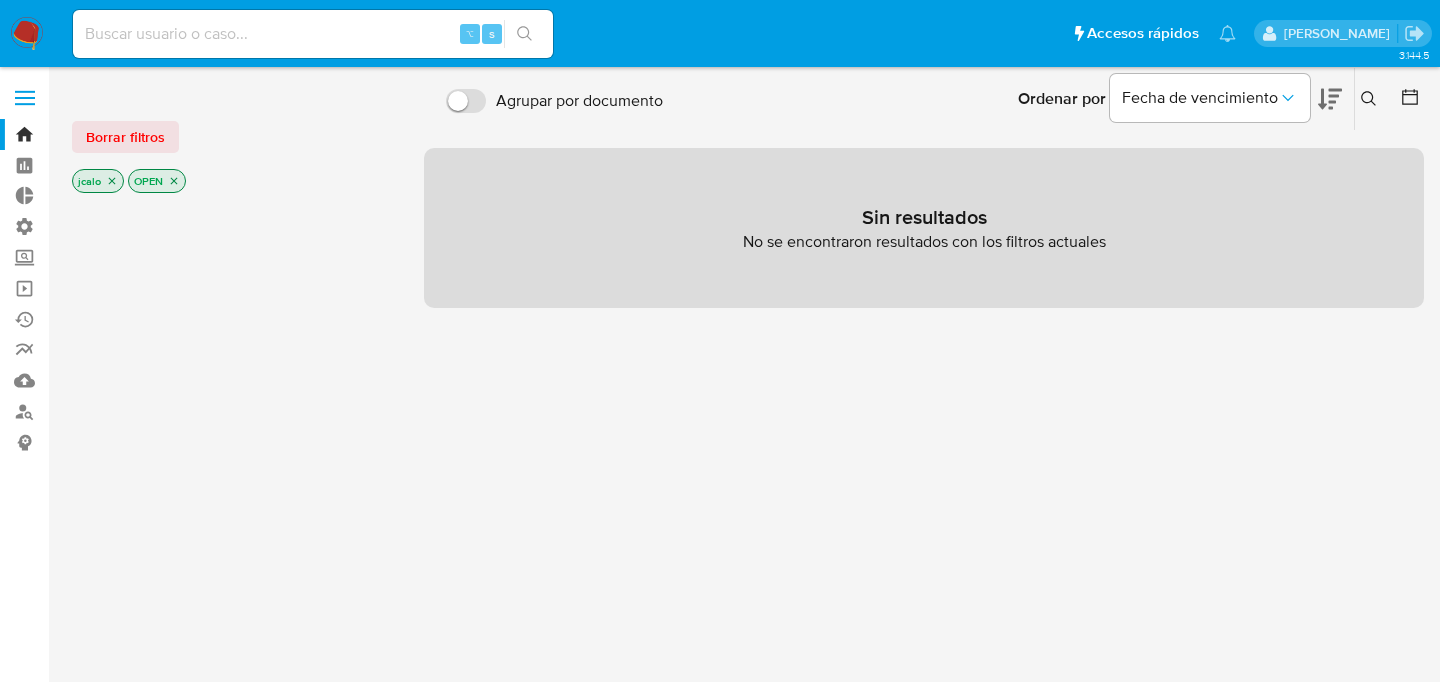 click 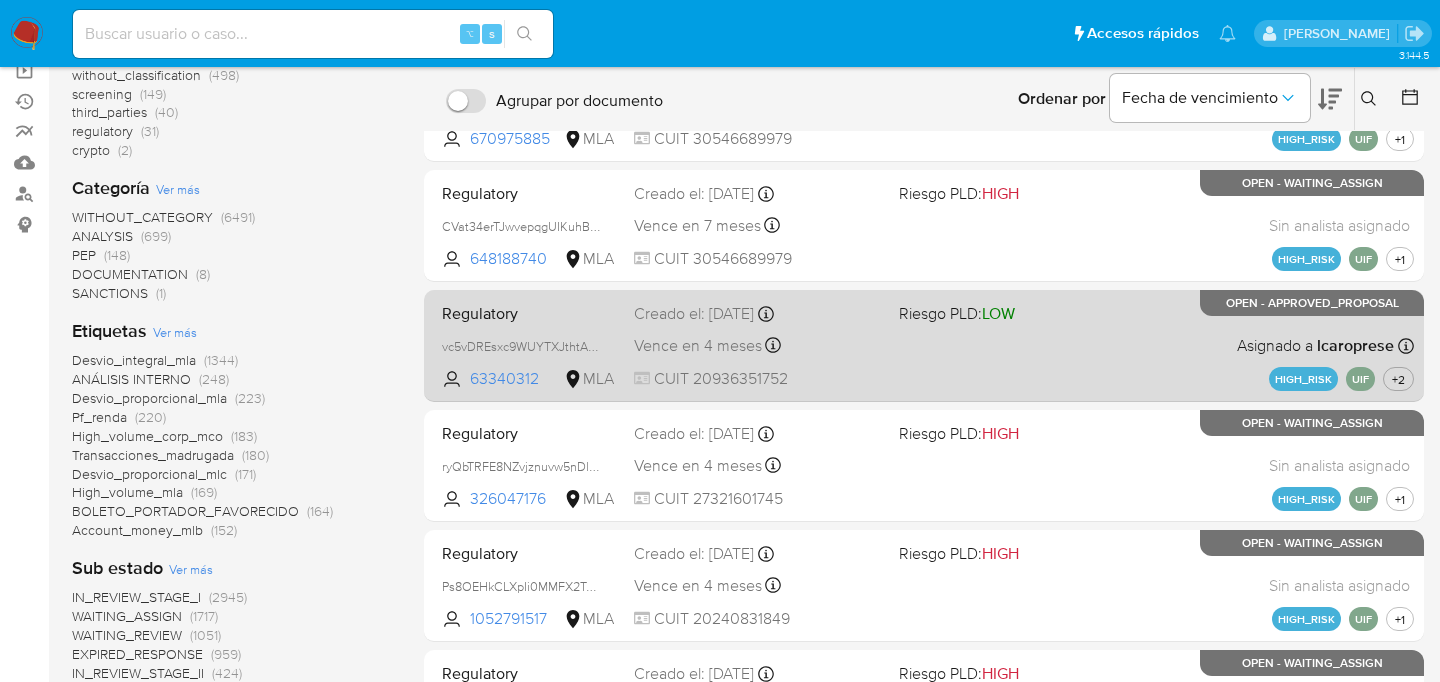 scroll, scrollTop: 0, scrollLeft: 0, axis: both 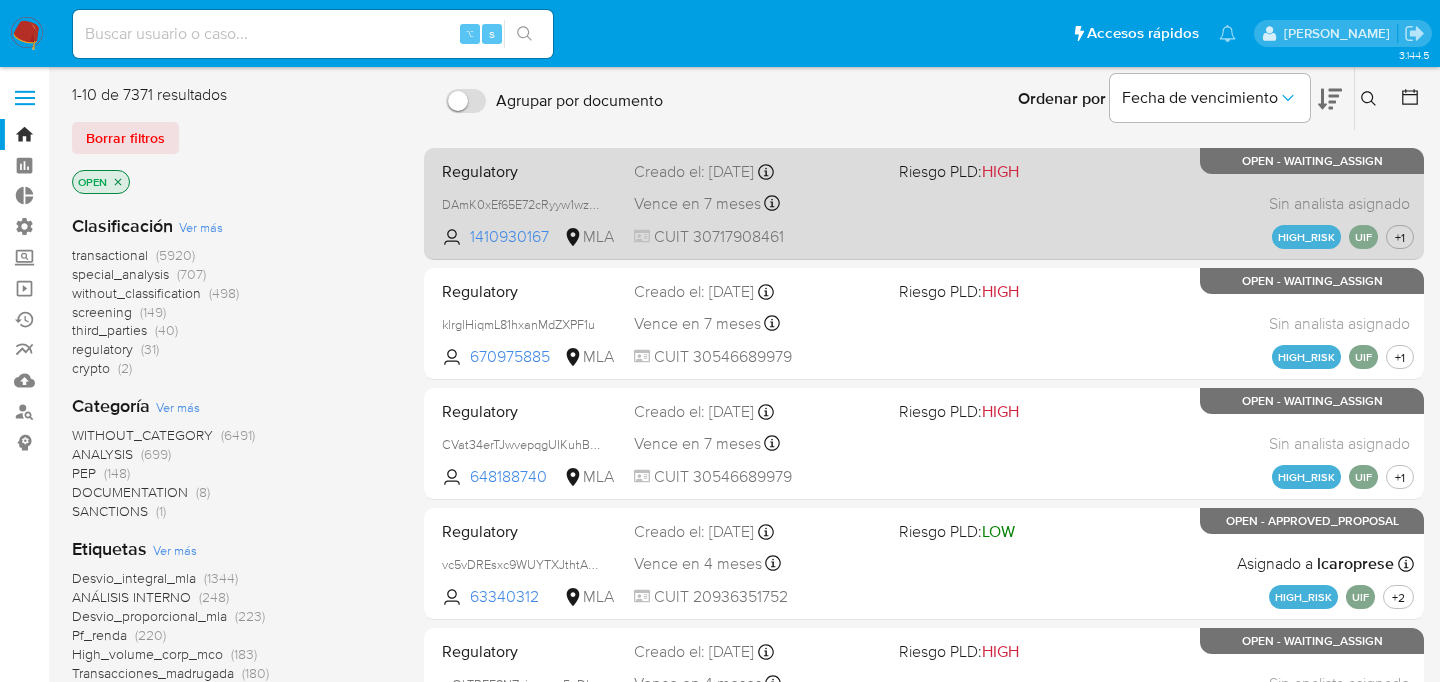 click on "Regulatory DAmK0xEf65E72cRyyw1wzIP3 1410930167 MLA Riesgo PLD:  HIGH Creado el: [DATE]   Creado el: [DATE] 21:39:05 Vence en 7 meses   Vence el [DATE] 21:39:05 CUIT   30717908461 Sin analista asignado   Asignado el: - HIGH_RISK UIF +1 OPEN - WAITING_ASSIGN" at bounding box center (924, 203) 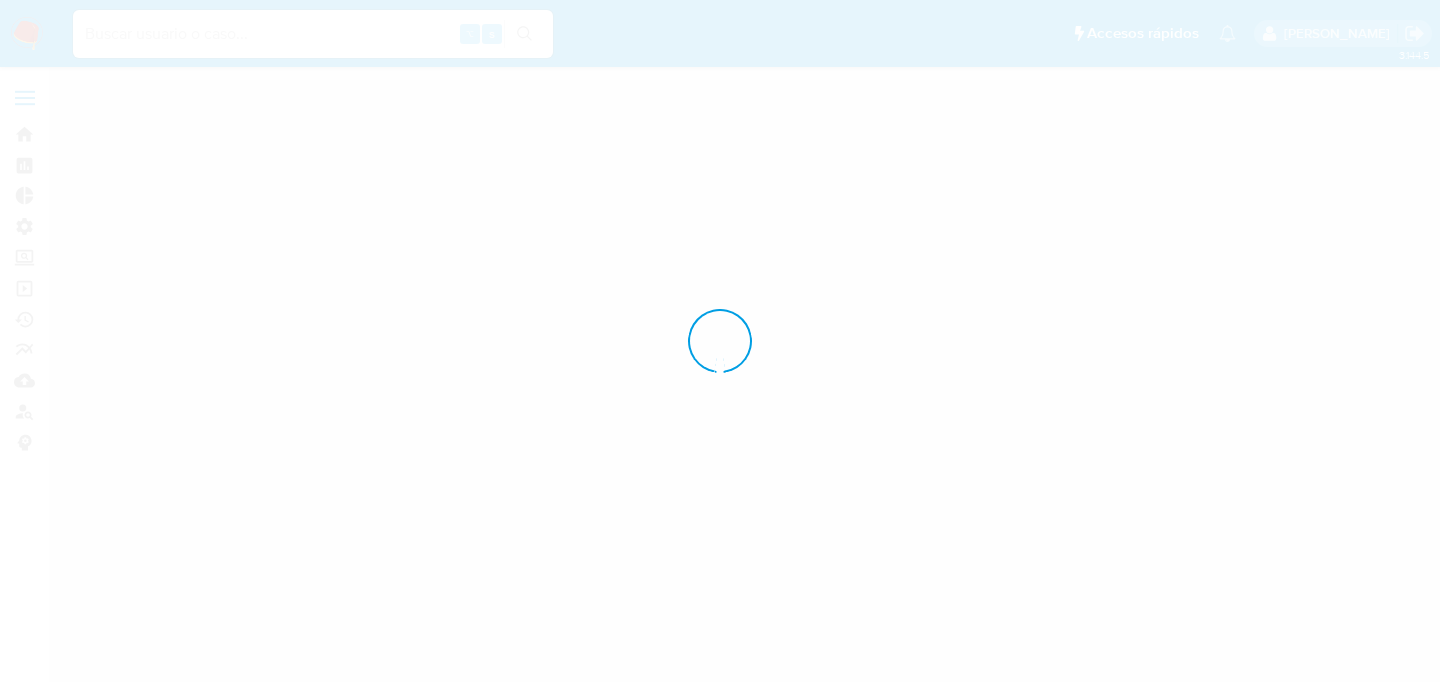 scroll, scrollTop: 0, scrollLeft: 0, axis: both 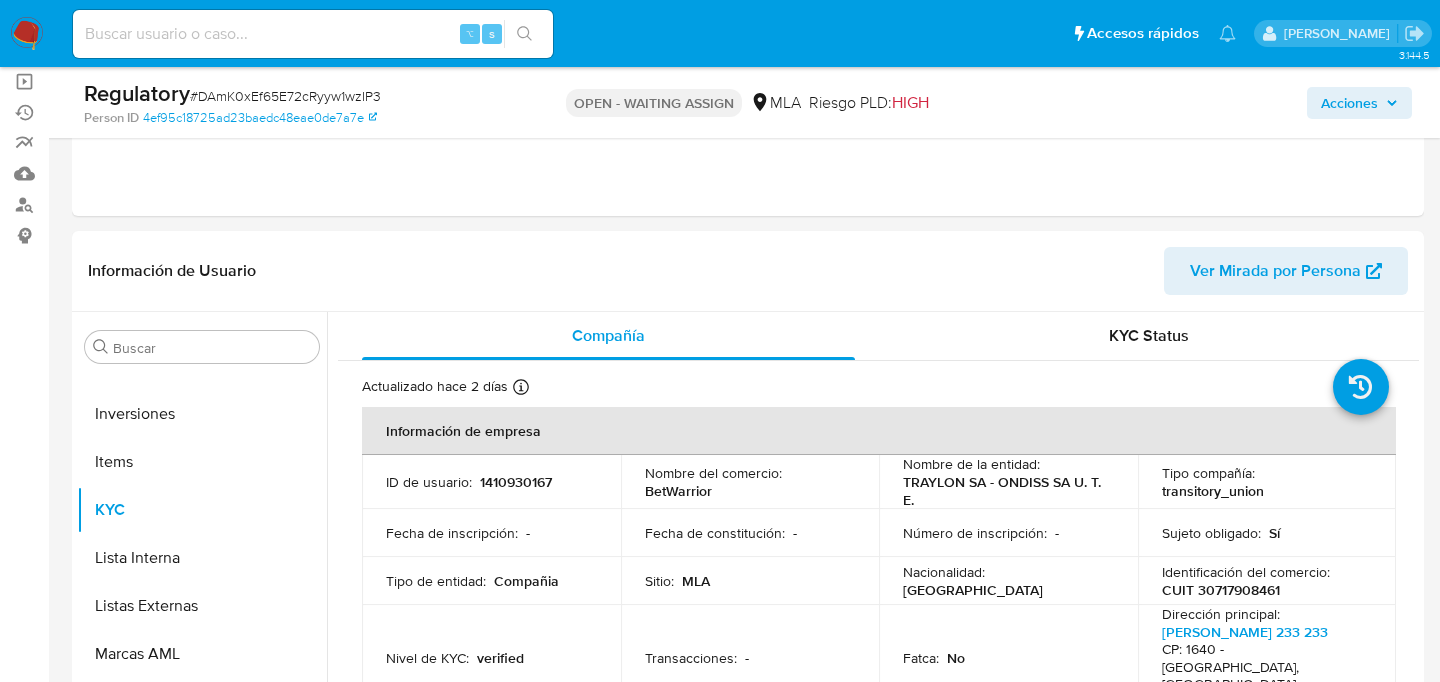 select on "10" 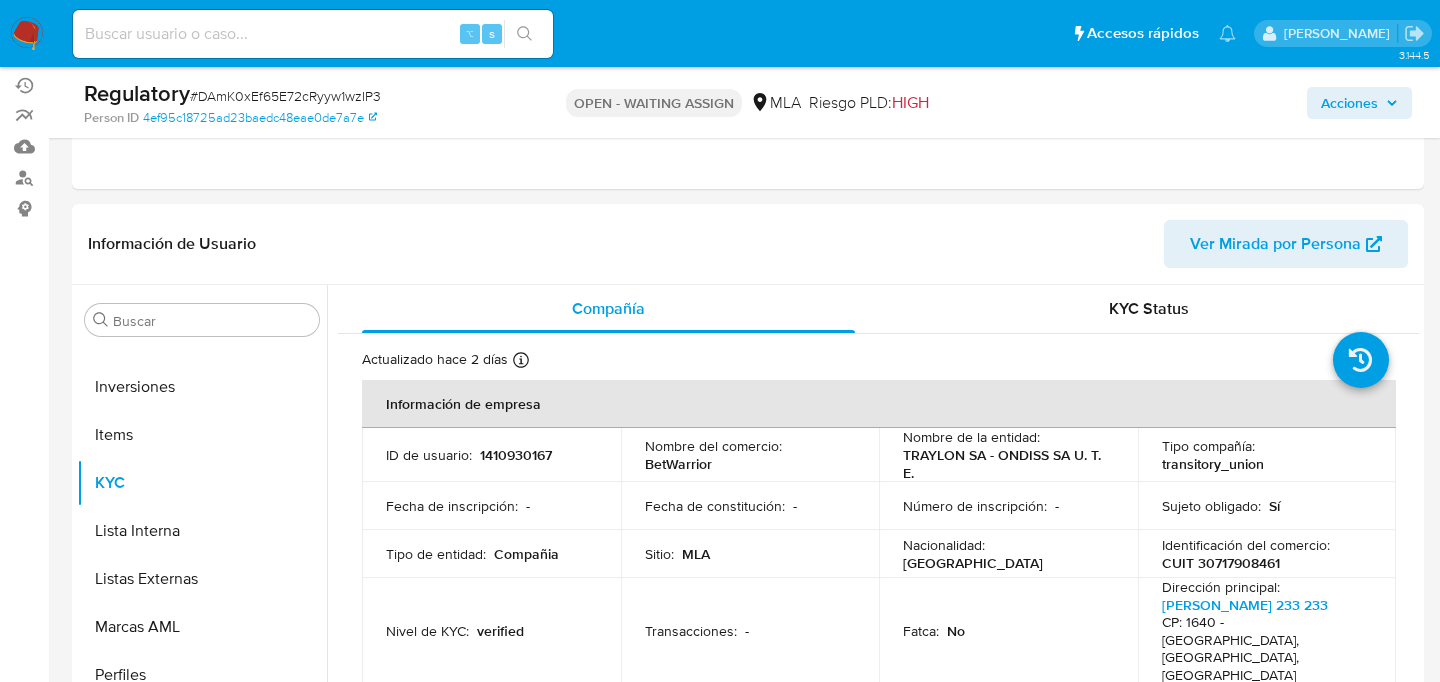 scroll, scrollTop: 0, scrollLeft: 0, axis: both 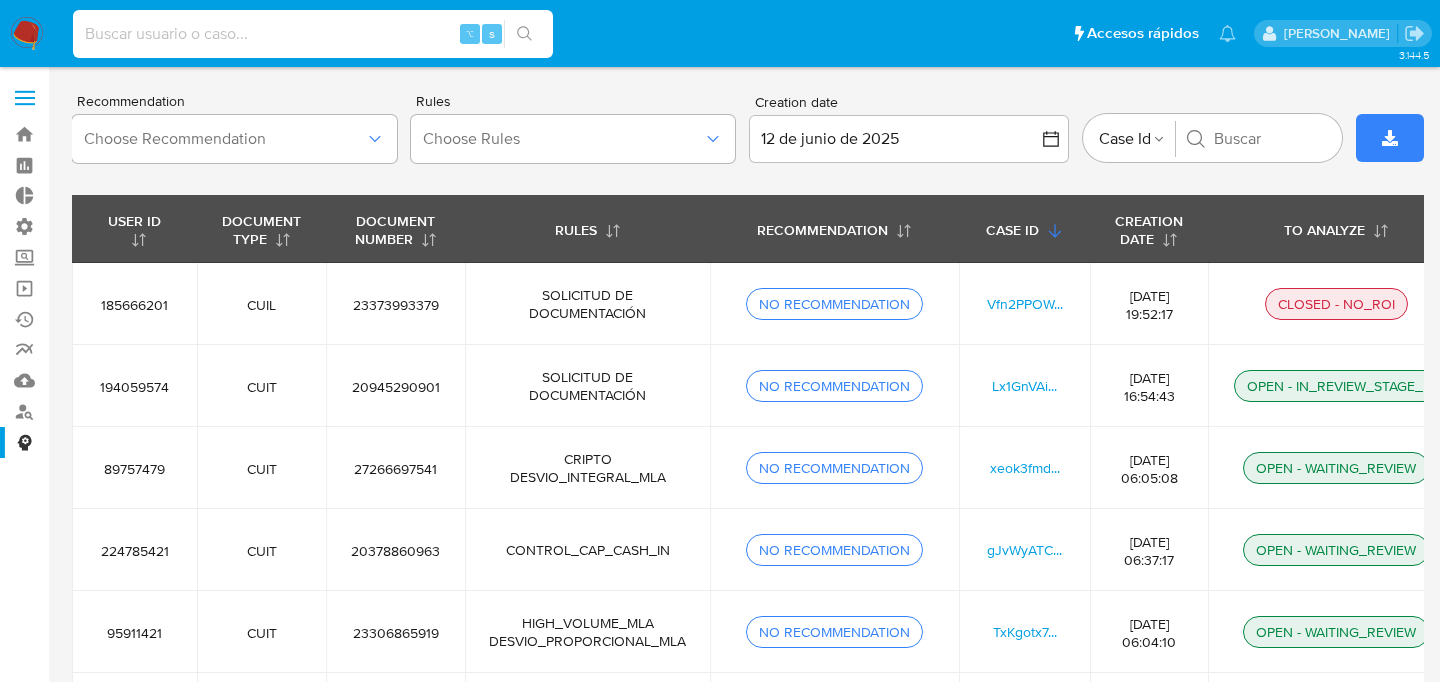 click at bounding box center [313, 34] 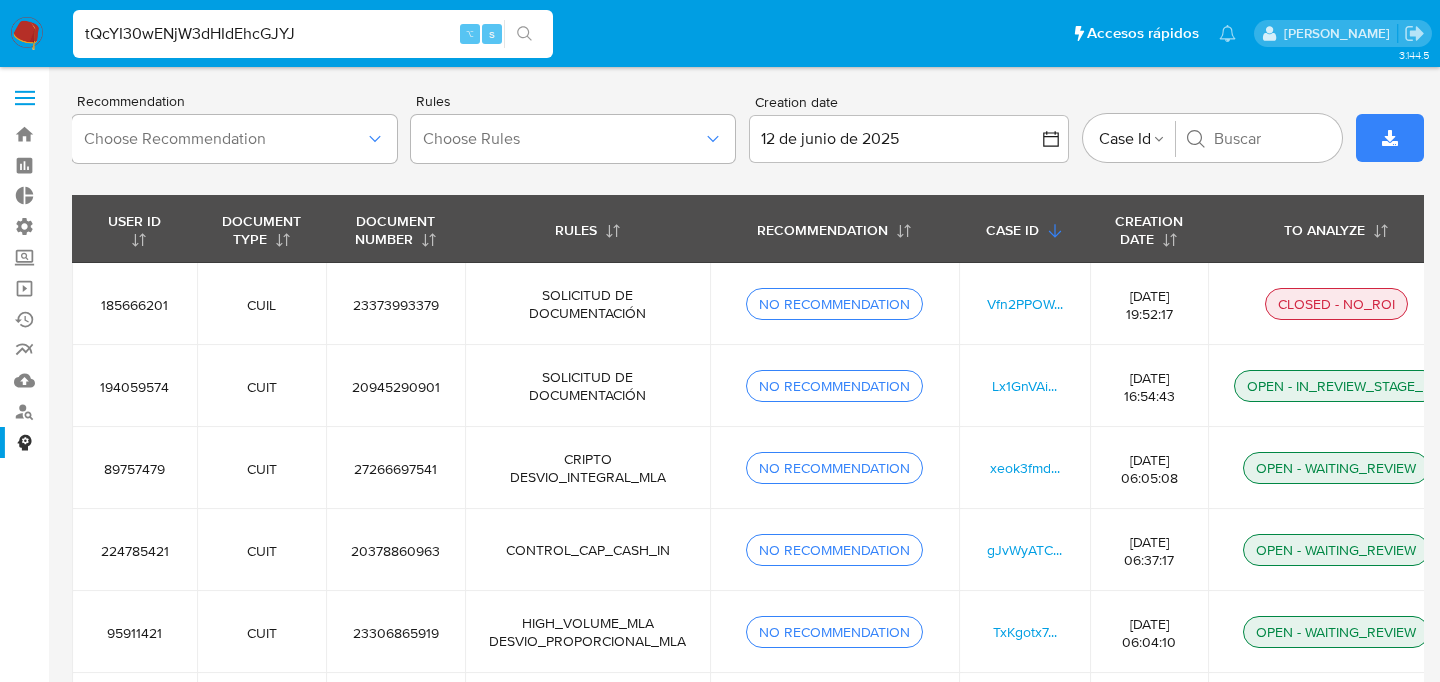 type on "tQcYI30wENjW3dHIdEhcGJYJ" 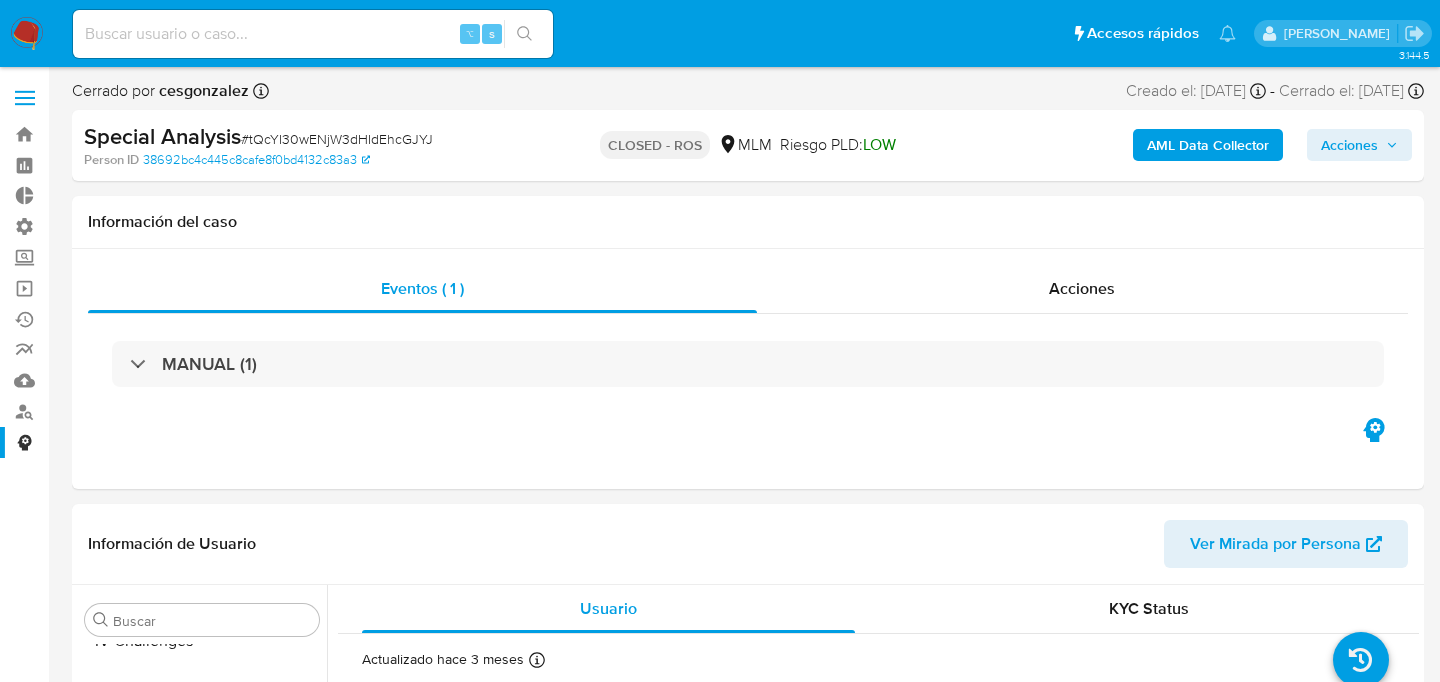 scroll, scrollTop: 797, scrollLeft: 0, axis: vertical 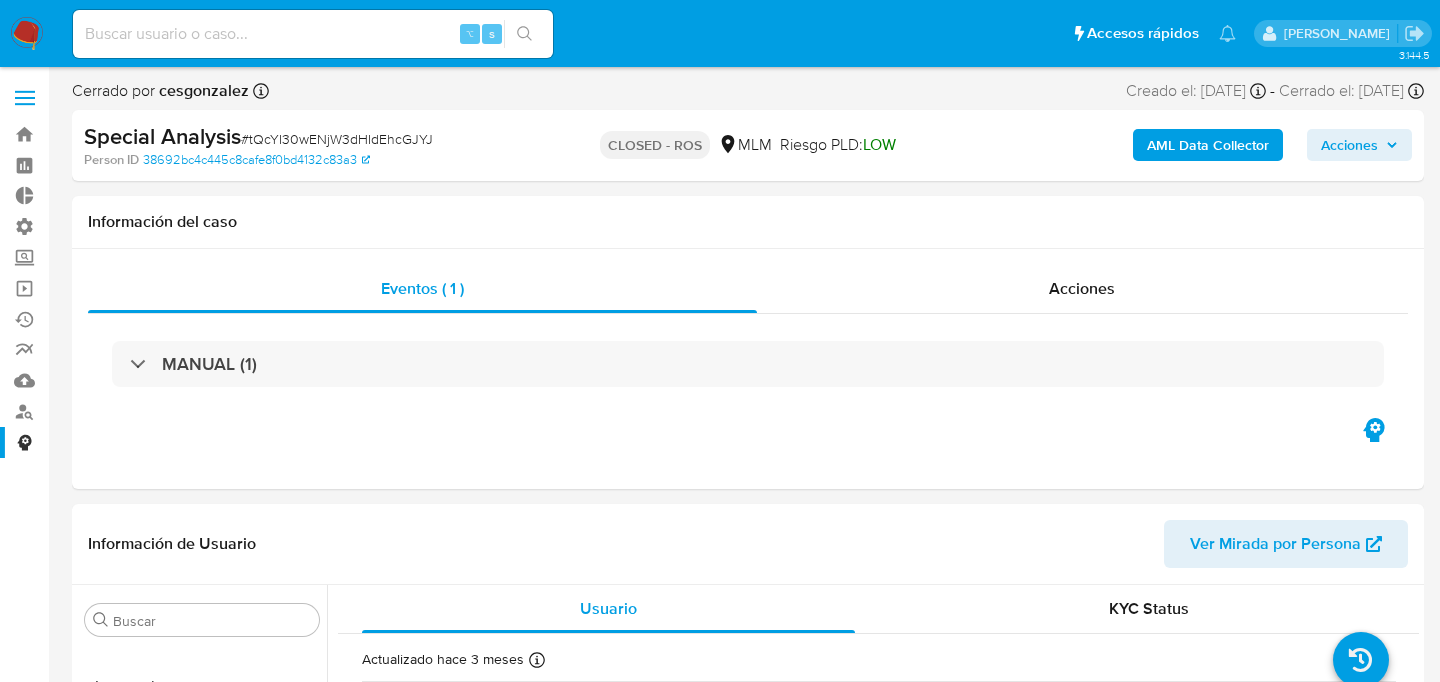 select on "10" 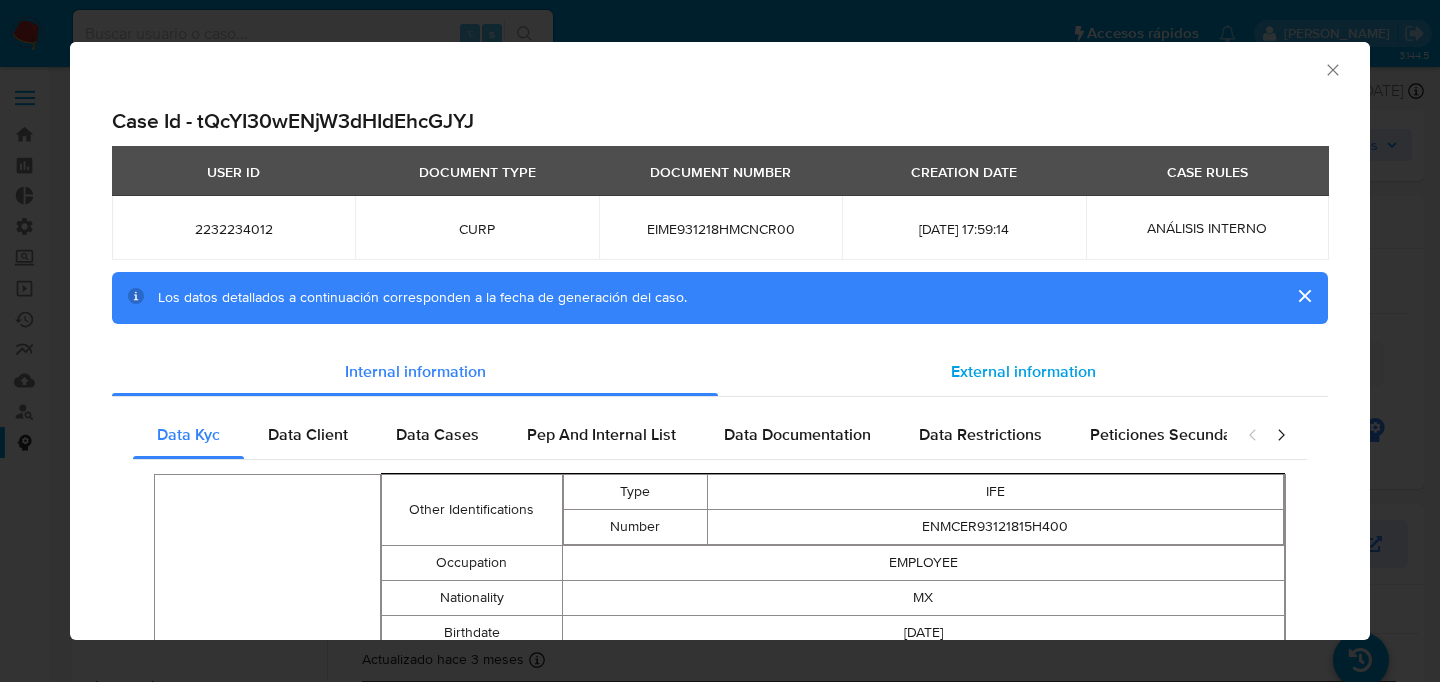 click on "External information" at bounding box center (1023, 372) 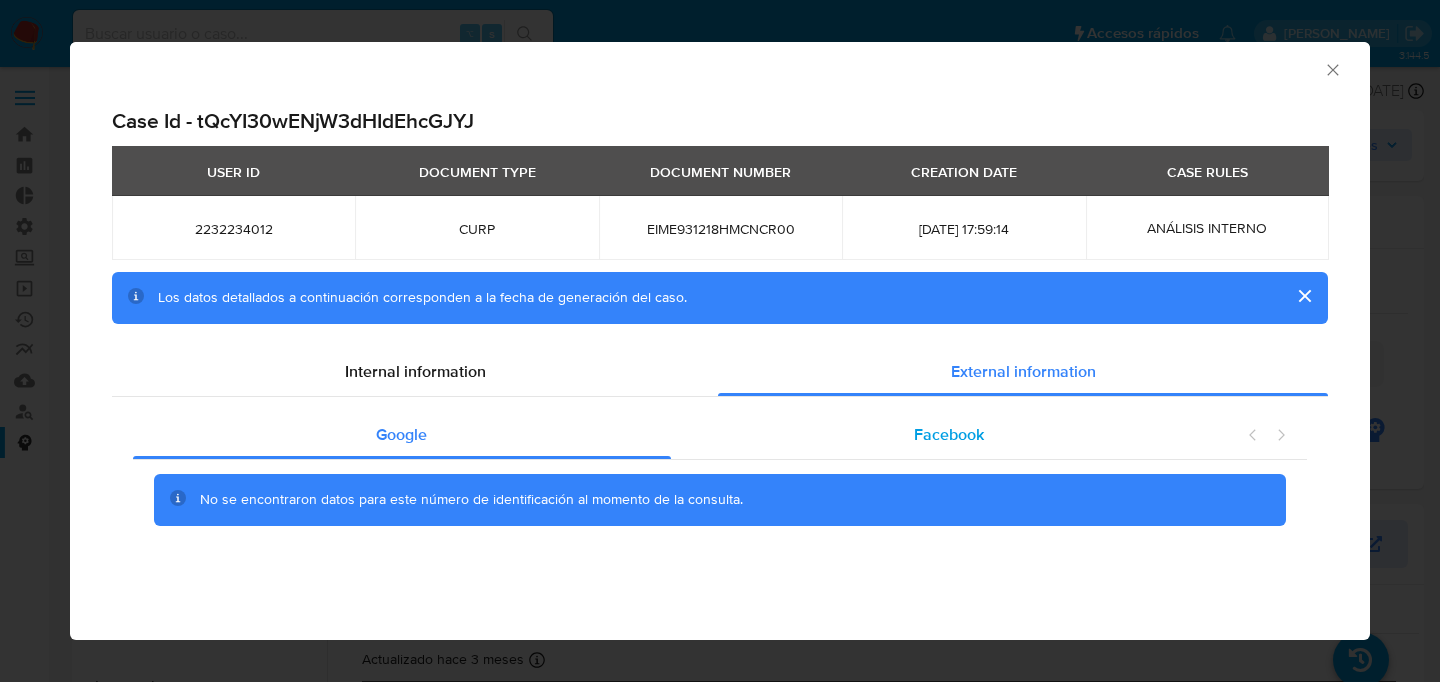 click on "Facebook" at bounding box center (949, 435) 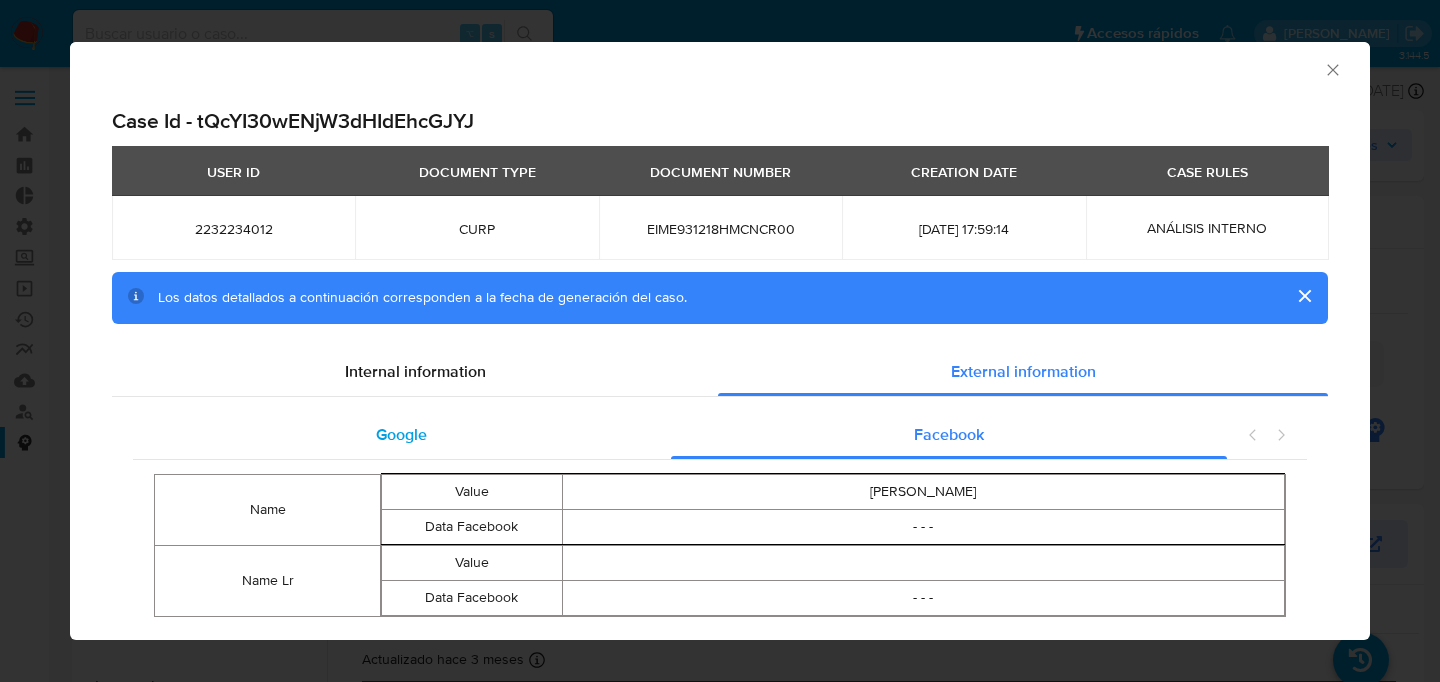 scroll, scrollTop: 46, scrollLeft: 0, axis: vertical 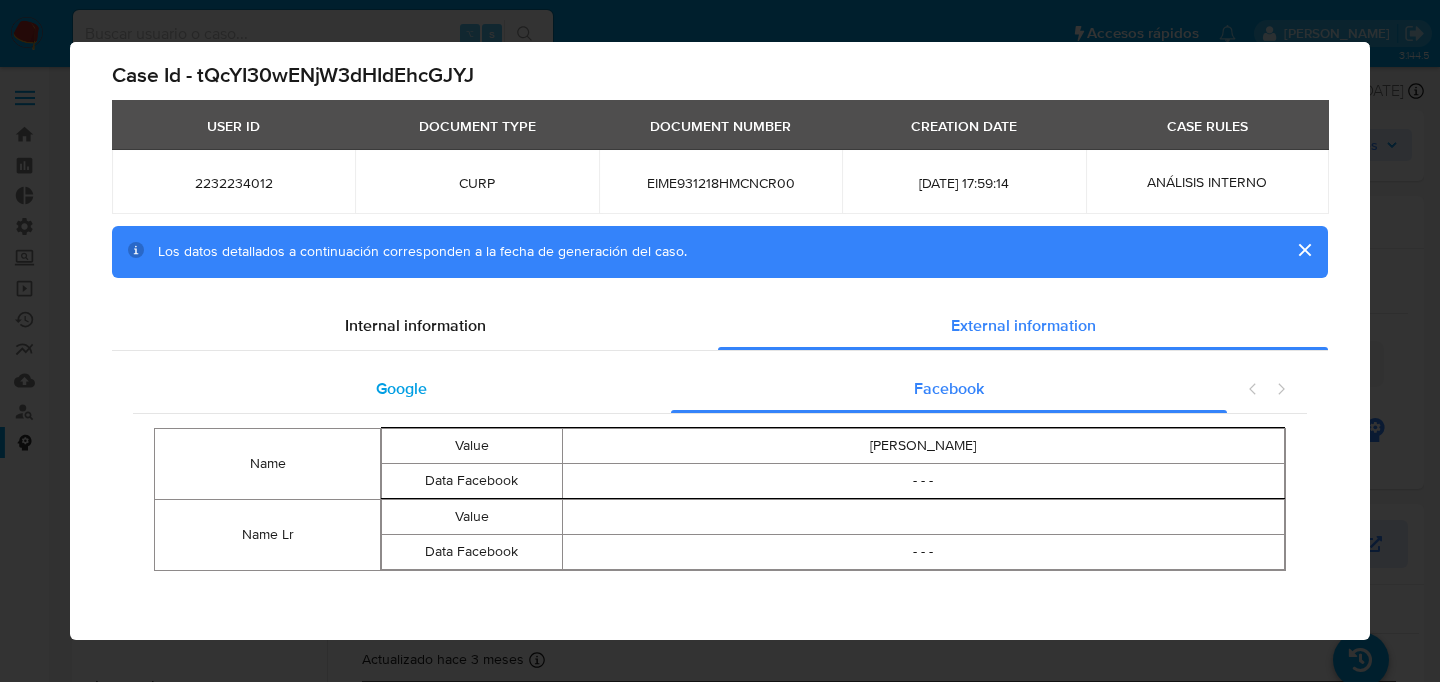 type 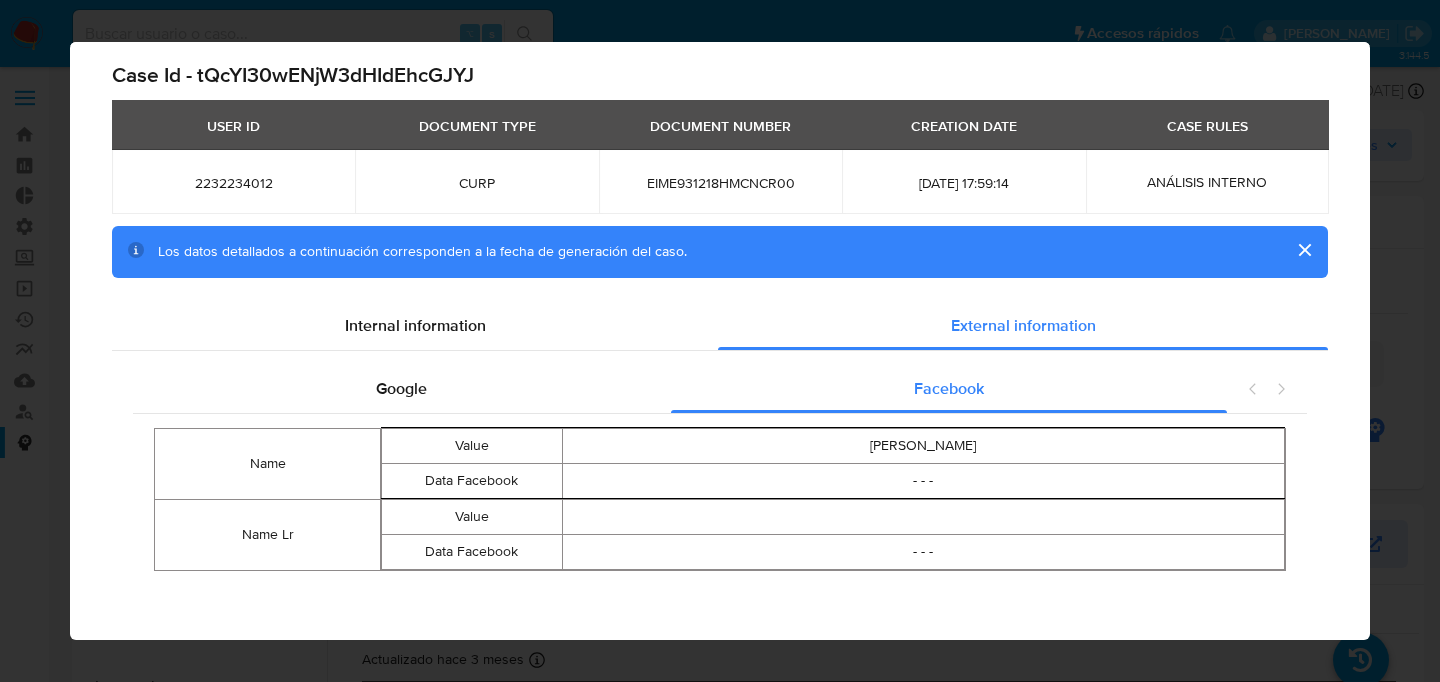 click on "AML Data Collector Case Id - tQcYI30wENjW3dHIdEhcGJYJ USER ID DOCUMENT TYPE DOCUMENT NUMBER CREATION DATE CASE RULES 2232234012 CURP EIME931218HMCNCR00 [DATE] 17:59:14 ANÁLISIS INTERNO Los datos detallados a continuación corresponden a la fecha de generación del caso. Internal information External information Google Facebook Name Value [PERSON_NAME] Data Facebook - - - Name Lr Value Data Facebook - - -" at bounding box center [720, 341] 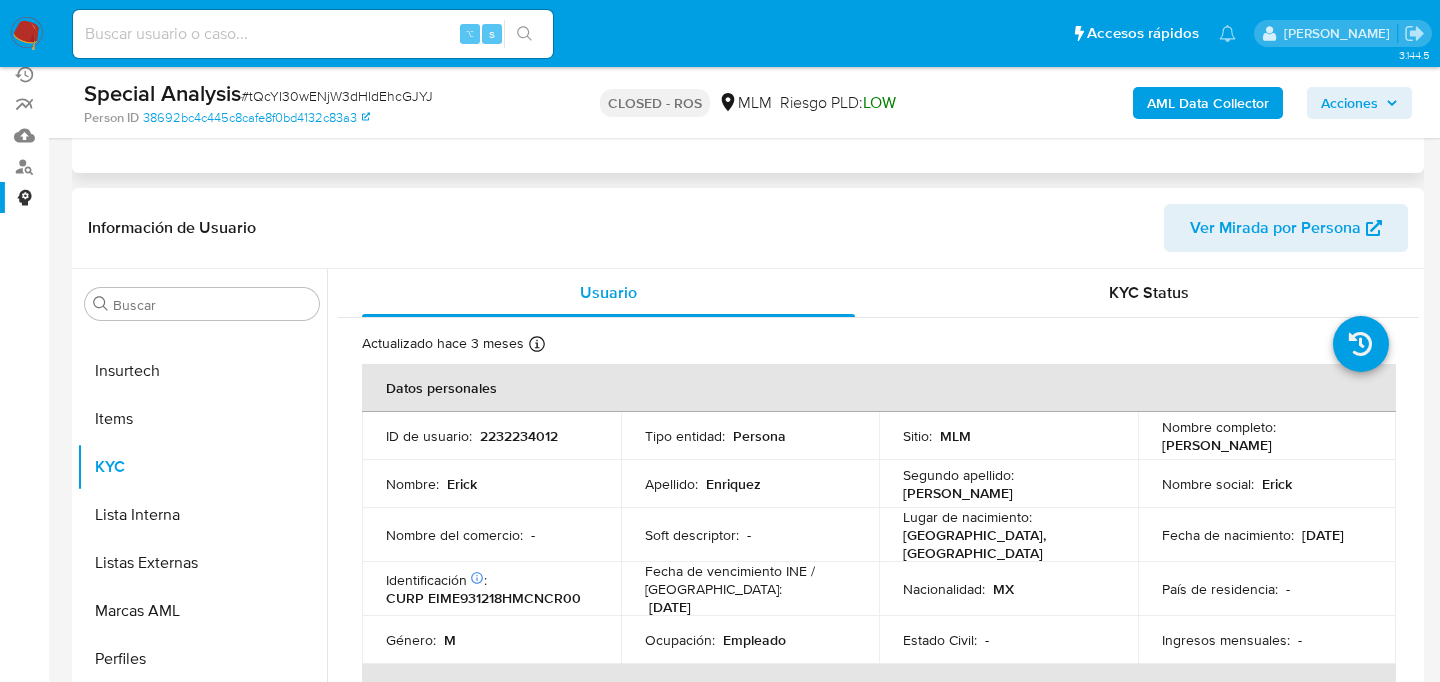 scroll, scrollTop: 502, scrollLeft: 0, axis: vertical 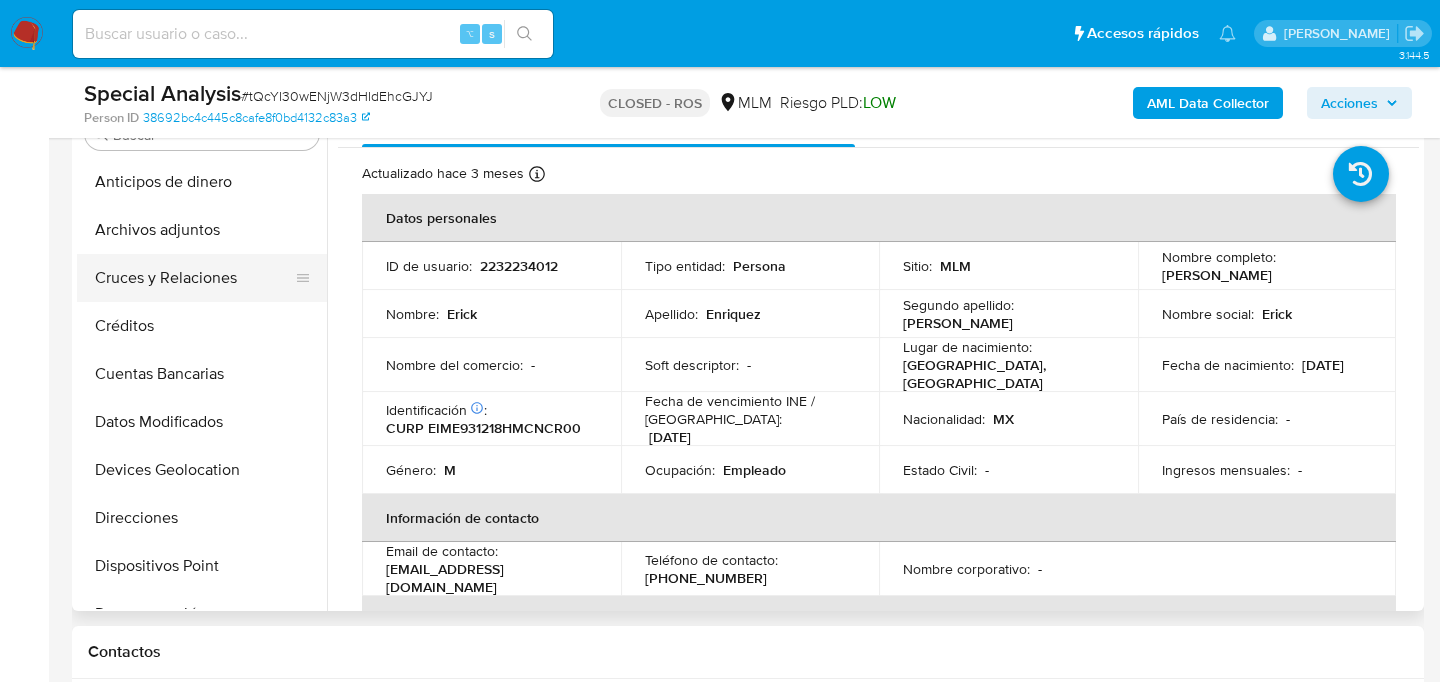 click on "Archivos adjuntos" at bounding box center (202, 230) 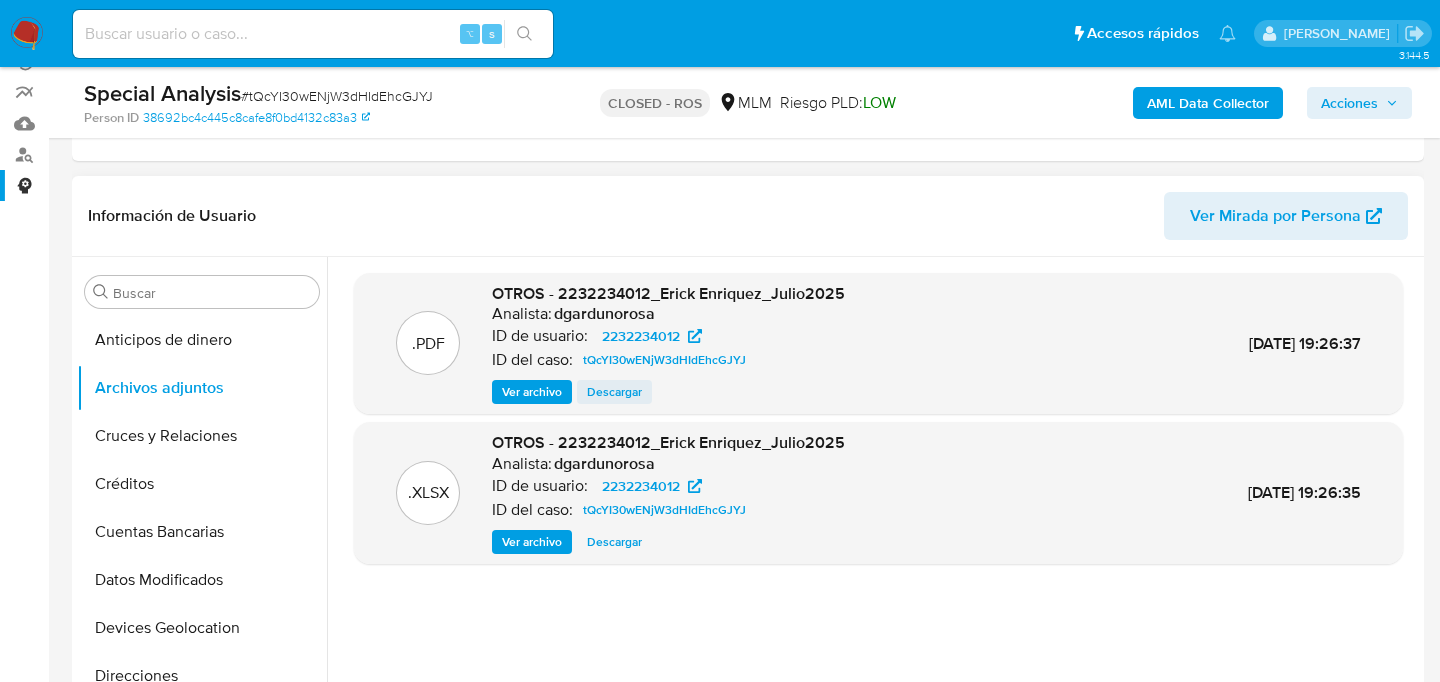 scroll, scrollTop: 247, scrollLeft: 0, axis: vertical 